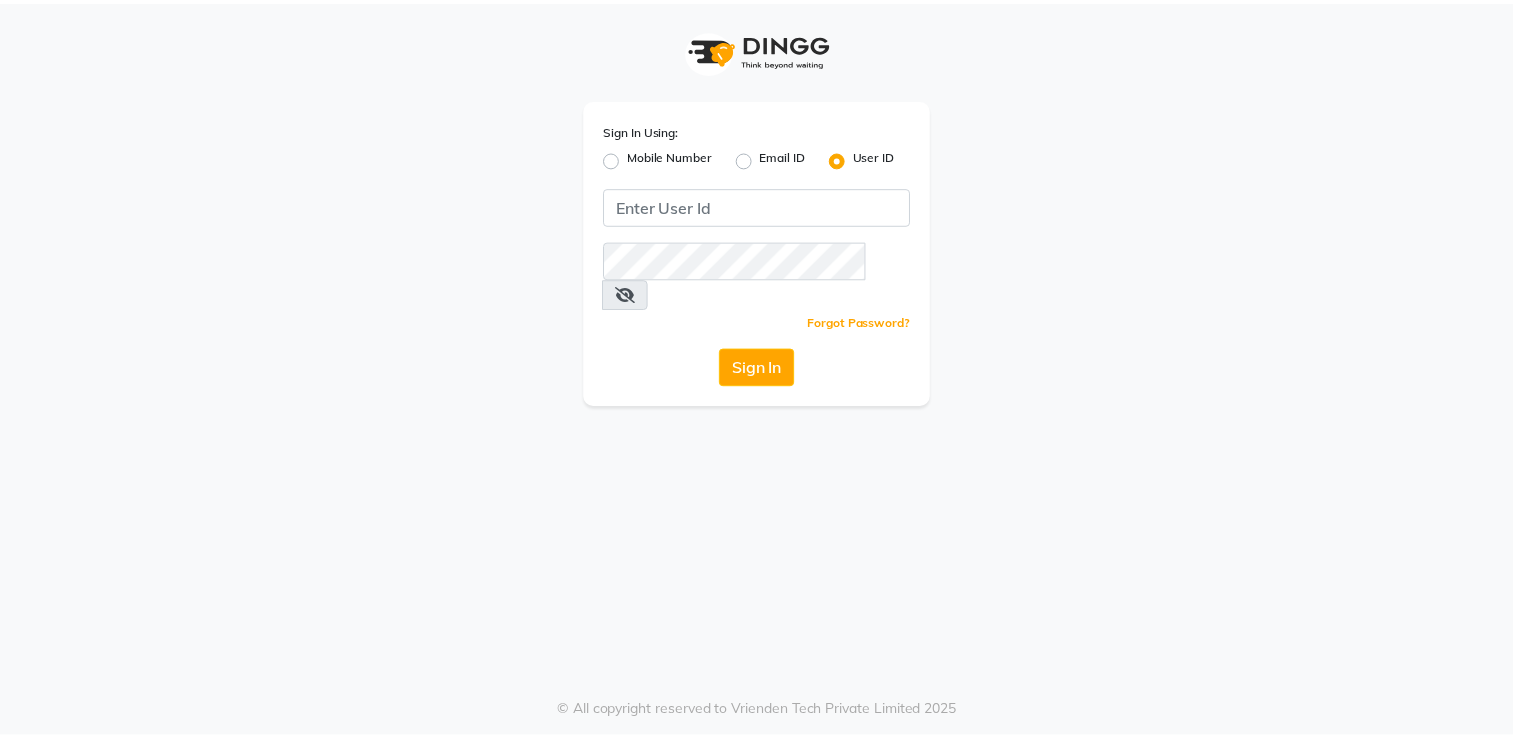 scroll, scrollTop: 0, scrollLeft: 0, axis: both 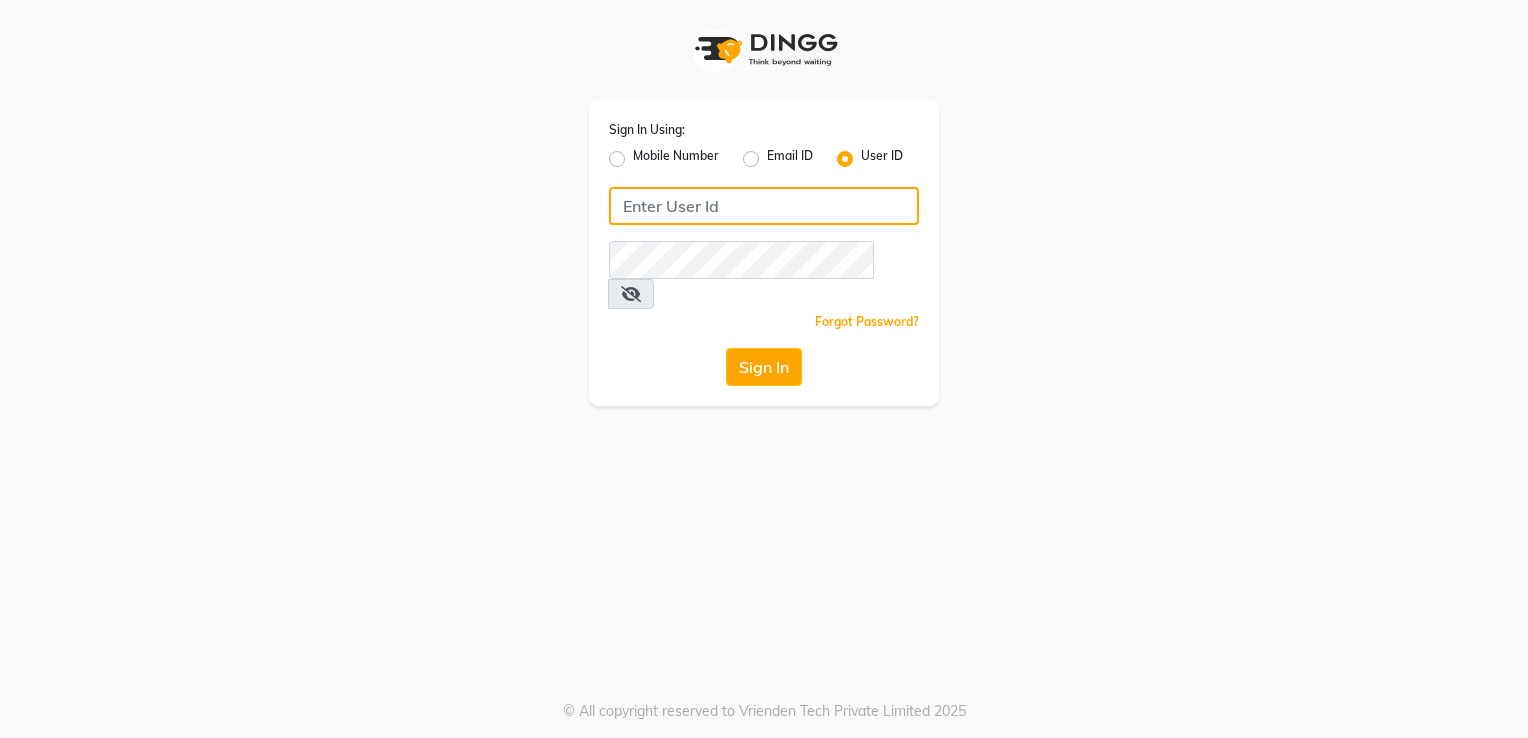 click 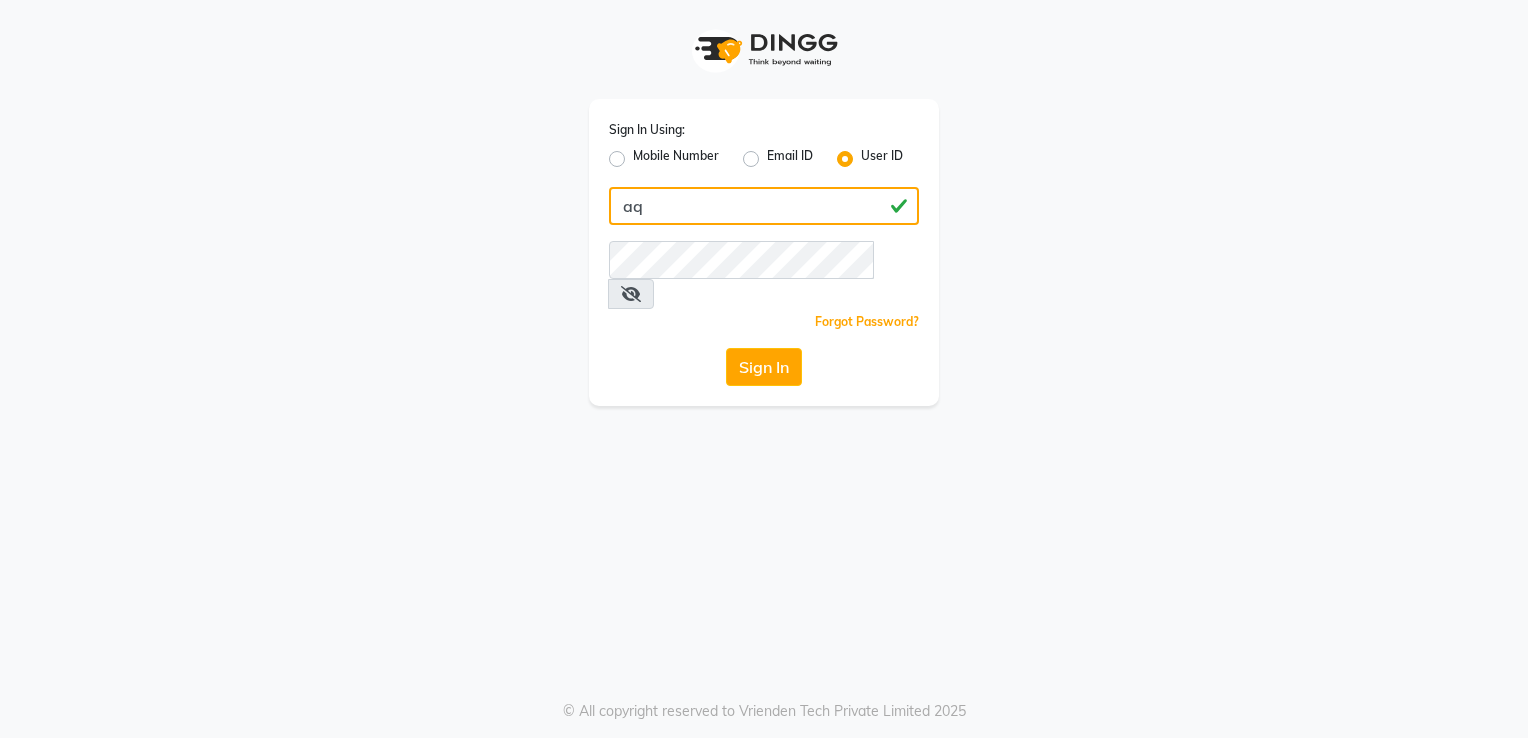 type on "a" 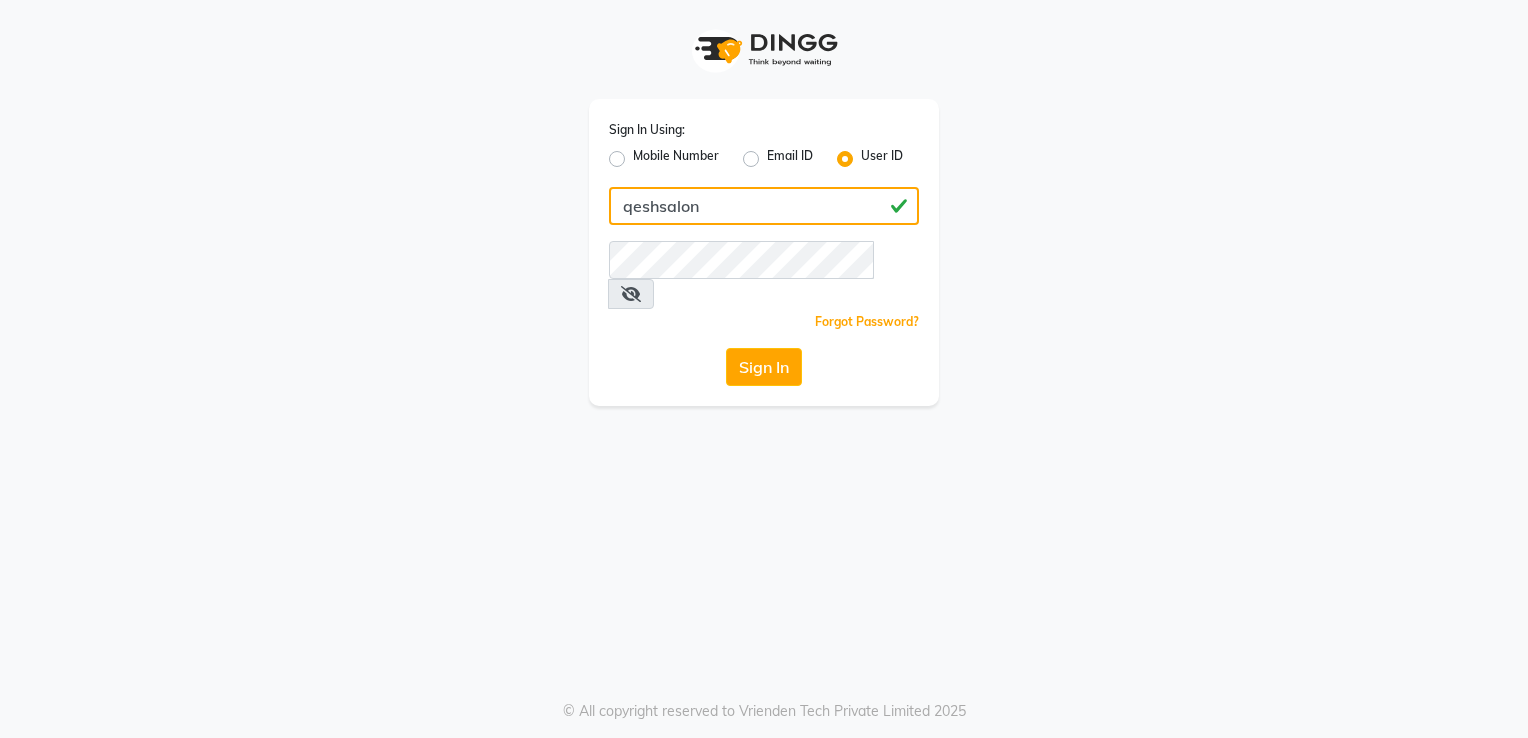 type on "qeshsalon" 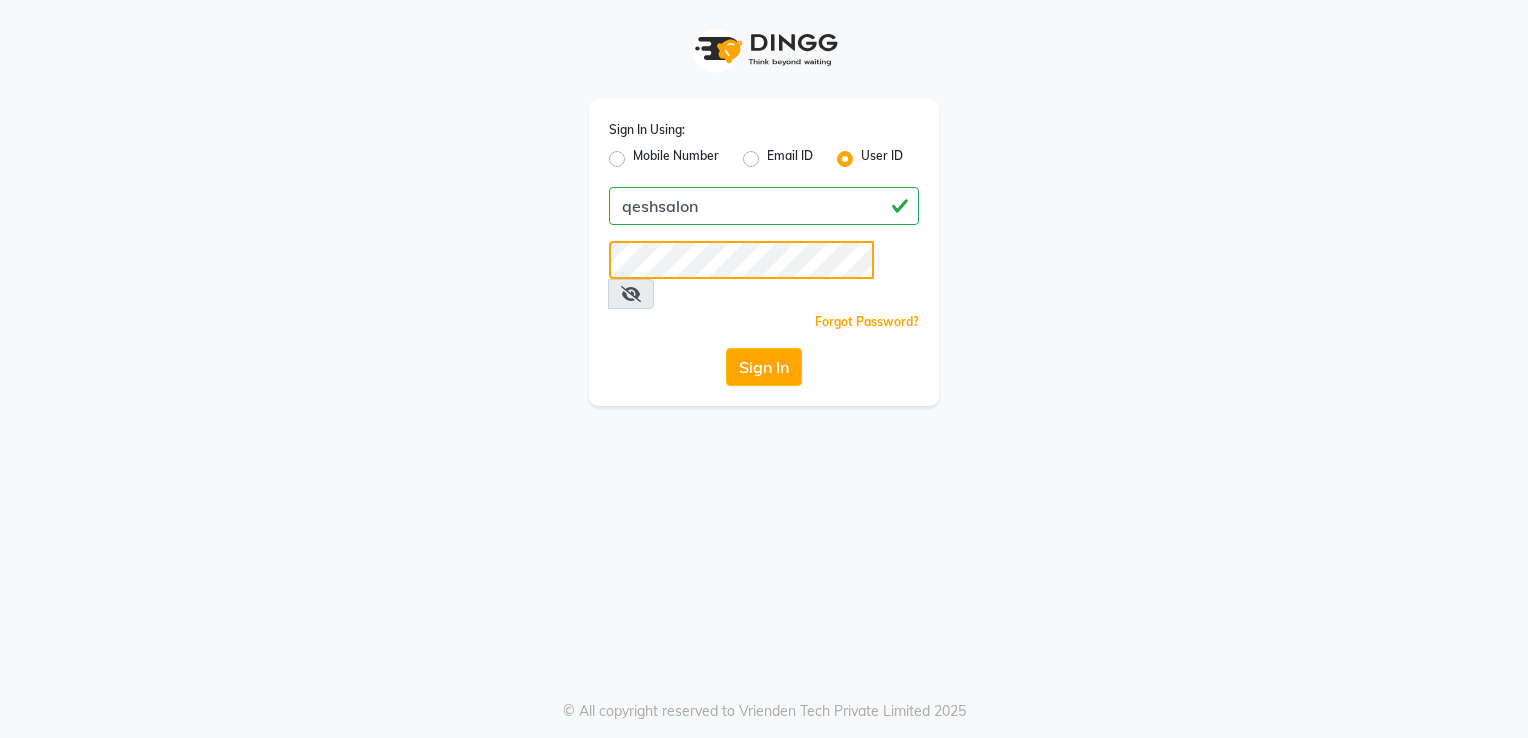 click on "Sign In" 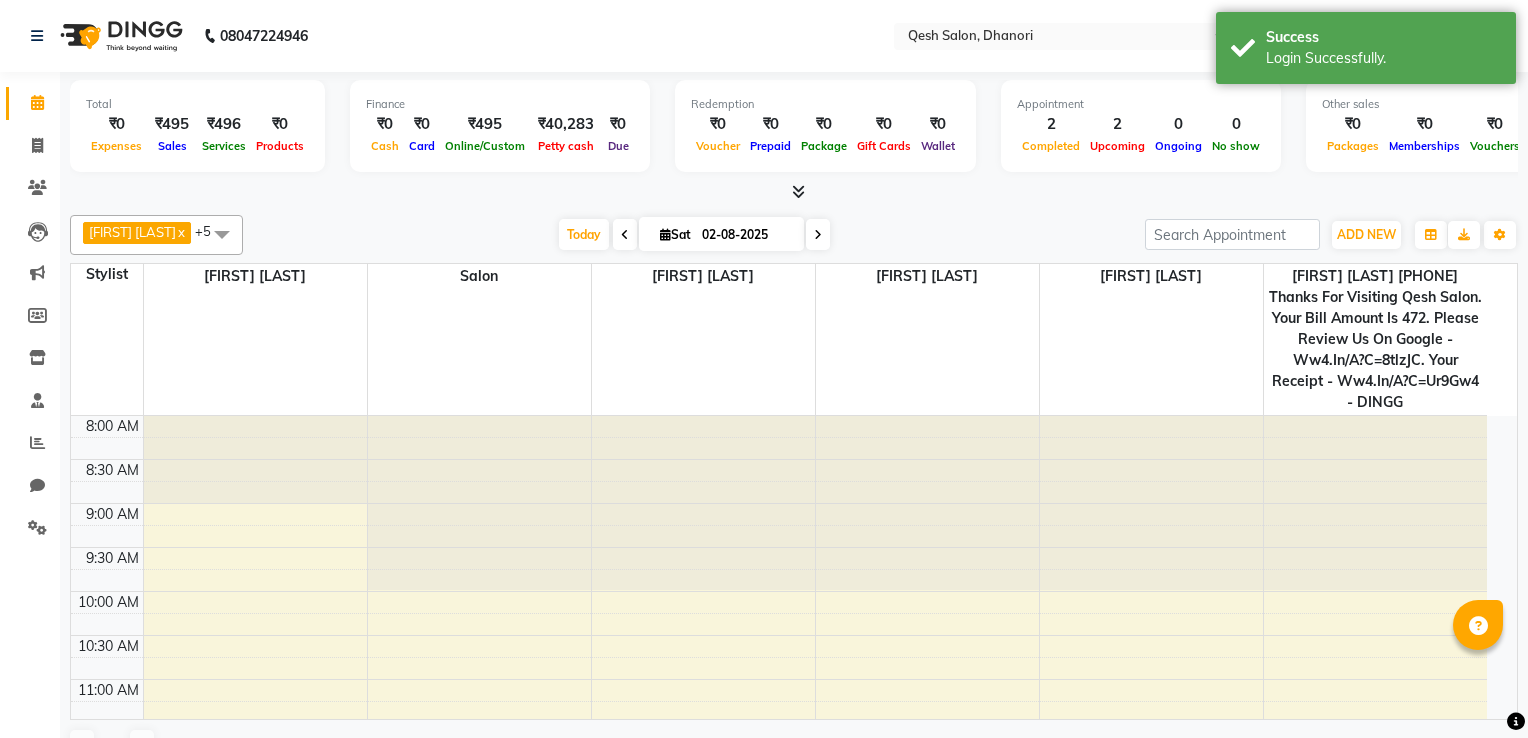 select on "en" 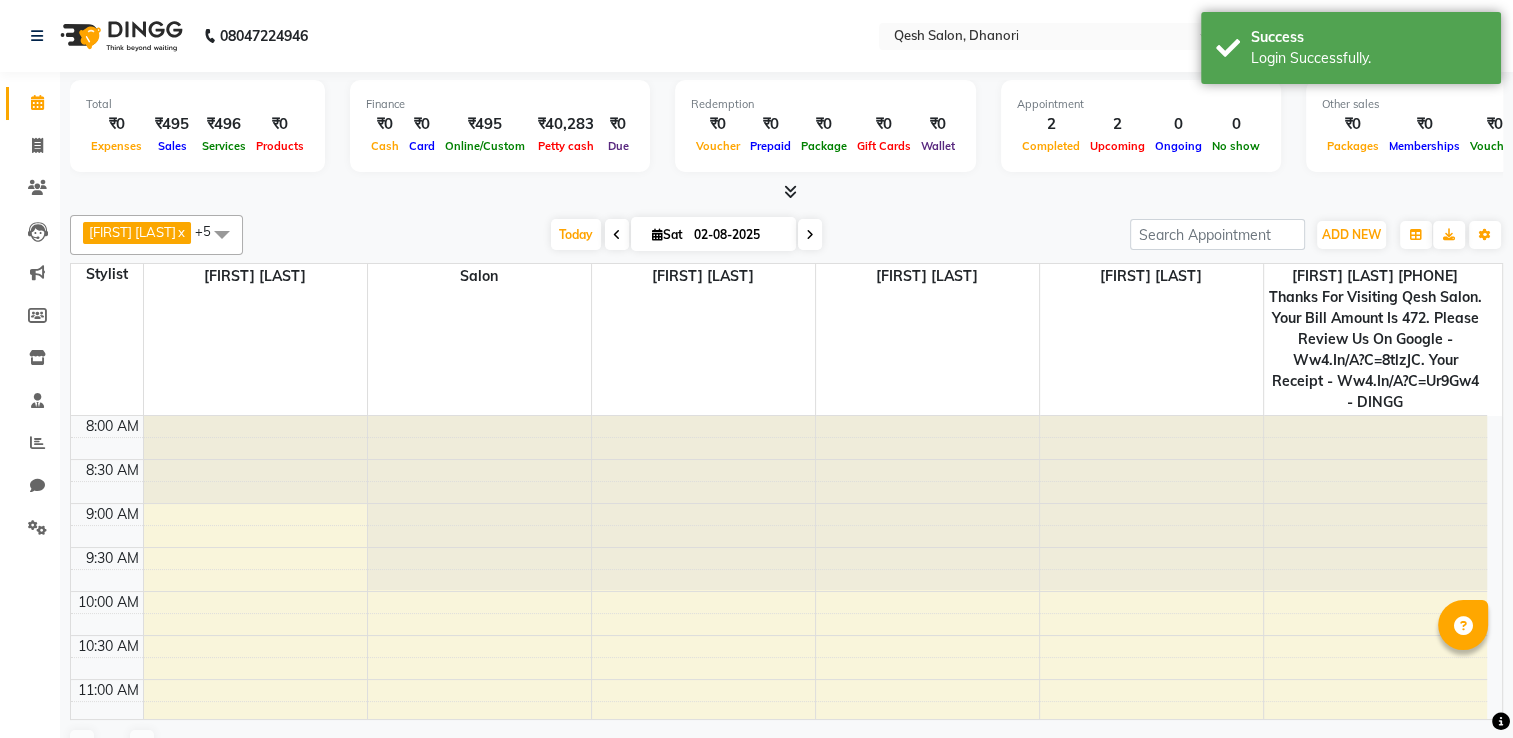 scroll, scrollTop: 0, scrollLeft: 0, axis: both 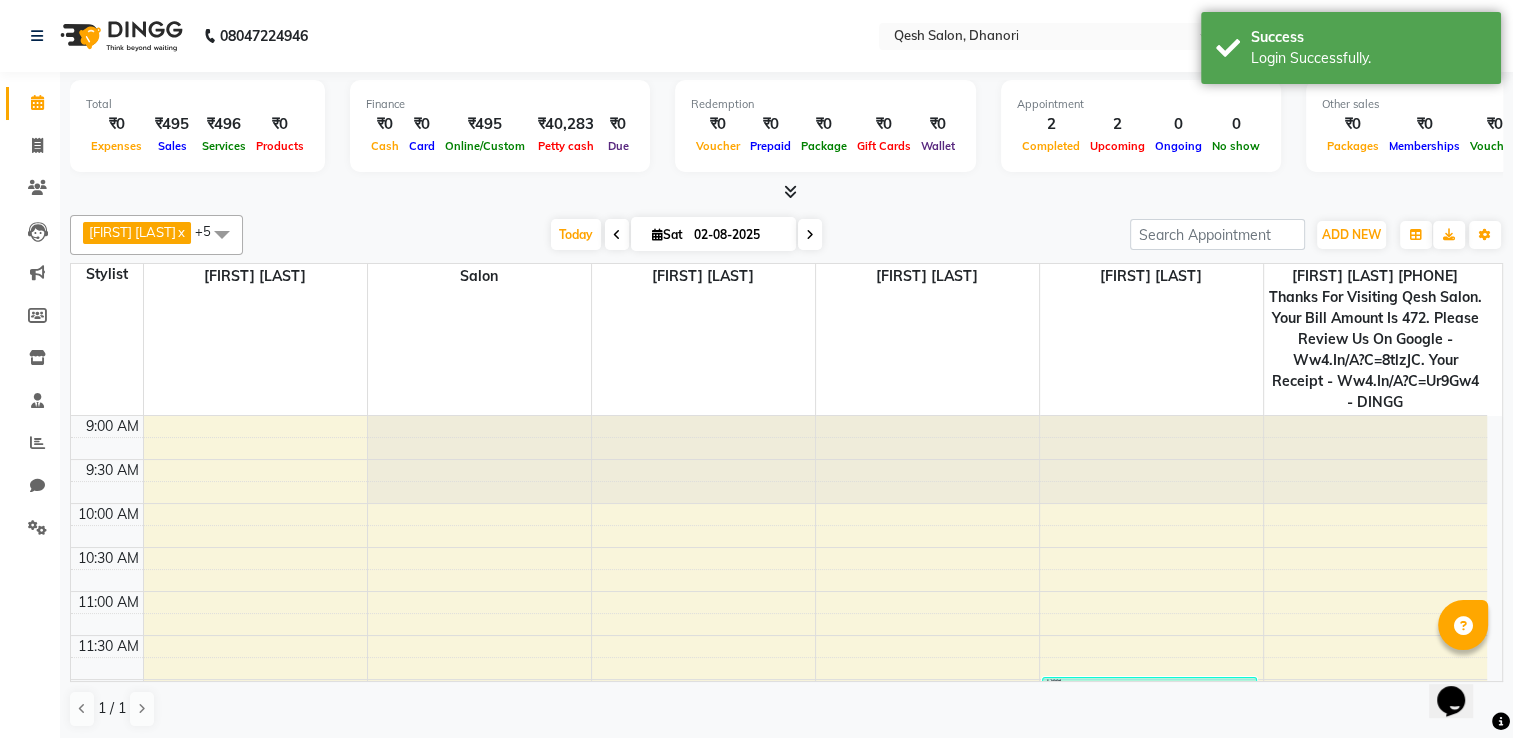 click on "08047224946" 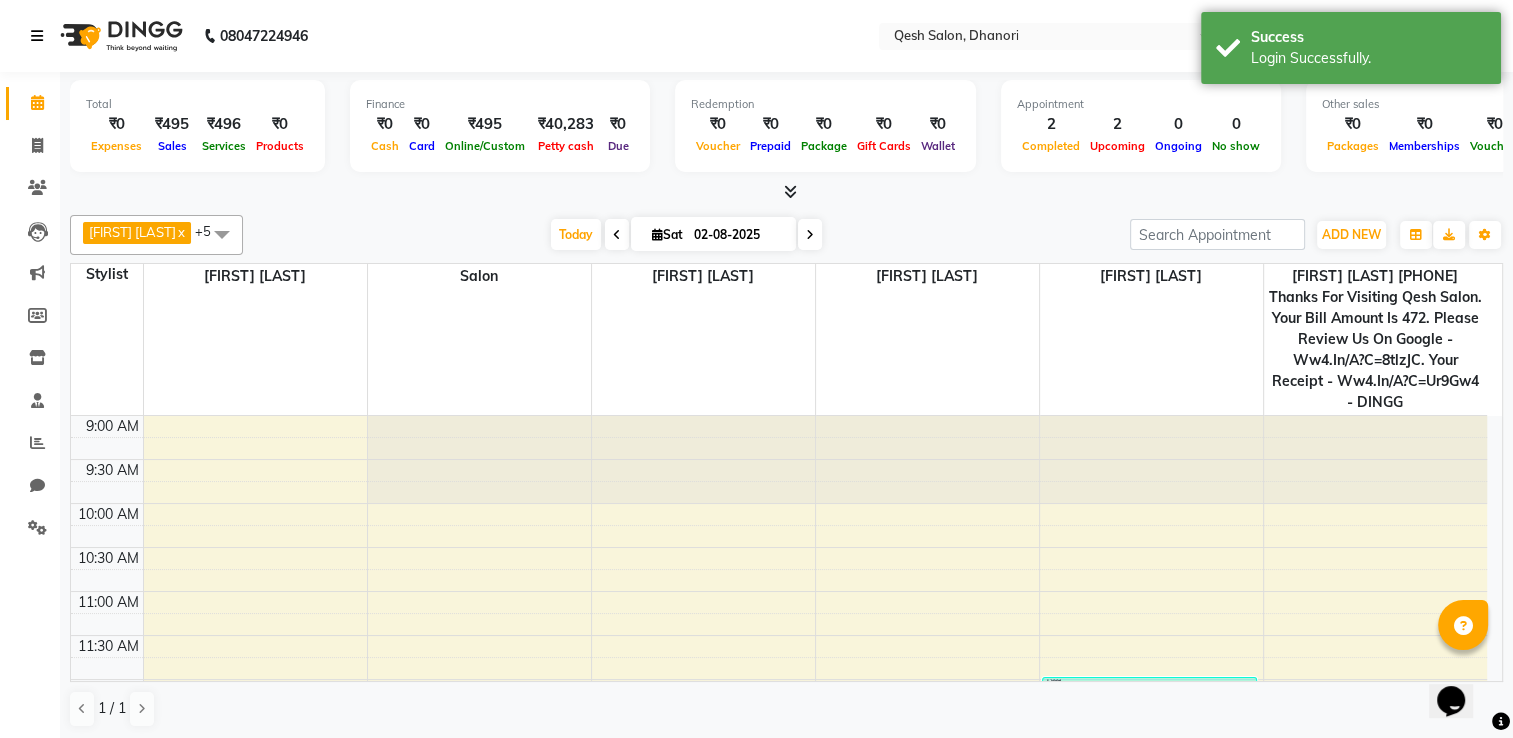 click at bounding box center (37, 36) 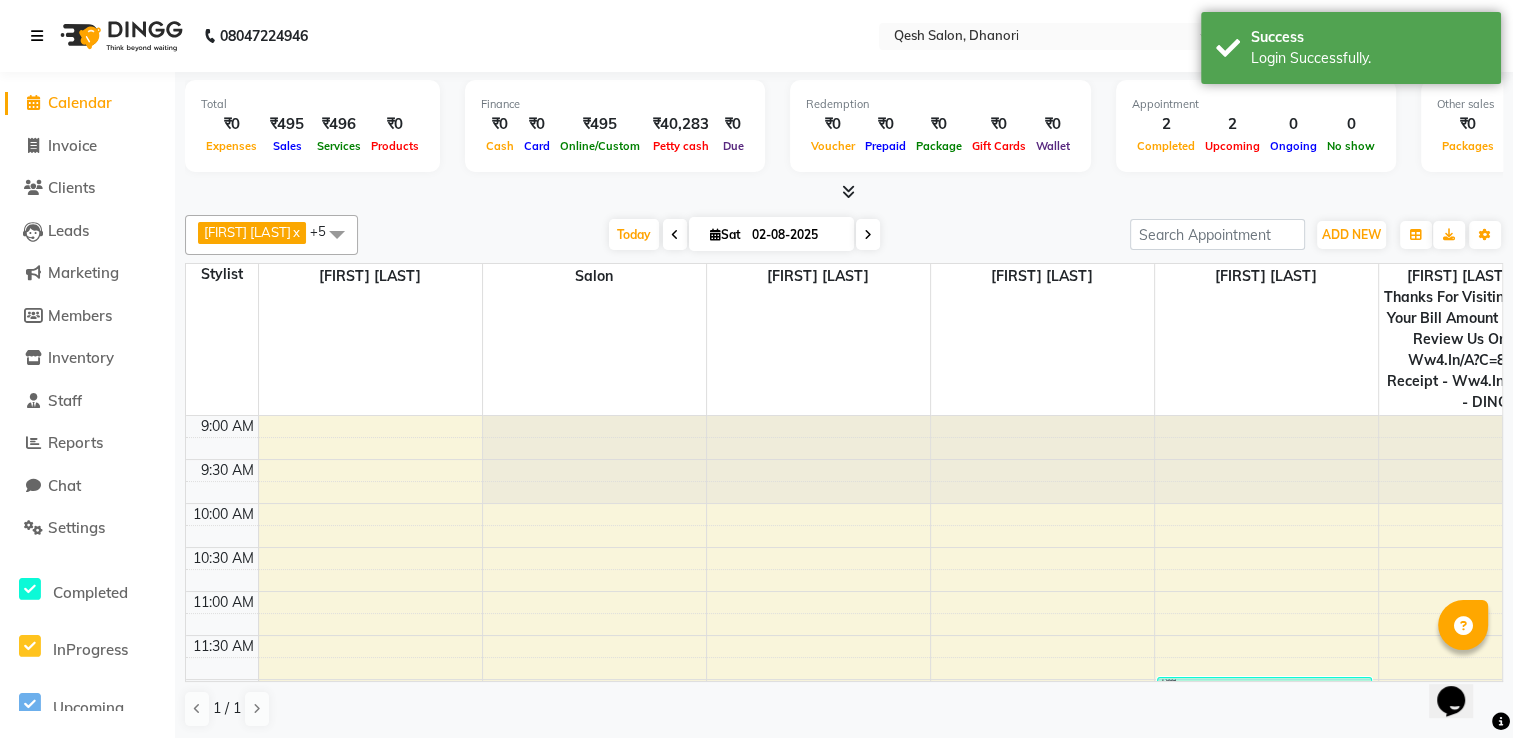 click at bounding box center [37, 36] 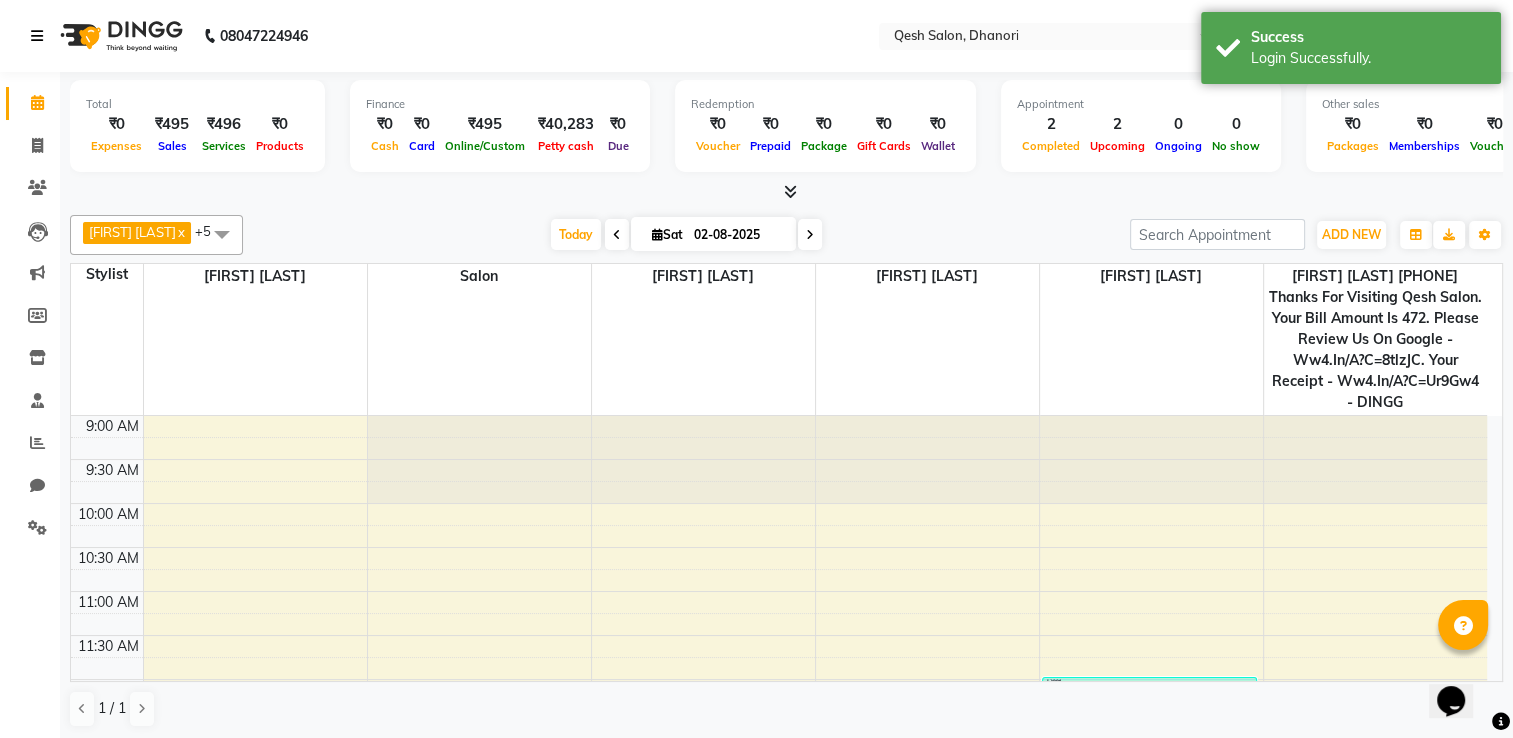 scroll, scrollTop: 0, scrollLeft: 0, axis: both 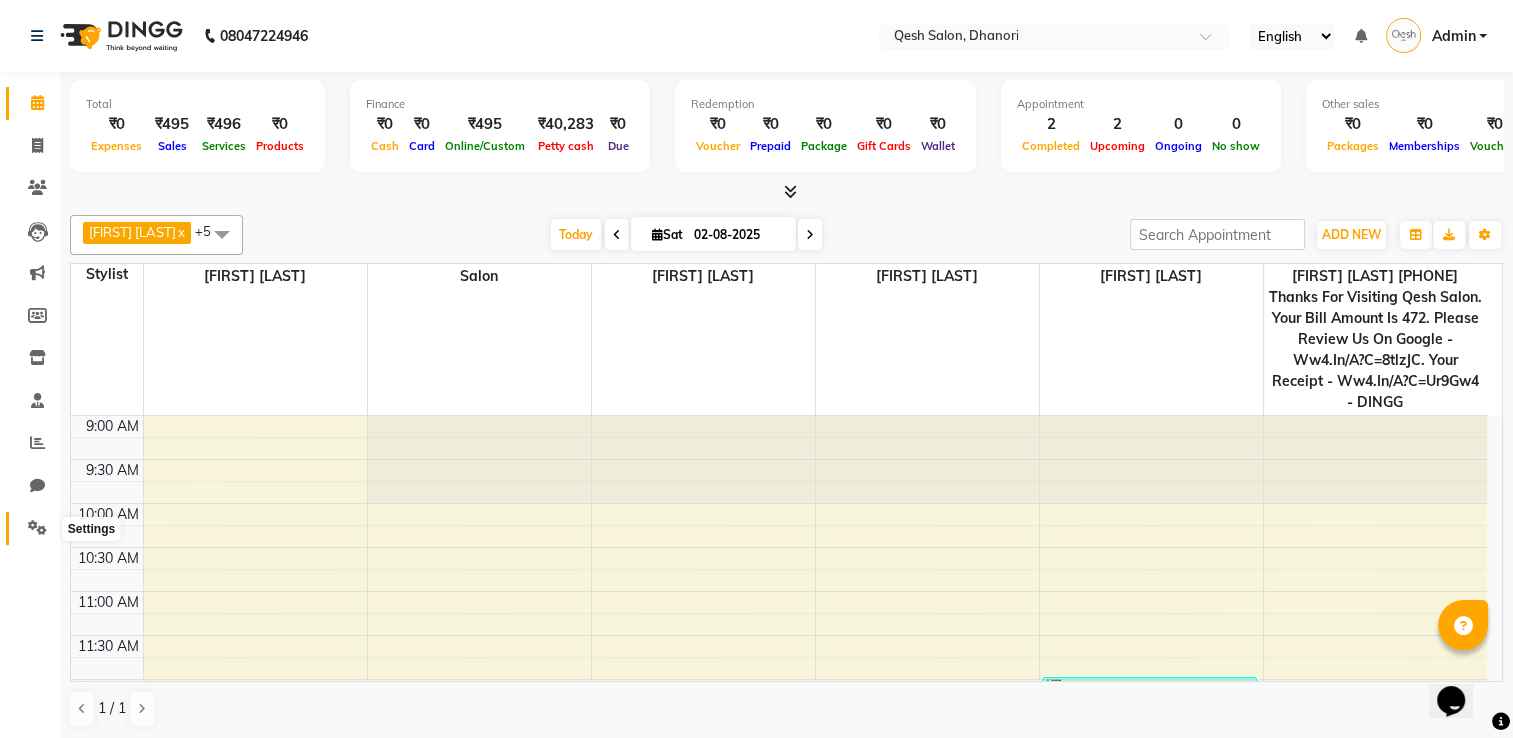 click 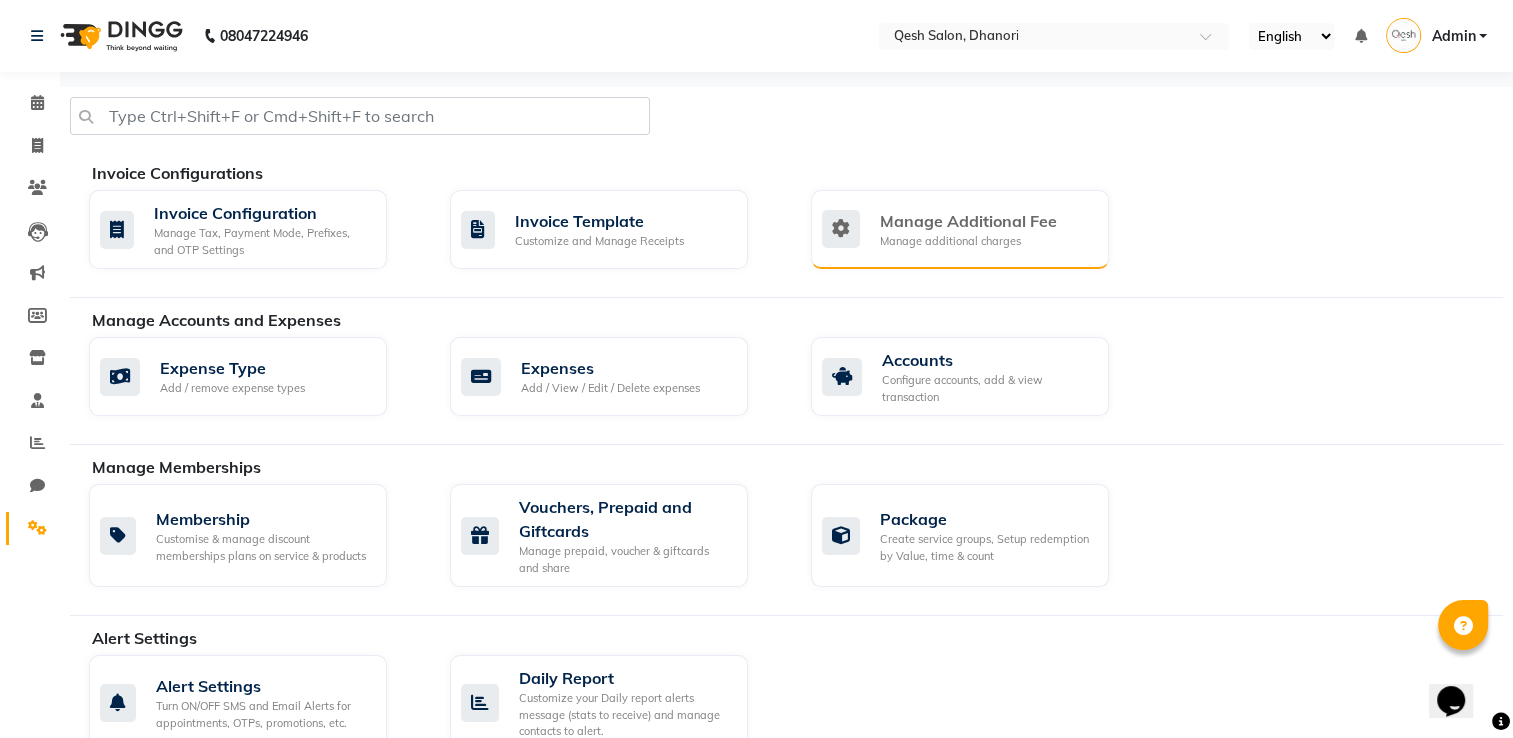 click on "Manage Additional Fee Manage additional charges" 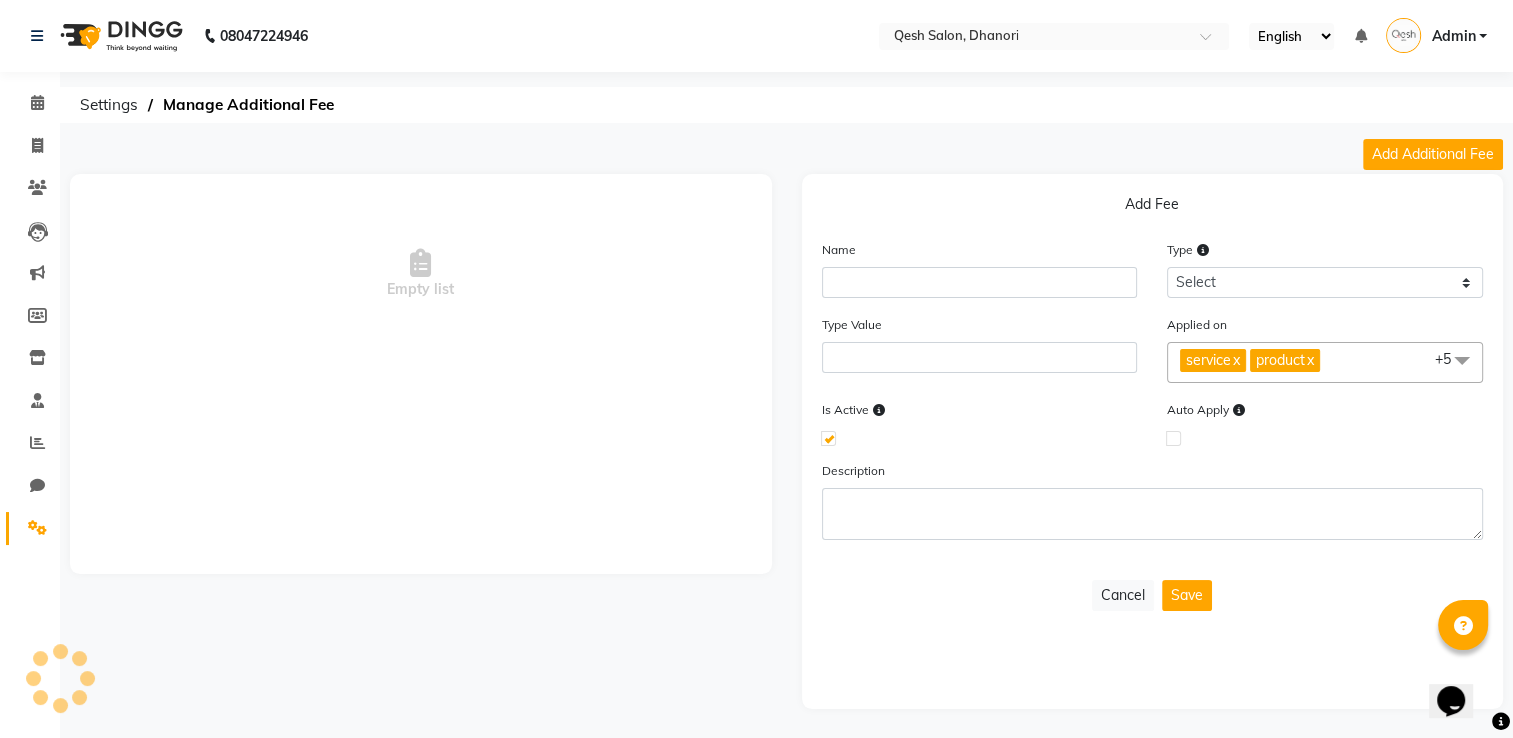 scroll, scrollTop: 0, scrollLeft: 0, axis: both 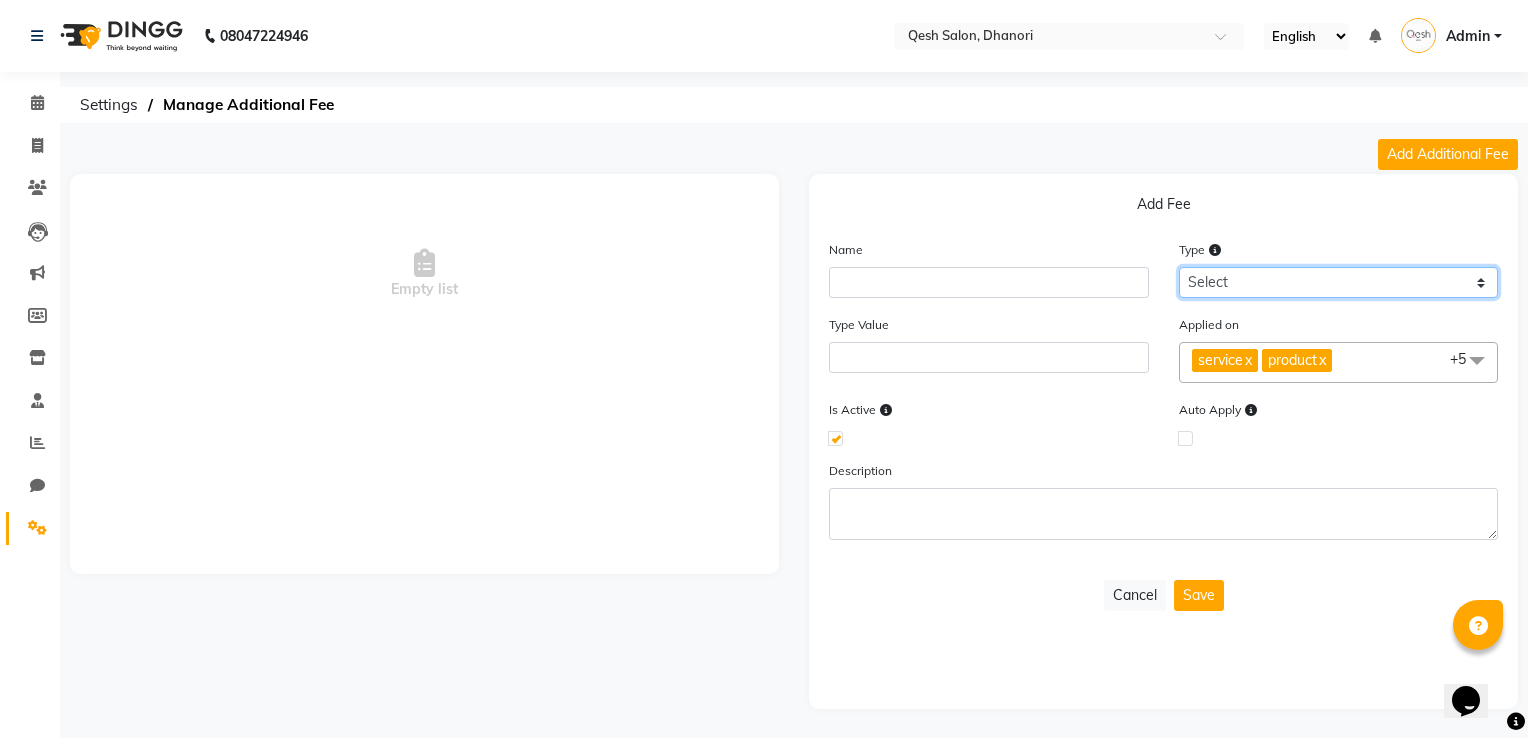 click on "Select Flat Percentage" 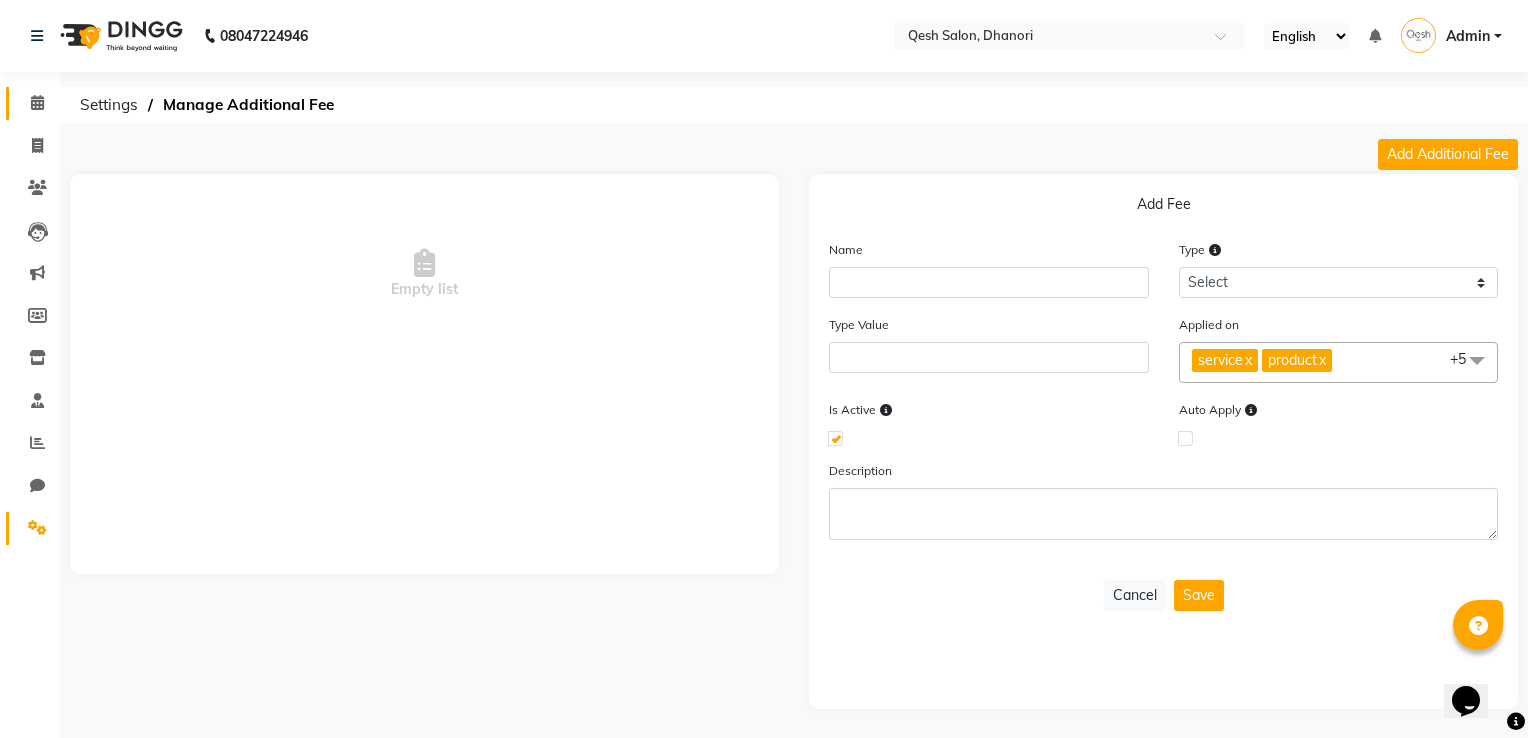 click on "Calendar" 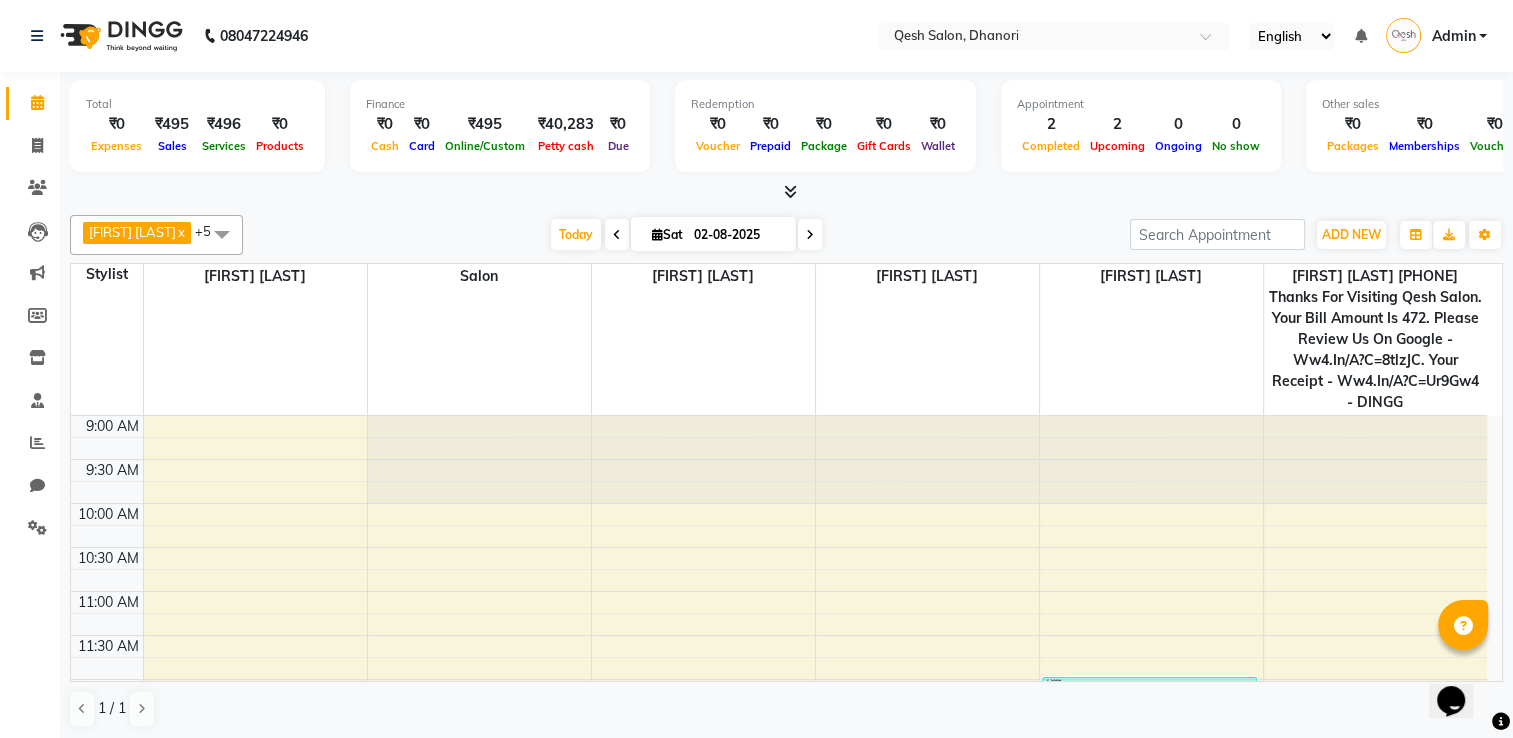 click at bounding box center (786, 192) 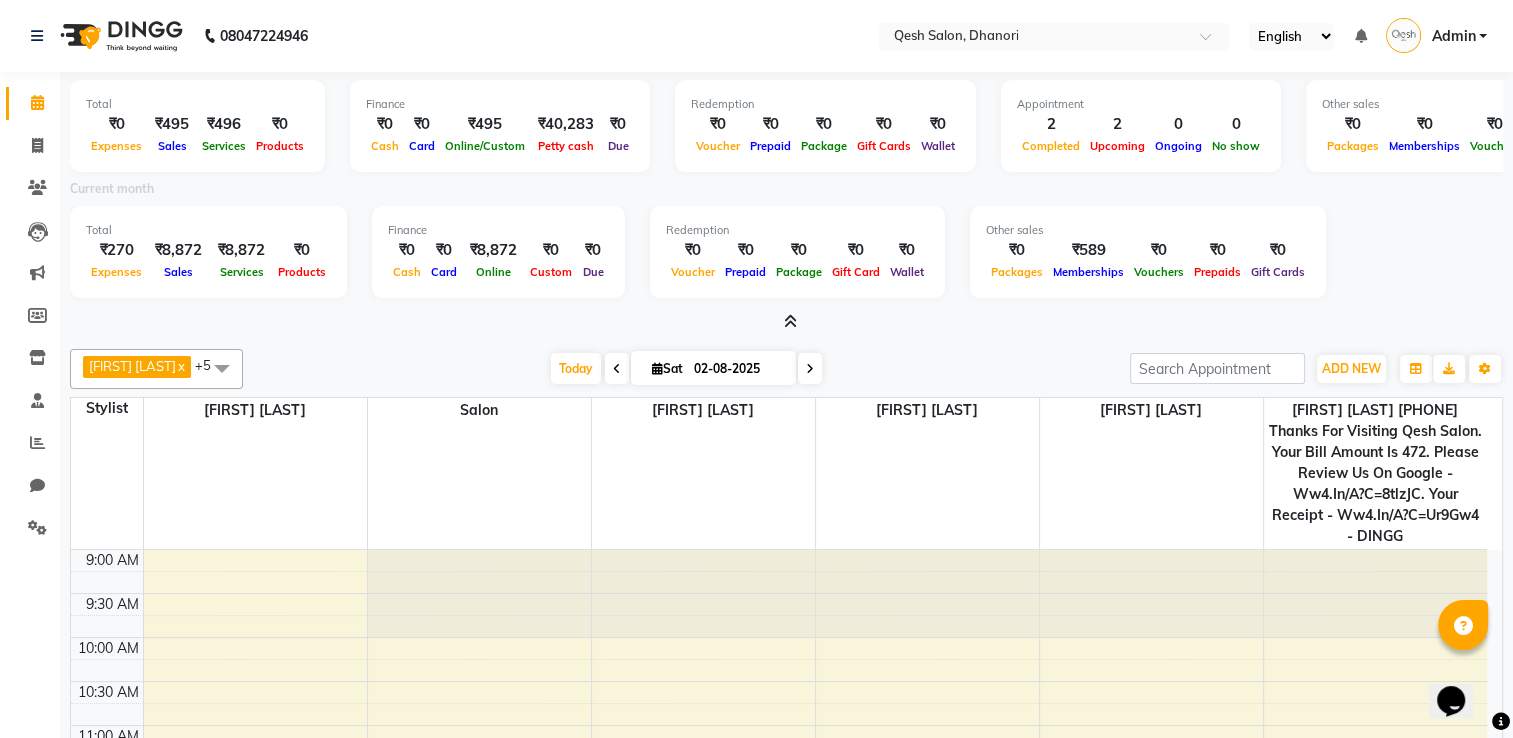 click at bounding box center (790, 321) 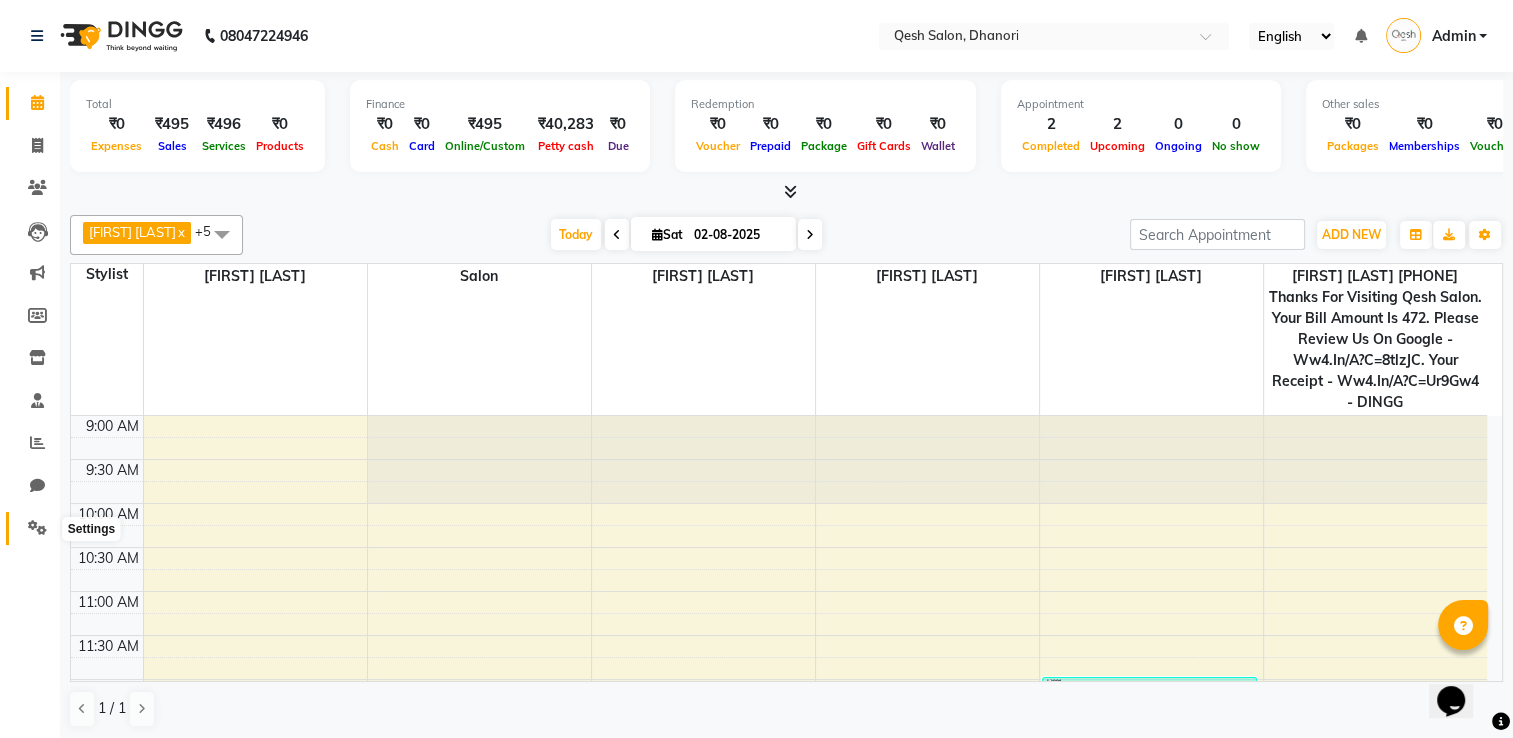 click 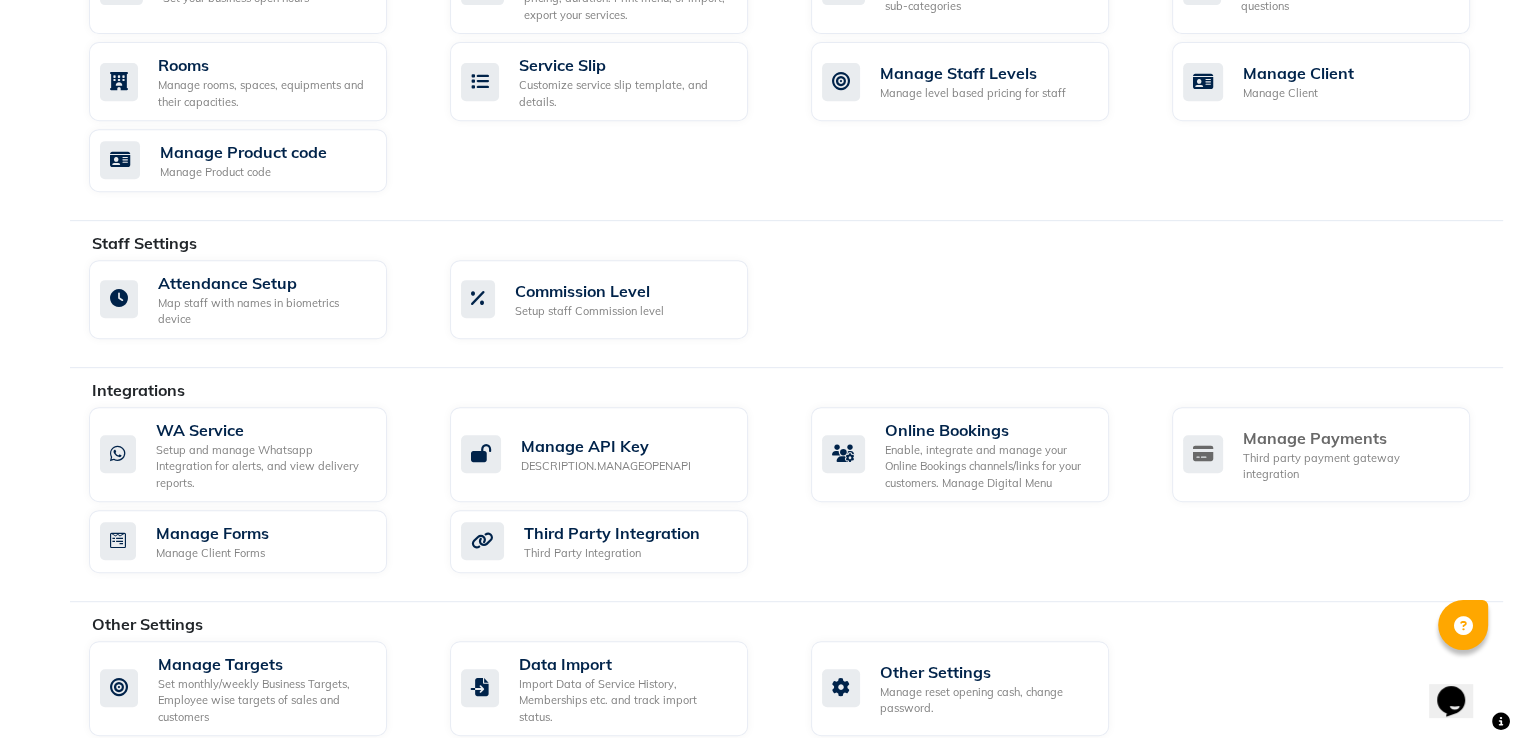 scroll, scrollTop: 900, scrollLeft: 0, axis: vertical 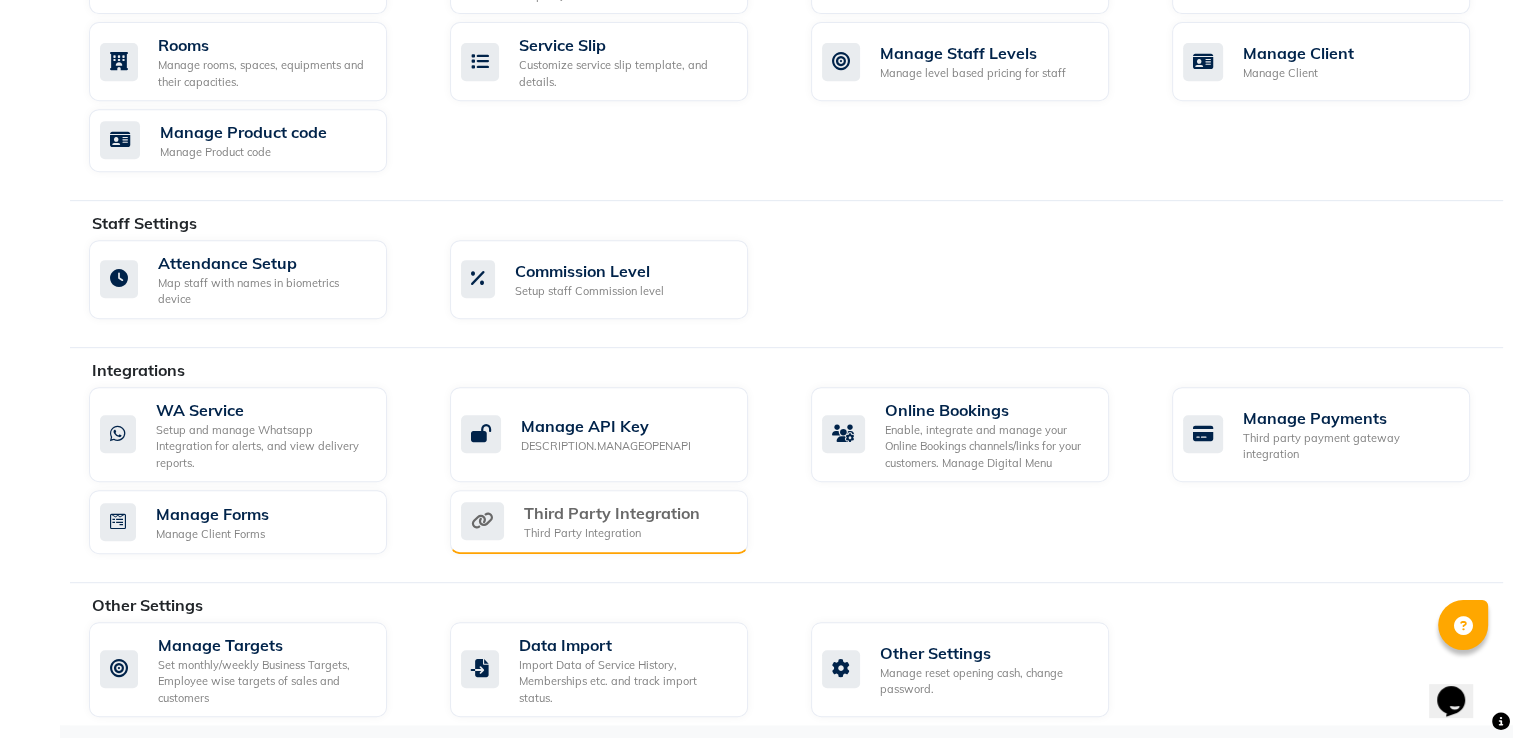 click on "Third Party Integration Third Party Integration" 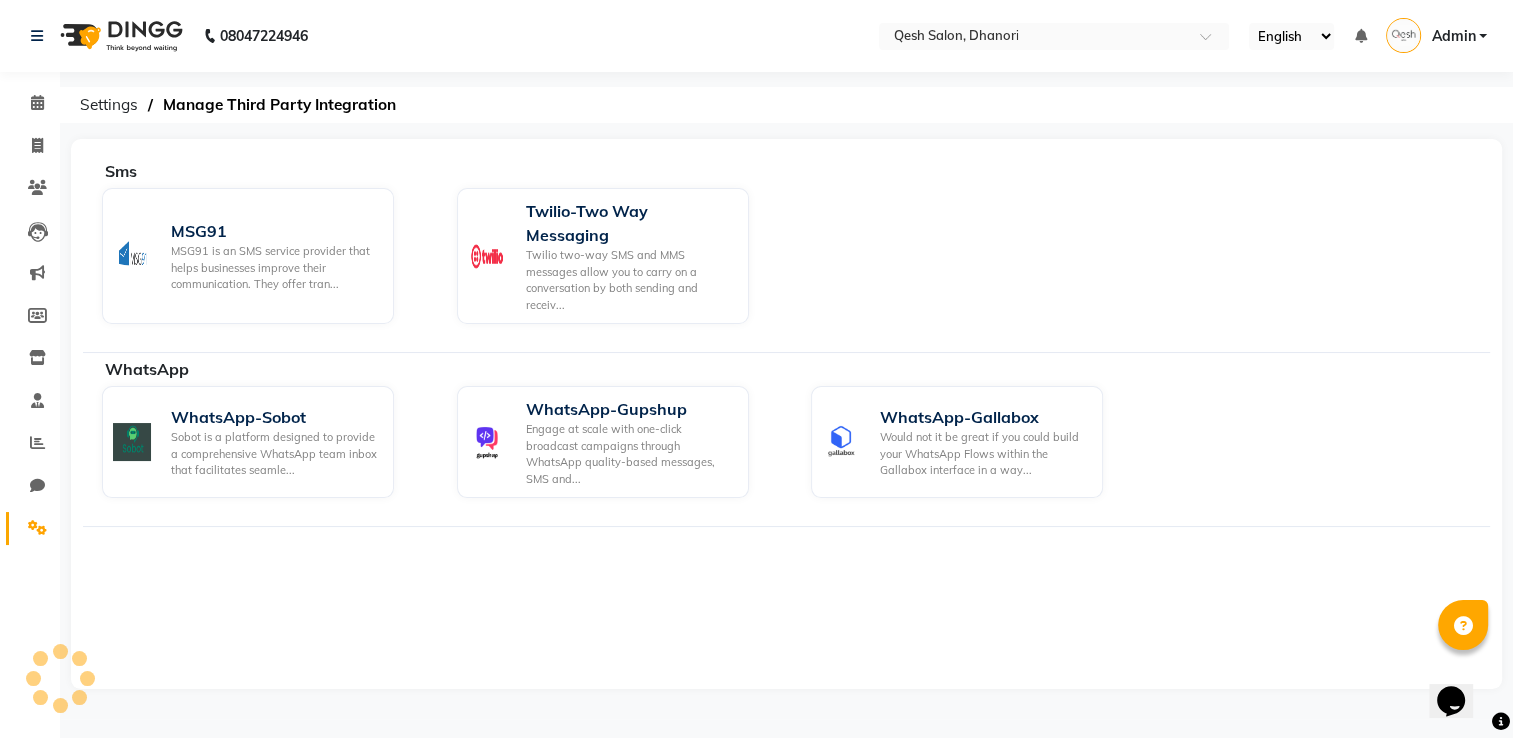 scroll, scrollTop: 0, scrollLeft: 0, axis: both 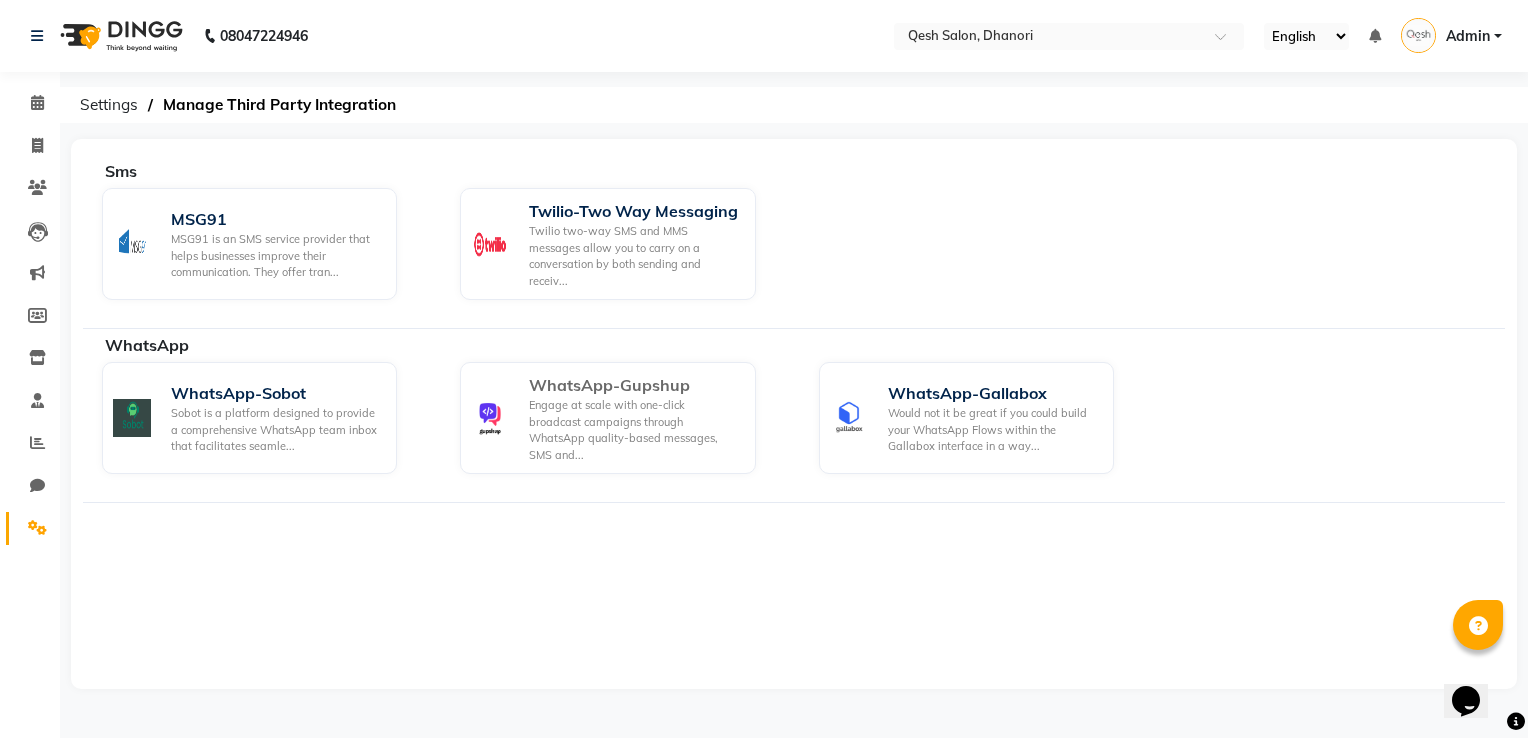 click on "Engage at scale with one-click broadcast campaigns through WhatsApp quality-based messages, SMS and..." 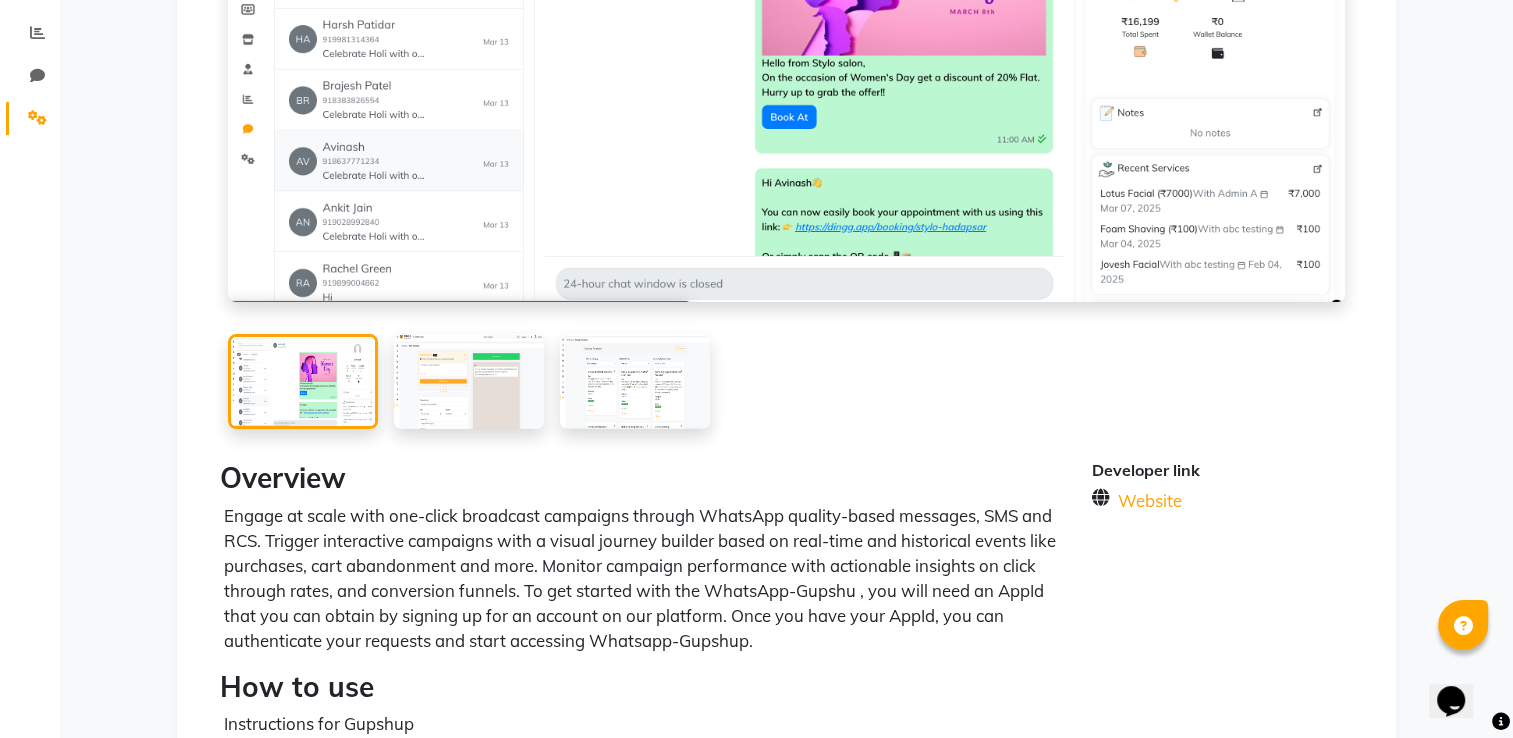 scroll, scrollTop: 0, scrollLeft: 0, axis: both 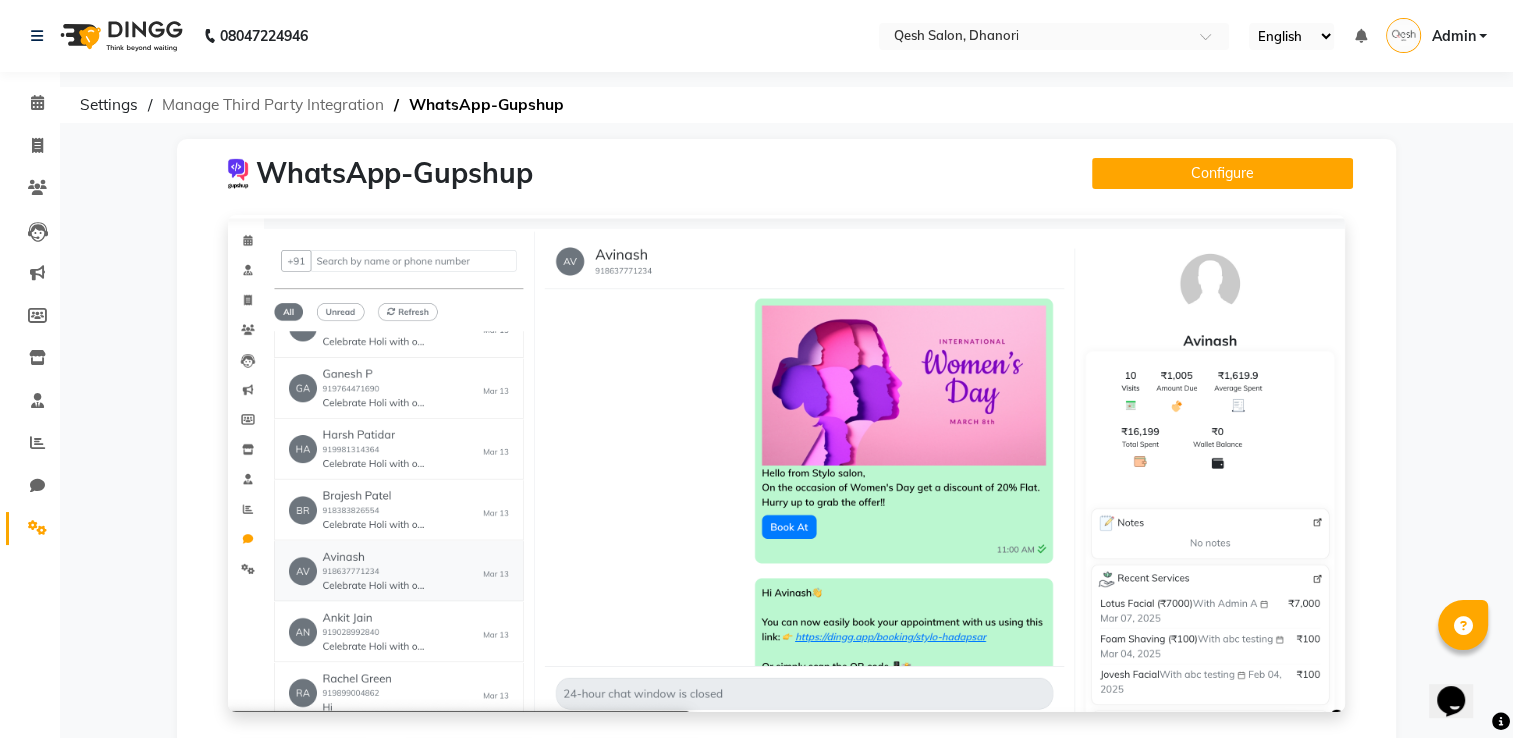 click on "Manage Third Party Integration" 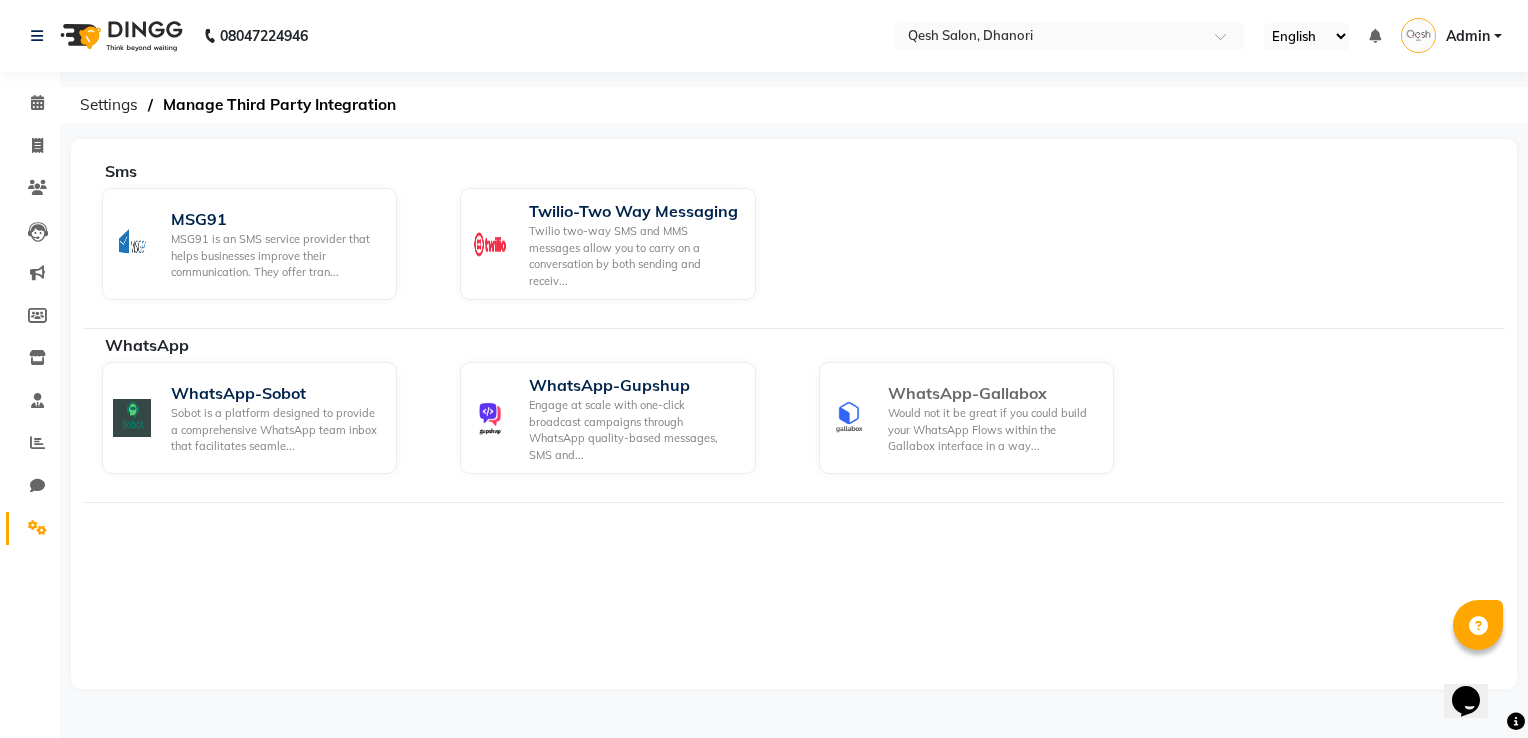 click on "Would not it be great if you could build your WhatsApp Flows within the Gallabox interface in a way..." 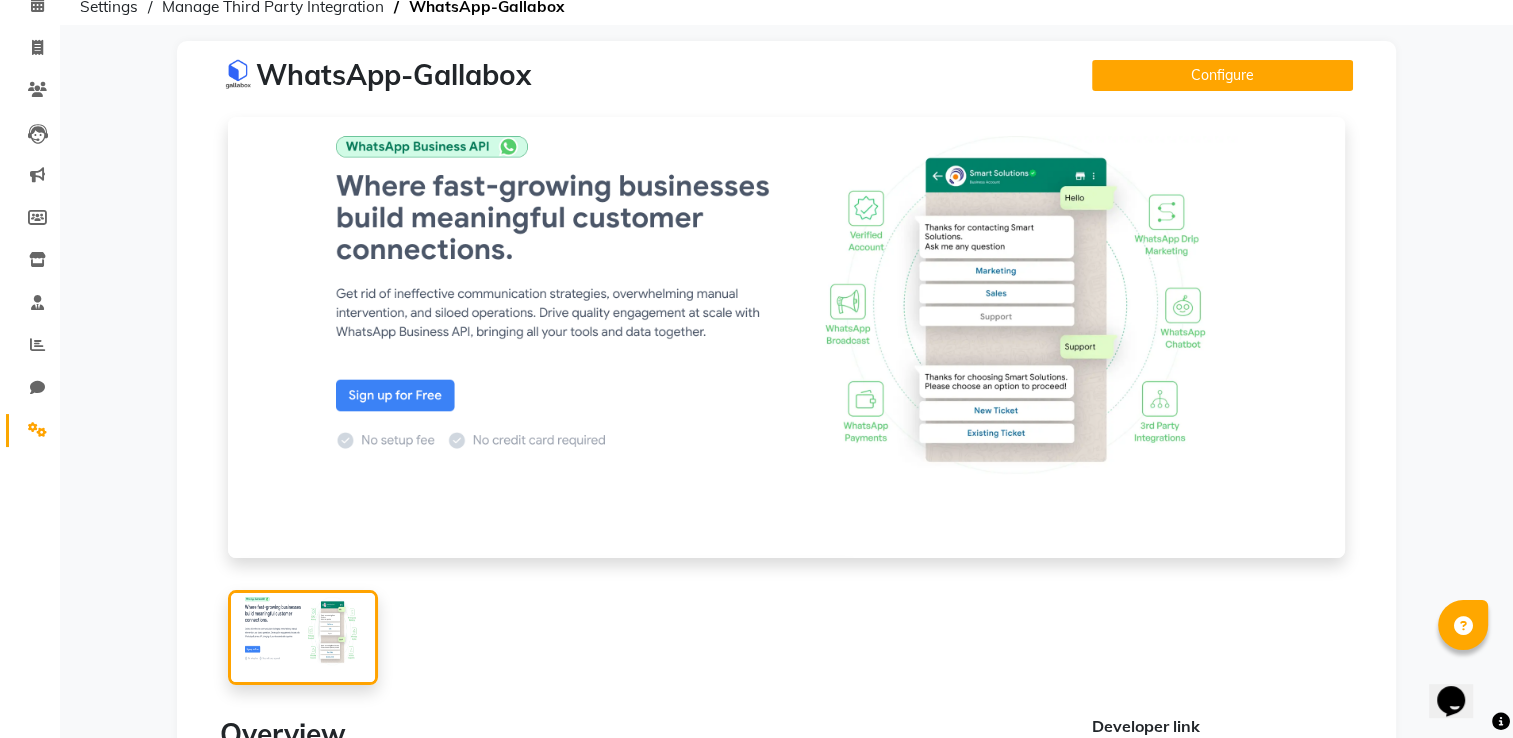 scroll, scrollTop: 0, scrollLeft: 0, axis: both 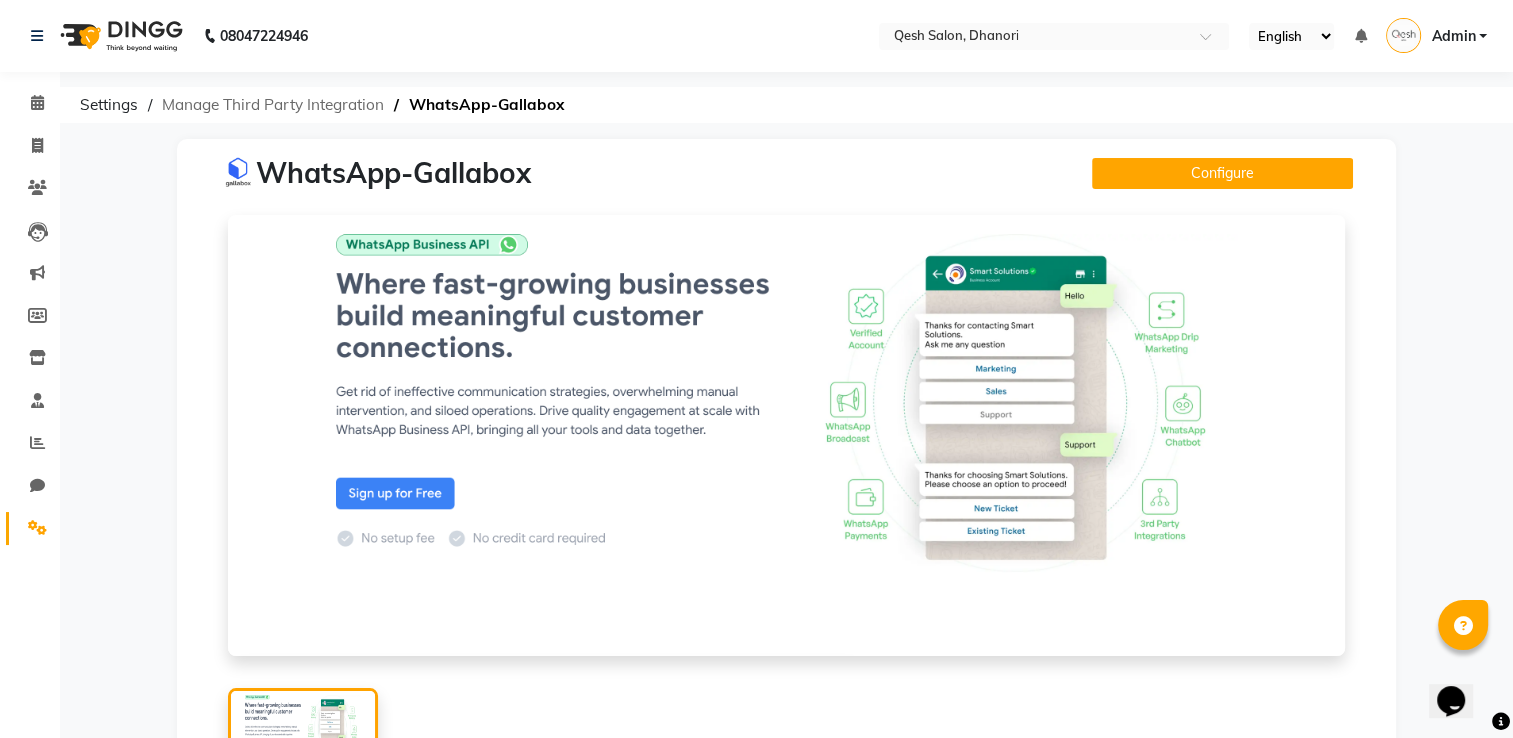 click on "Manage Third Party Integration" 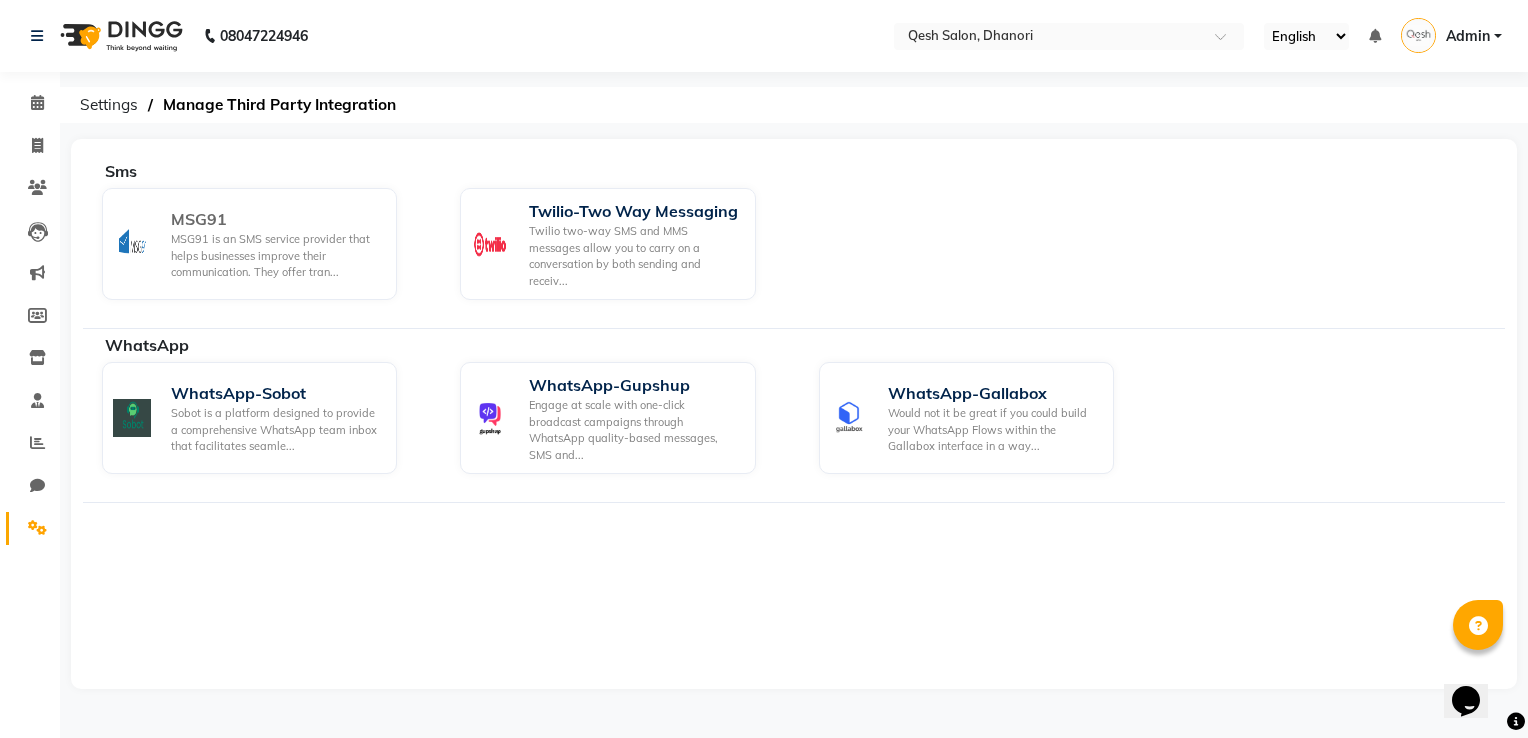 click on "MSG91 is an SMS service provider that helps businesses improve their communication. They offer tran..." 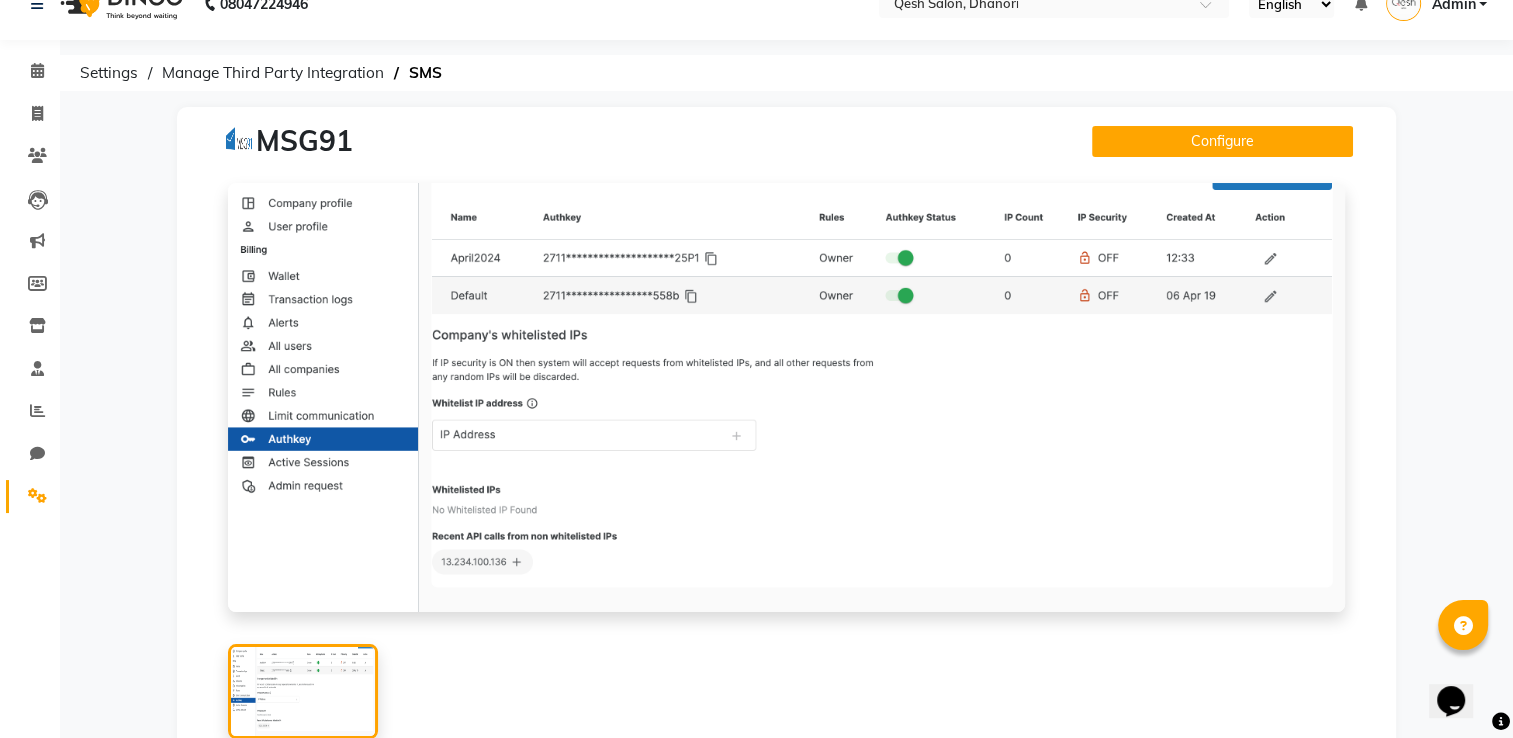 scroll, scrollTop: 0, scrollLeft: 0, axis: both 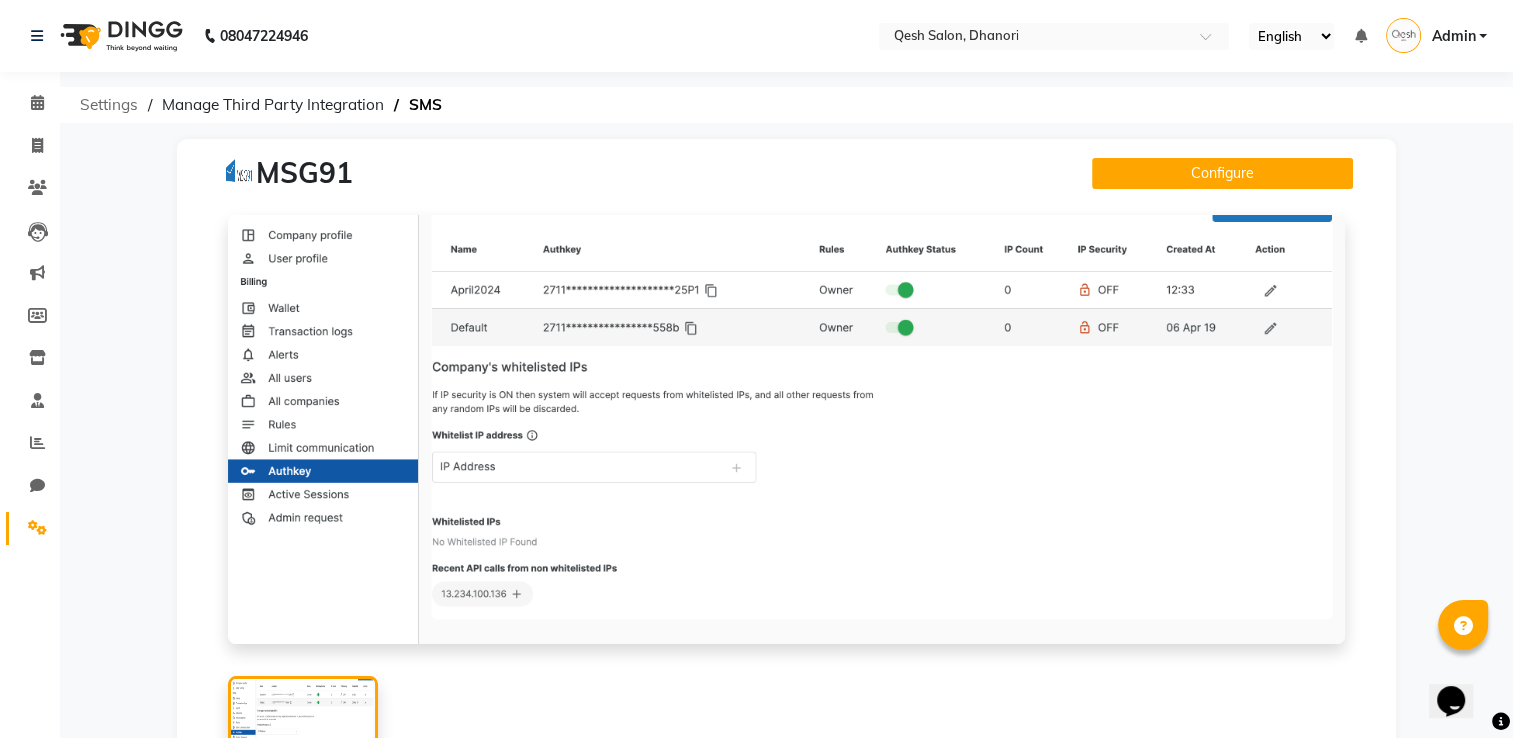 click on "Settings" 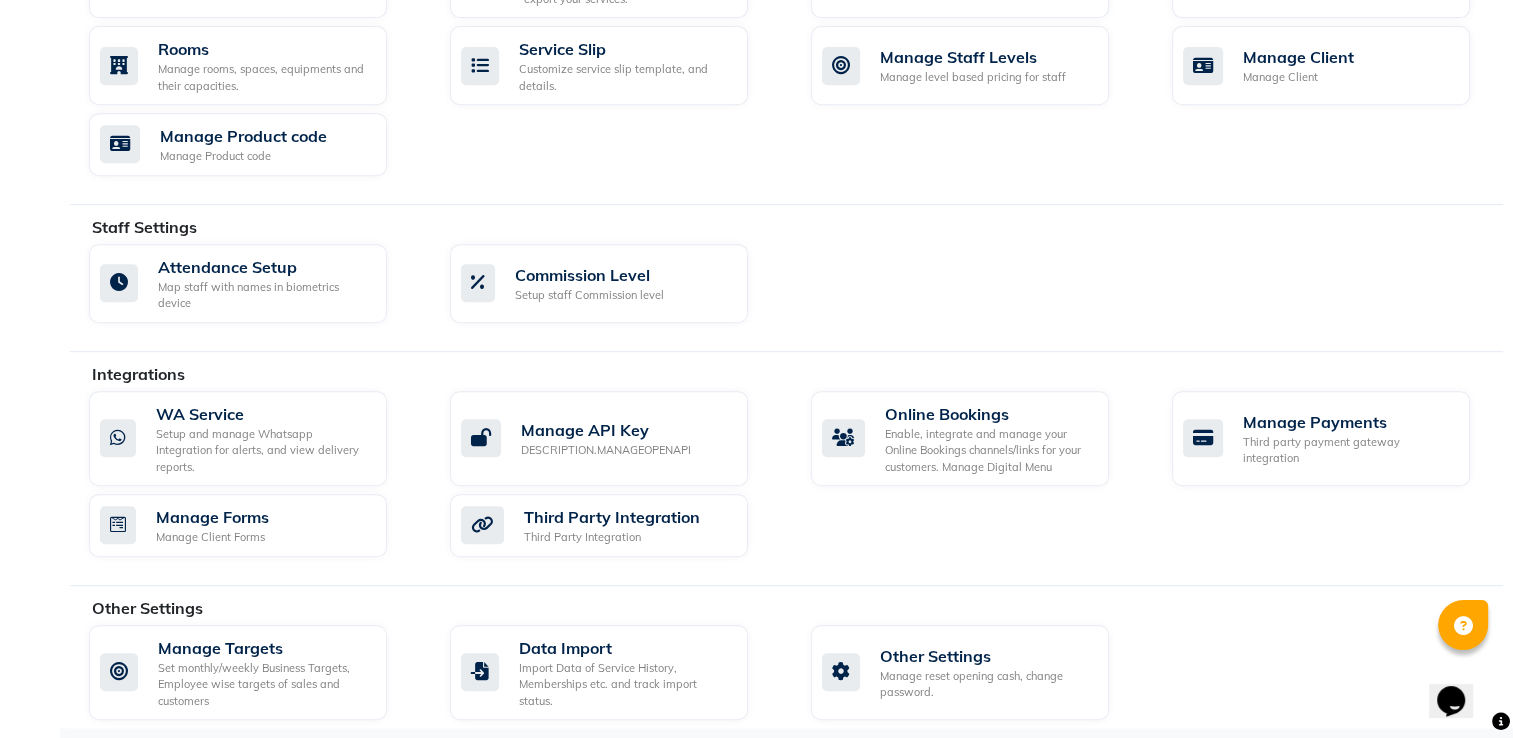 scroll, scrollTop: 900, scrollLeft: 0, axis: vertical 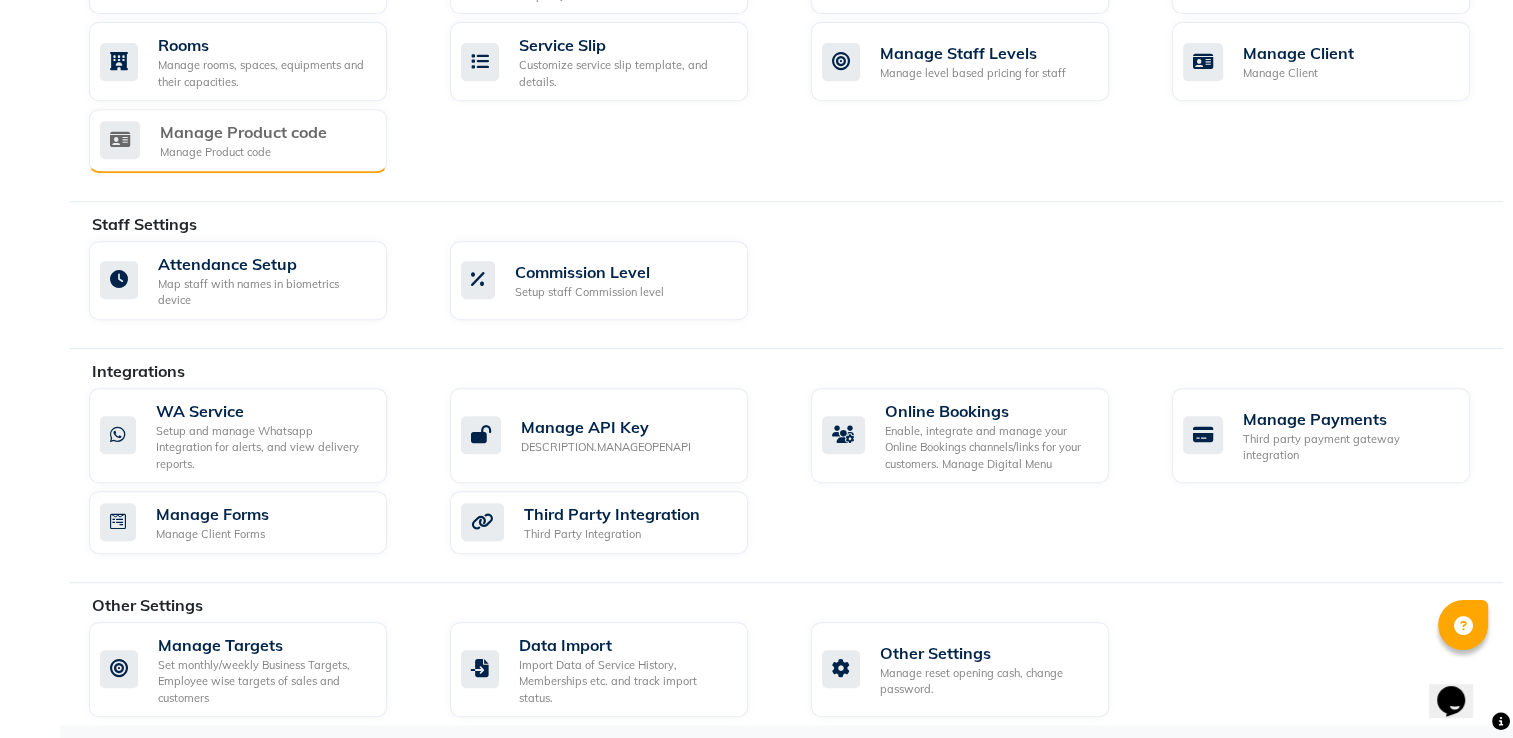click on "Manage Product code Manage Product code" 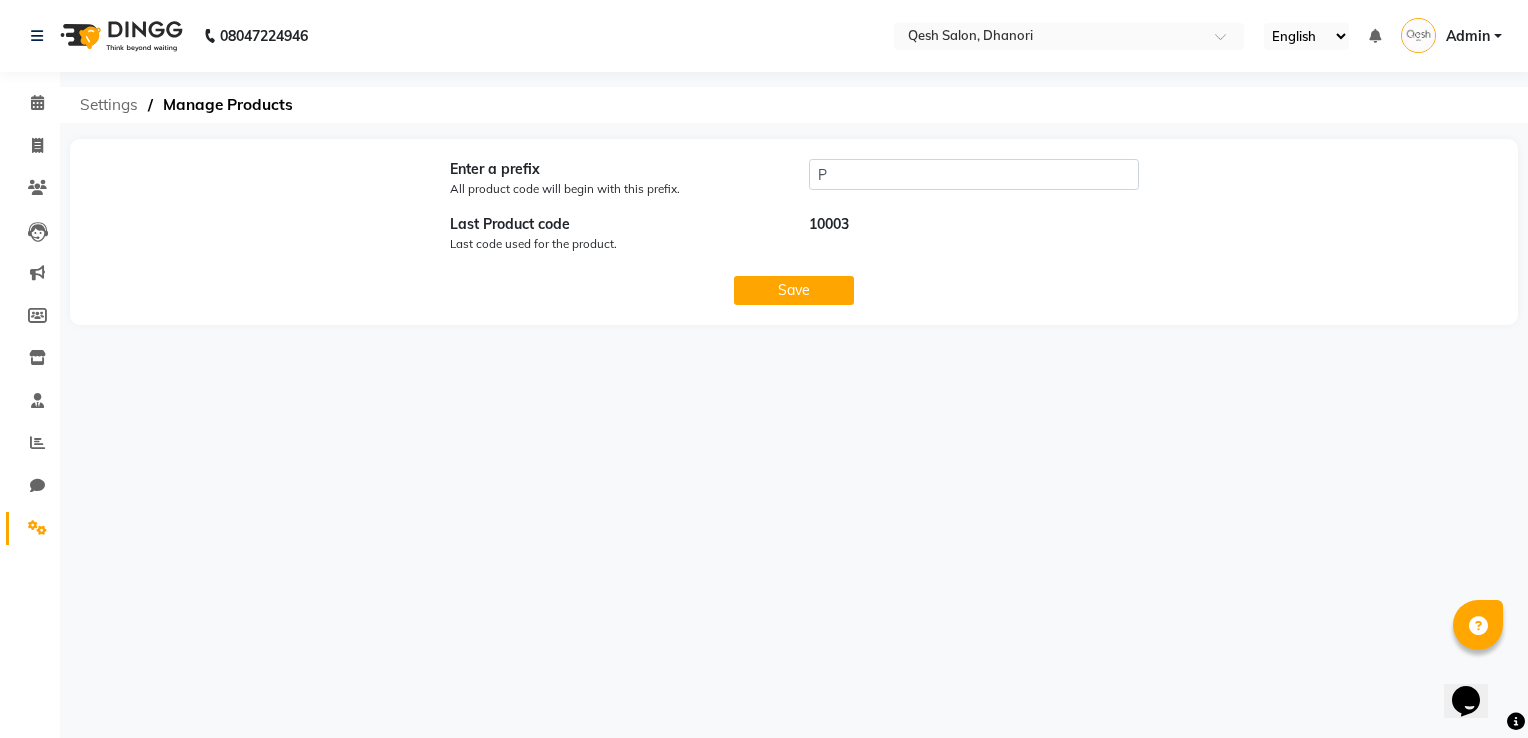 click on "Settings" 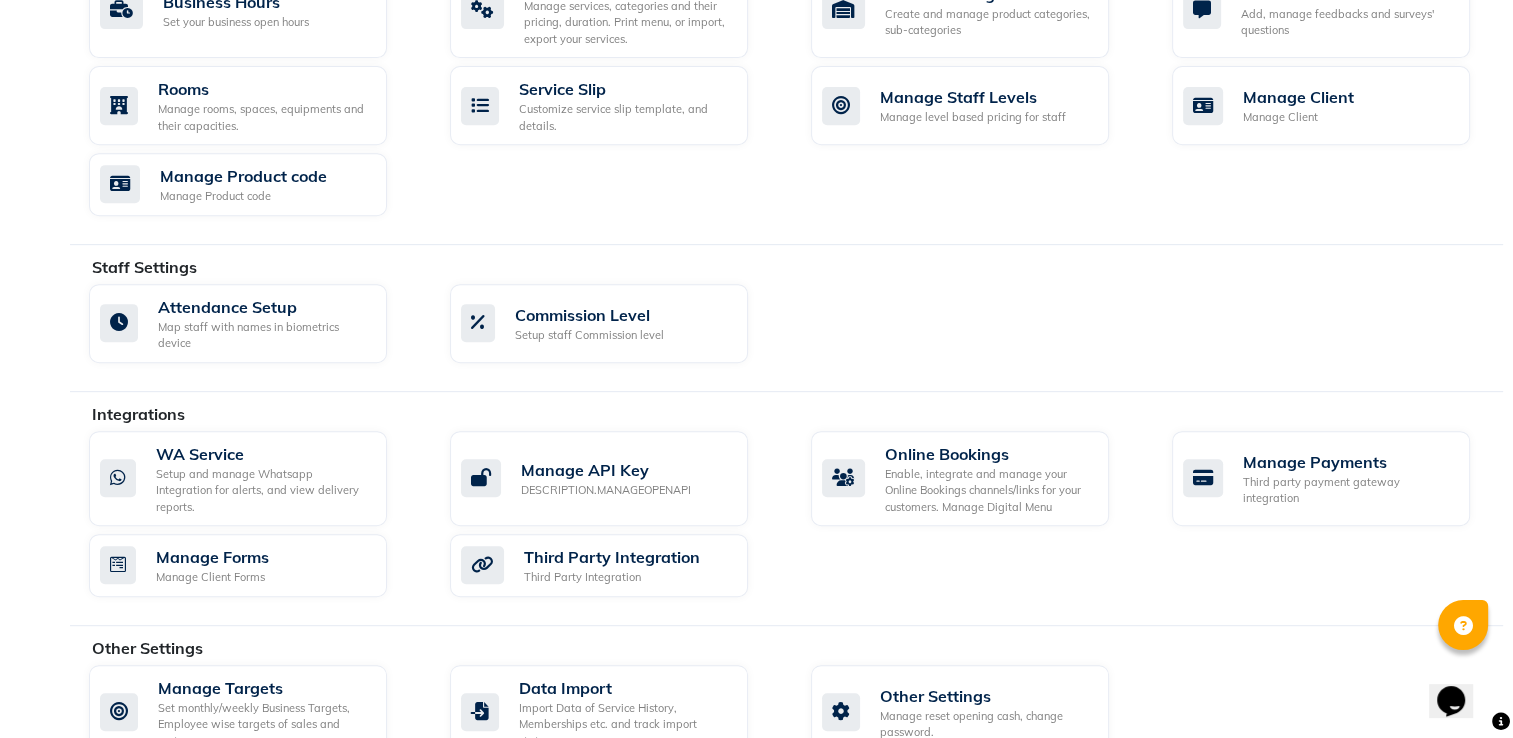 scroll, scrollTop: 900, scrollLeft: 0, axis: vertical 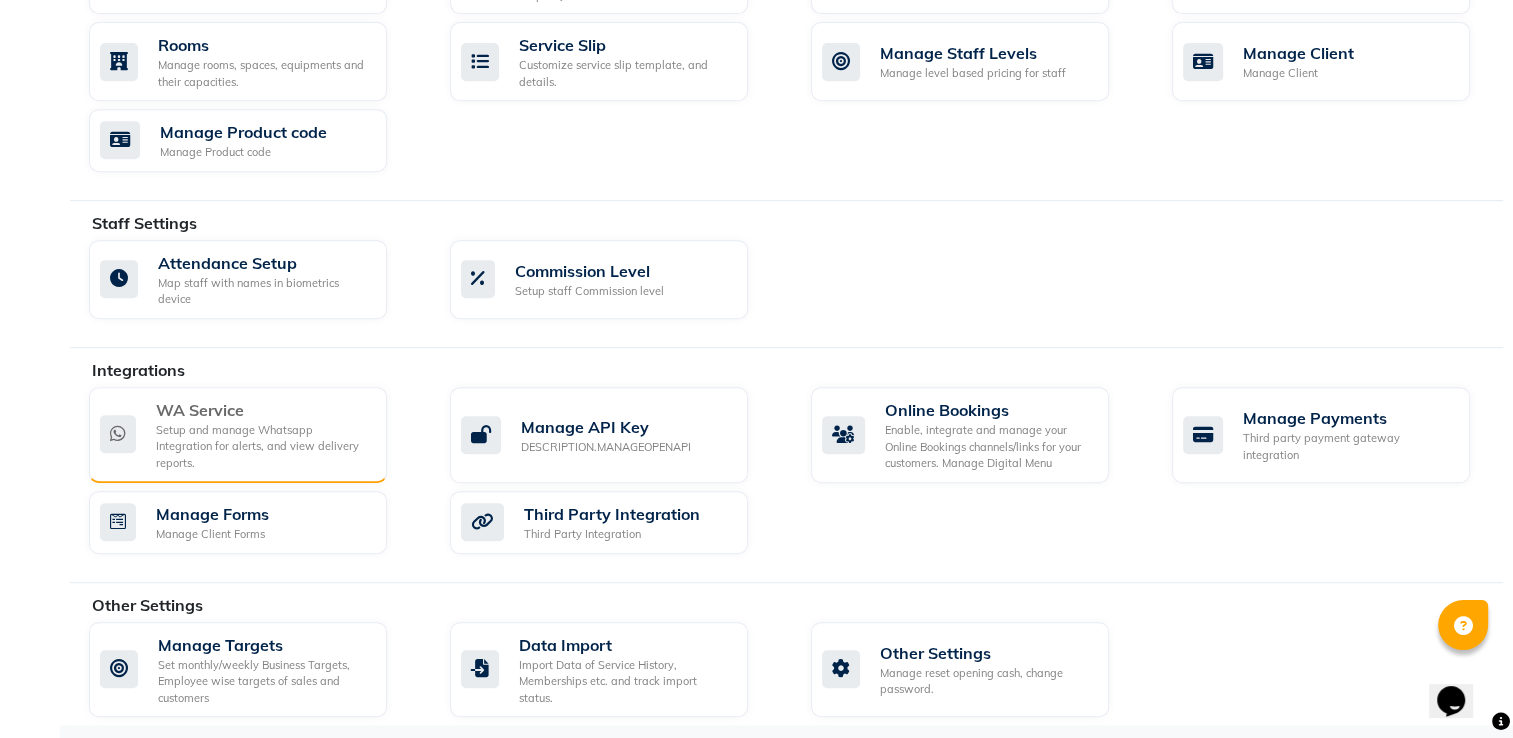 click on "Setup and manage Whatsapp Integration for alerts, and view delivery reports." 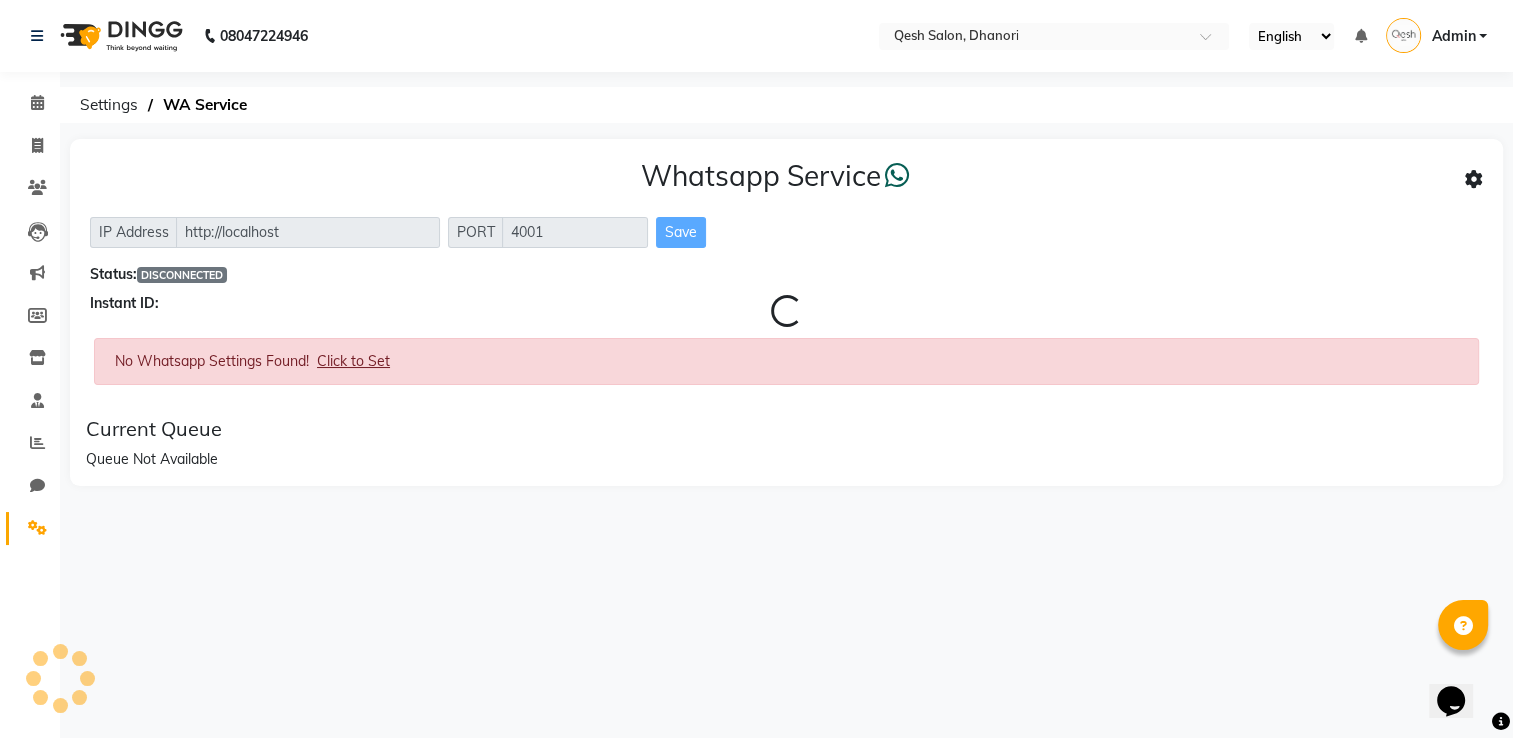 scroll, scrollTop: 0, scrollLeft: 0, axis: both 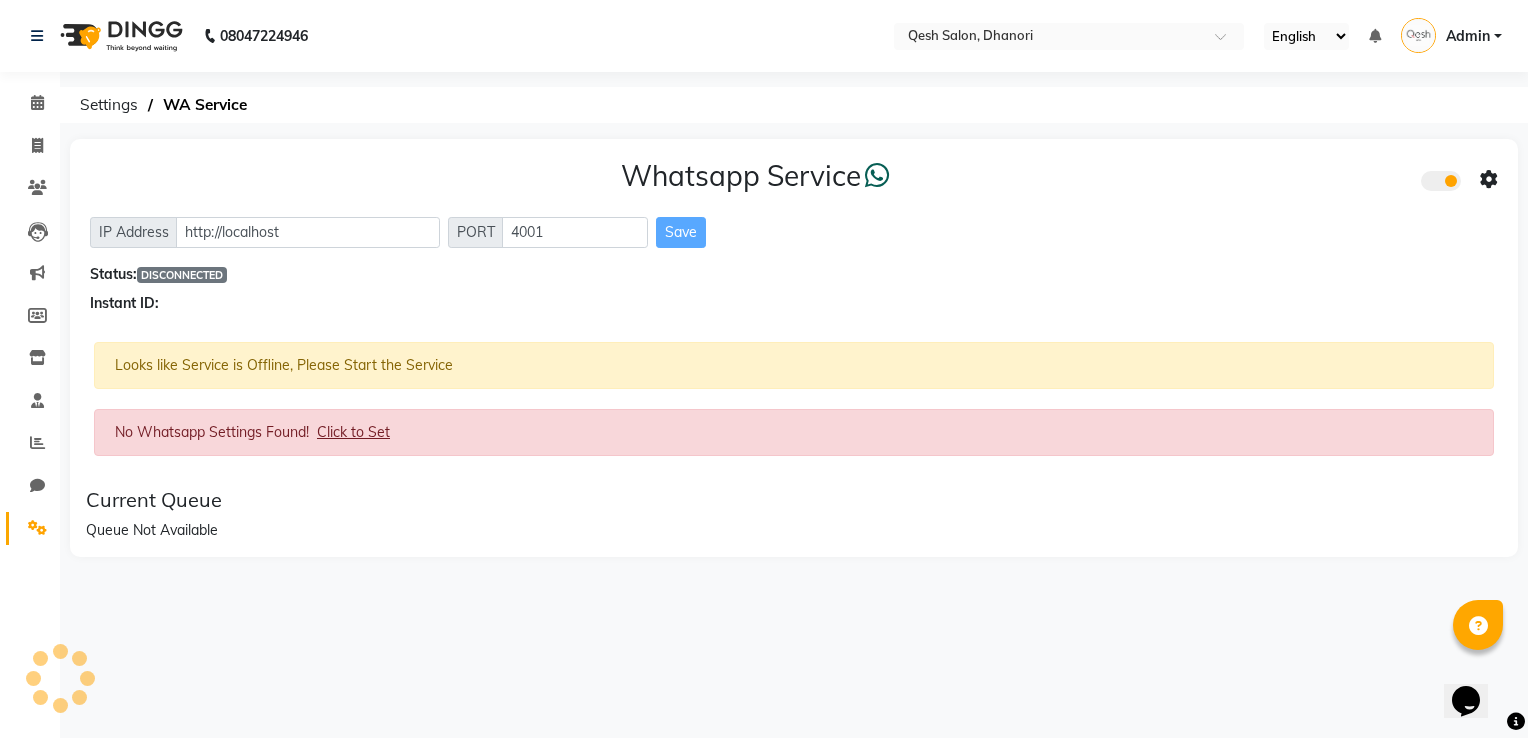 click on "Calendar" 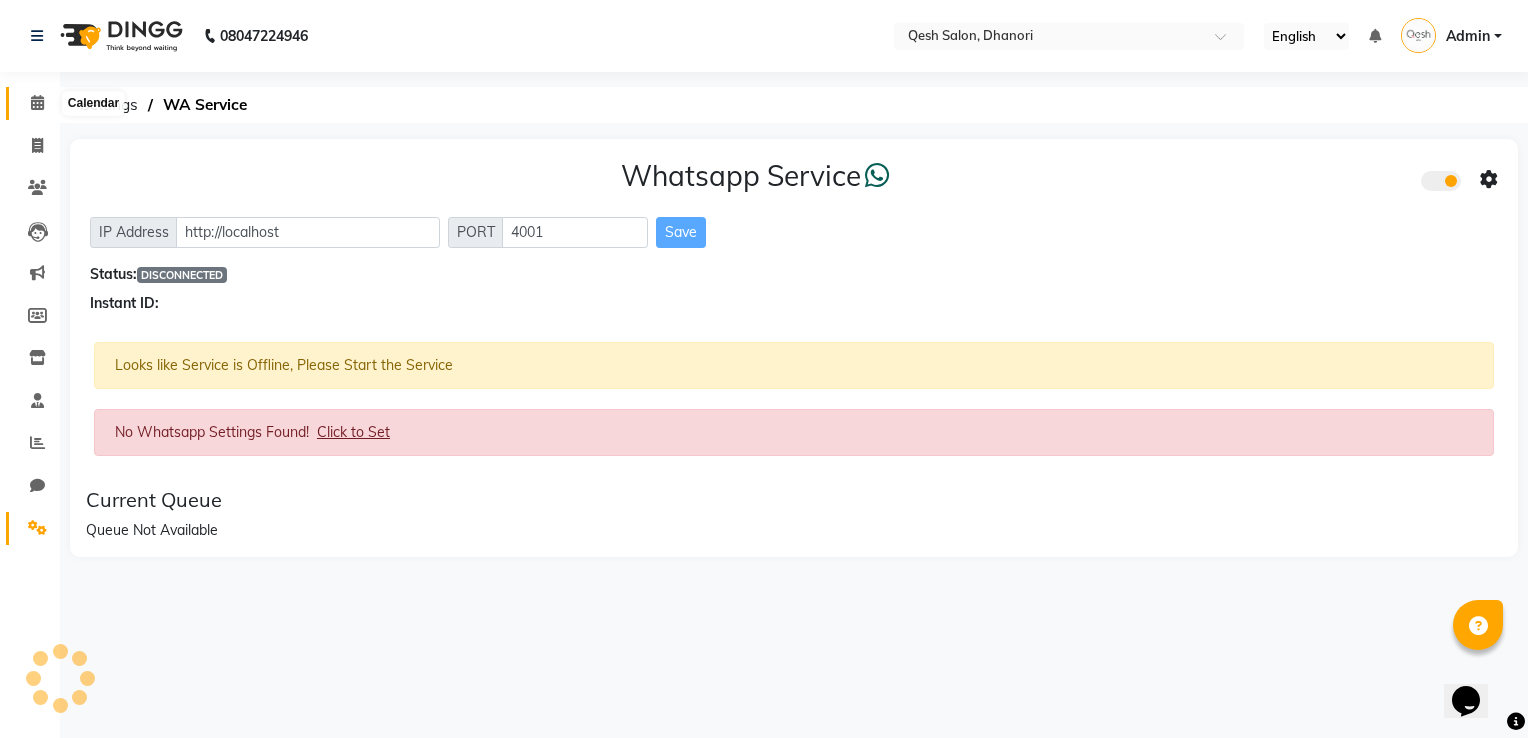 click 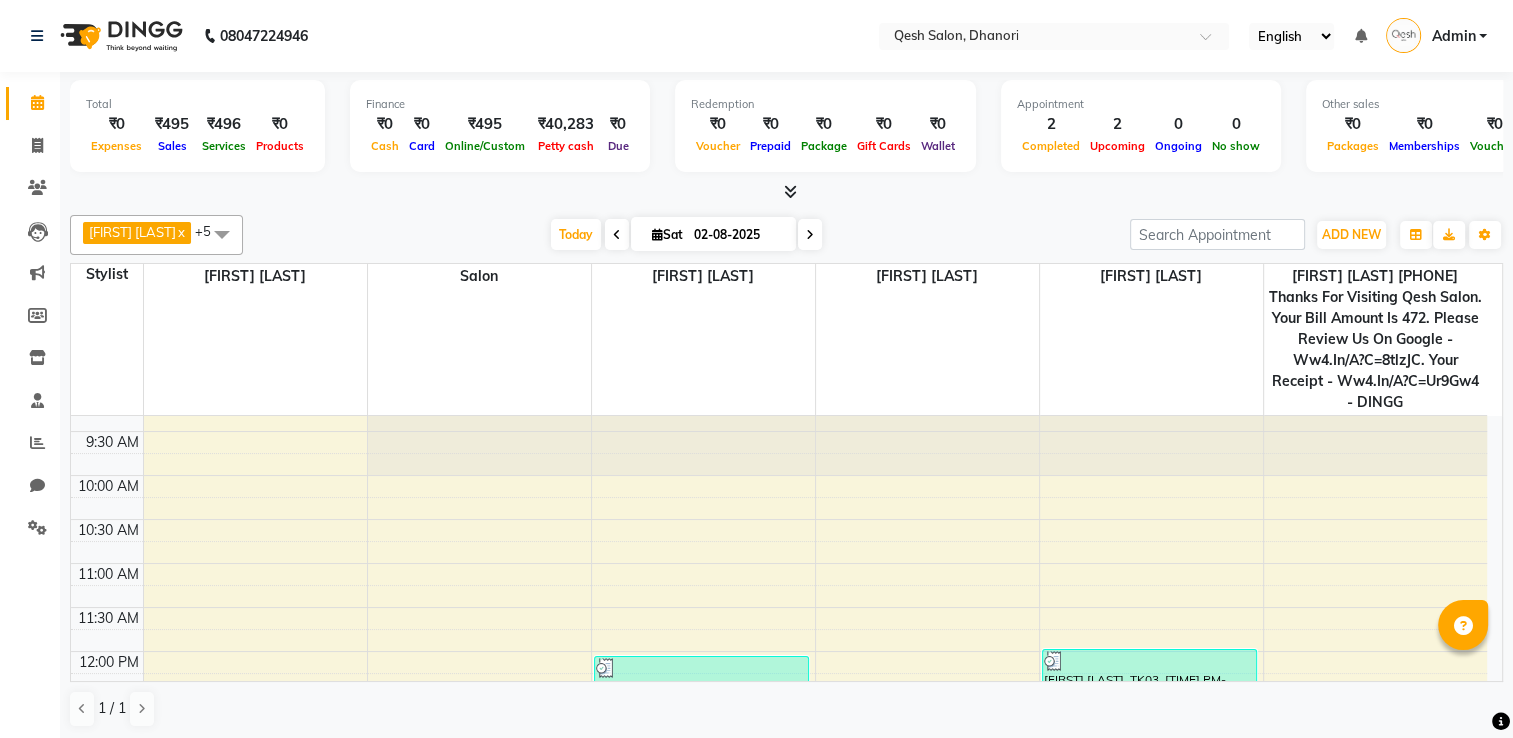 scroll, scrollTop: 0, scrollLeft: 0, axis: both 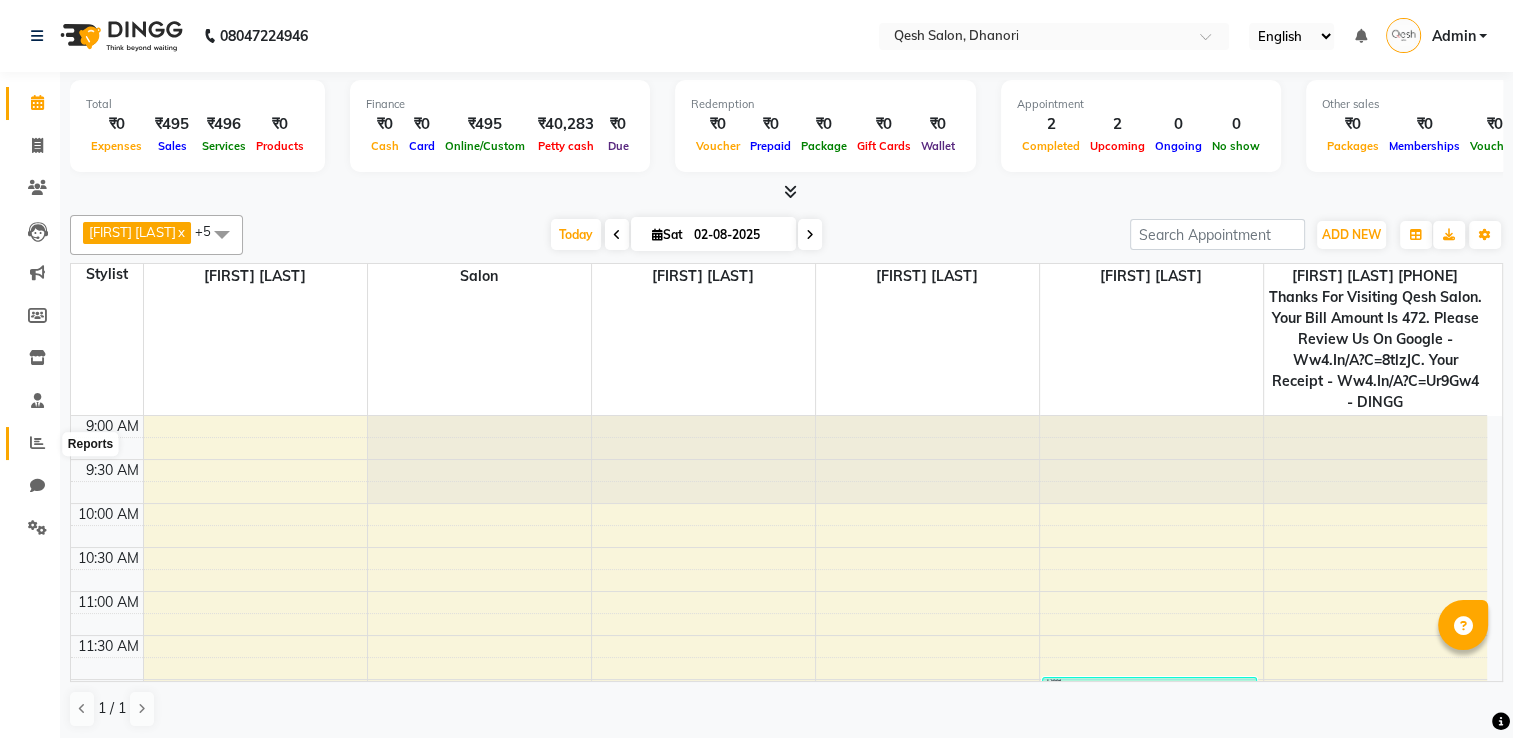 click 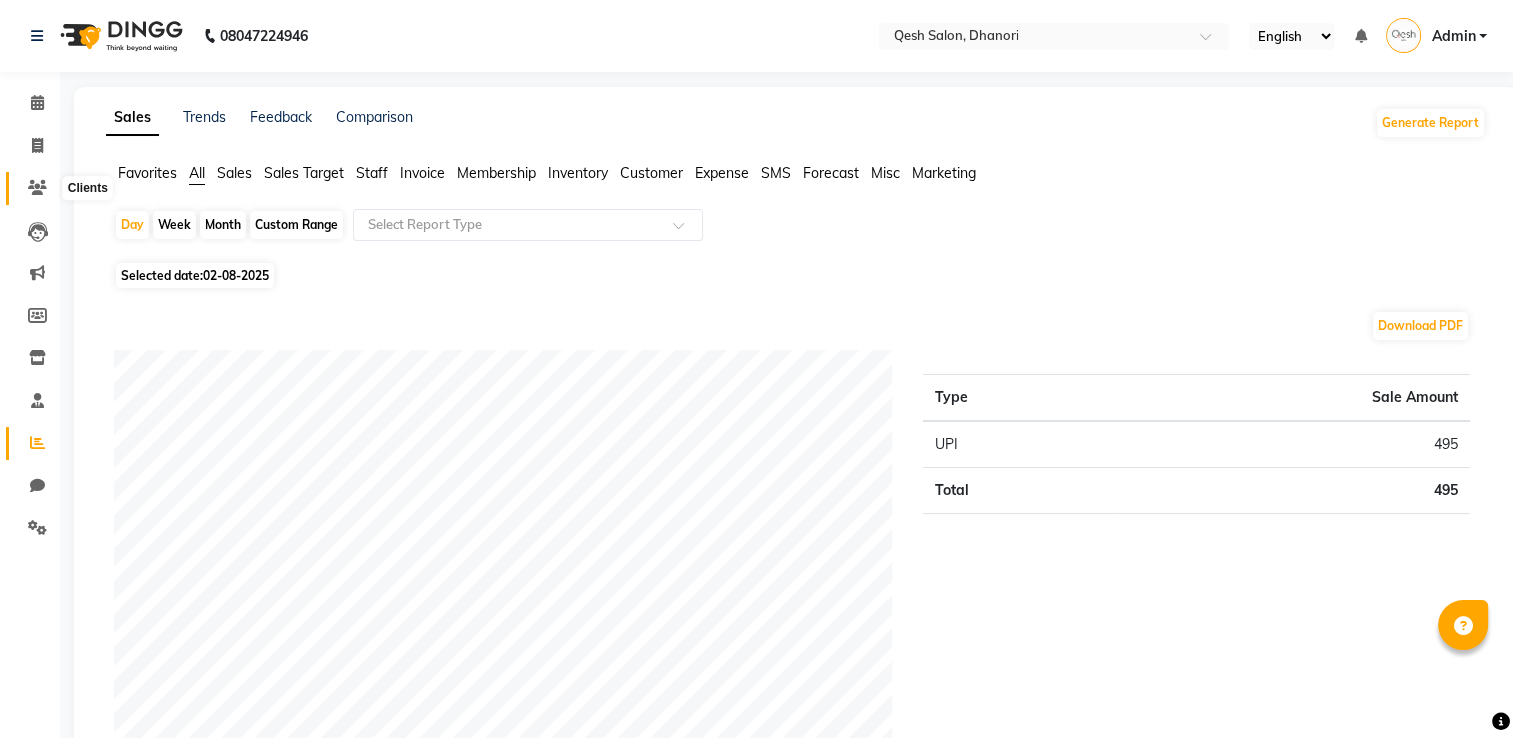 click 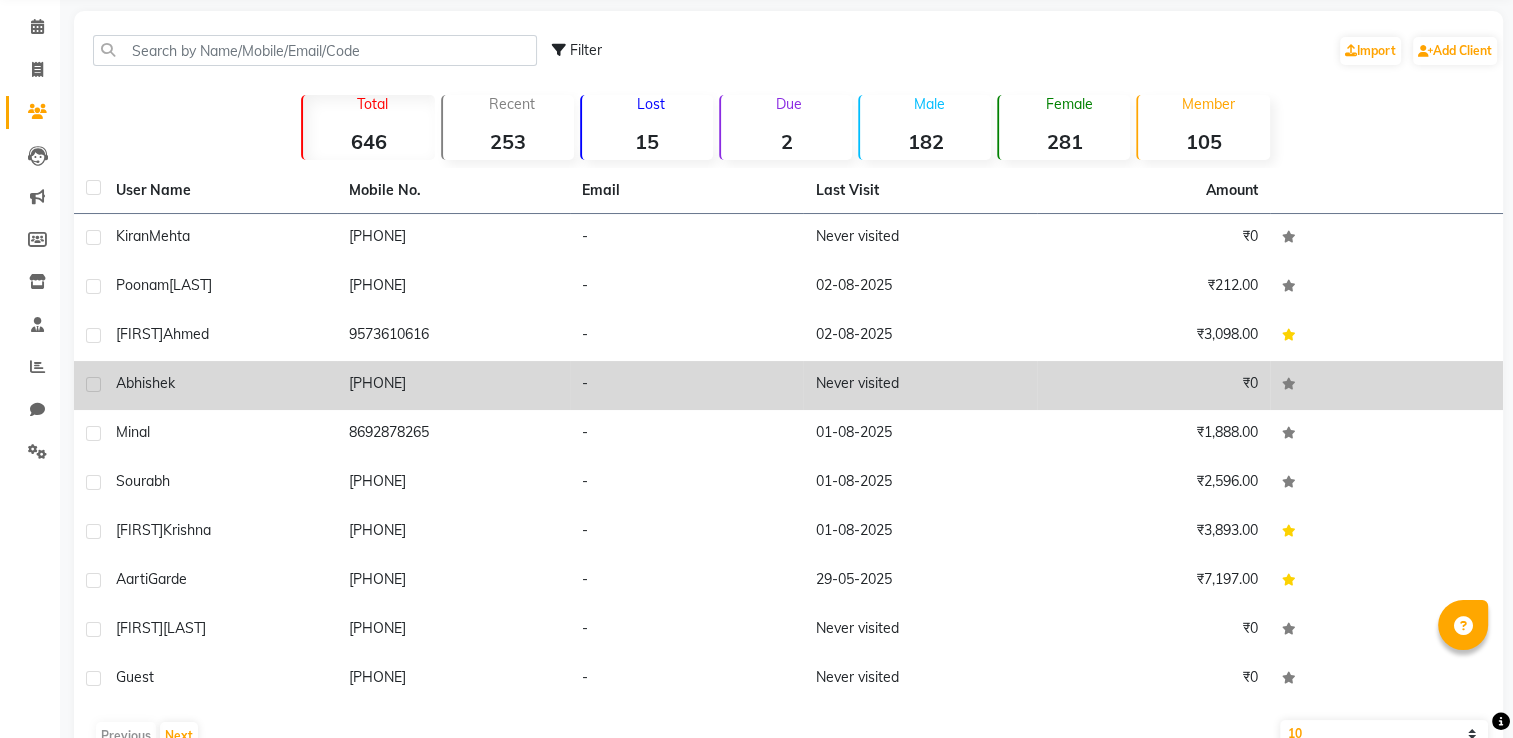 scroll, scrollTop: 127, scrollLeft: 0, axis: vertical 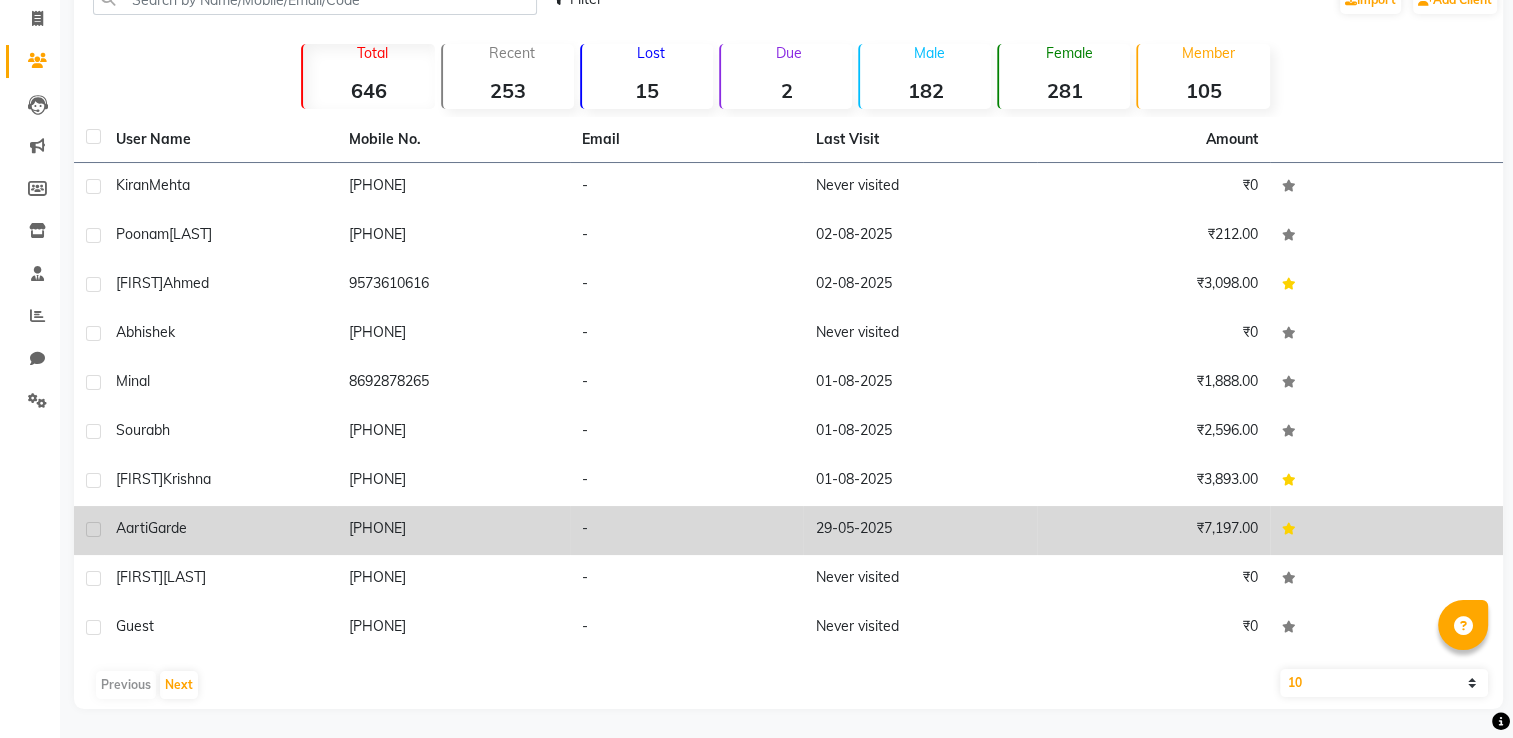 click on "29-05-2025" 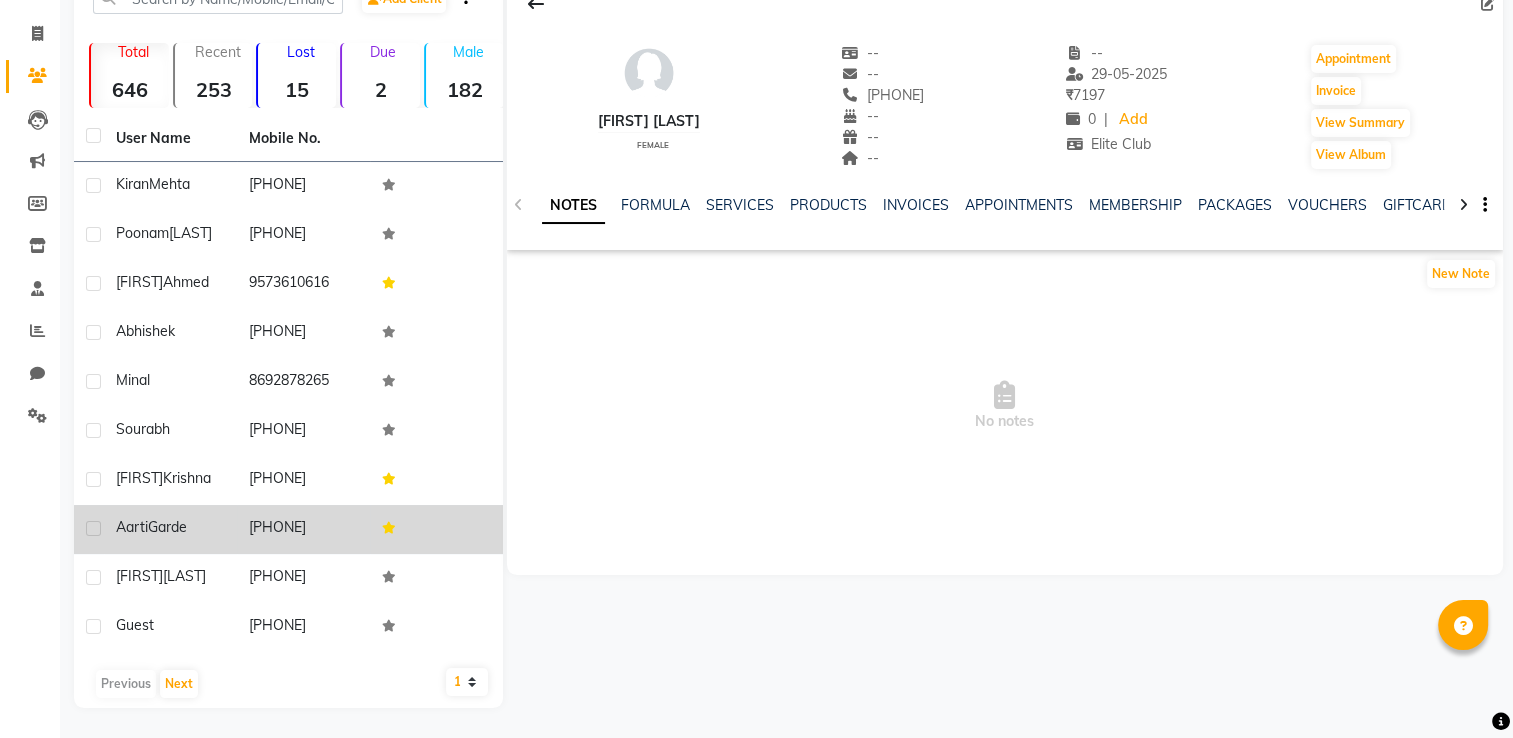 click 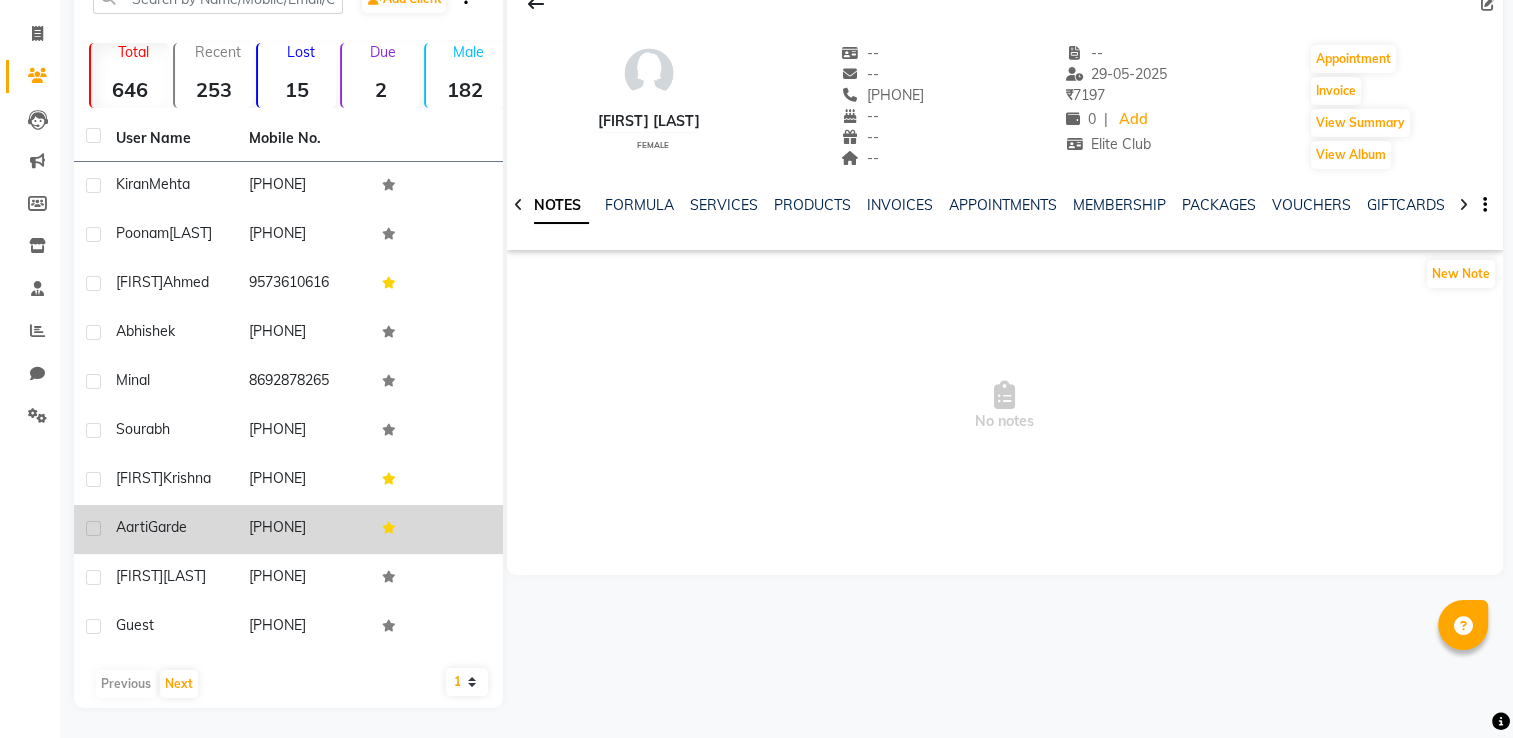 click 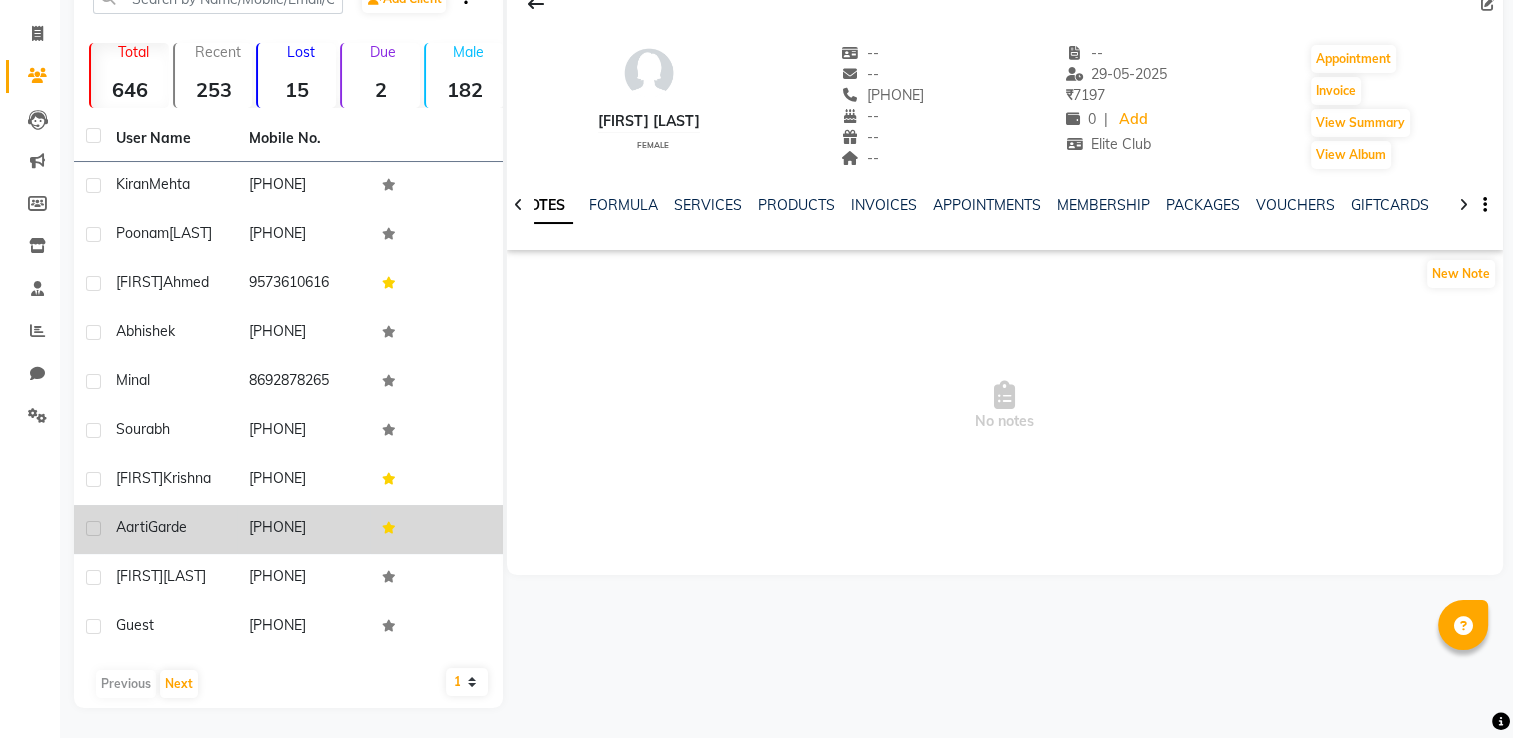 click 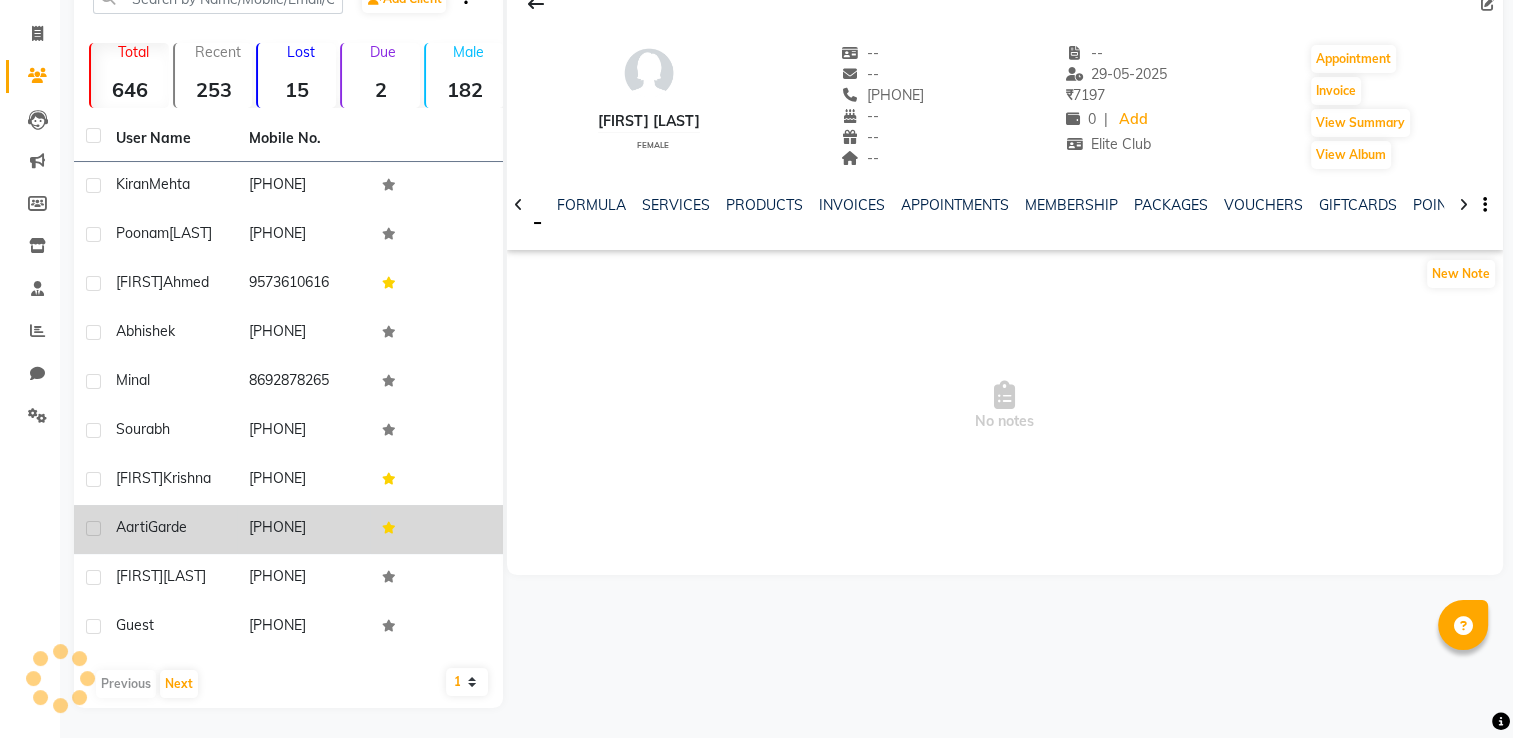 click 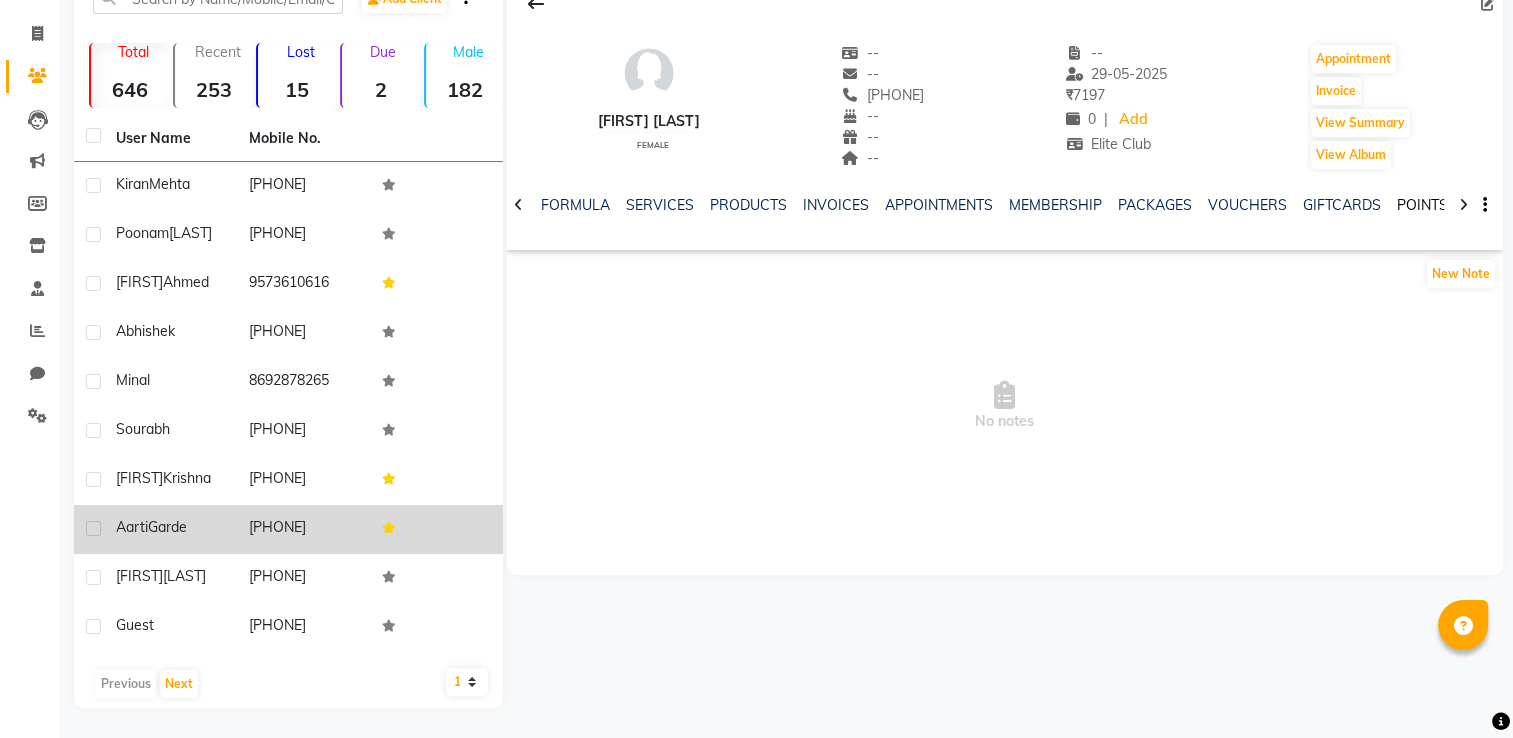 drag, startPoint x: 1471, startPoint y: 188, endPoint x: 1397, endPoint y: 182, distance: 74.24284 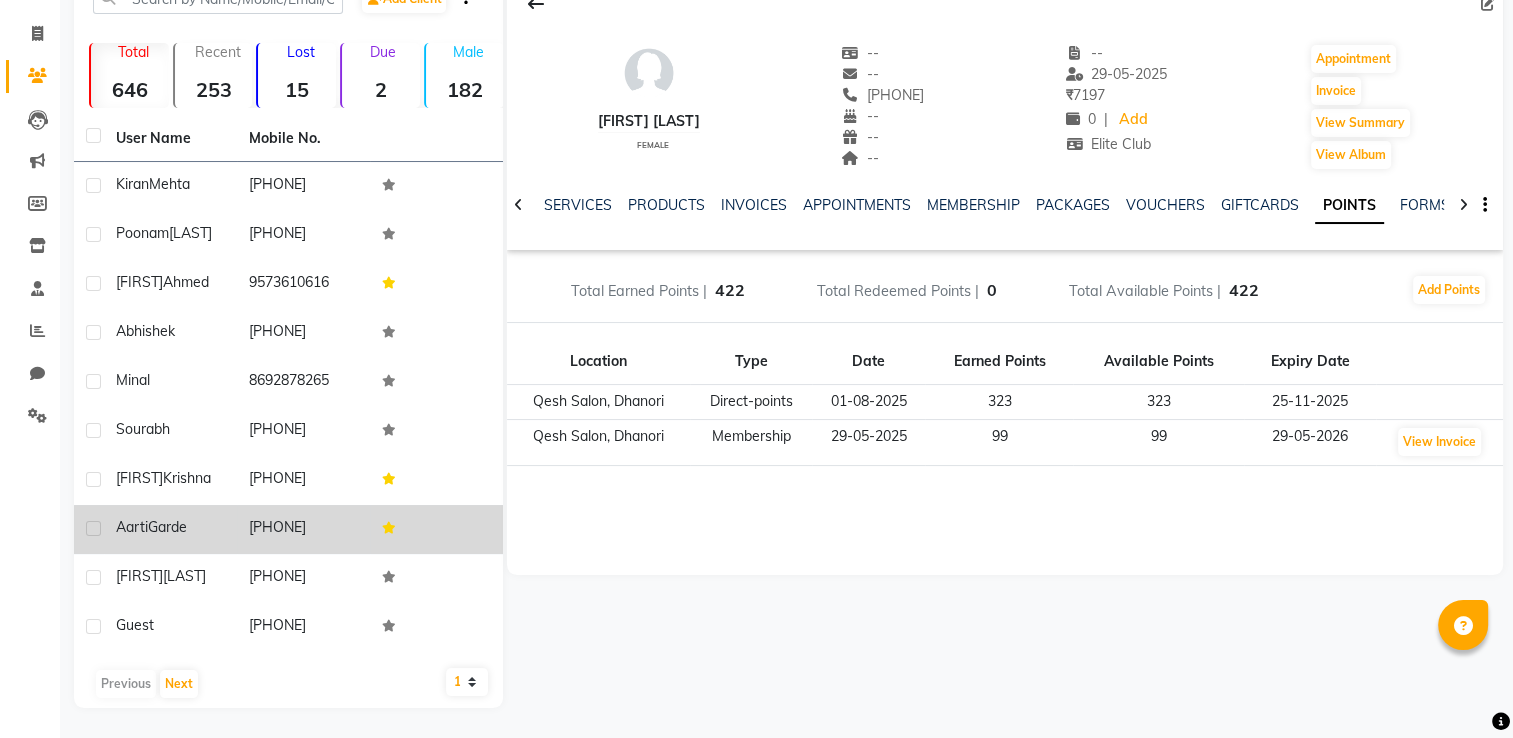 click on "25-11-2025" 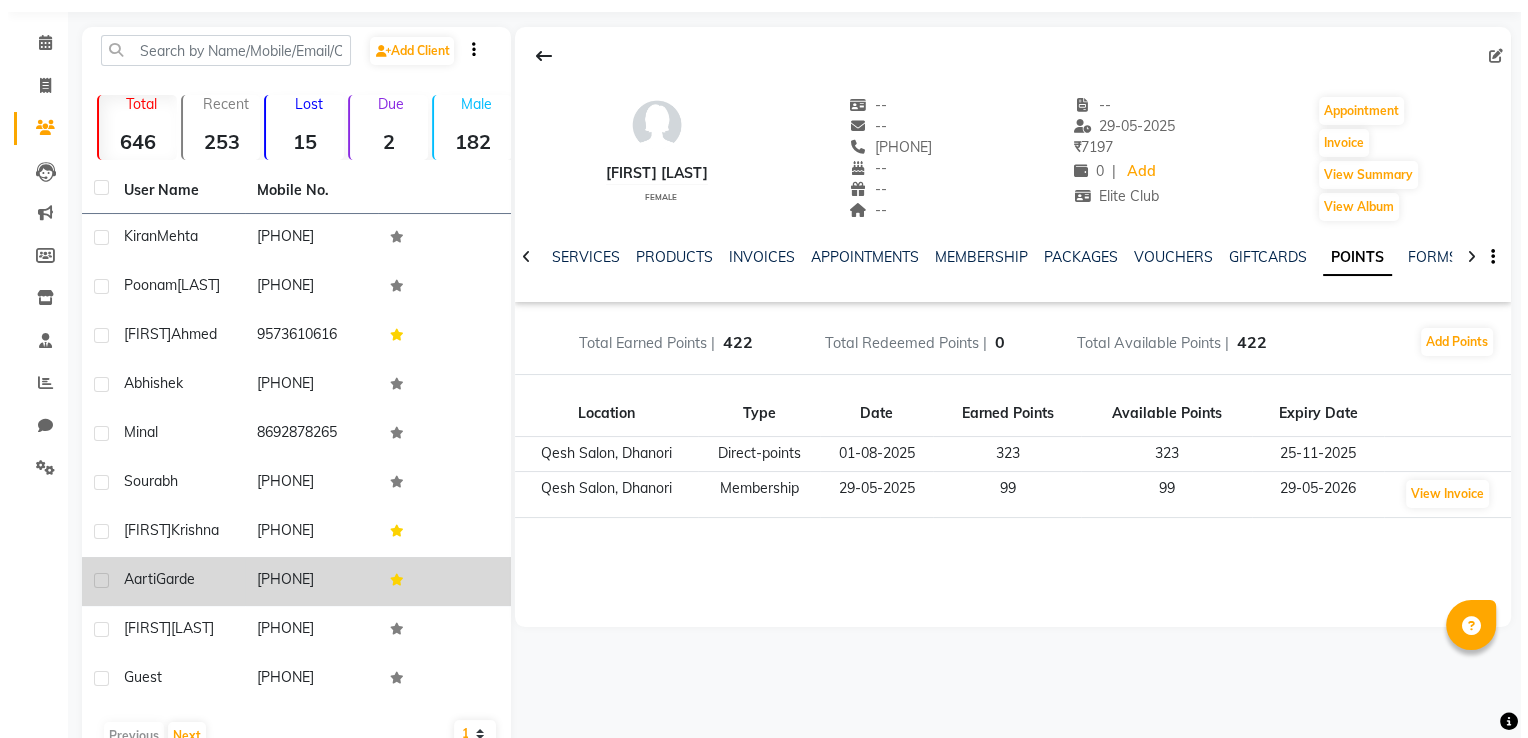 scroll, scrollTop: 0, scrollLeft: 0, axis: both 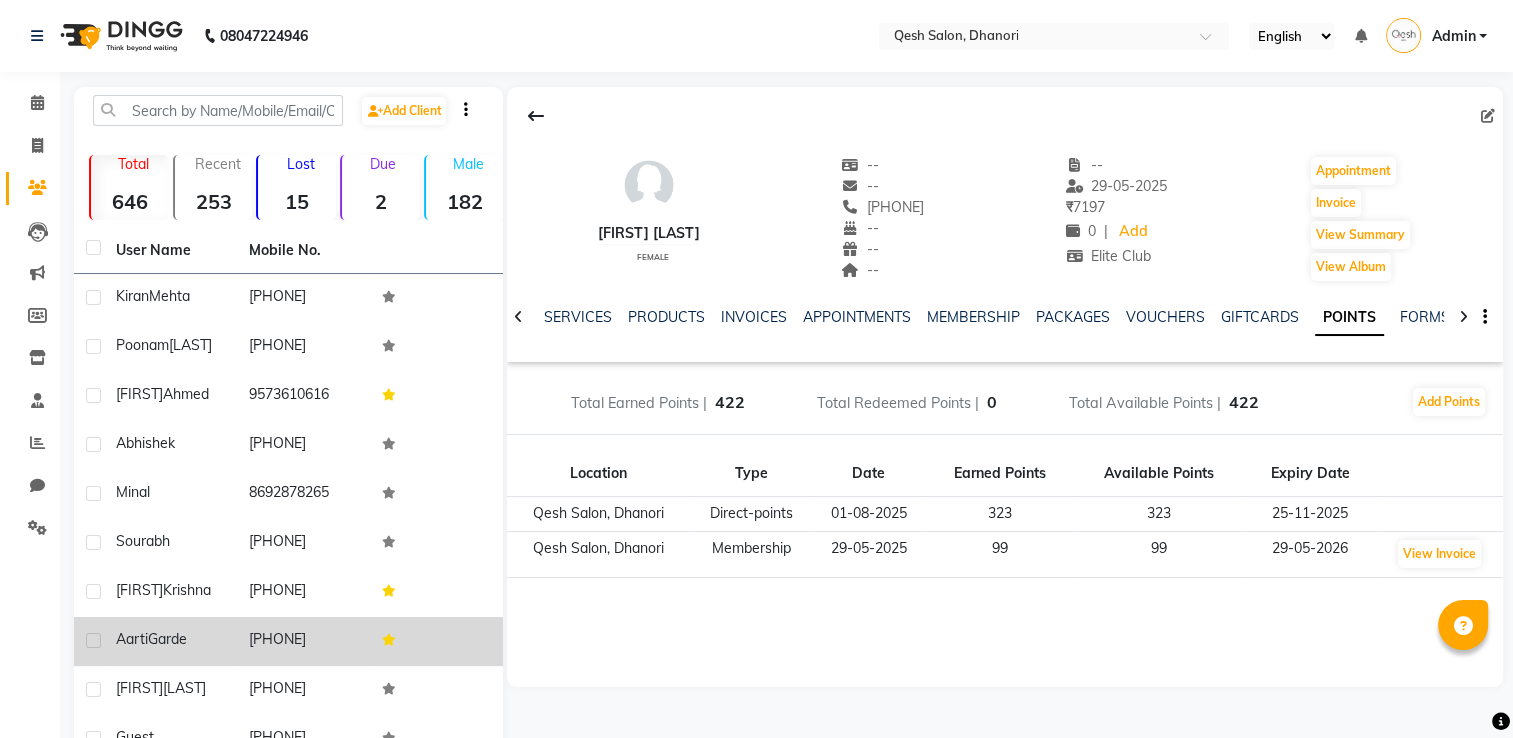 click on "Total Earned Points | 422 Total Redeemed Points | 0 Total Available Points |  422 Add Points" 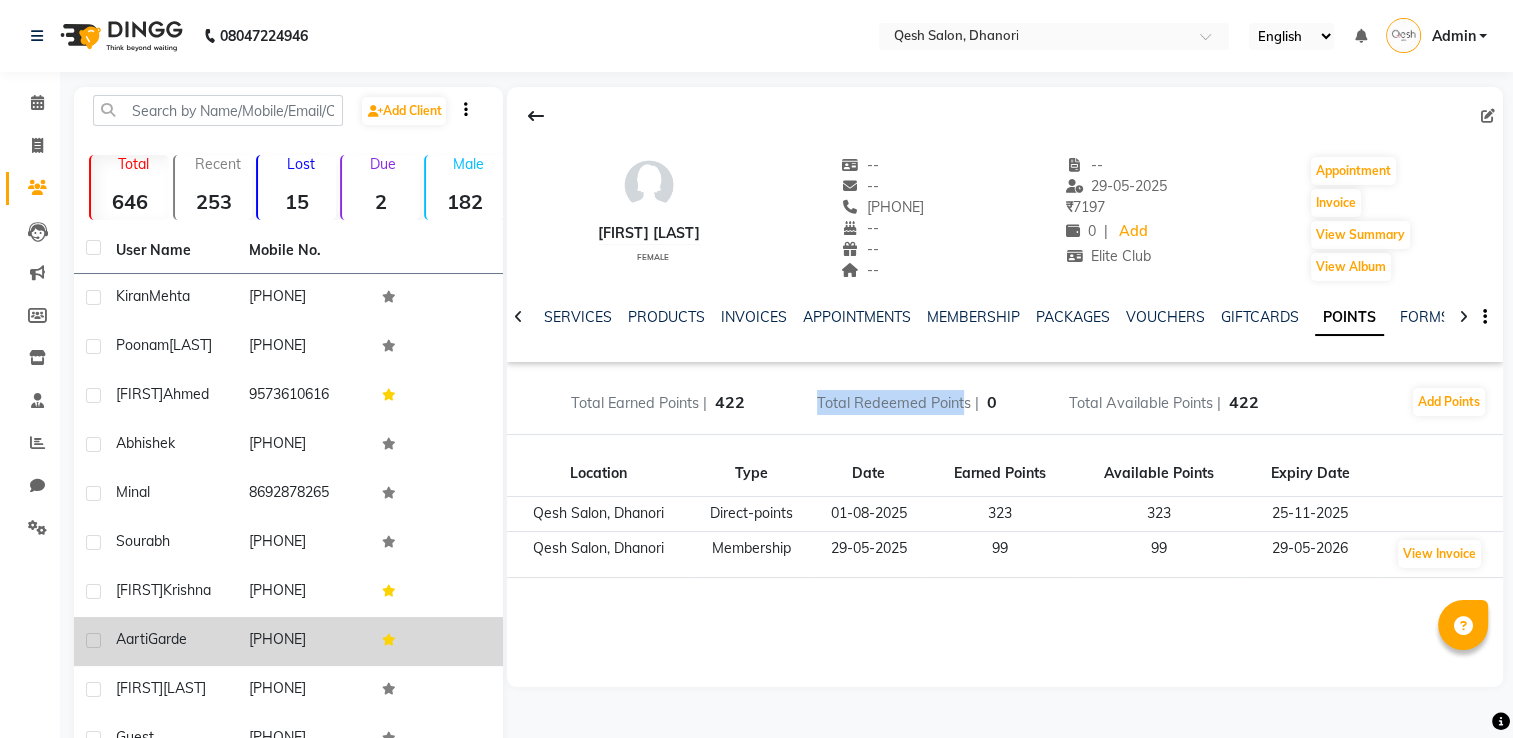 drag, startPoint x: 764, startPoint y: 399, endPoint x: 964, endPoint y: 401, distance: 200.01 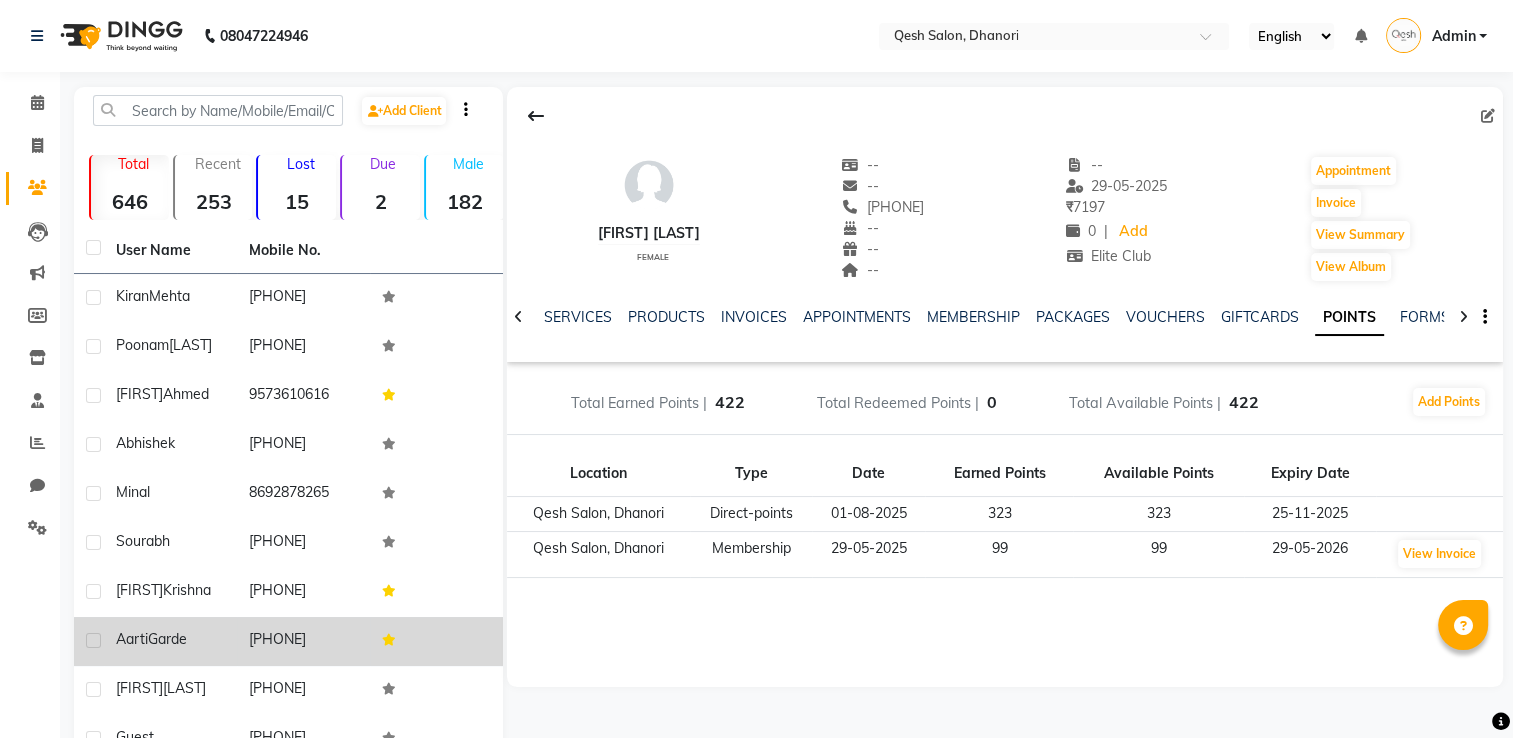 drag, startPoint x: 964, startPoint y: 401, endPoint x: 1074, endPoint y: 401, distance: 110 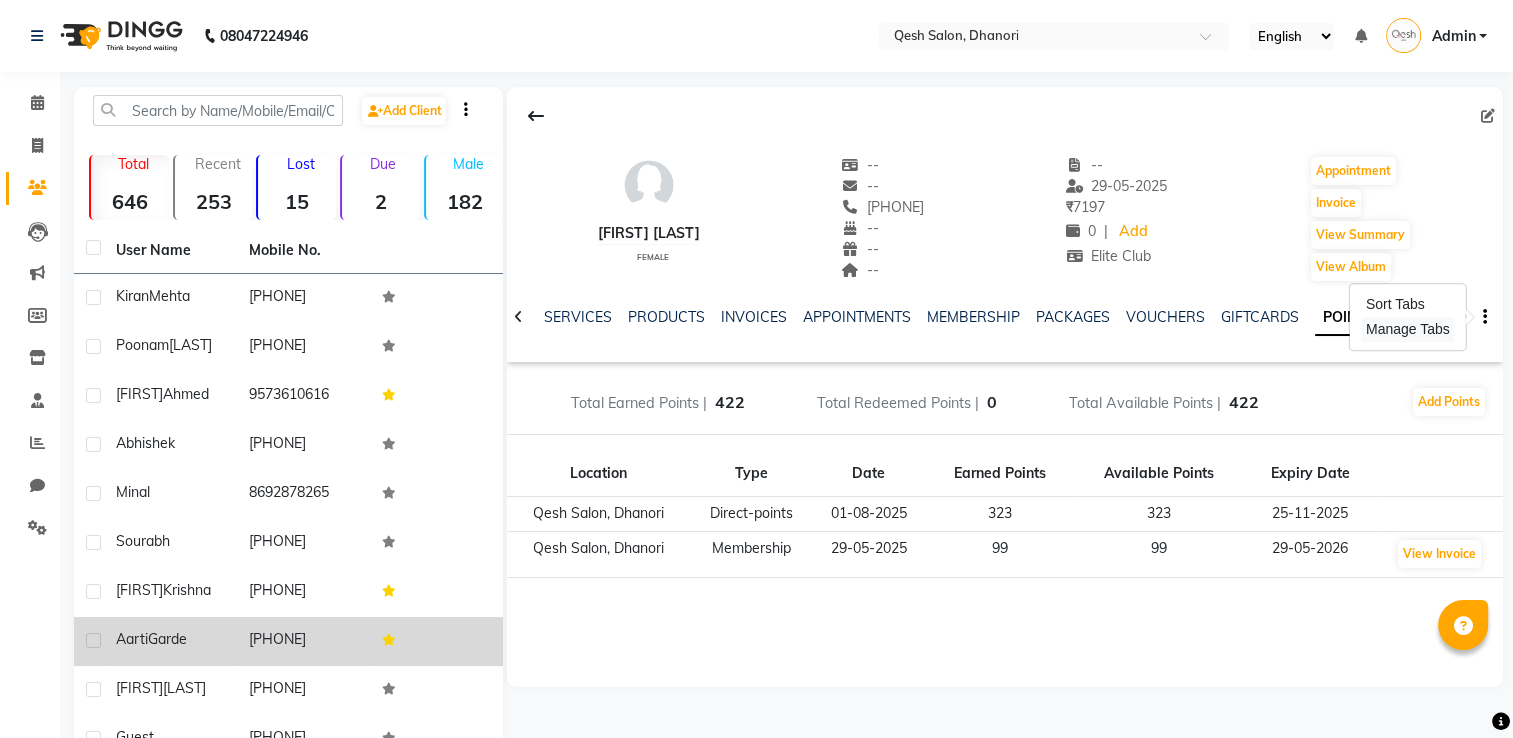 click on "Manage Tabs" at bounding box center (1408, 329) 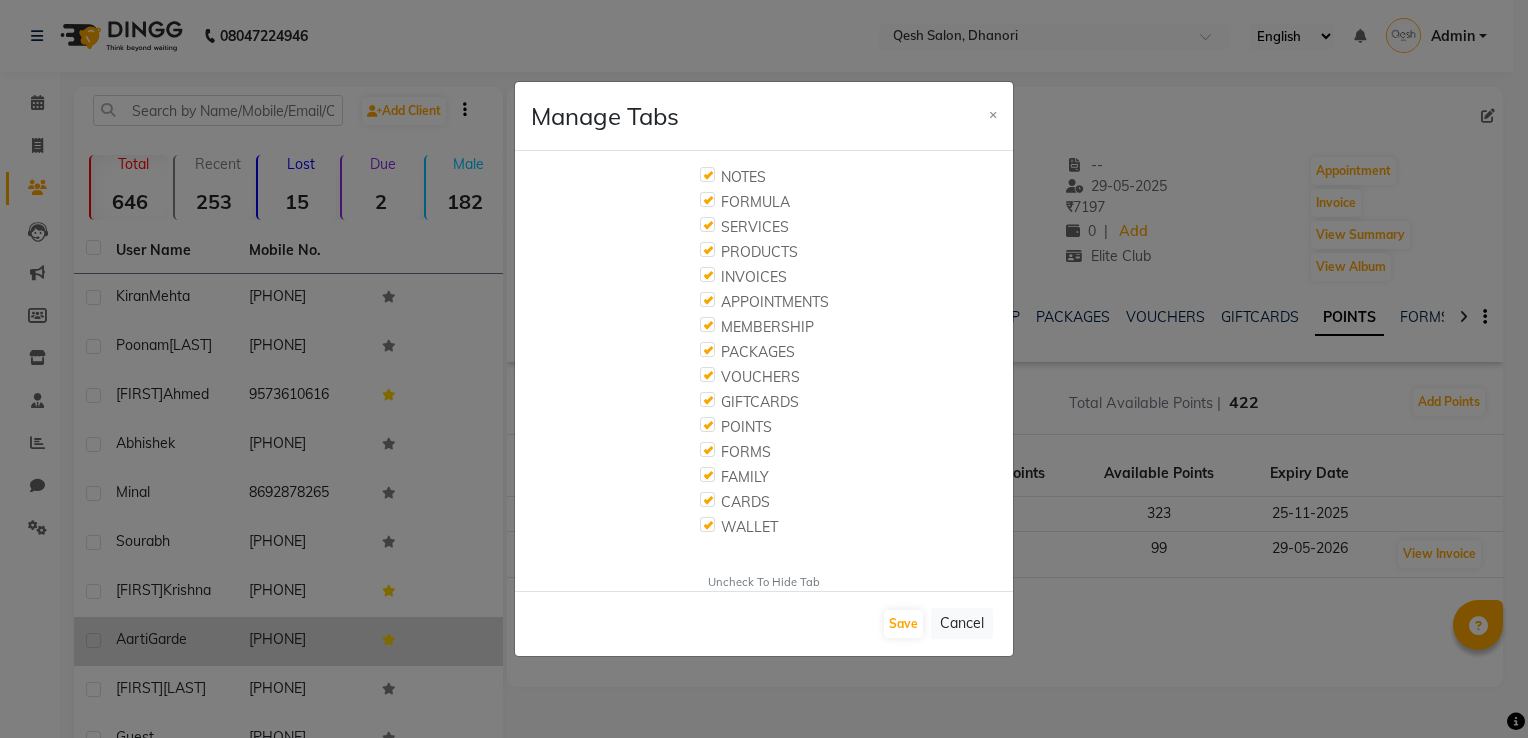 click on "×" 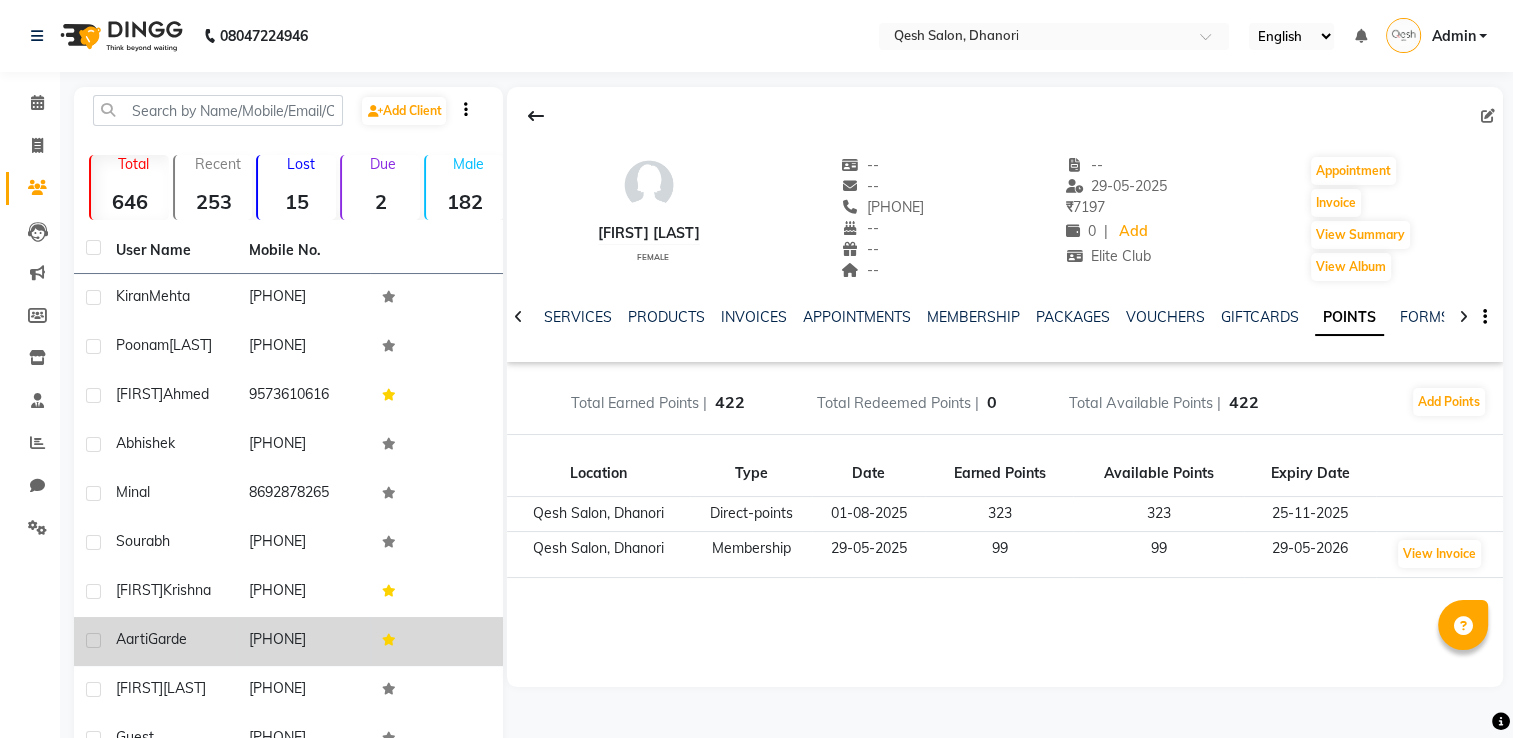 click on "NOTES FORMULA SERVICES PRODUCTS INVOICES APPOINTMENTS MEMBERSHIP PACKAGES VOUCHERS GIFTCARDS POINTS FORMS FAMILY CARDS WALLET" 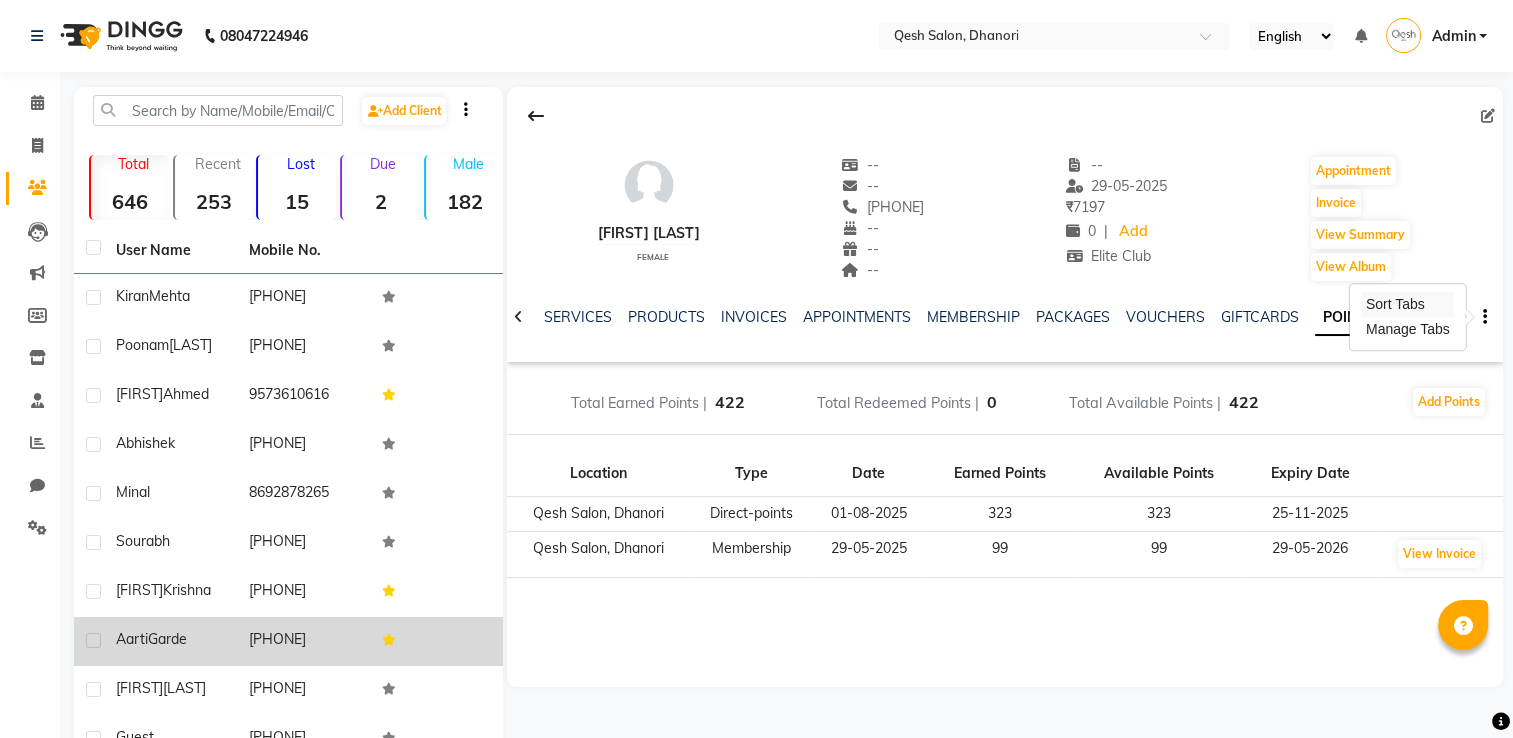 click on "Sort Tabs" at bounding box center [1408, 304] 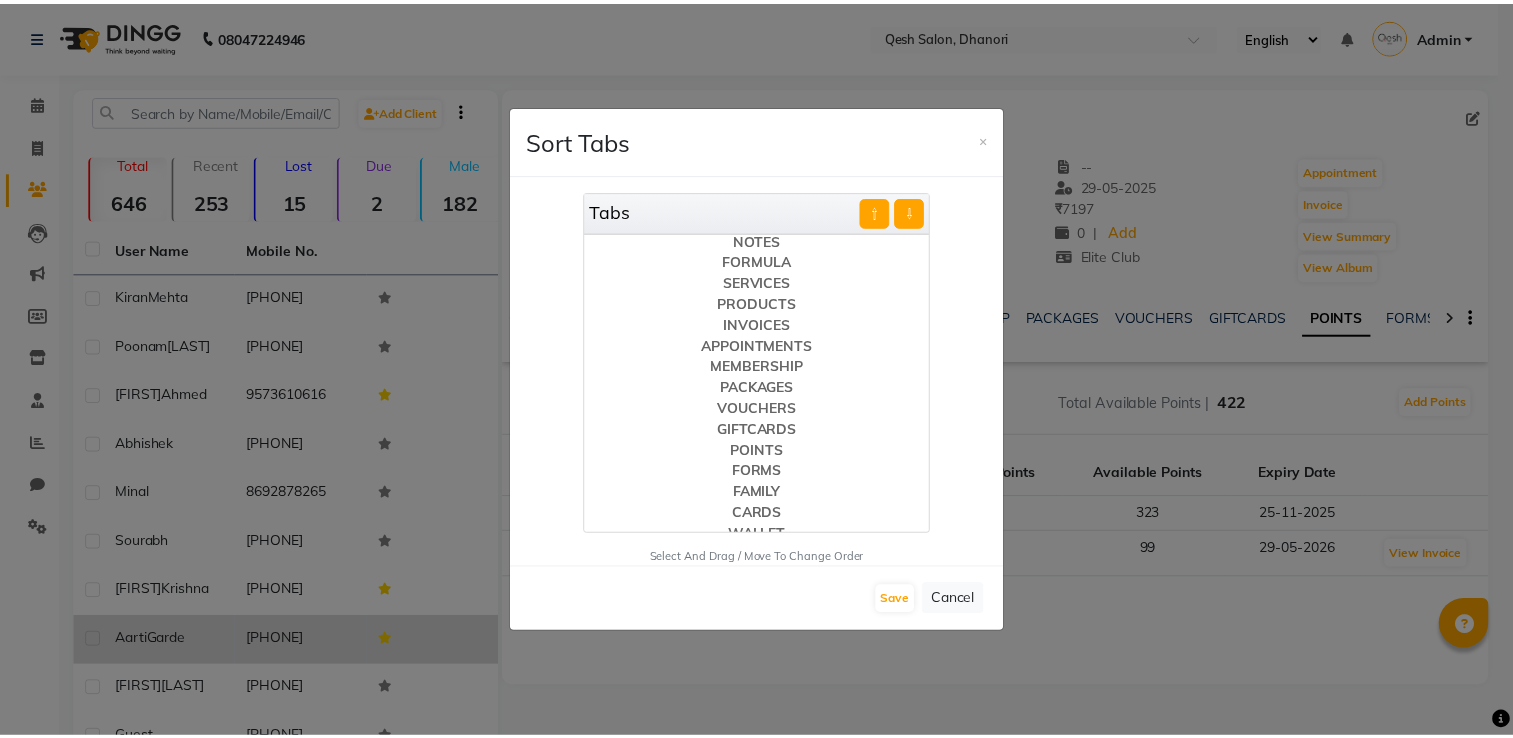 scroll, scrollTop: 0, scrollLeft: 0, axis: both 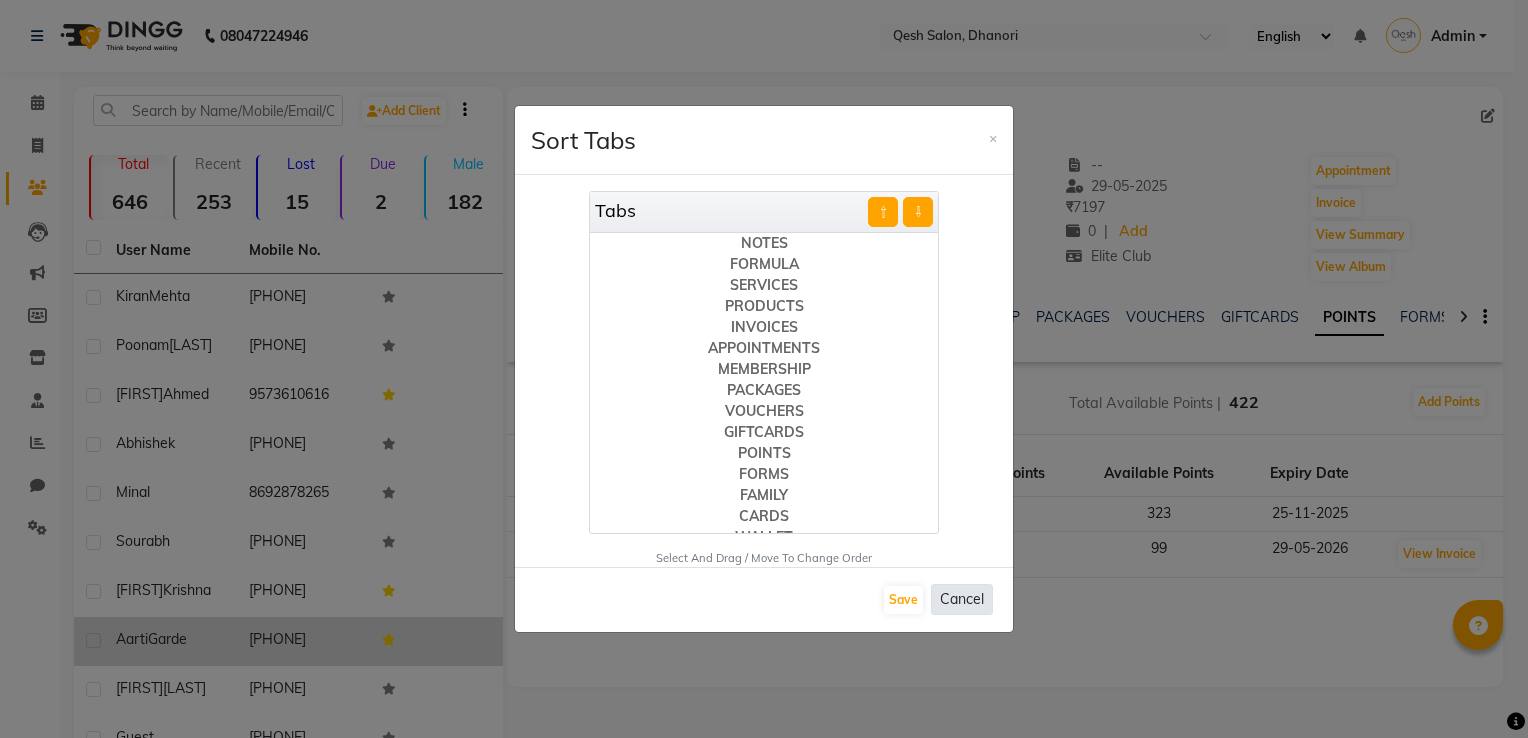 click on "Cancel" 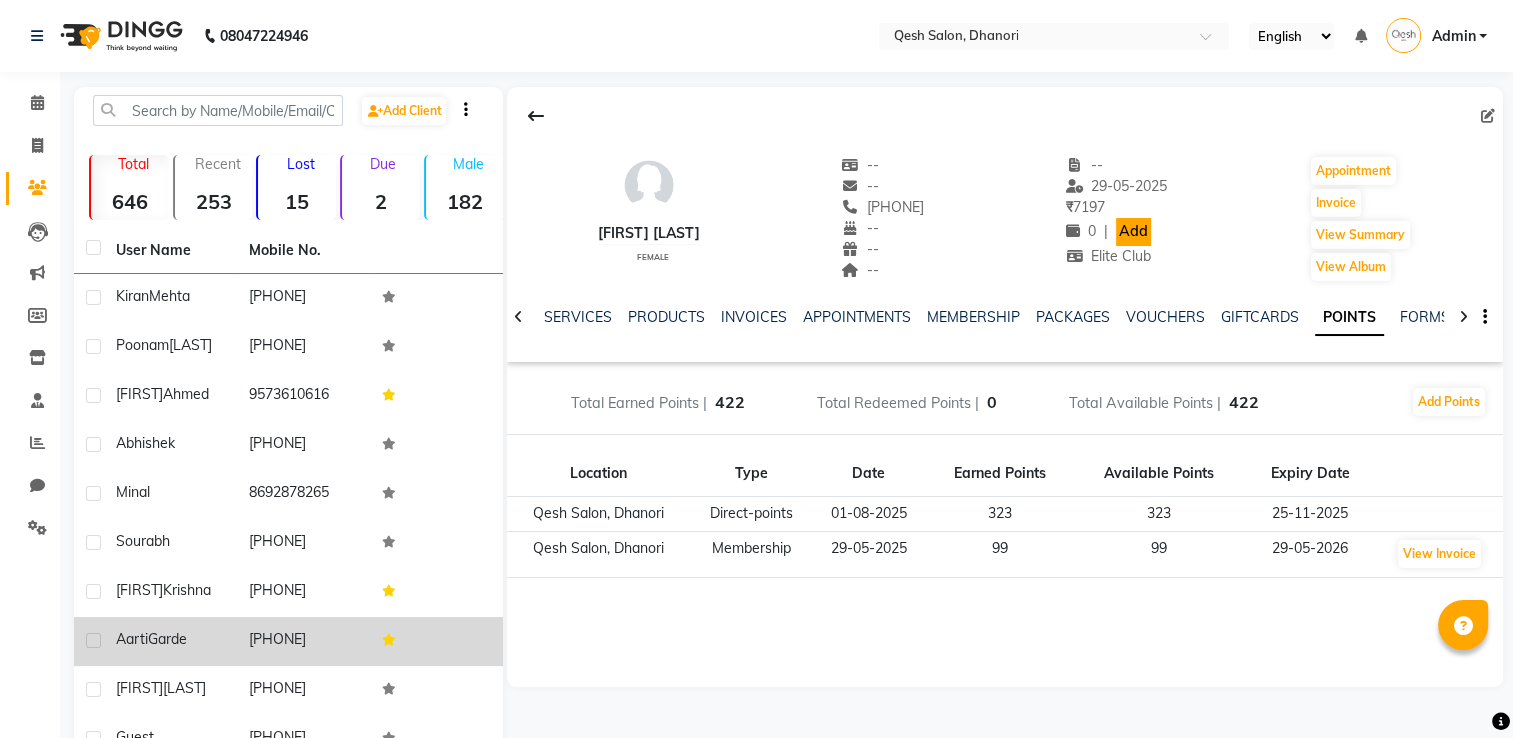 click on "Add" 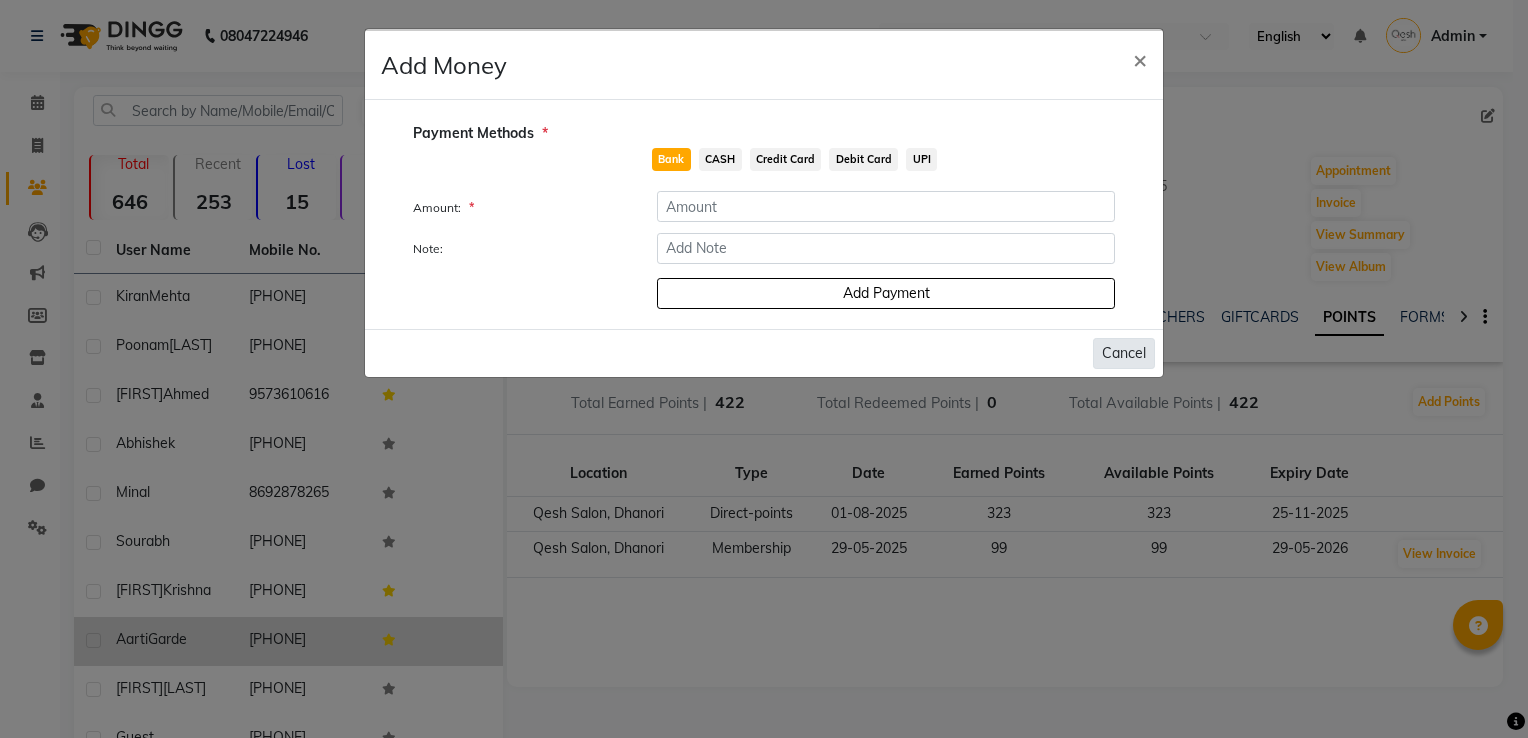 click on "Cancel" 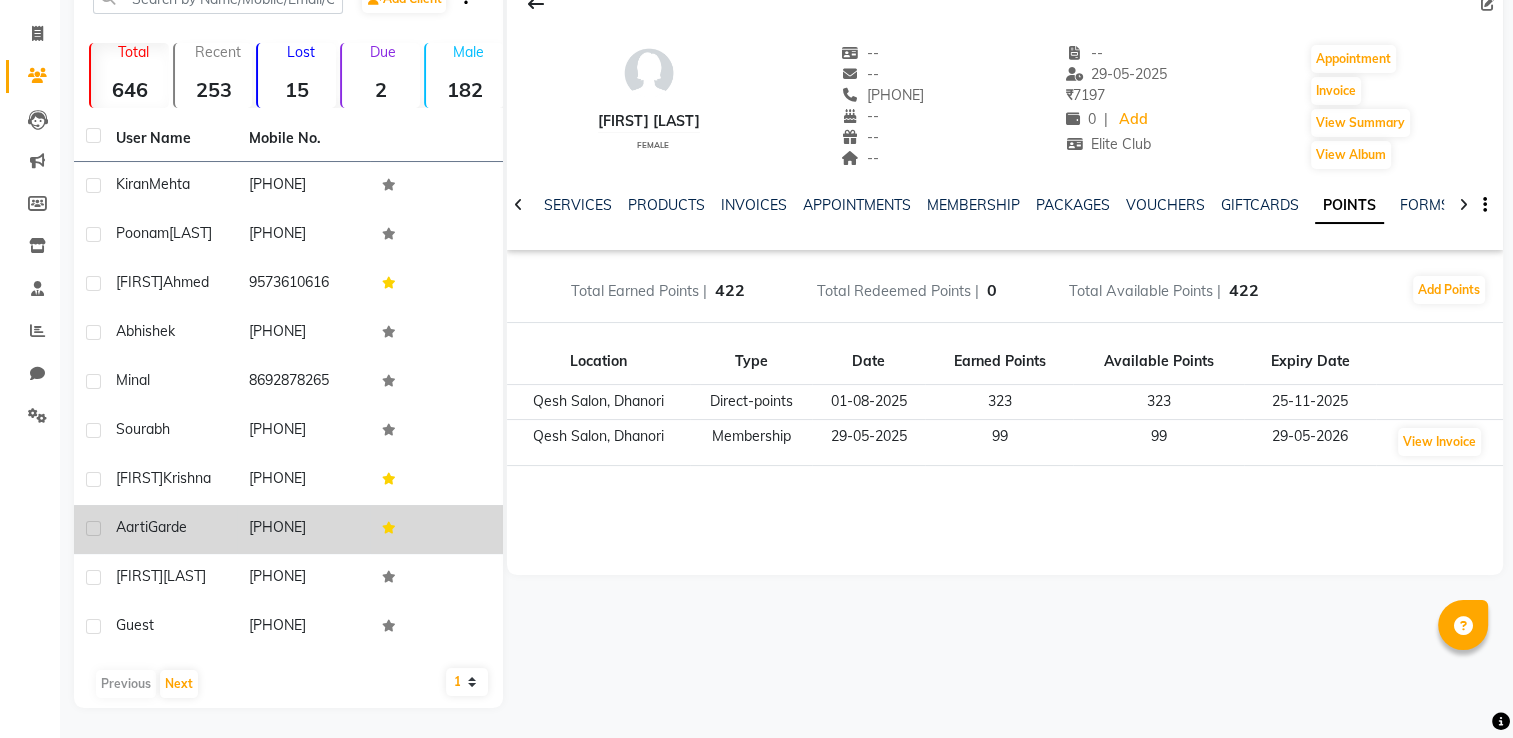 scroll, scrollTop: 128, scrollLeft: 0, axis: vertical 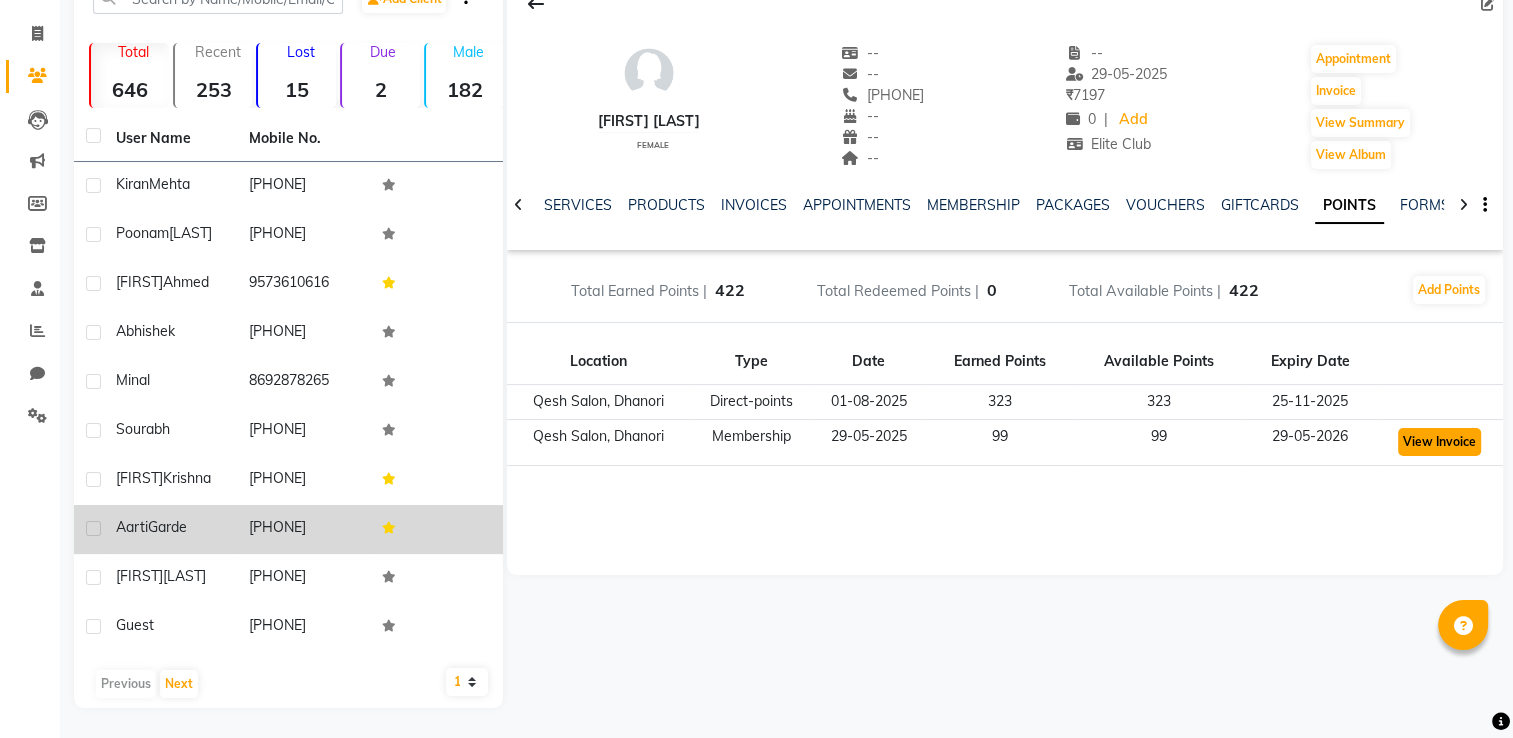 click on "View Invoice" 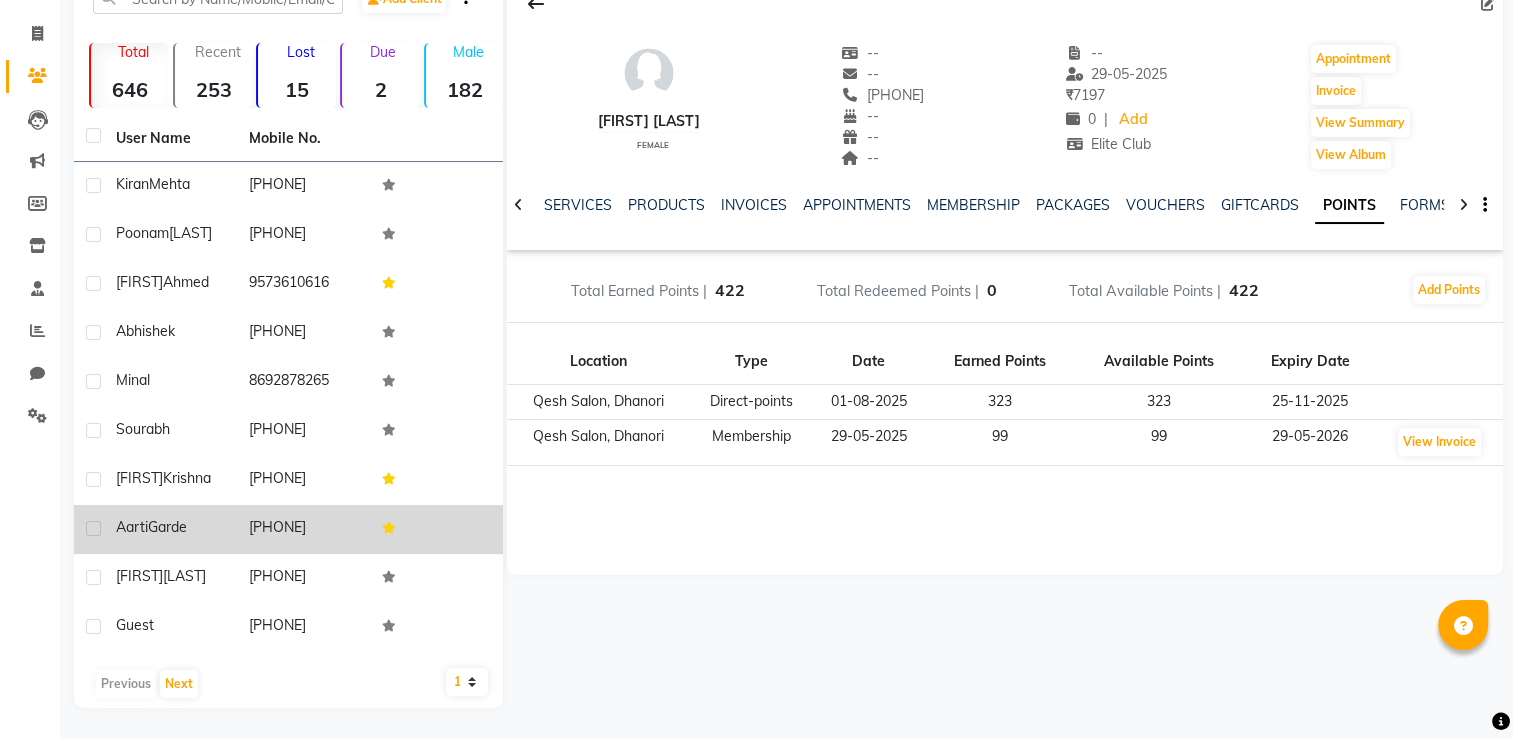click on "25-11-2025" 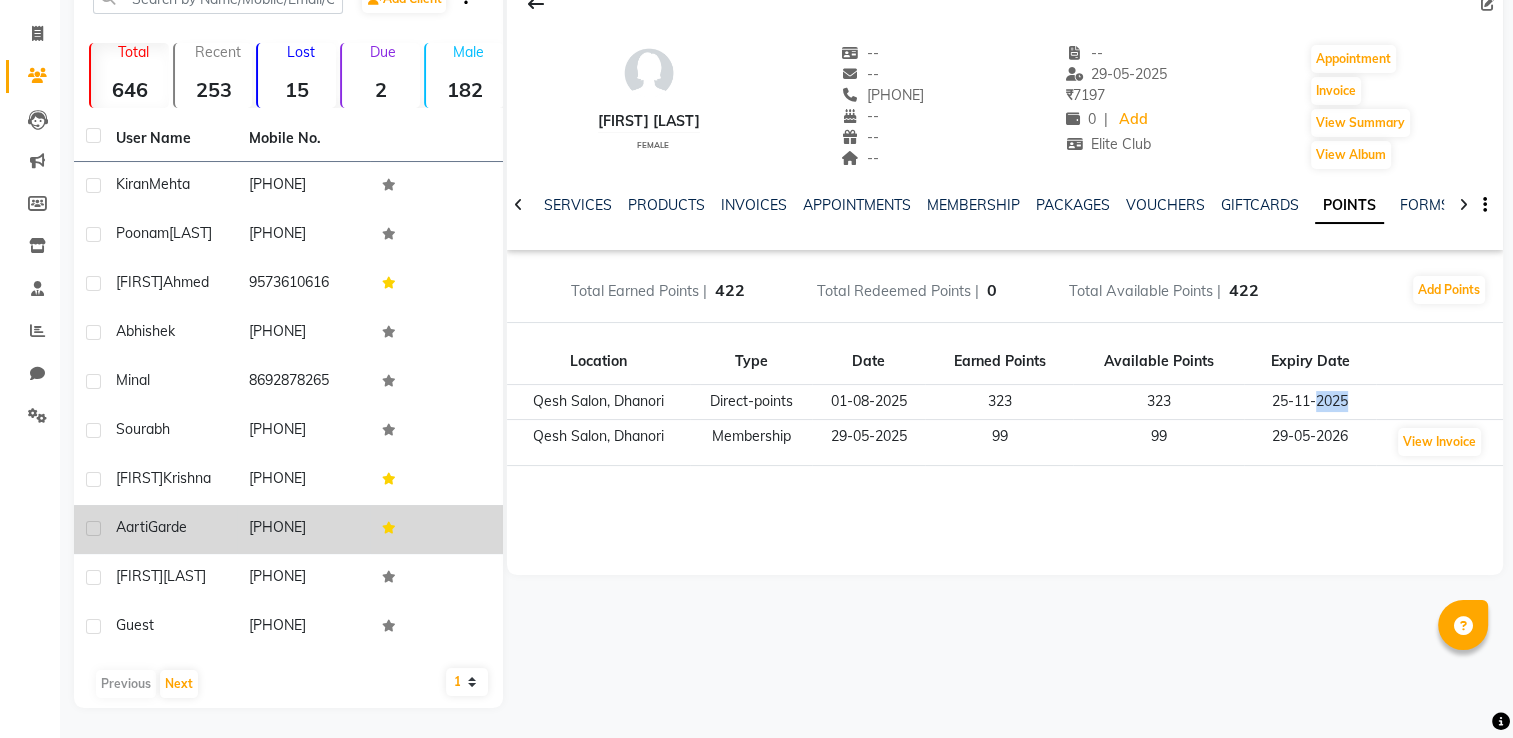 click on "25-11-2025" 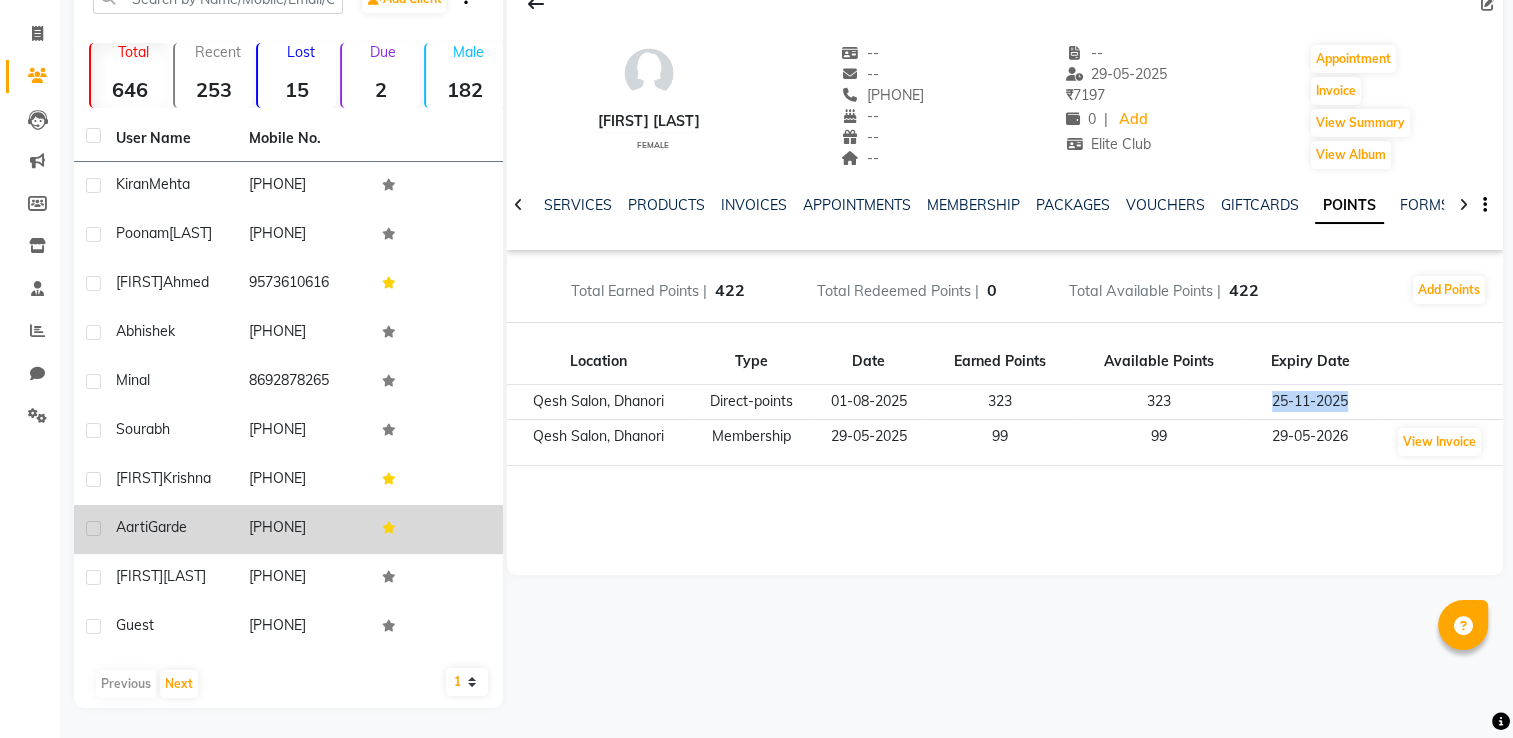click on "25-11-2025" 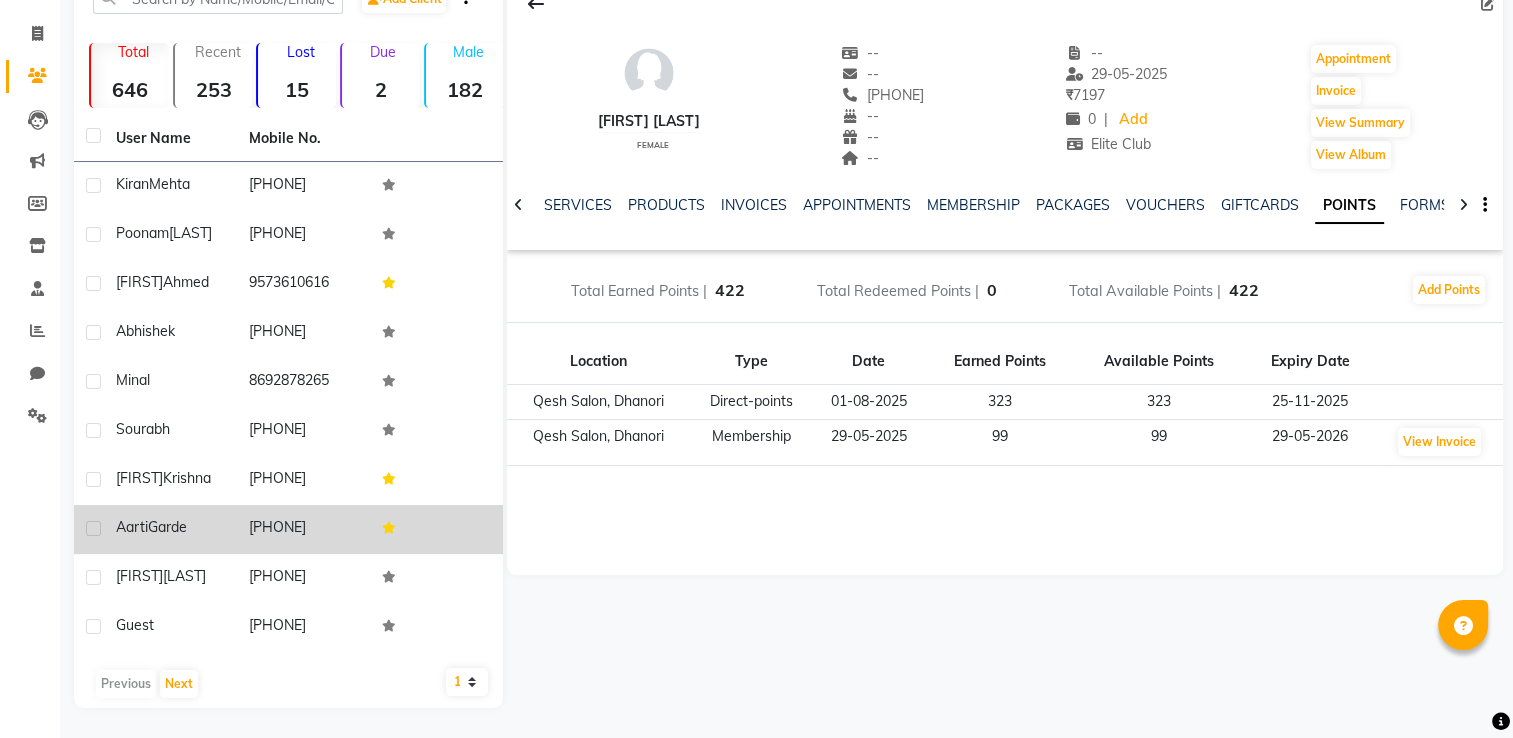 drag, startPoint x: 1325, startPoint y: 382, endPoint x: 1205, endPoint y: 378, distance: 120.06665 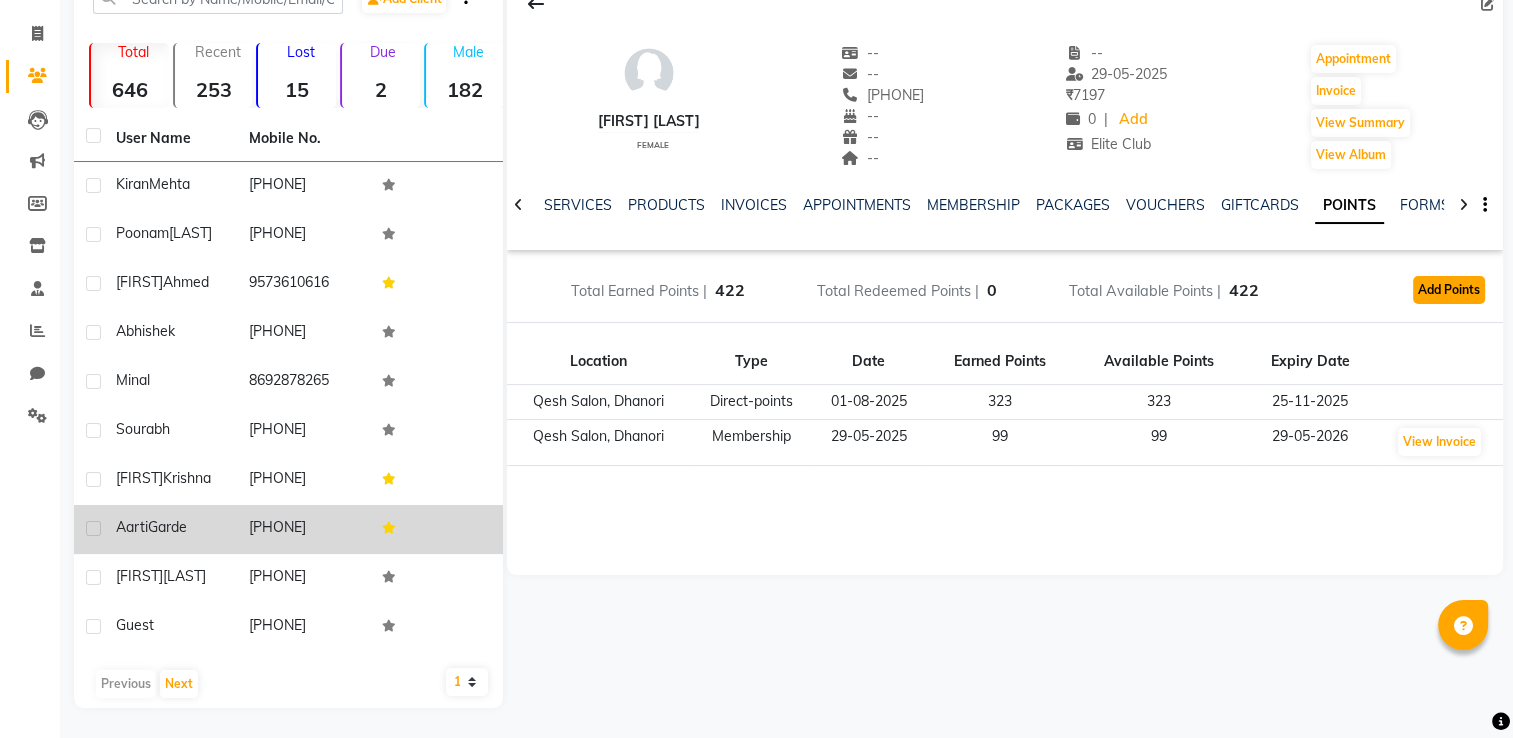 click on "Add Points" 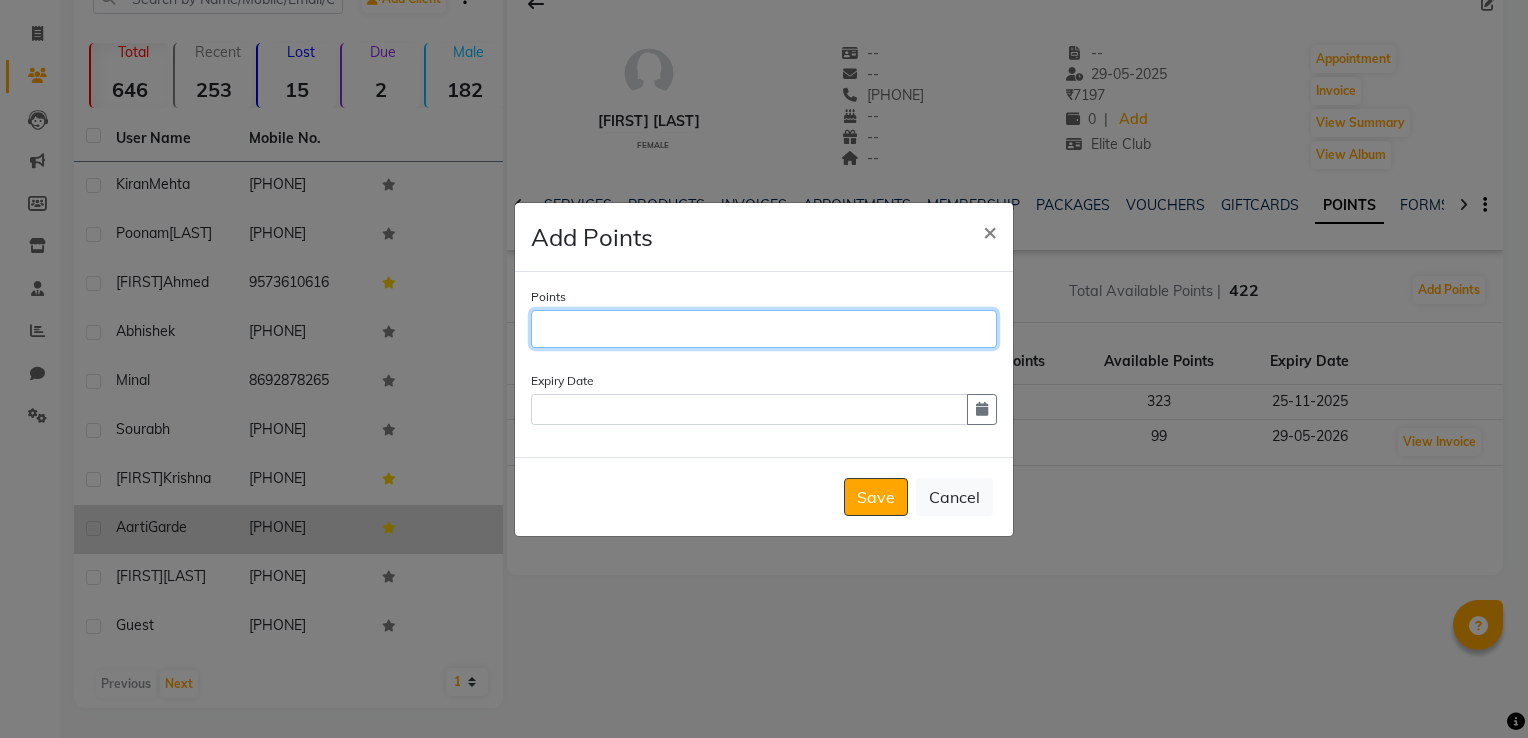 click on "Points" at bounding box center (764, 329) 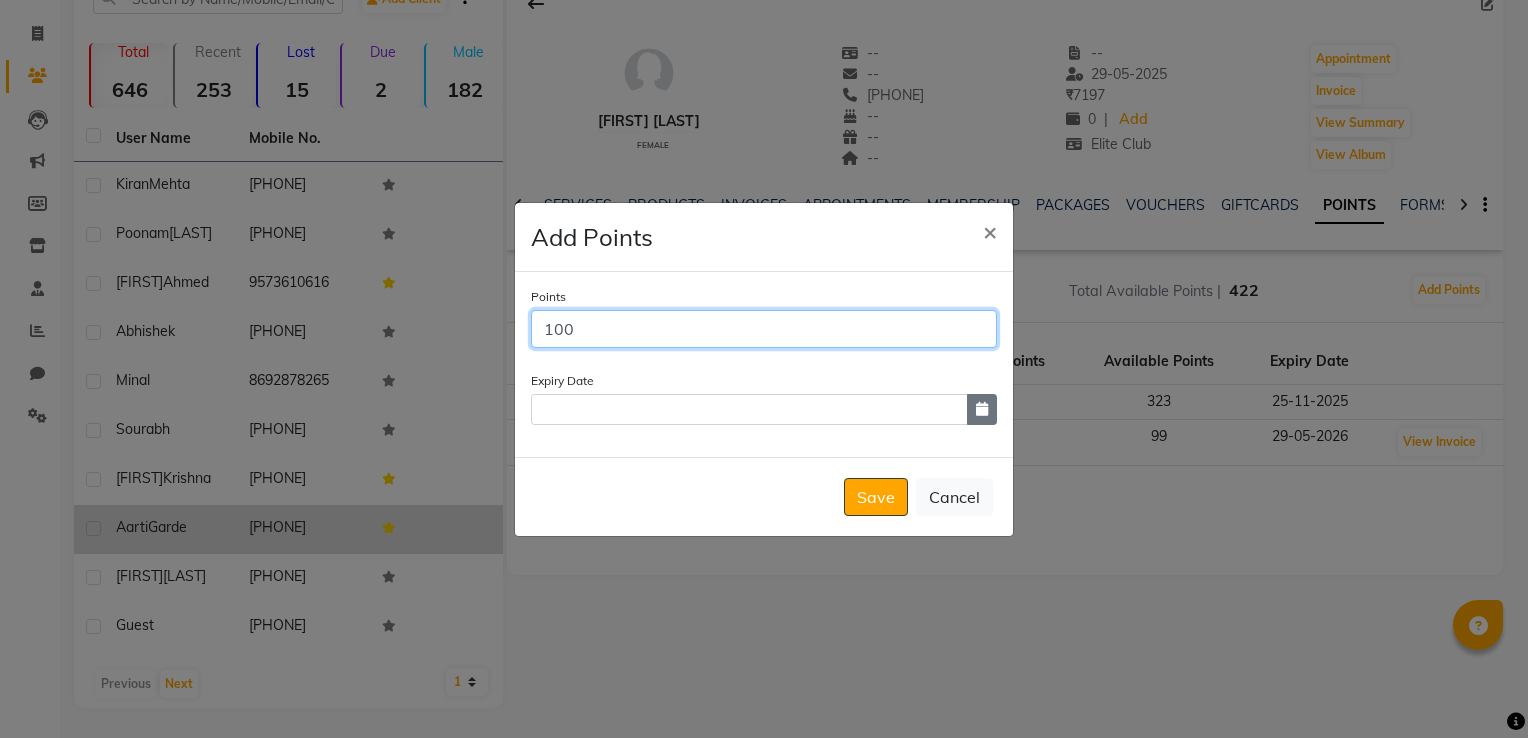 type on "100" 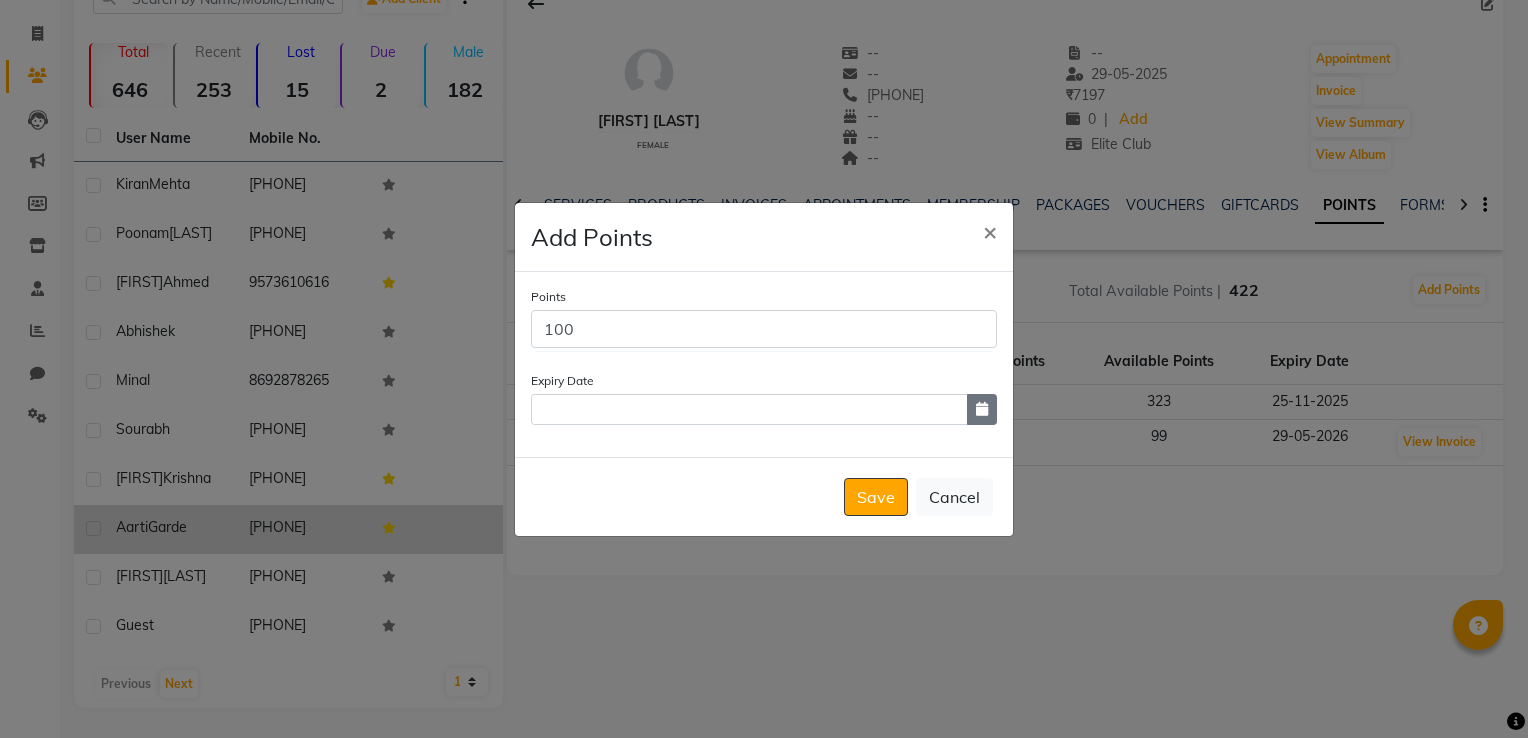 click 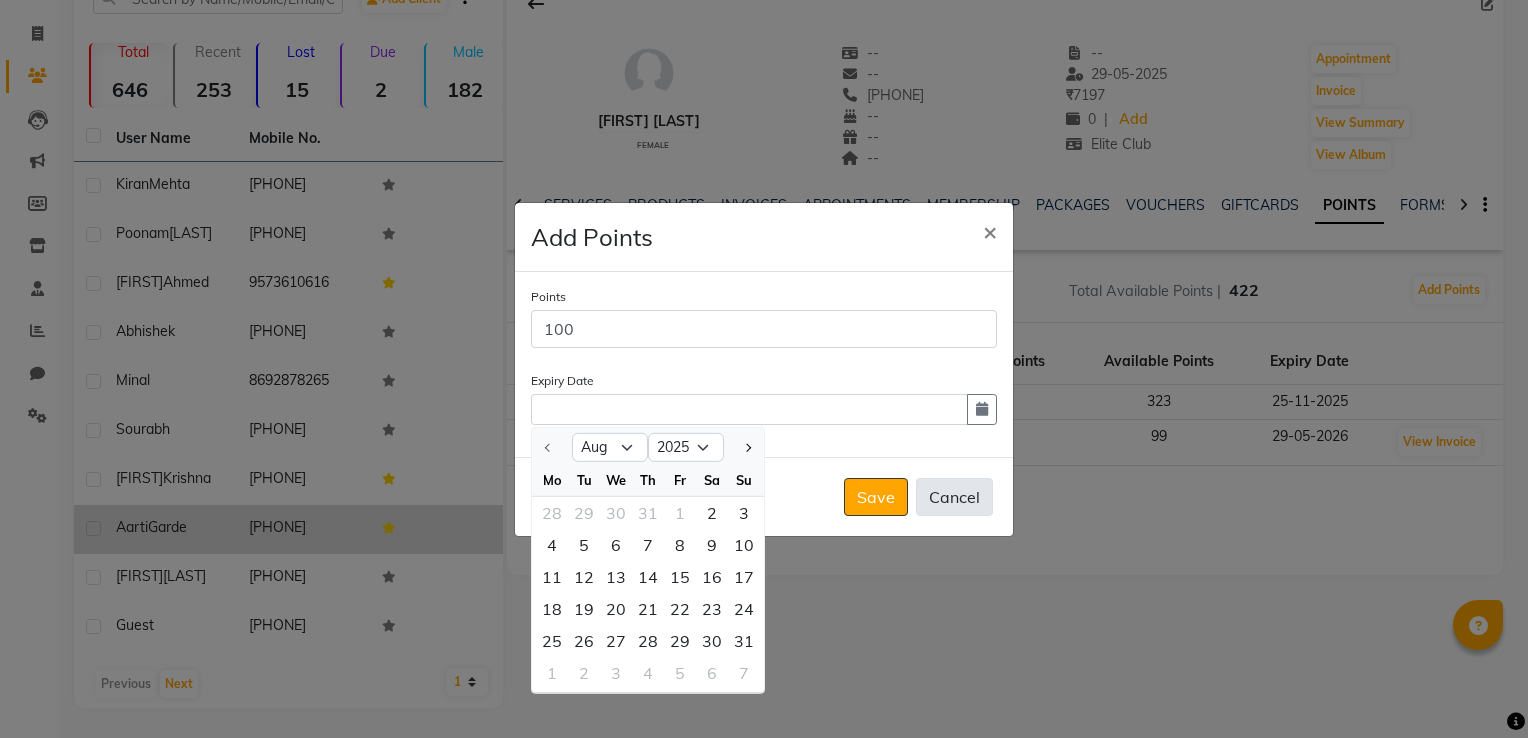 click on "Cancel" 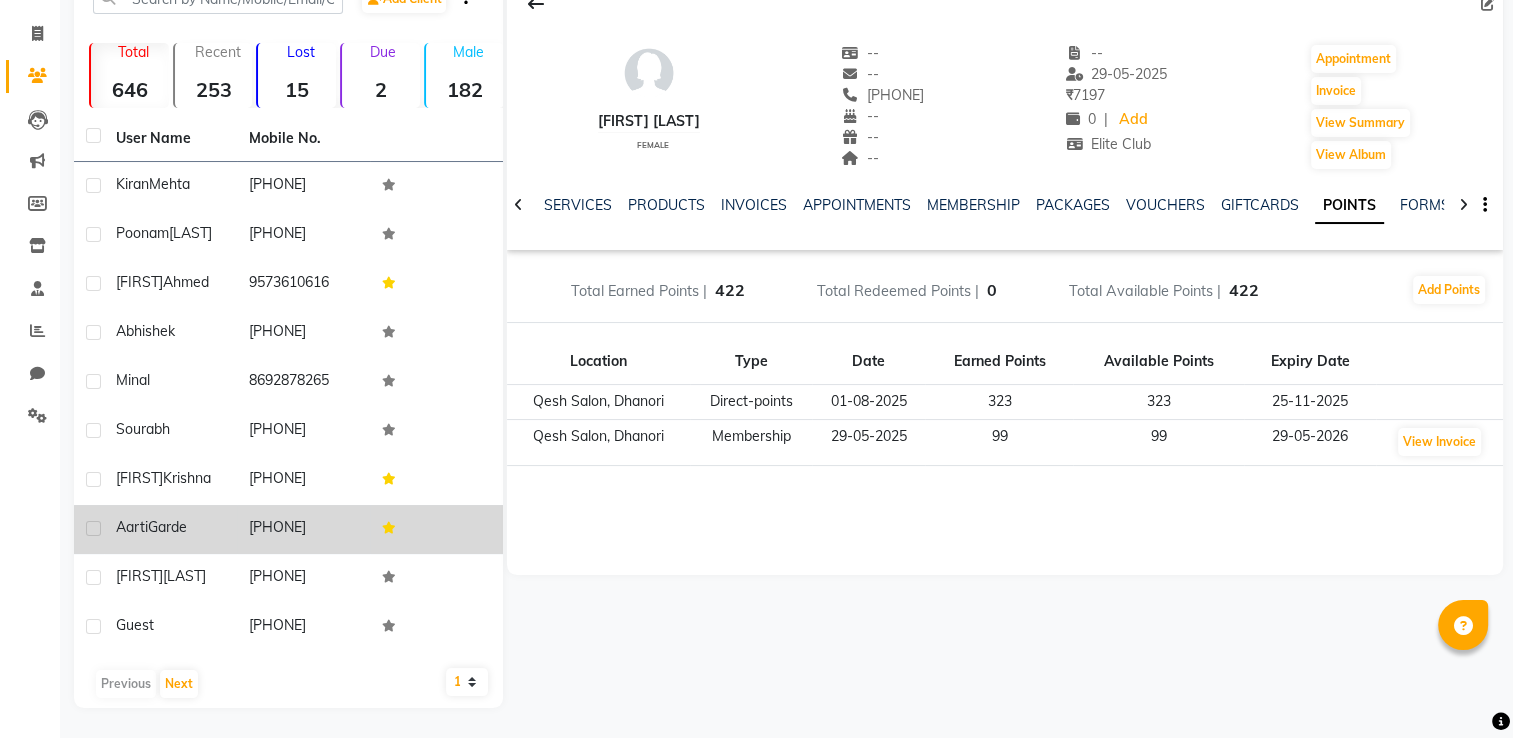 click on "29-05-2025" 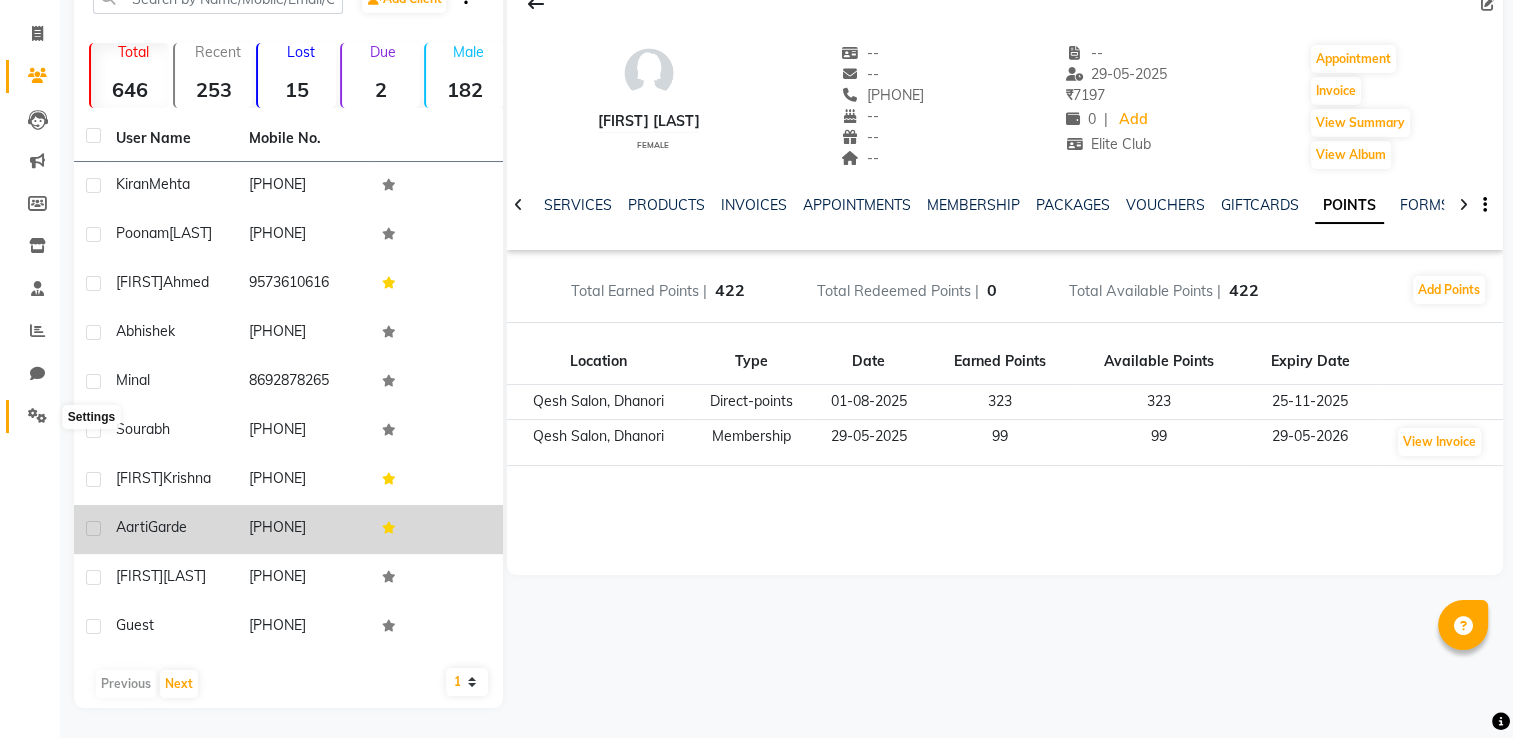 click 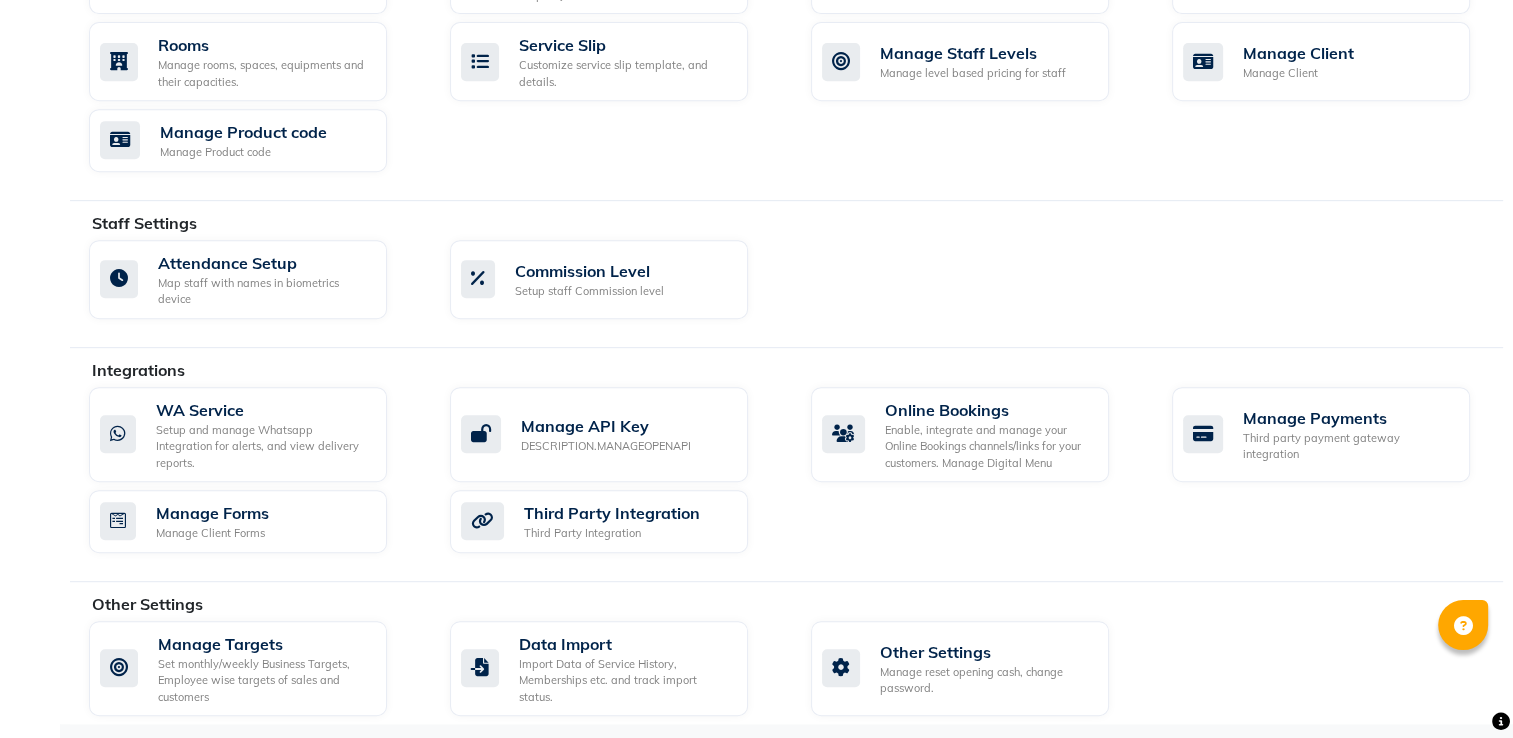 scroll, scrollTop: 900, scrollLeft: 0, axis: vertical 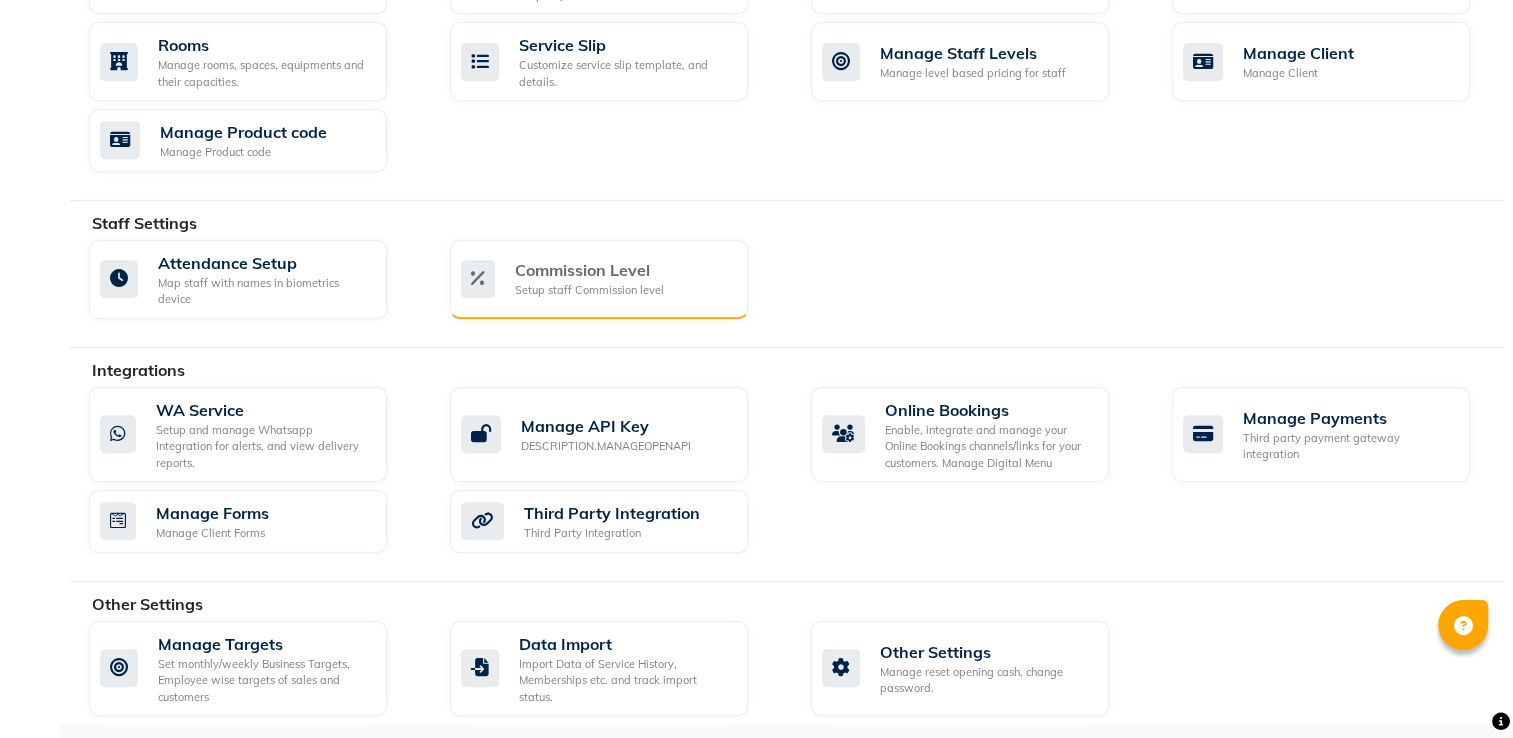 click on "Commission Level" 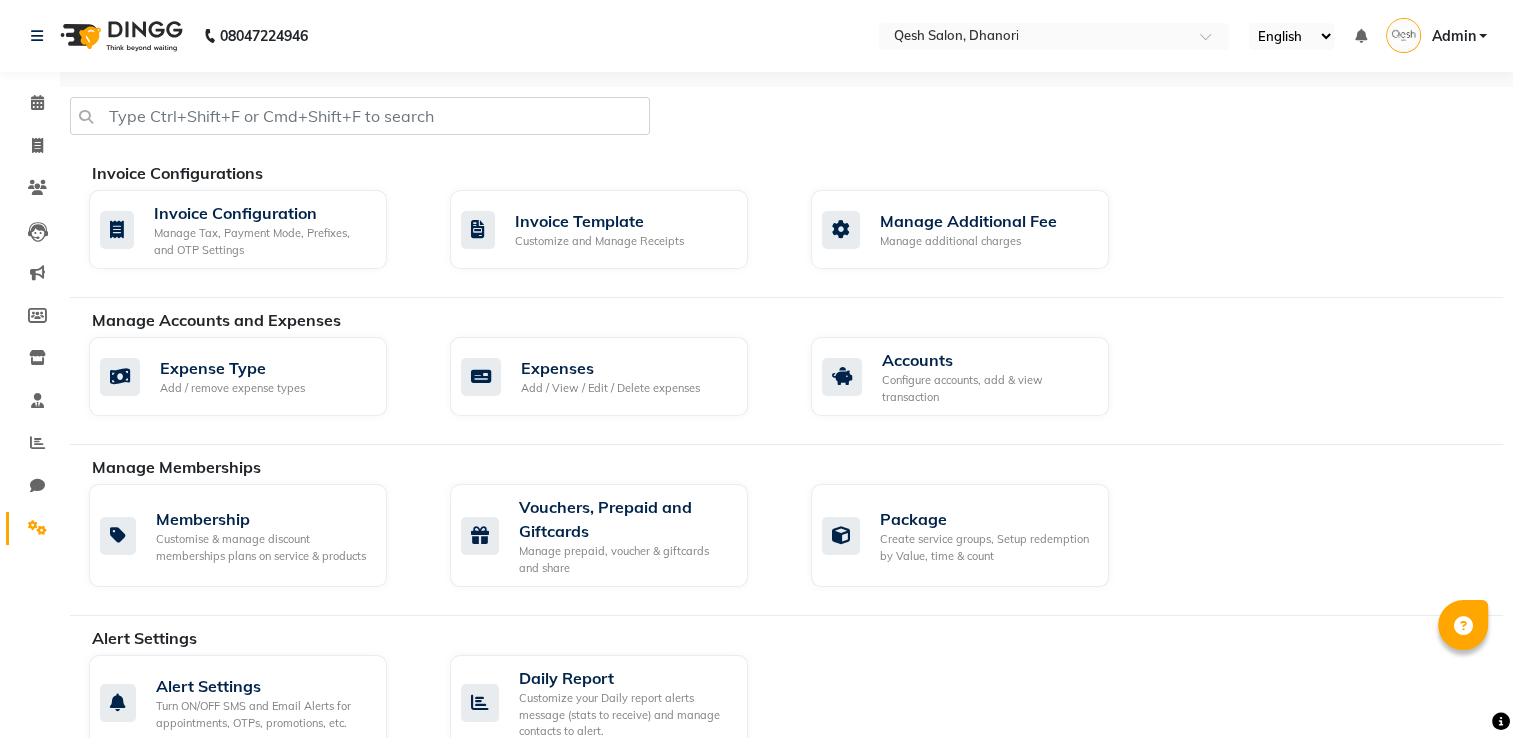 scroll, scrollTop: 900, scrollLeft: 0, axis: vertical 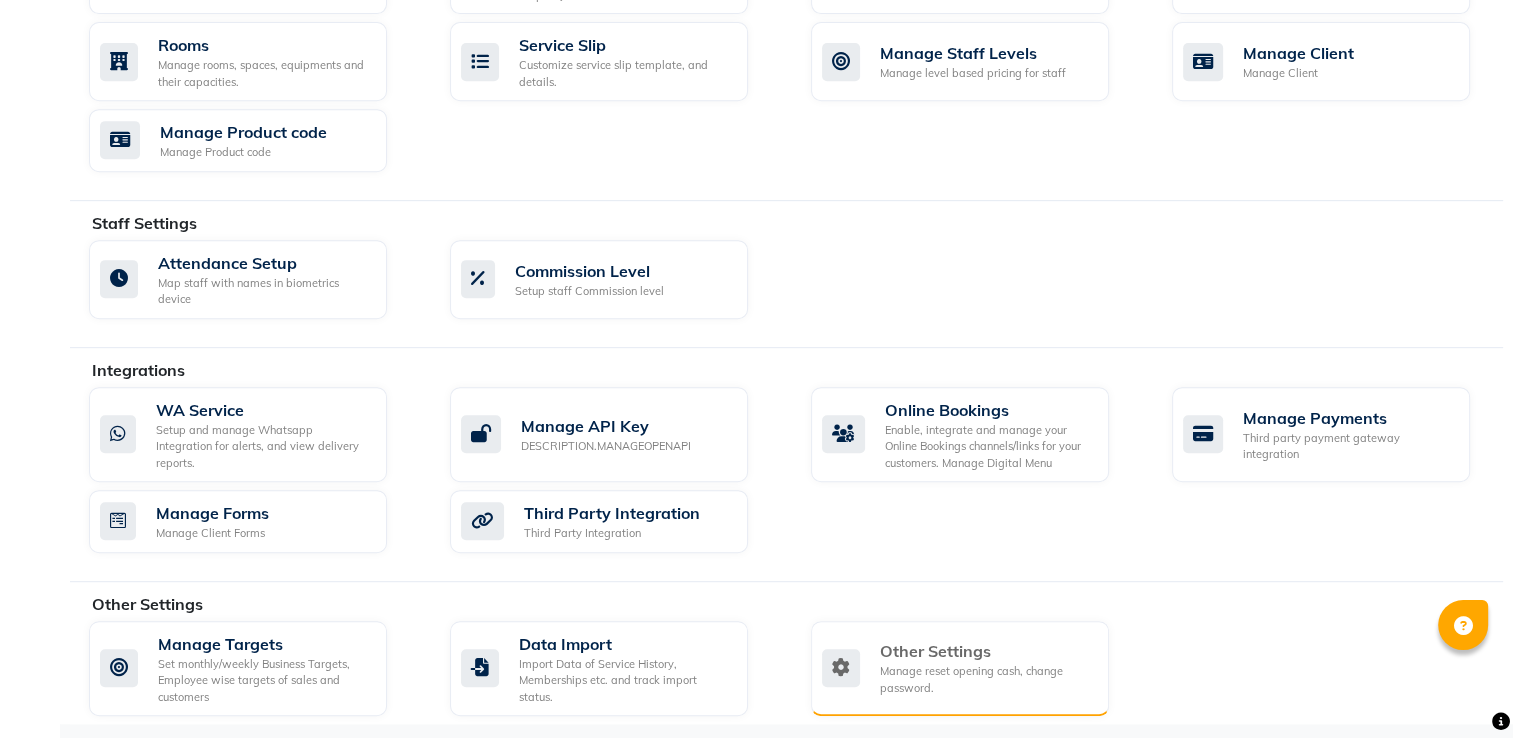 click on "Other Settings" 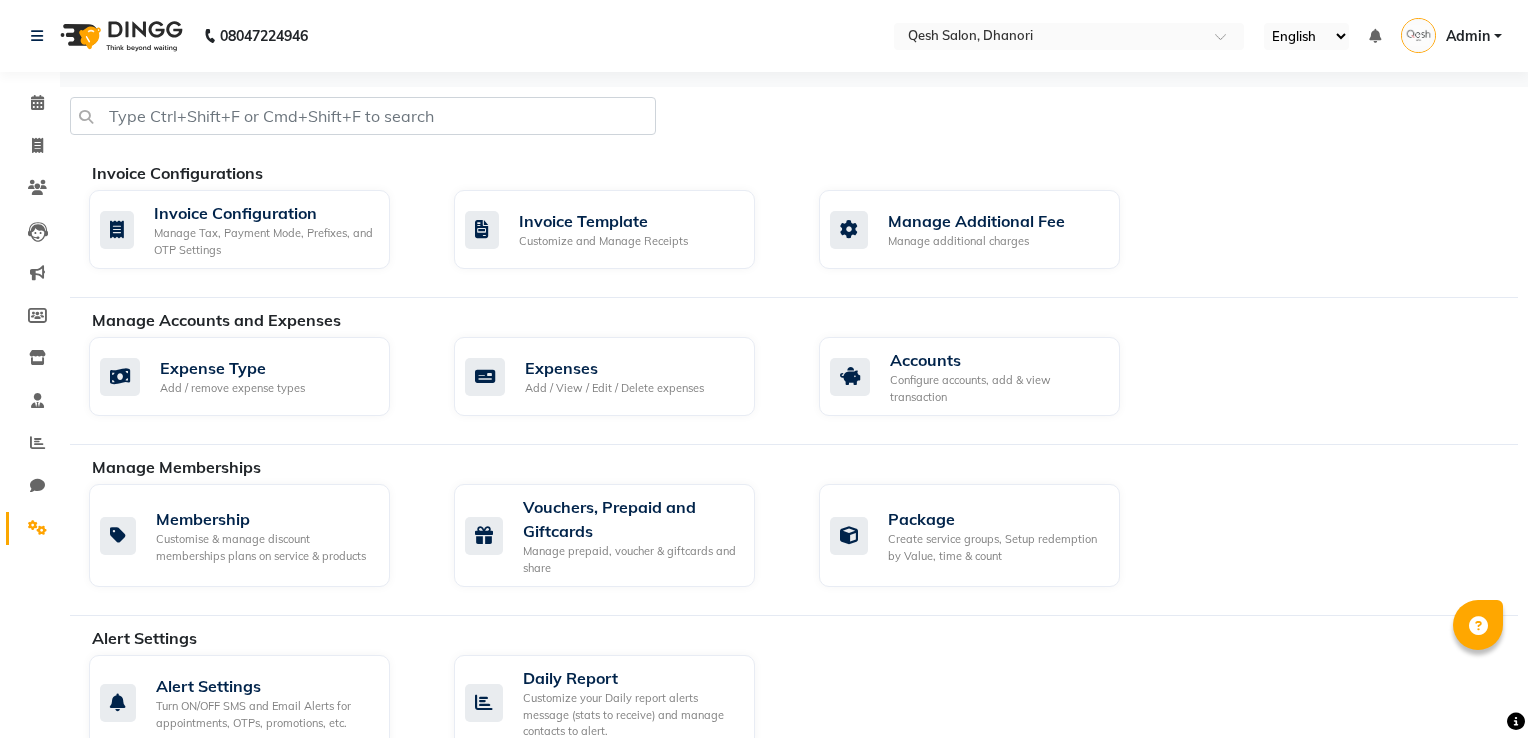 select on "2: 15" 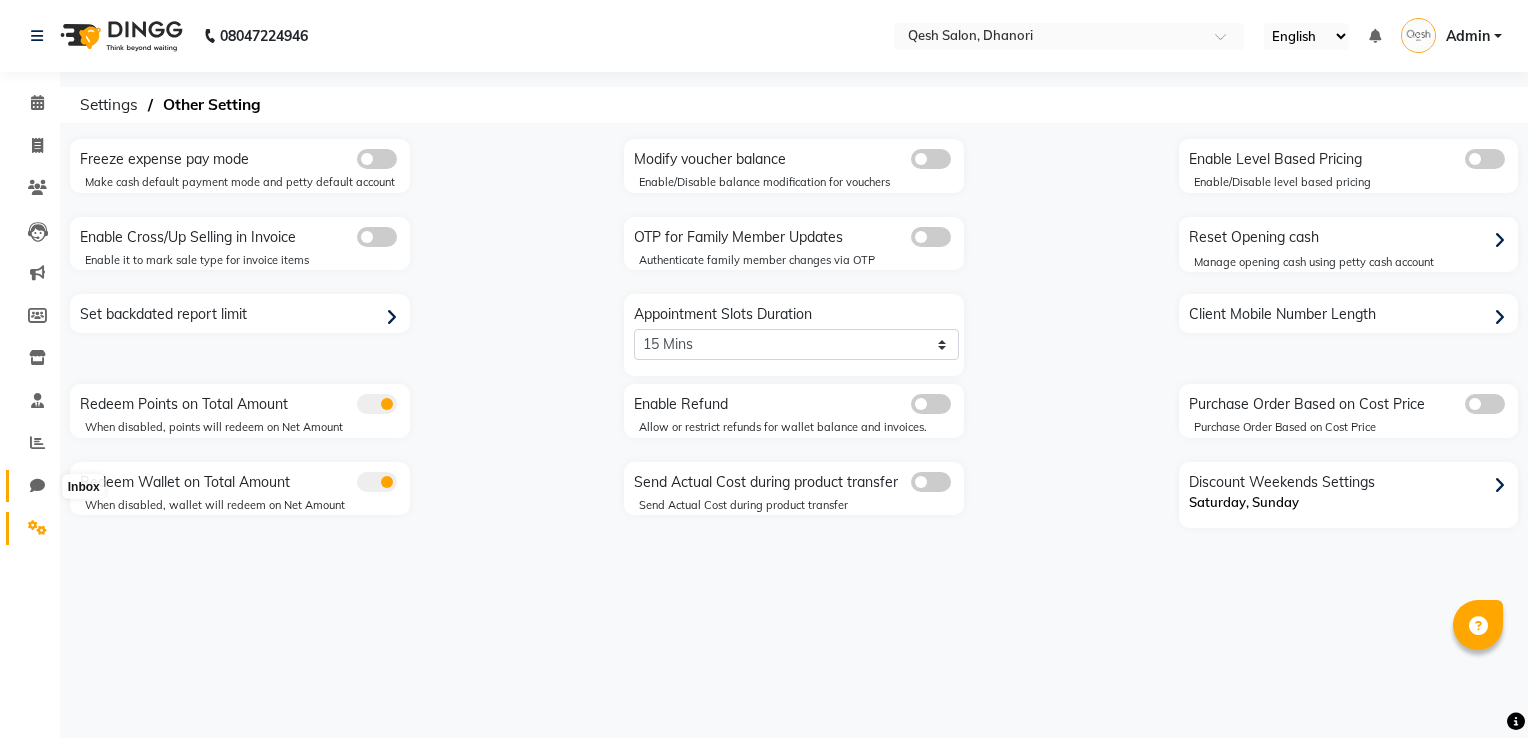 click 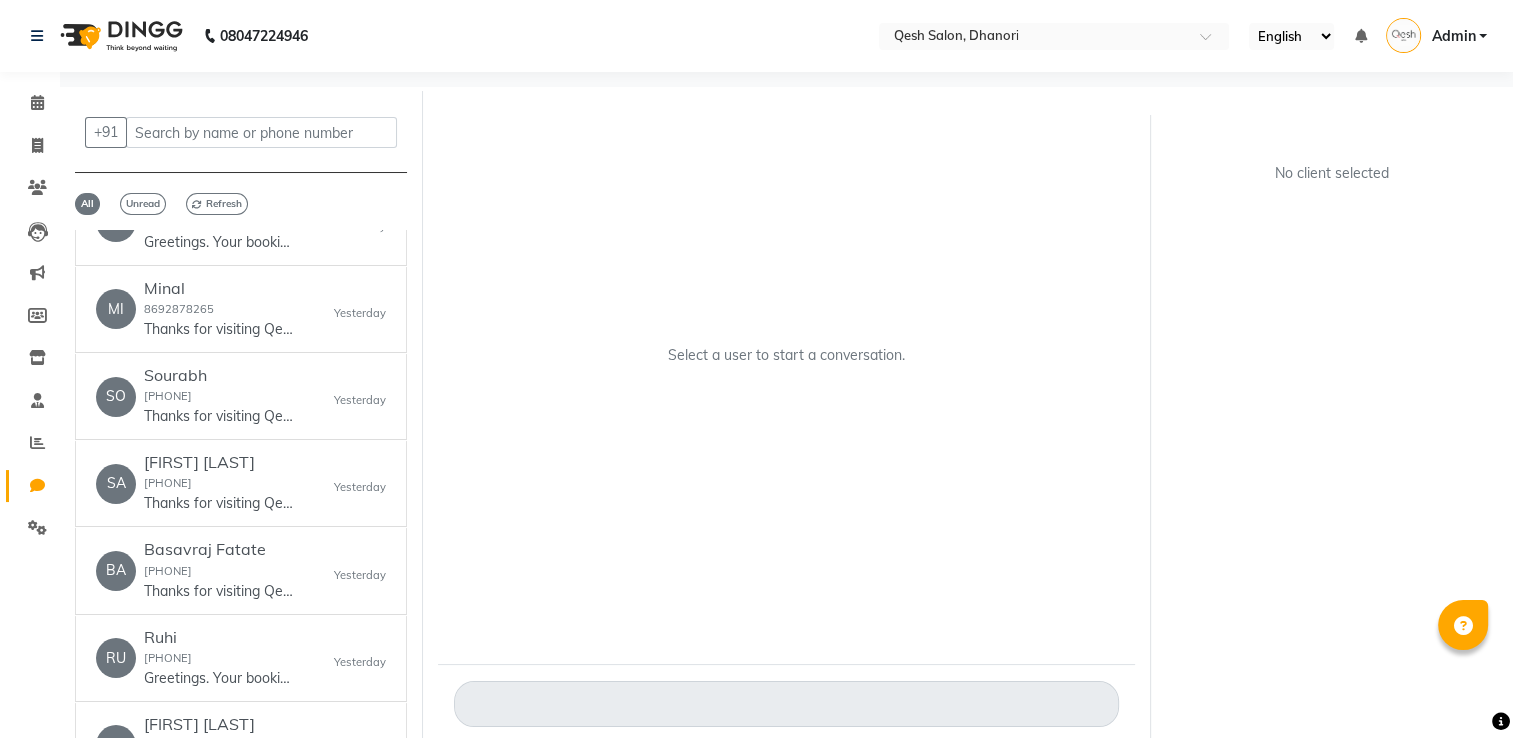 scroll, scrollTop: 400, scrollLeft: 0, axis: vertical 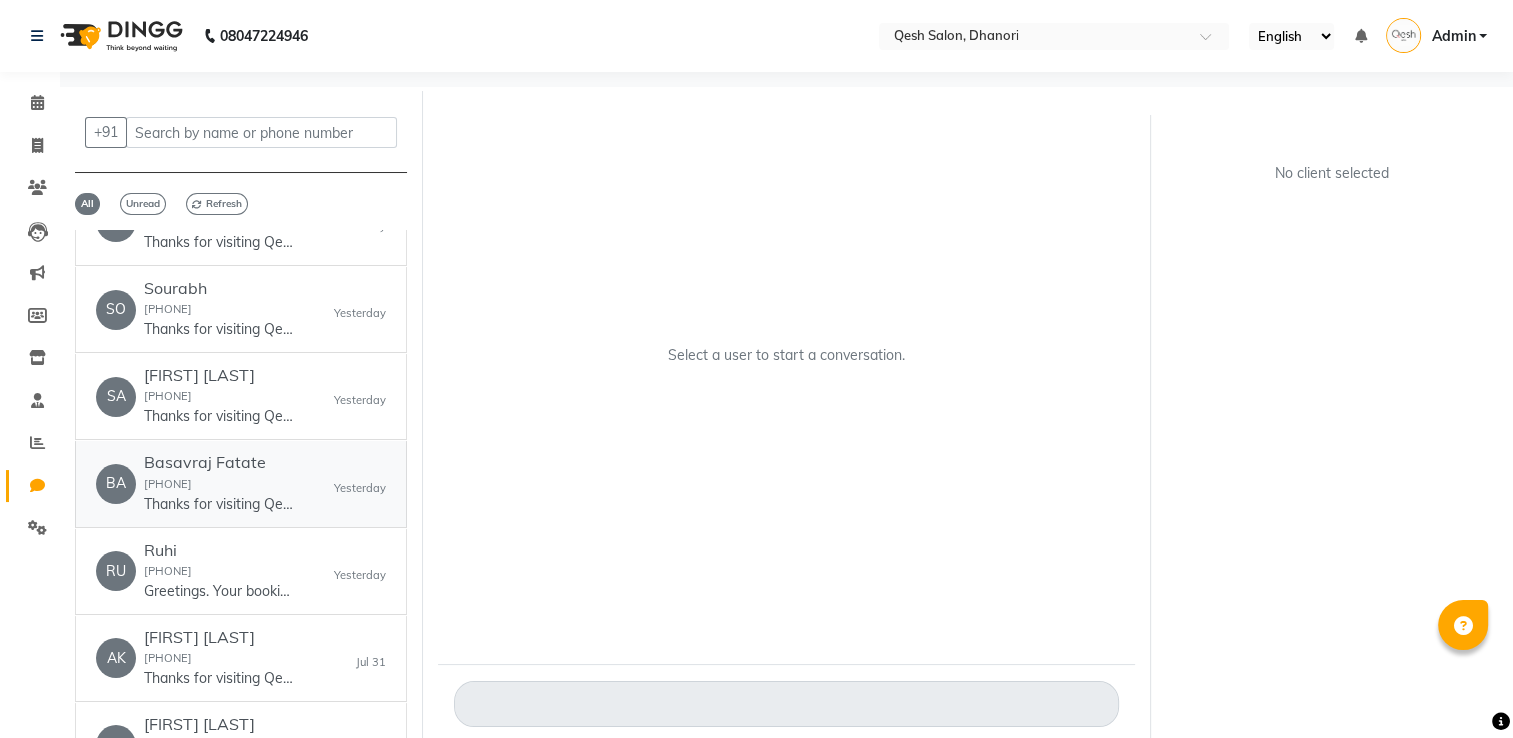 click on "Basavraj Fatate  9767156939  Thanks for visiting Qesh Salon. Your bill amount is 472. Please review us on google - ww4.in/a?c=8tlzJC. Your Receipt - ww4.in/a?c=ur9Gw4 - DINGG" 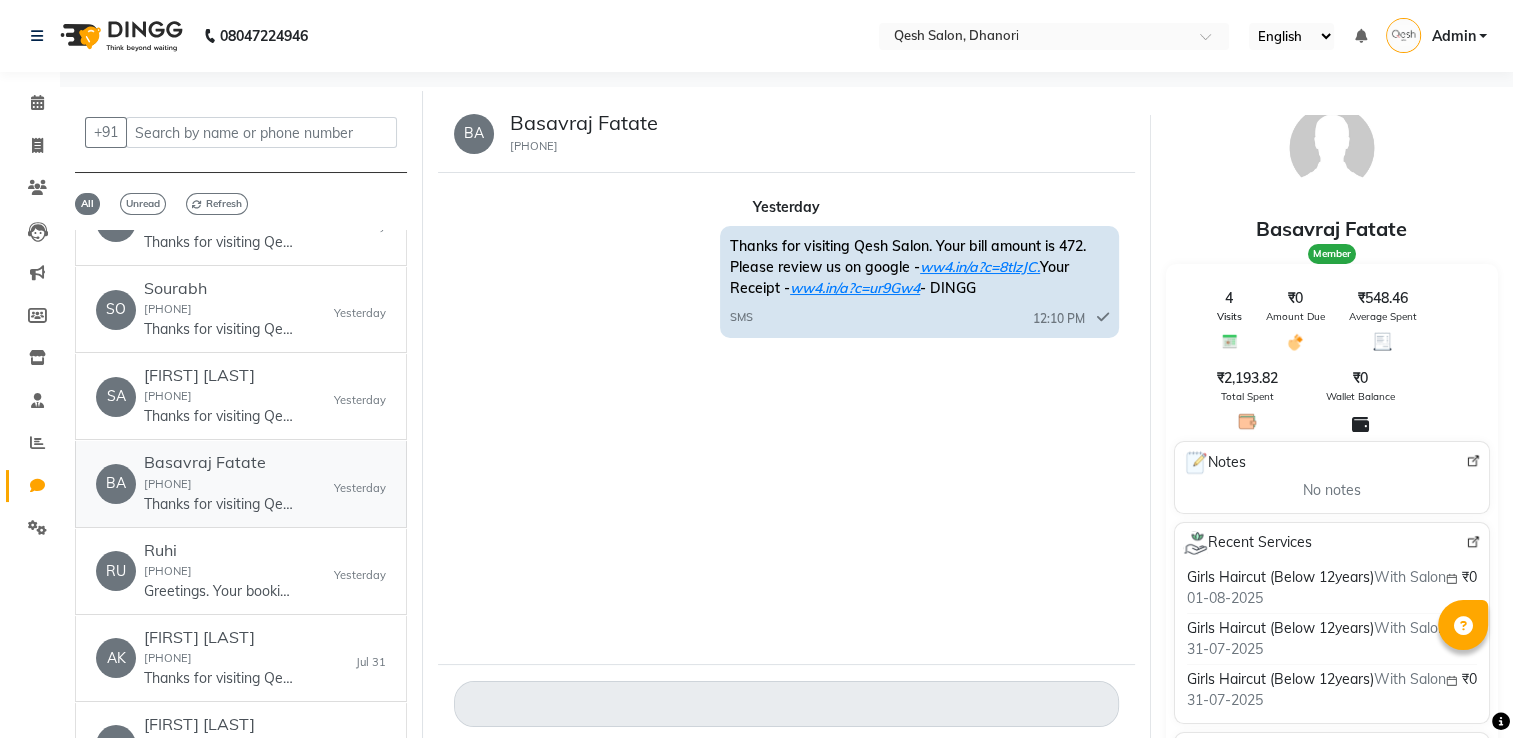 scroll, scrollTop: 0, scrollLeft: 0, axis: both 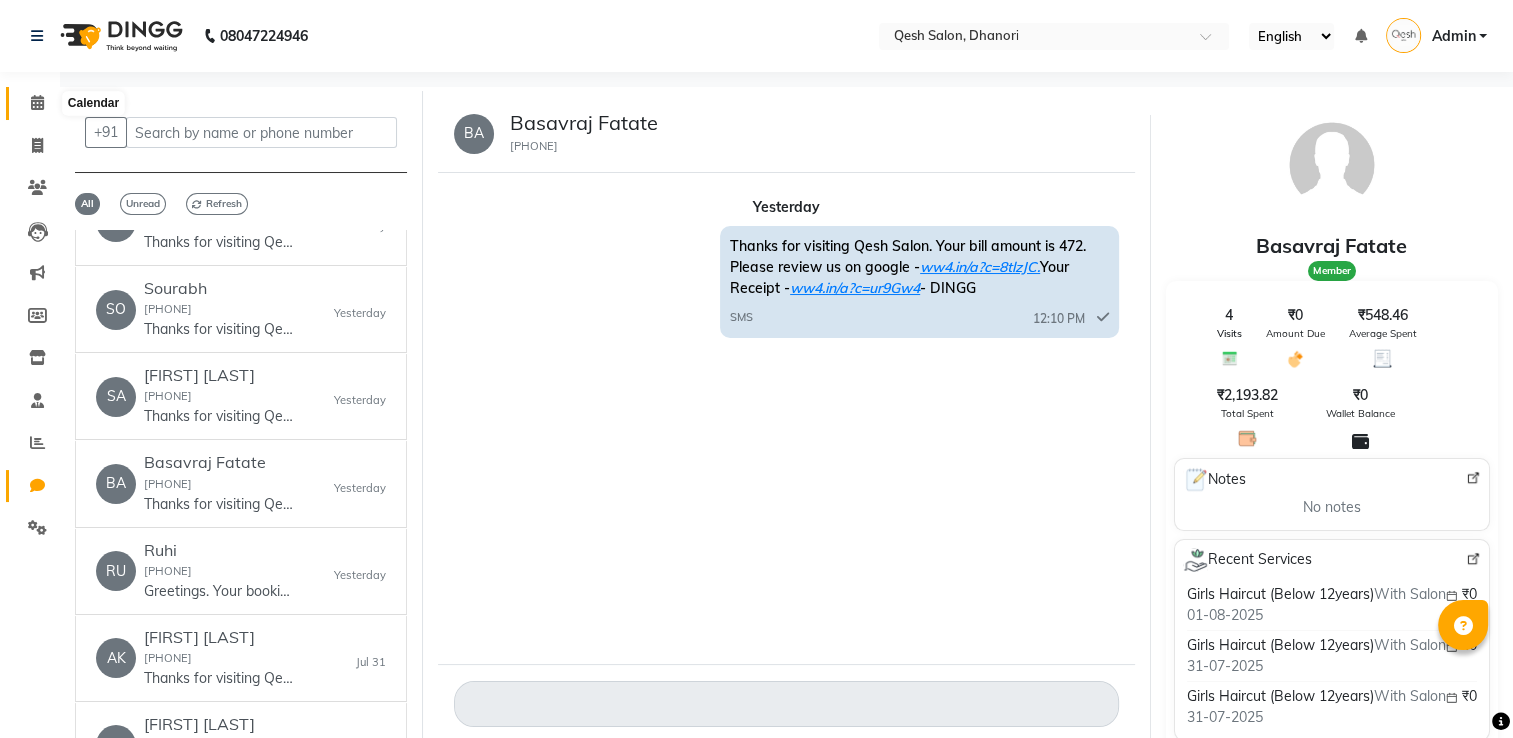 click 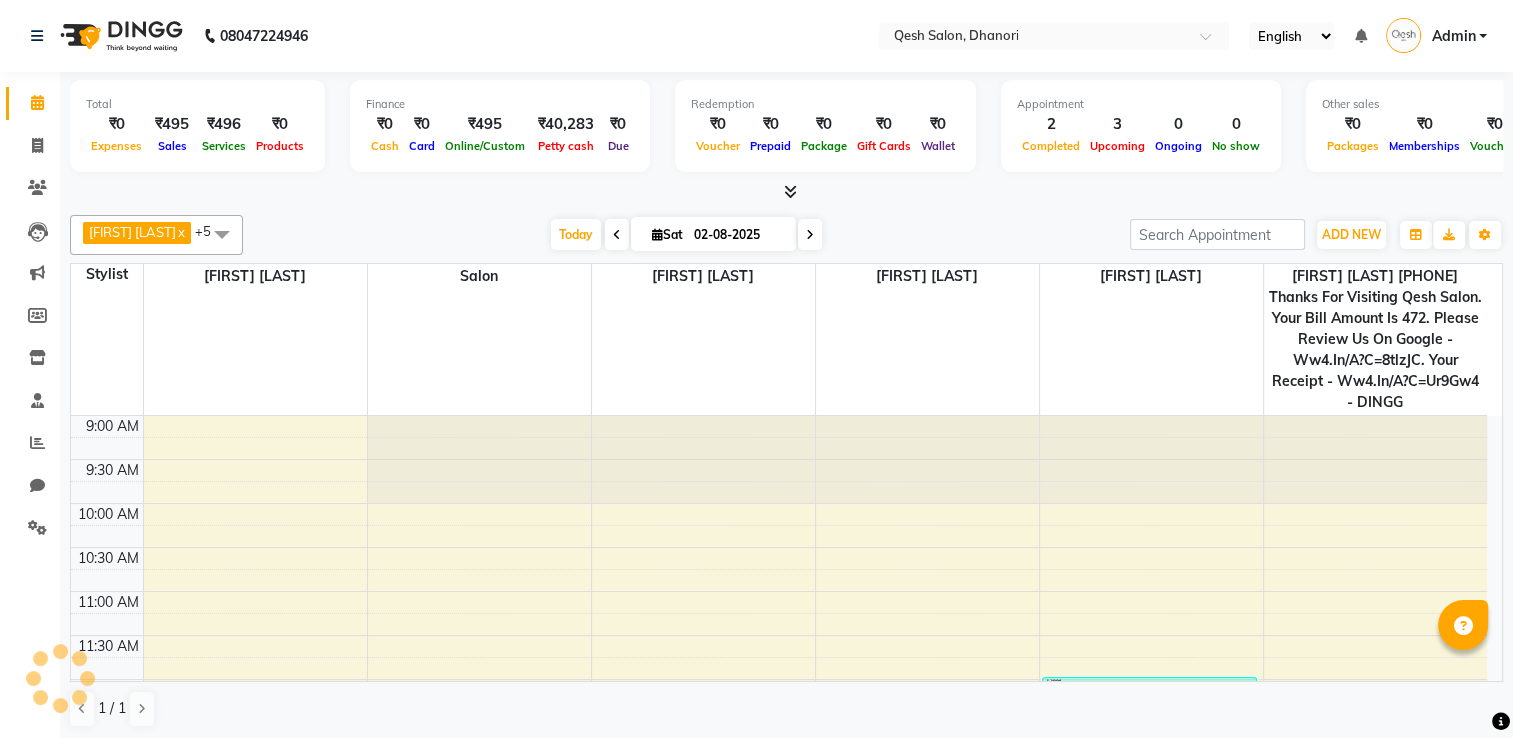 scroll, scrollTop: 0, scrollLeft: 0, axis: both 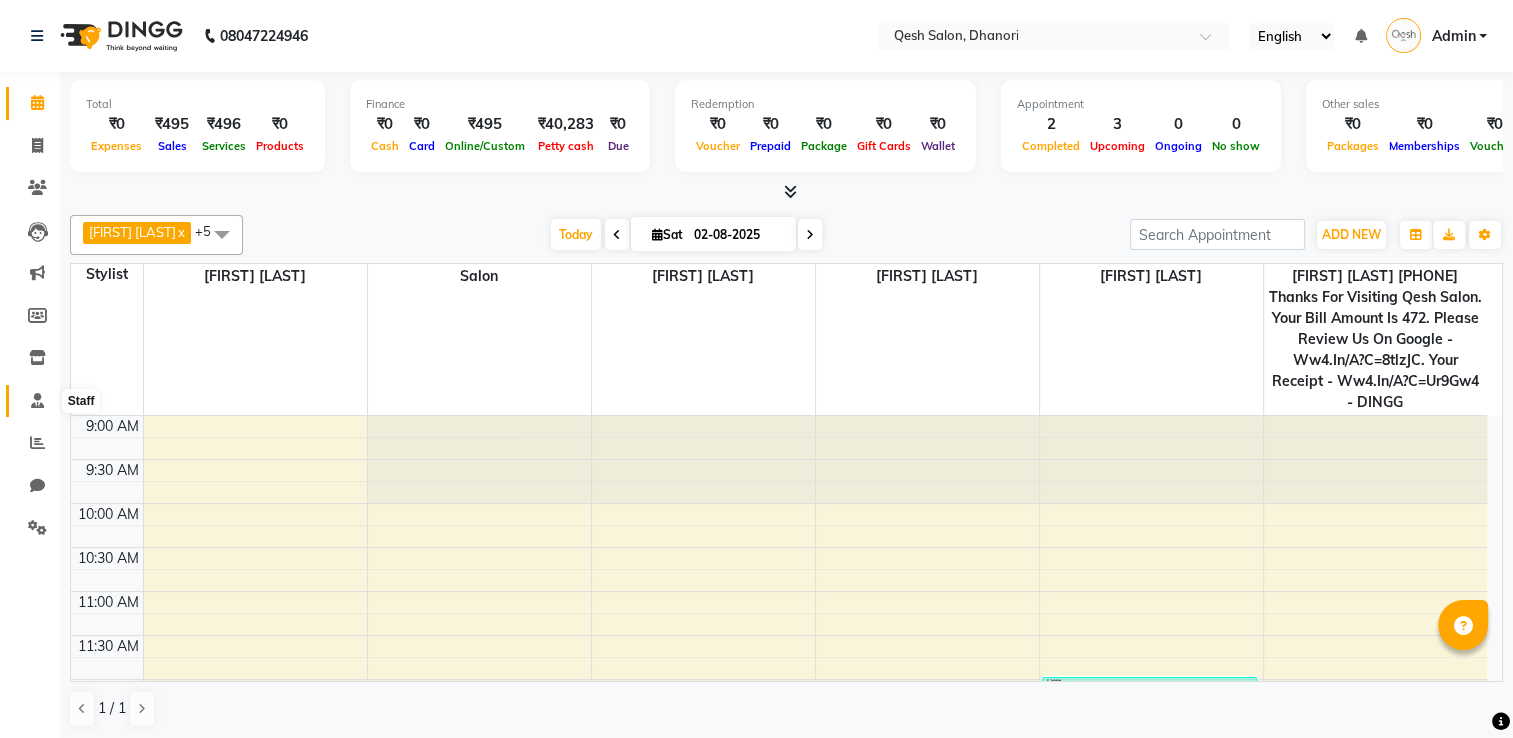 click 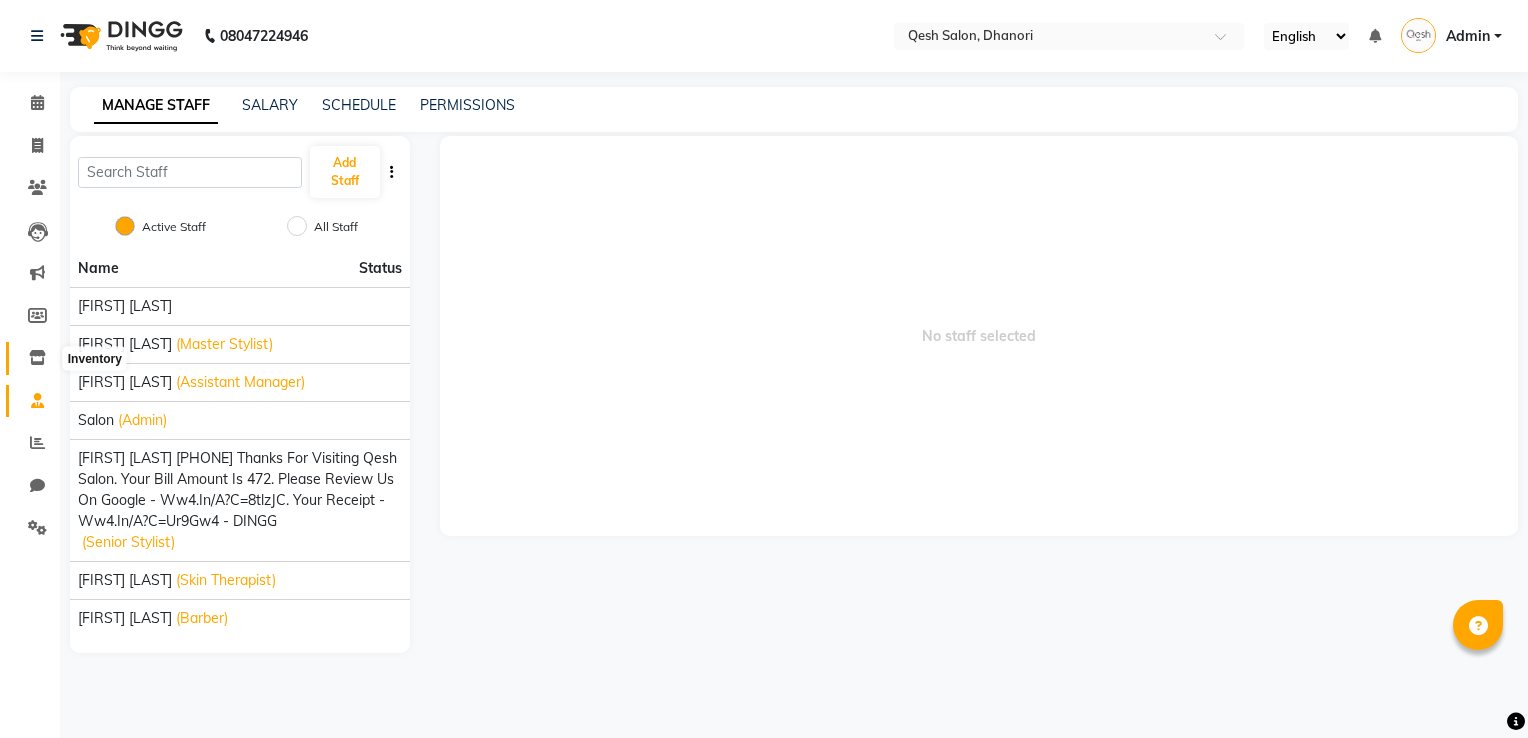 click 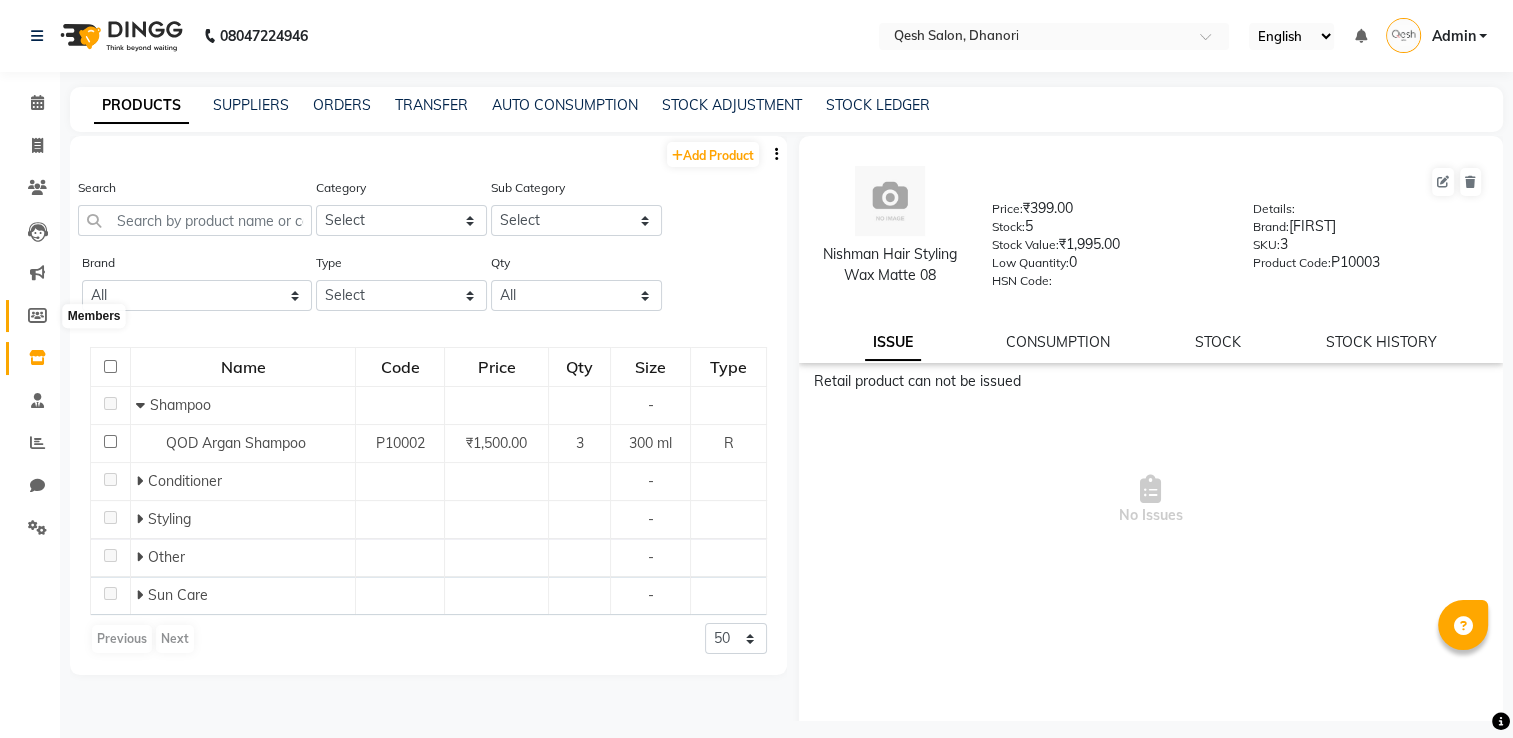 click 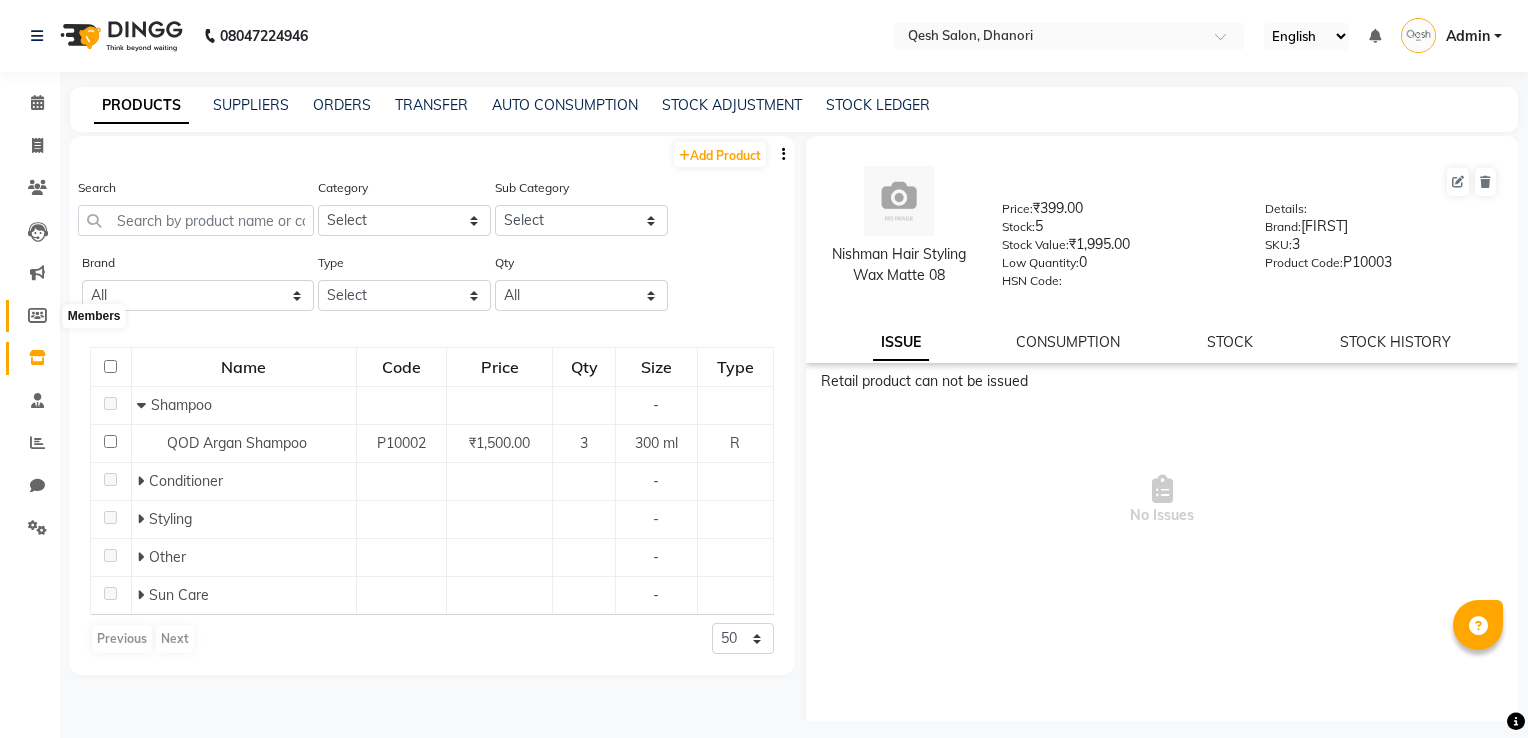 select 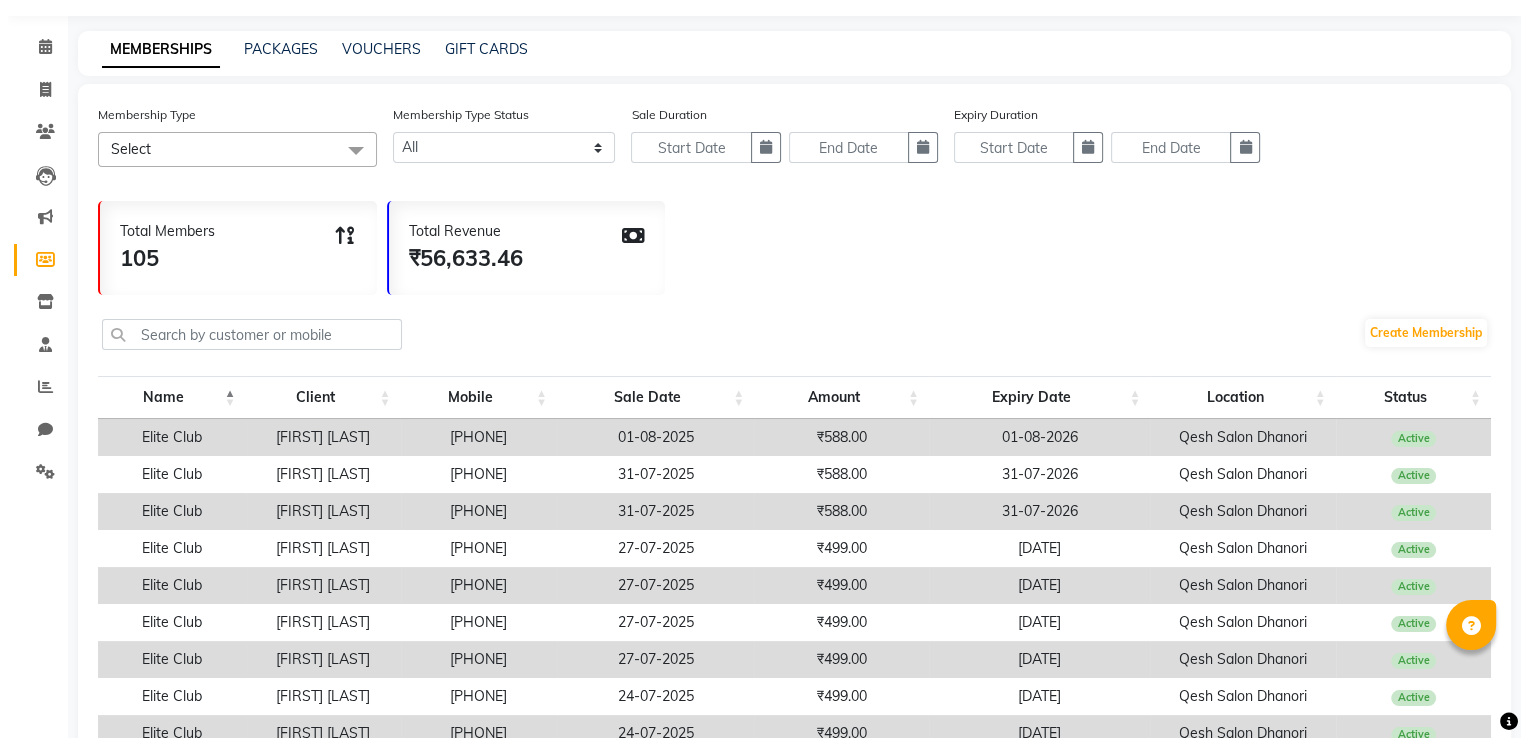 scroll, scrollTop: 0, scrollLeft: 0, axis: both 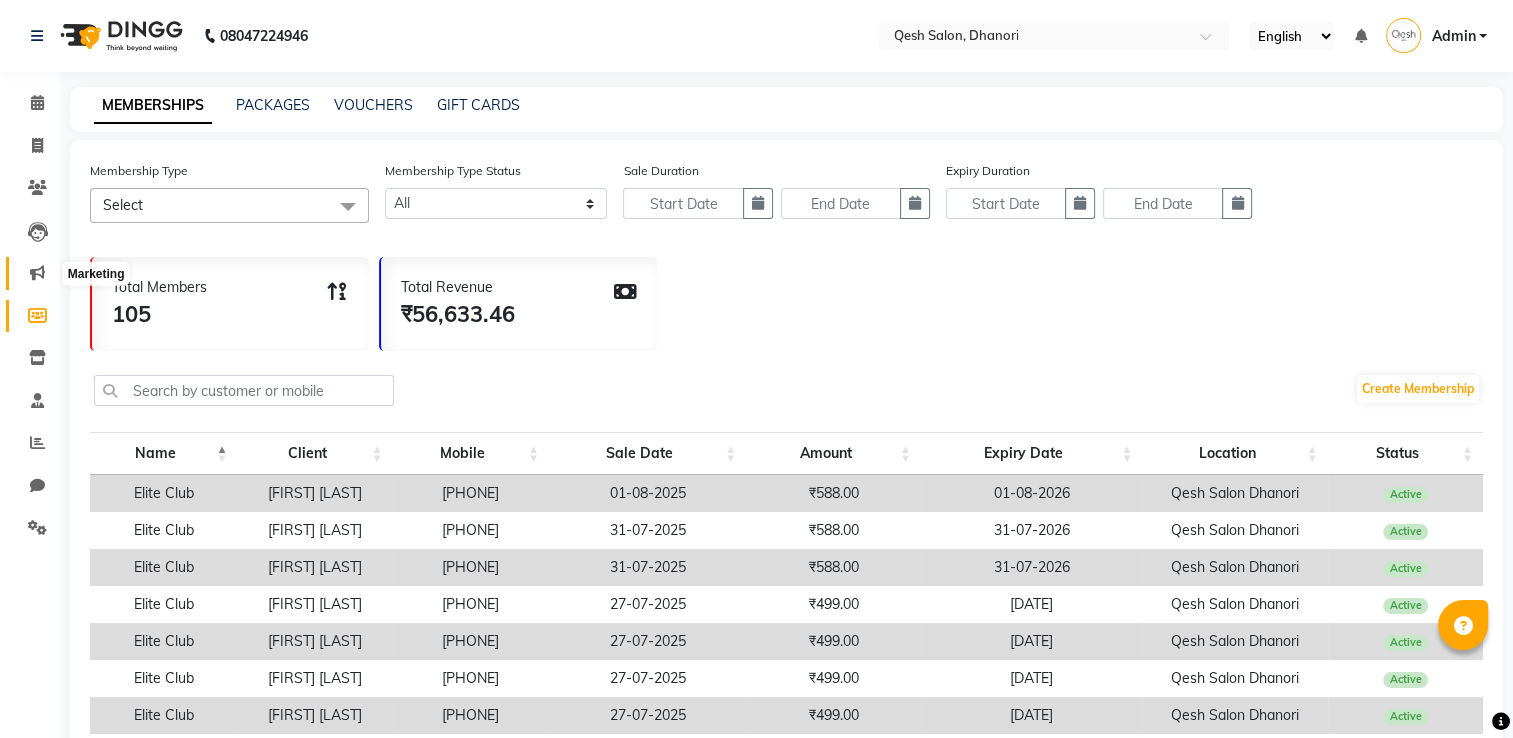 click 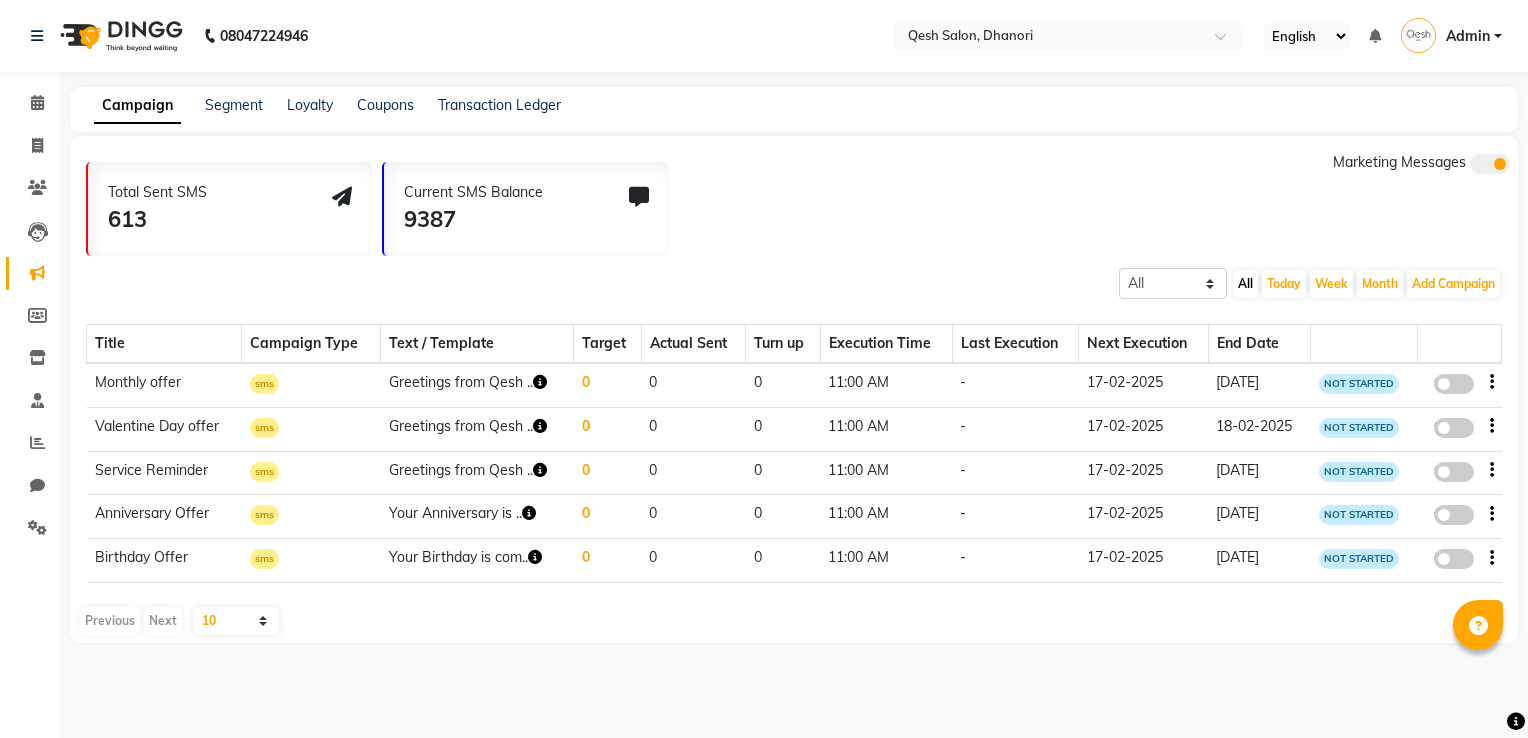 click on "Total Sent SMS 613 Current SMS Balance 9387 Marketing Messages" 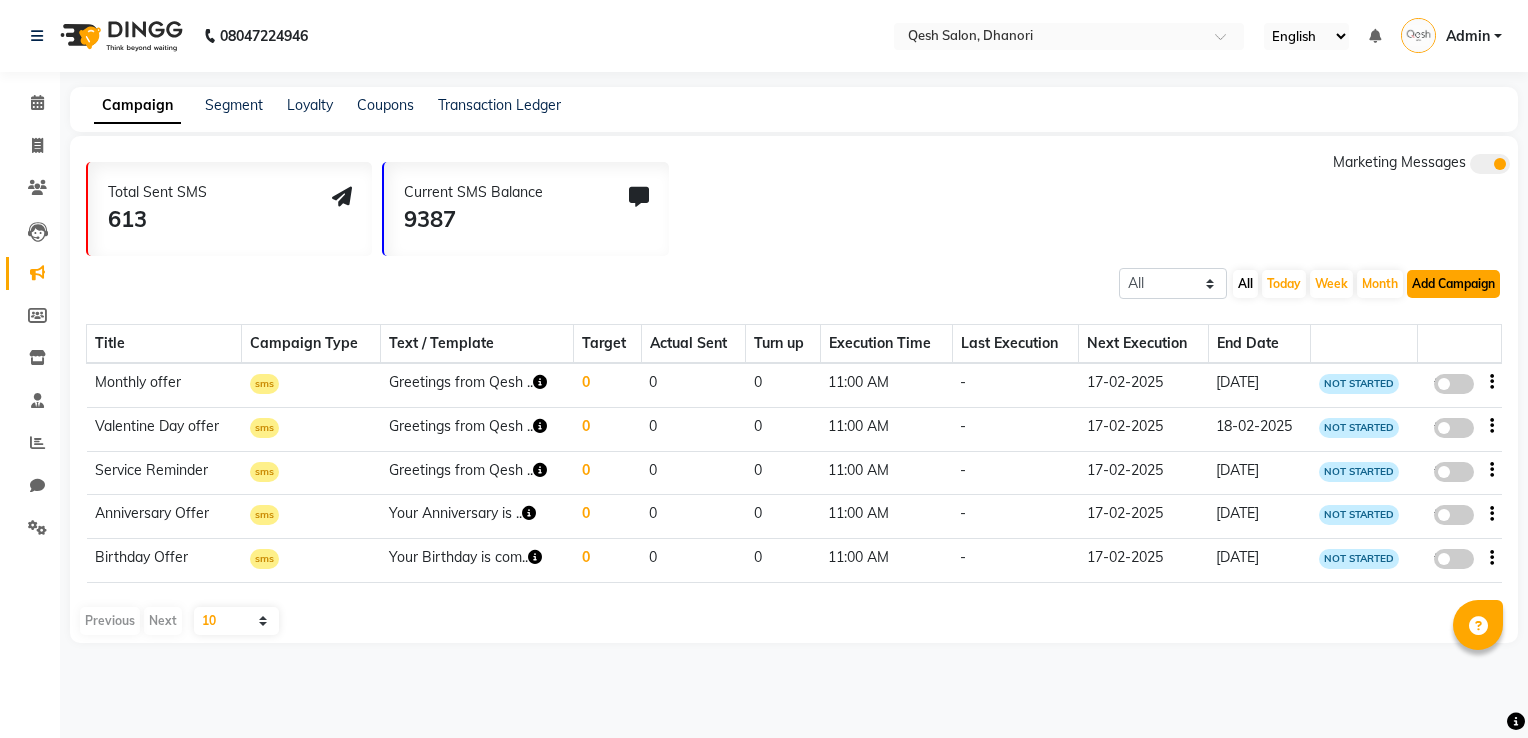 click on "Add Campaign" at bounding box center (1453, 284) 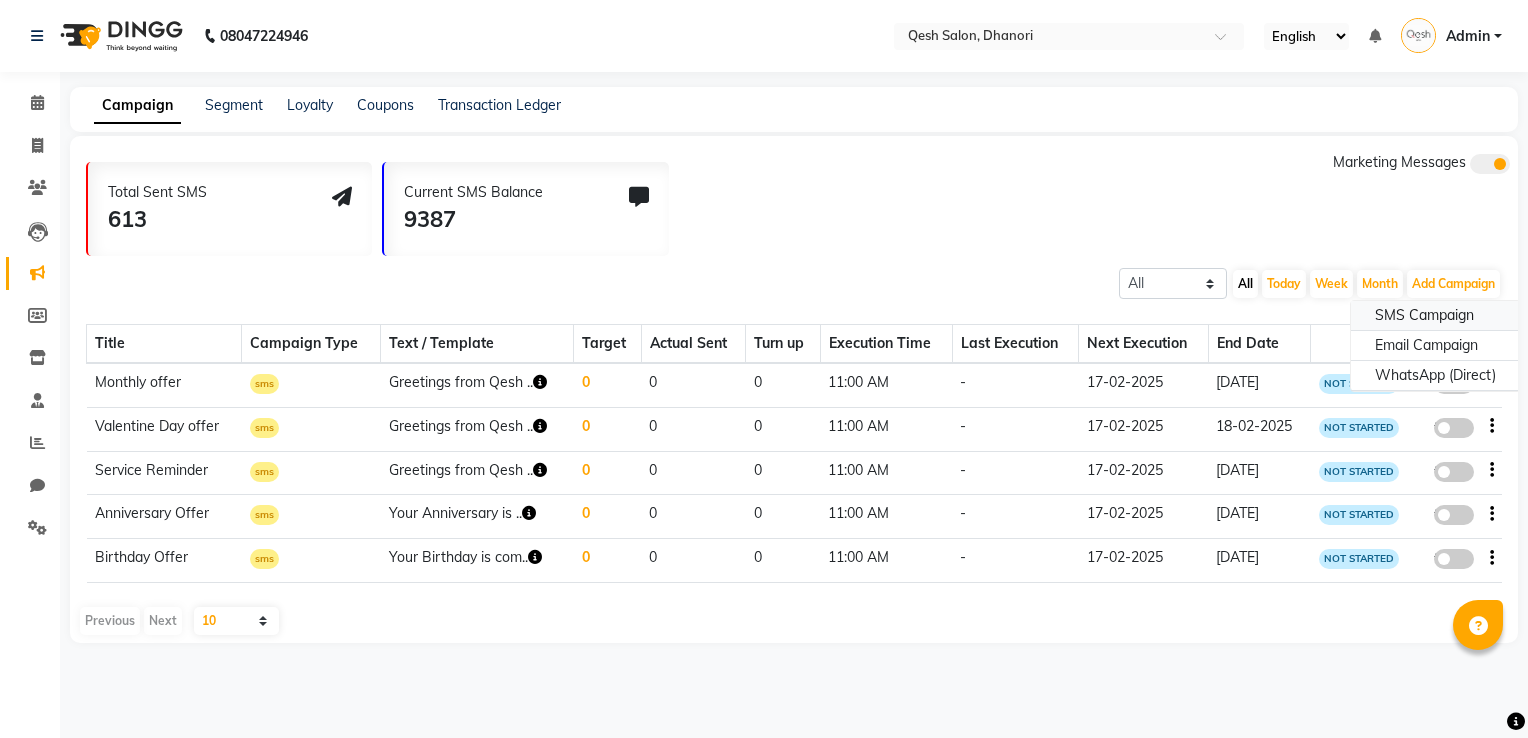 click on "SMS Campaign" 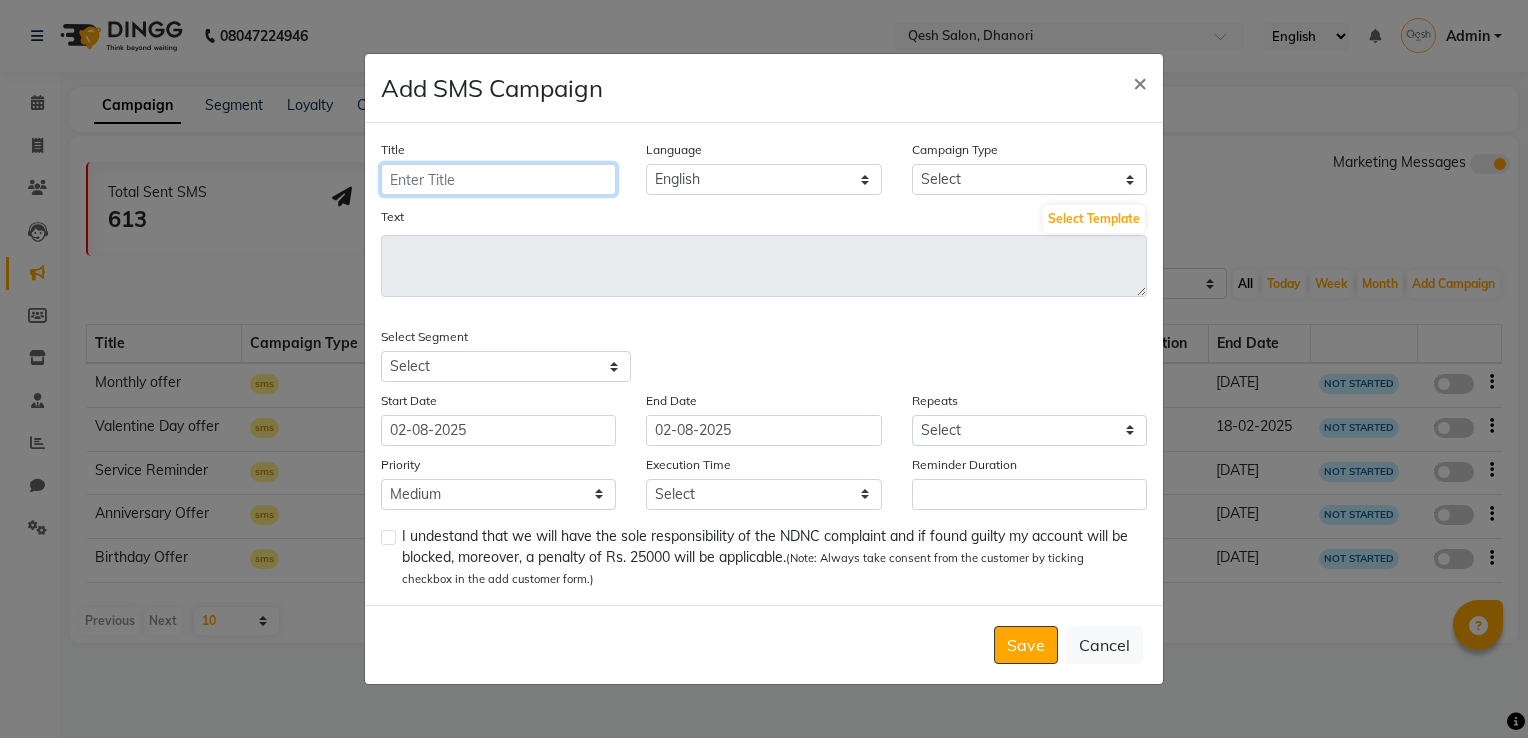 click on "Title" at bounding box center (498, 179) 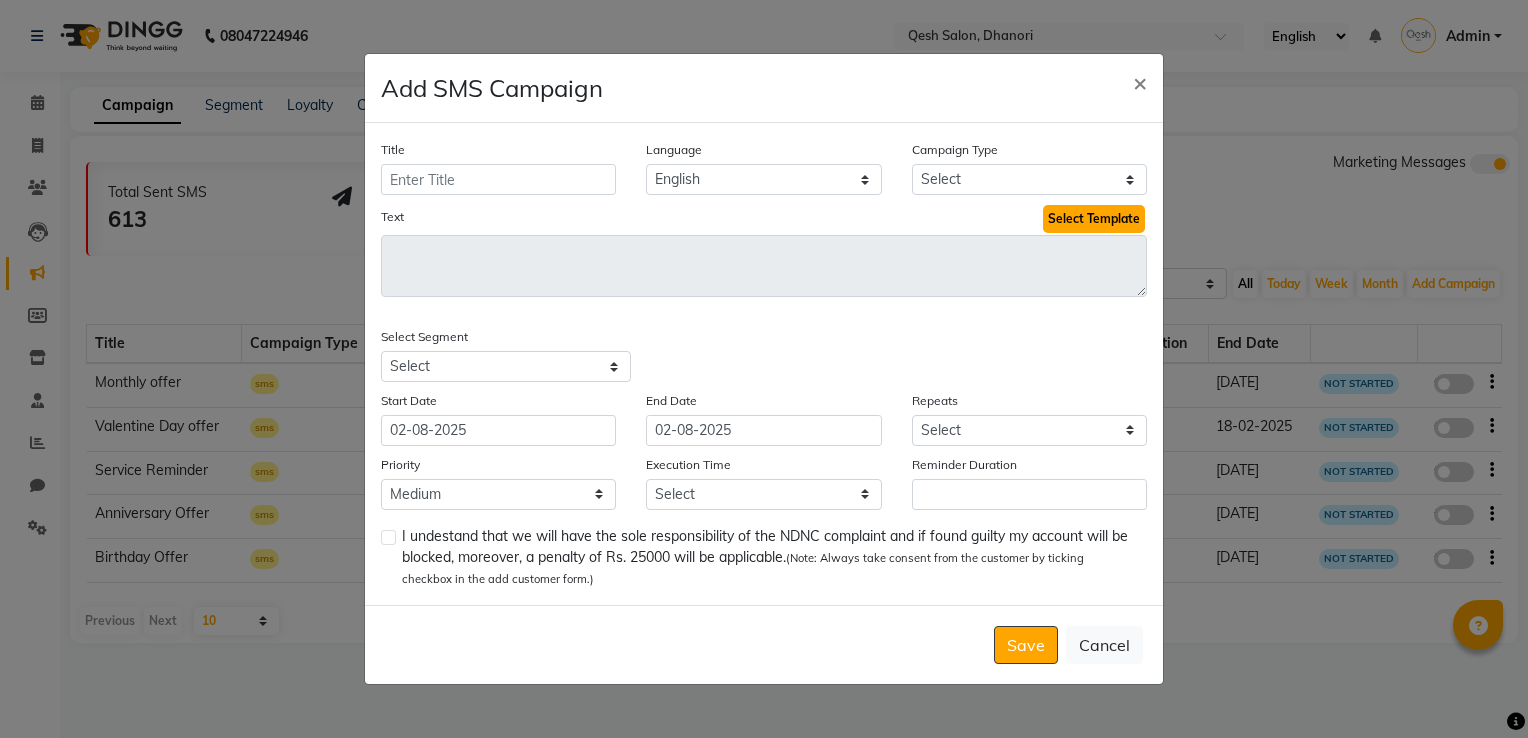 click on "Select Template" 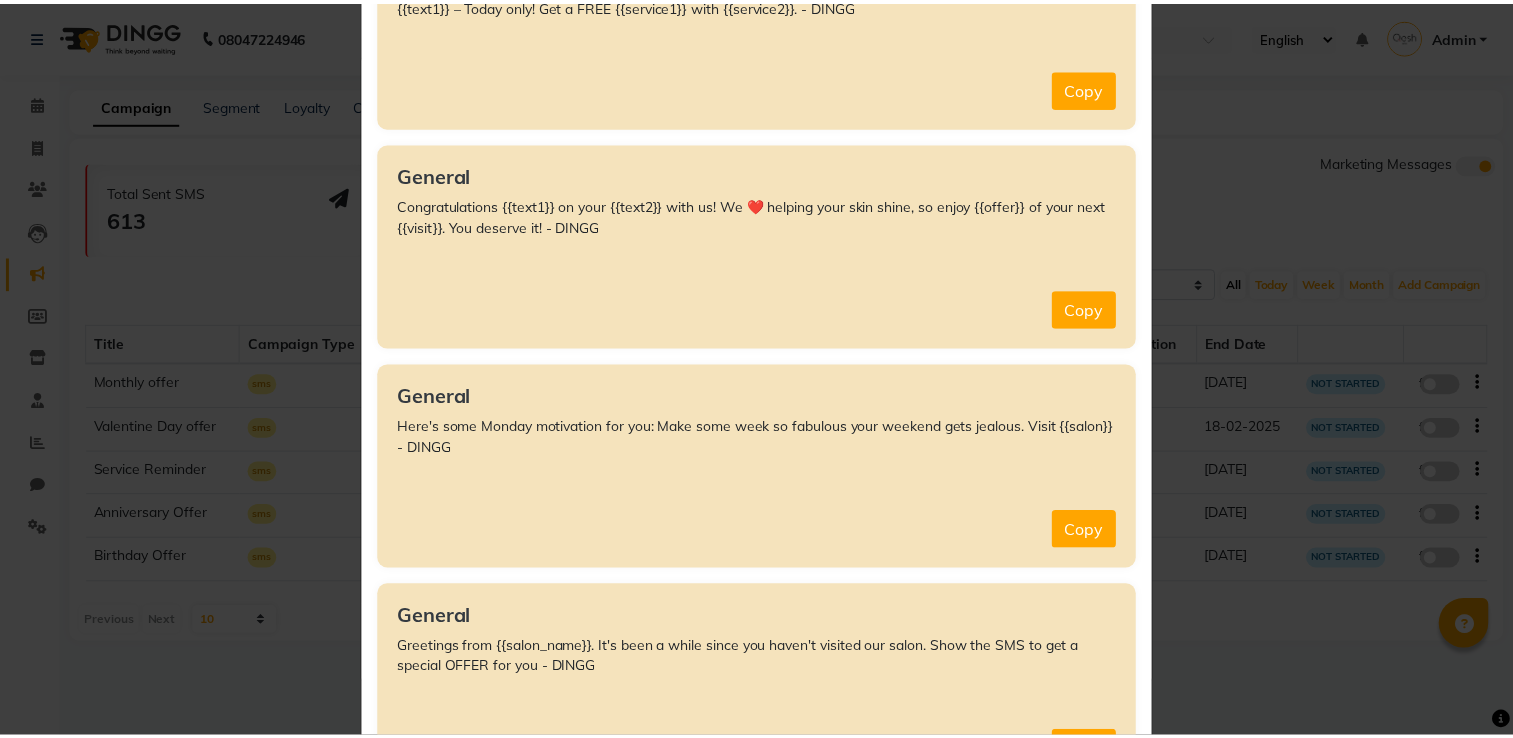 scroll, scrollTop: 7600, scrollLeft: 0, axis: vertical 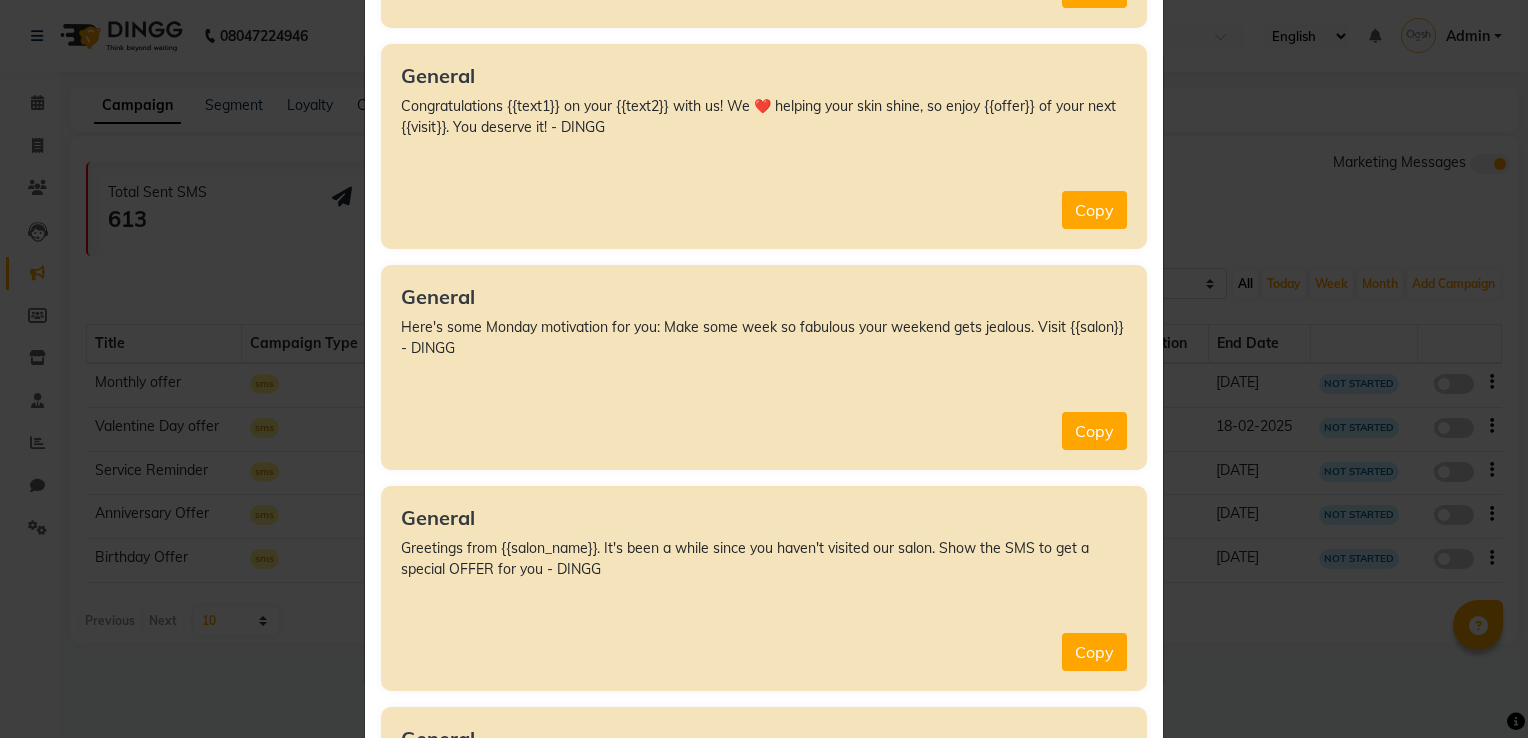 click on "Marketing Templates ×  All Services Off  {{Var1}}, up to {{Var2}} OFF on all services till {{Var3}}. Call {{Var4}} to book the appointment - DINGG    Copy  Anniversary  Your Anniversary is coming soon. Get ready for the party by taking our services at {{salon_name}} with {{percent}} discount on all services specially for you - DINGG    Copy  Anniversary  Your Anniversary is coming soon. Get ready for the party by taking our services at {{salon}} {{var1}} with discount on {{var2}} {{var3}} {{var3}} - DINGG    Copy  Birthday  Your Birthday is coming soon. Get ready for the party by taking our services at {{salon_name}} with {{percent}} discount on all services specially for you - DINGG    Copy  Book Your Next Visit  {{Var1}} Book Your Next Visit! Get {{Var2}} Off On Minimum Bill Value of {{Var3}}, Hurry for Appointment Call {{Var4}} - DINGG    Copy  Christmas  Time to reveal the kid in you. Ho! Ho! Jingle Bells, Jingle Bells, Jingle all the way…. {{var1}} Wishes you Merry Christmas - DINGG    Copy    Copy" 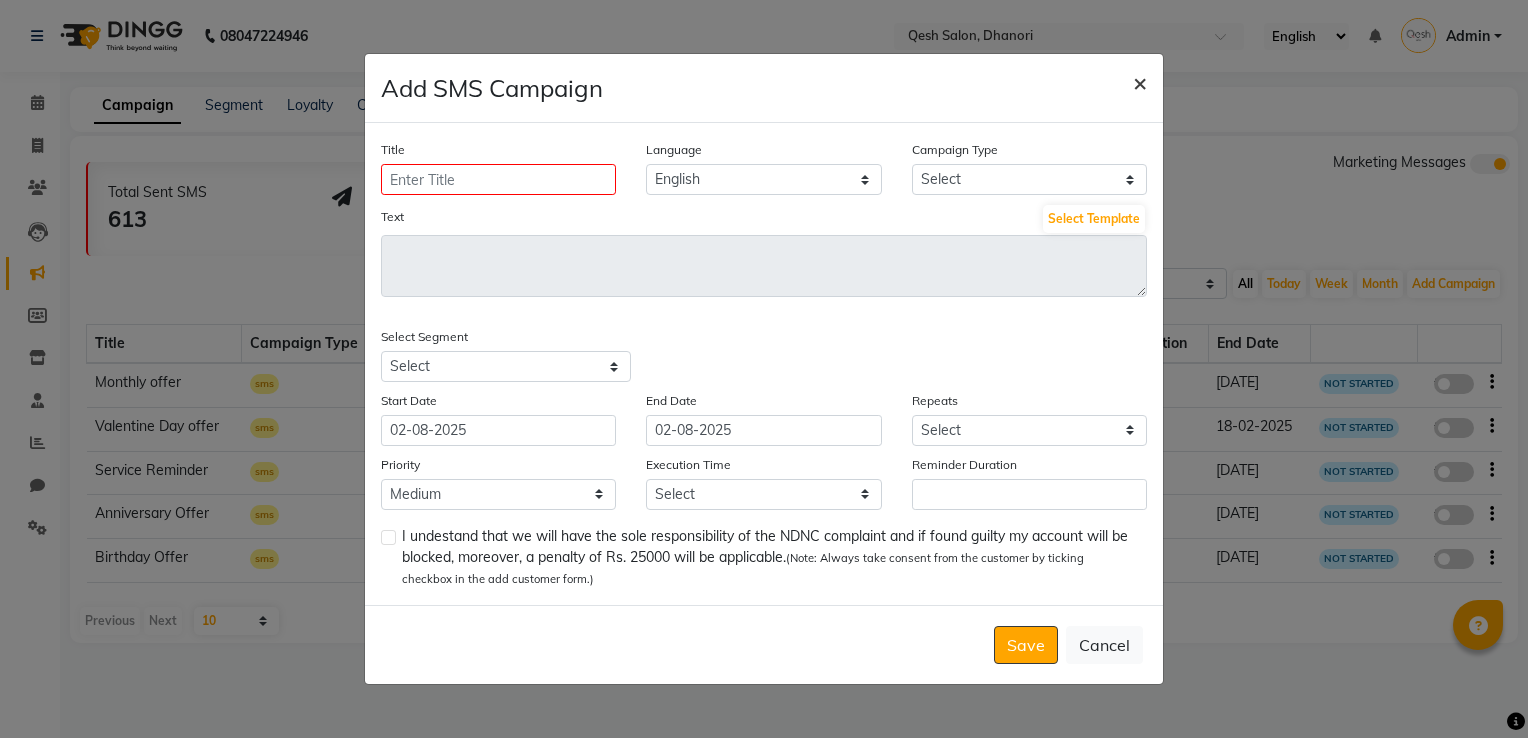 click on "×" 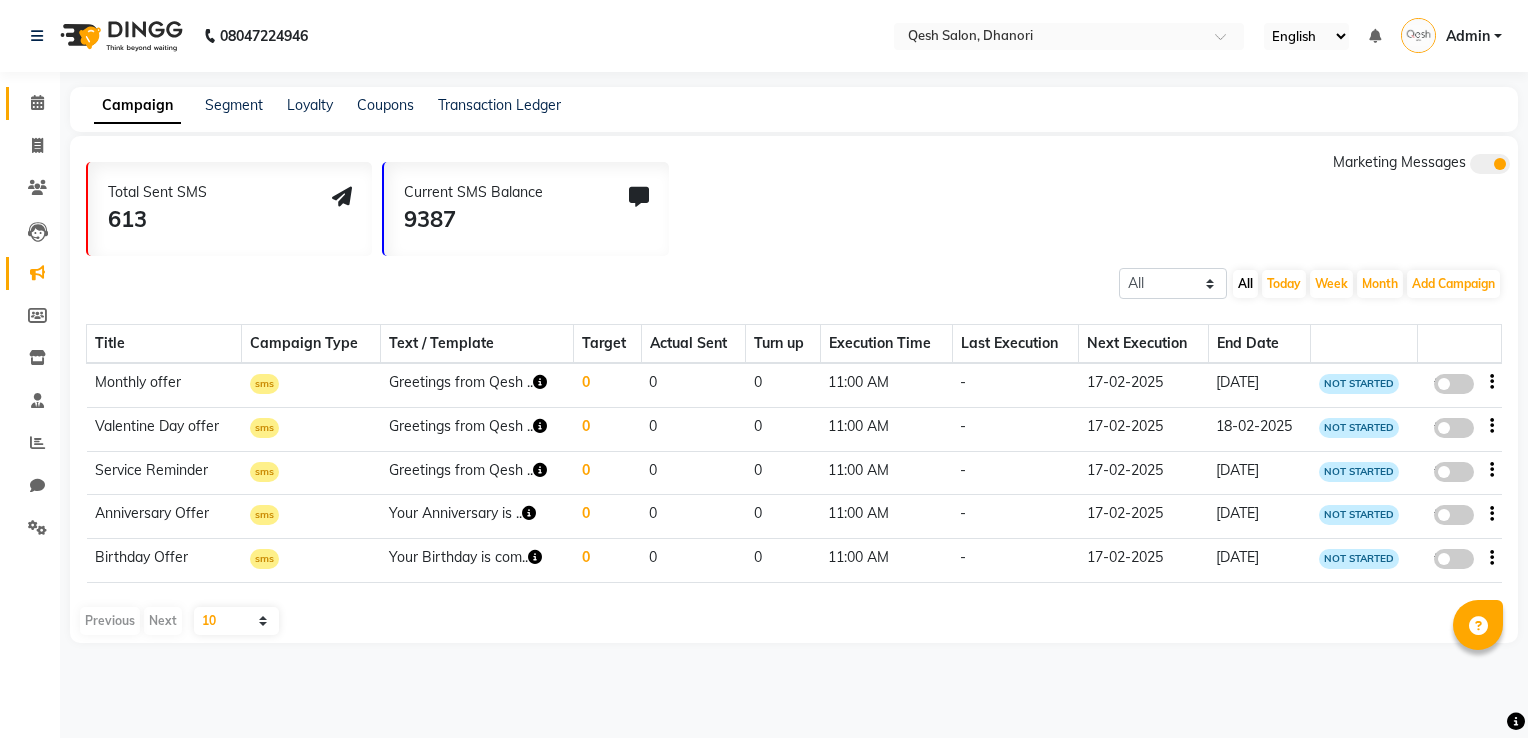 drag, startPoint x: 38, startPoint y: 93, endPoint x: 48, endPoint y: 89, distance: 10.770329 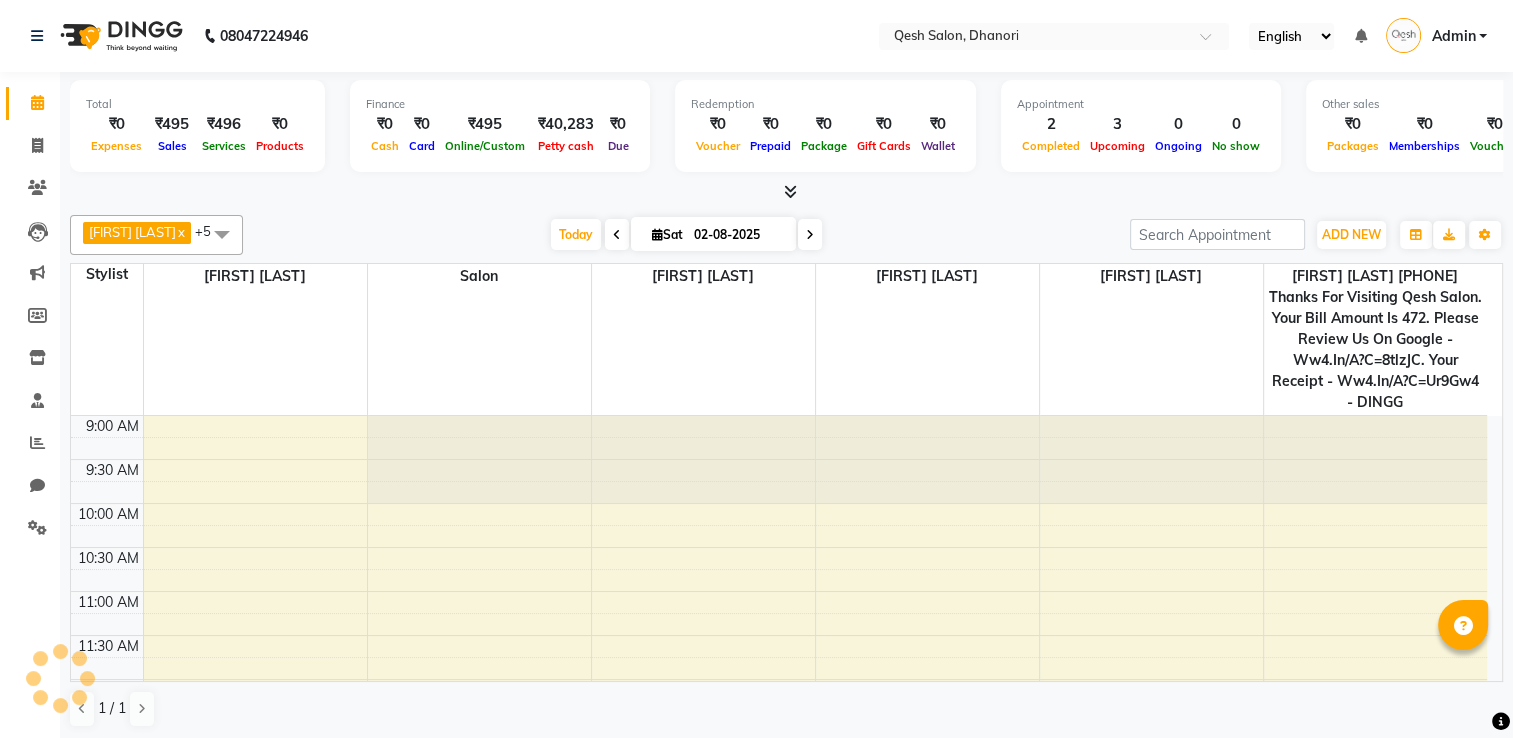 scroll, scrollTop: 0, scrollLeft: 0, axis: both 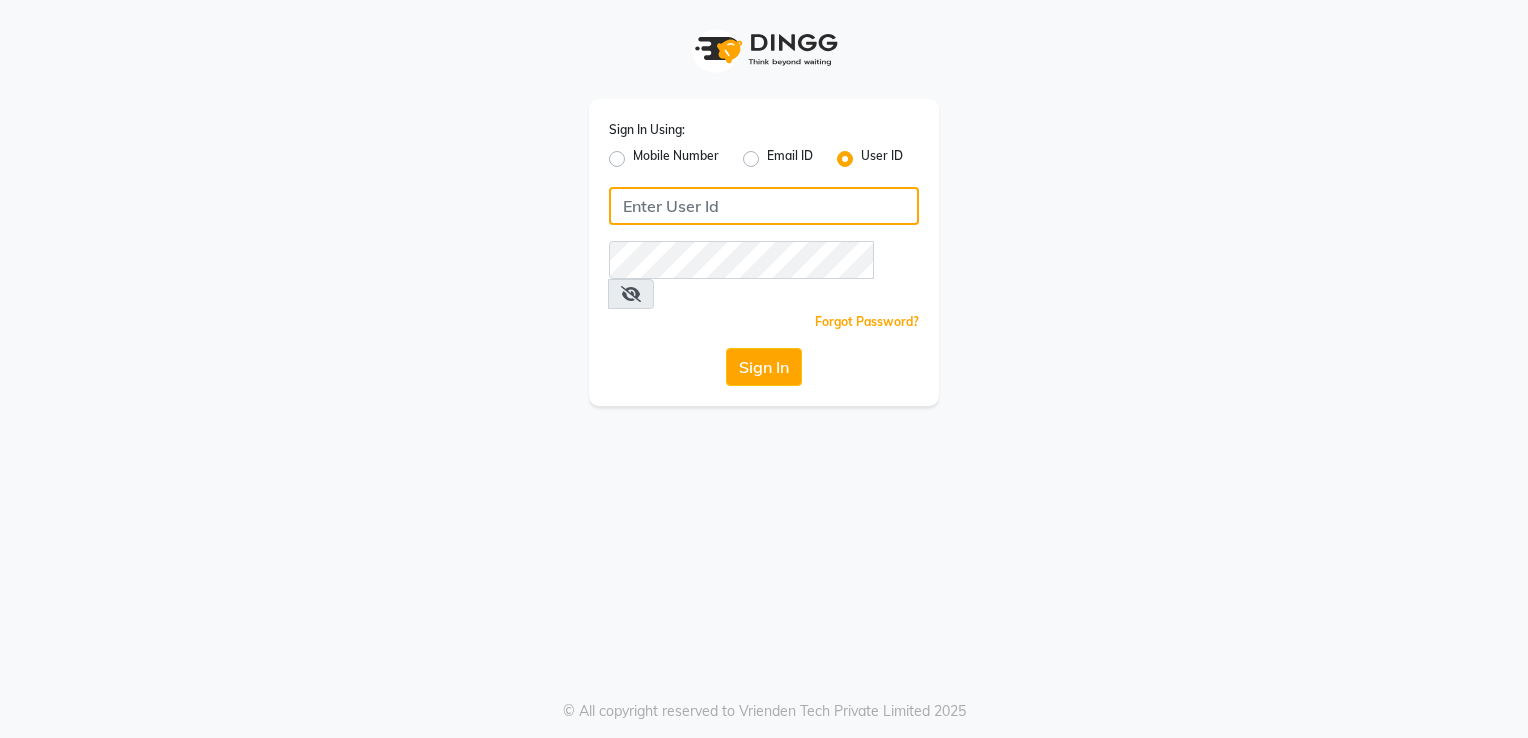 click 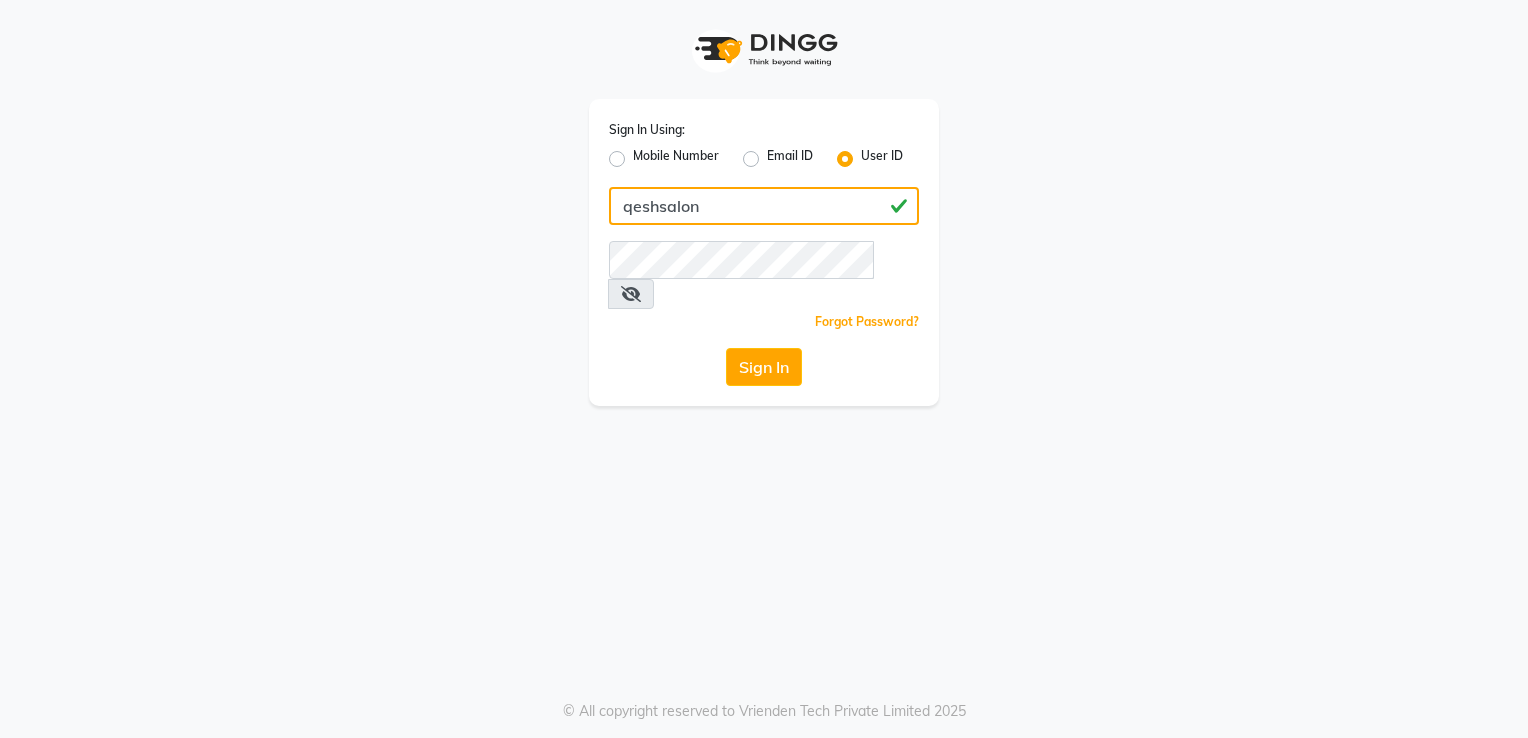 type on "qeshsalon" 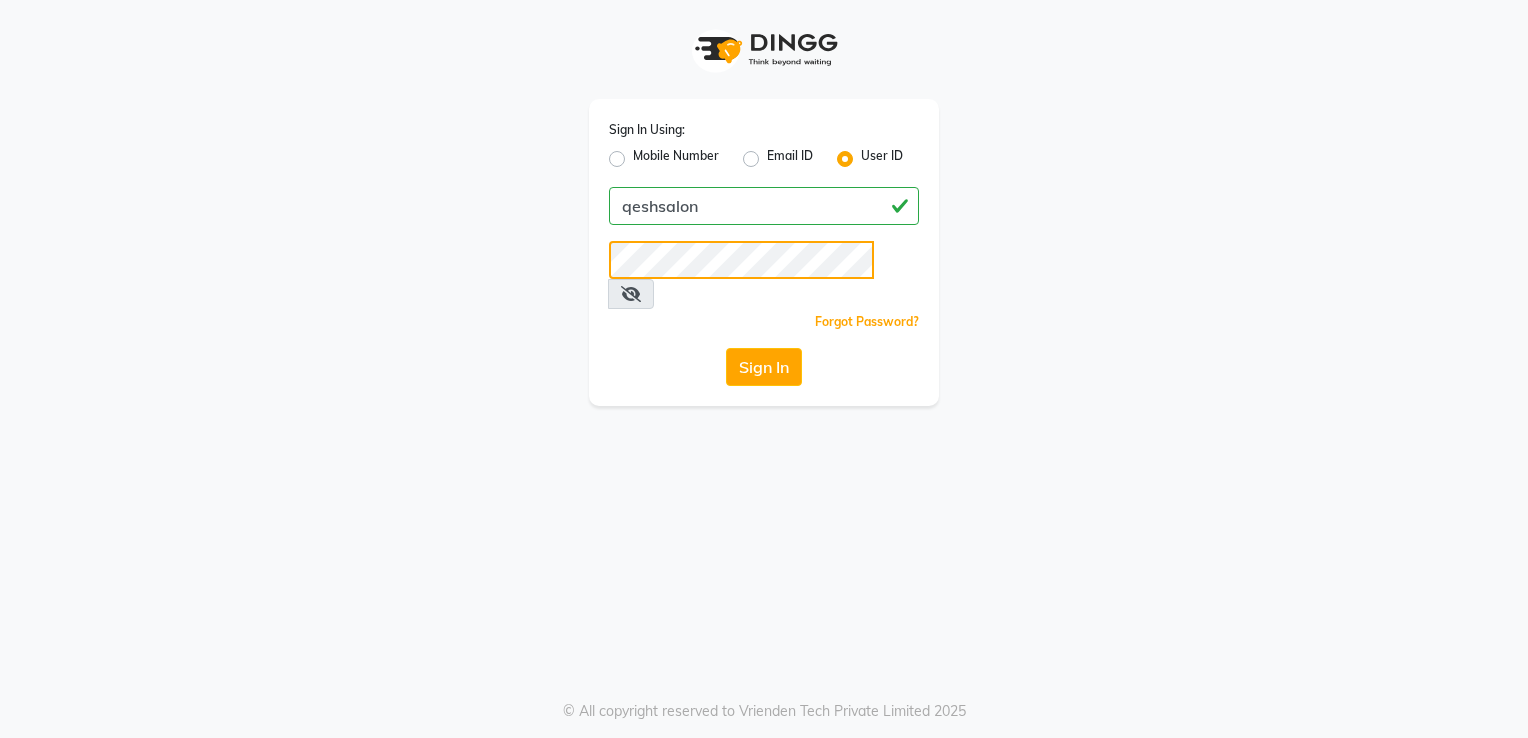 click on "Sign In" 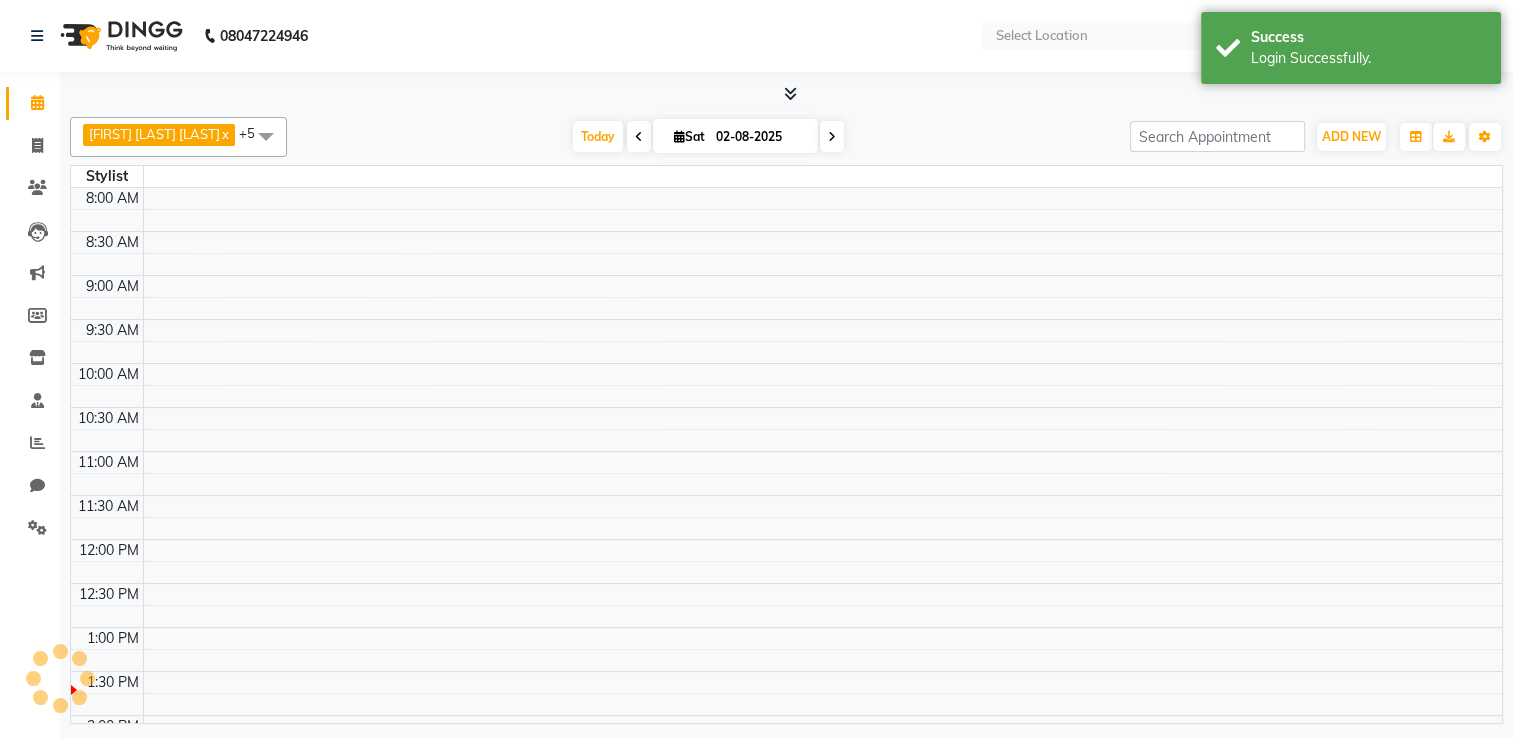 select on "en" 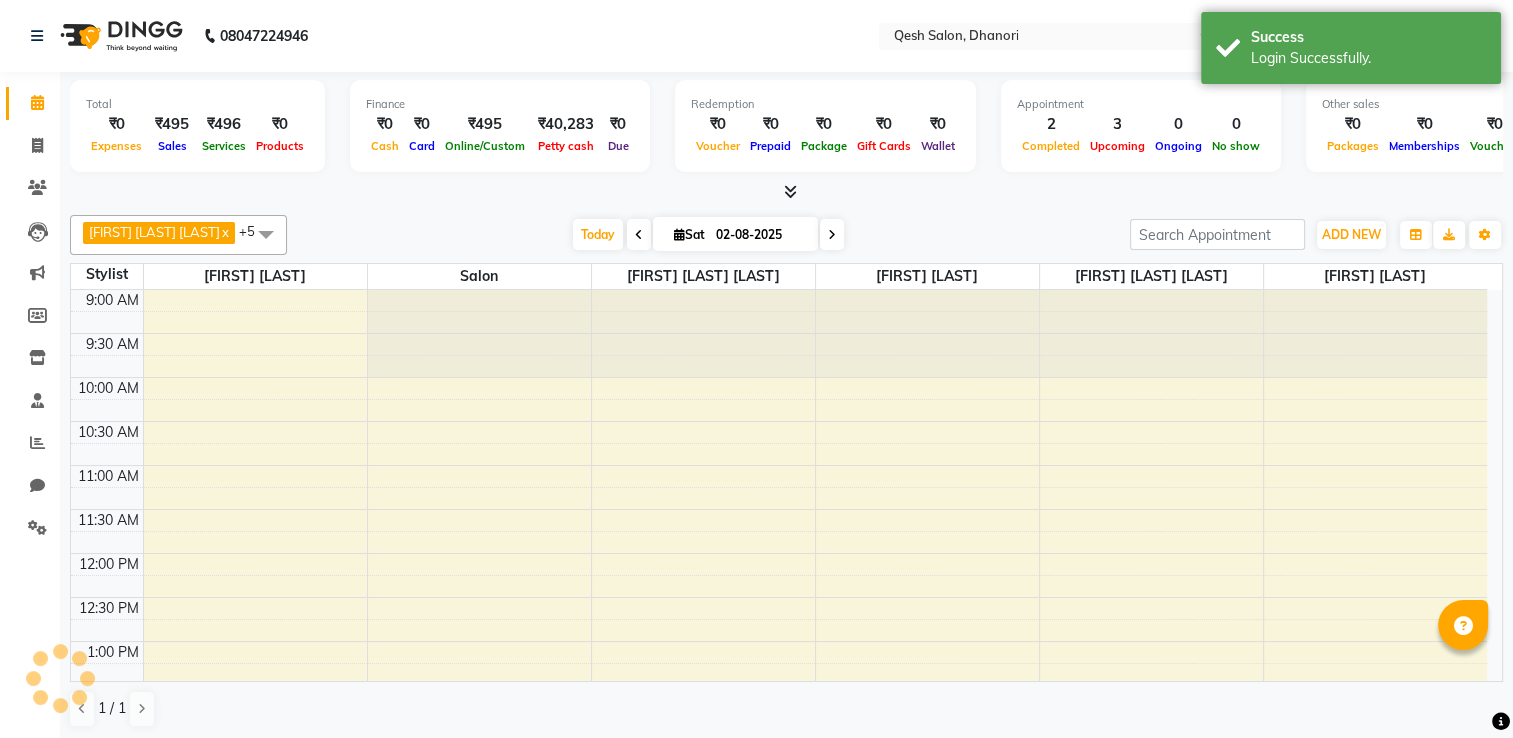 scroll, scrollTop: 0, scrollLeft: 0, axis: both 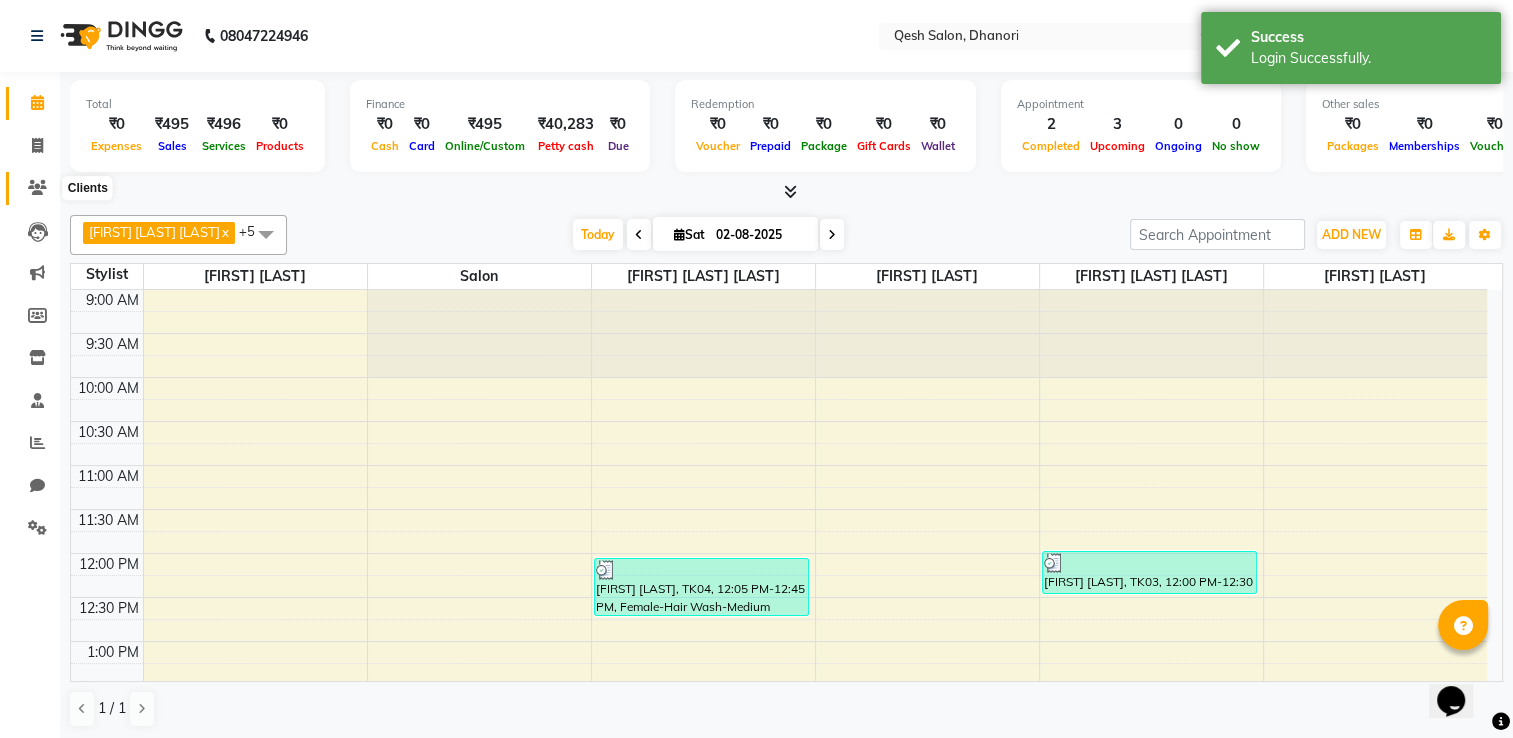 click 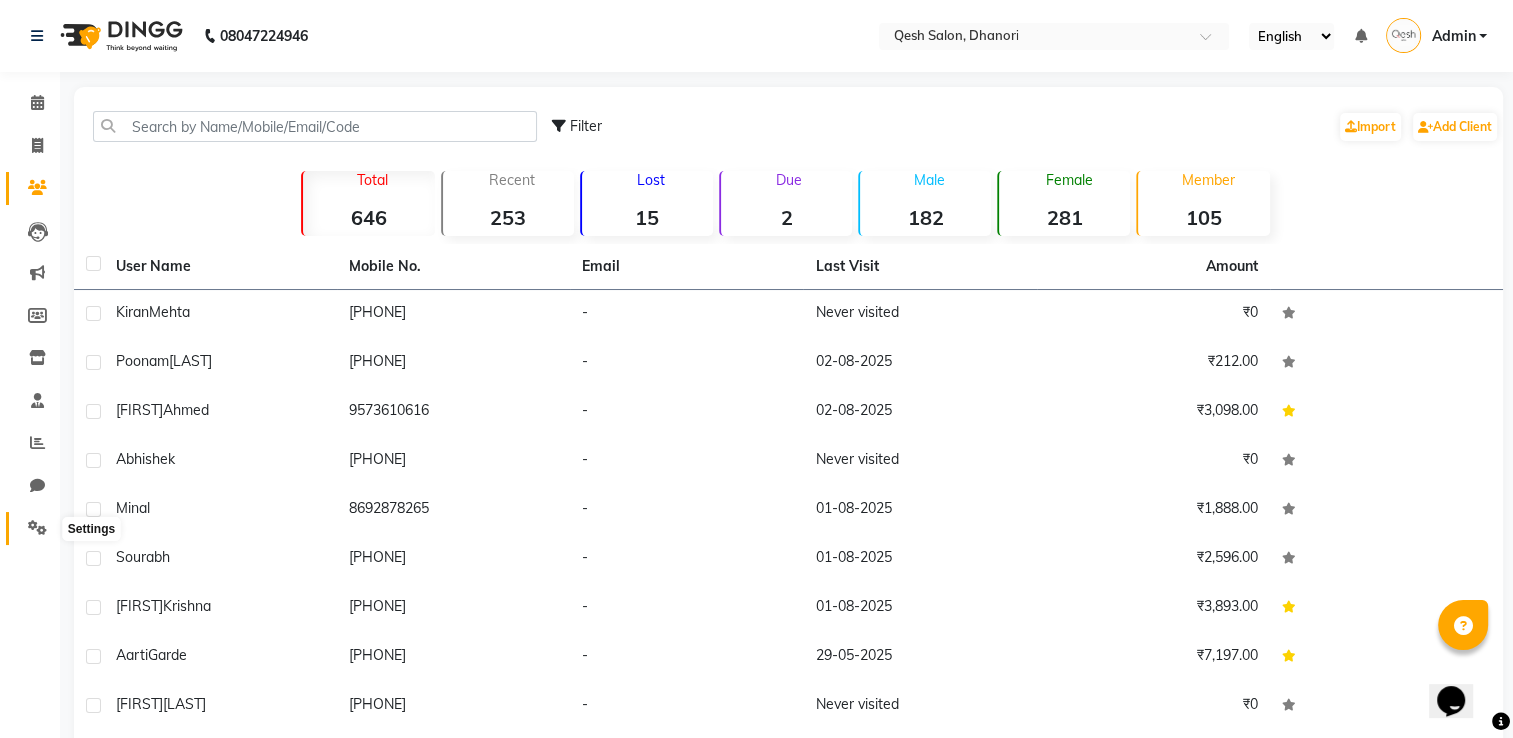click 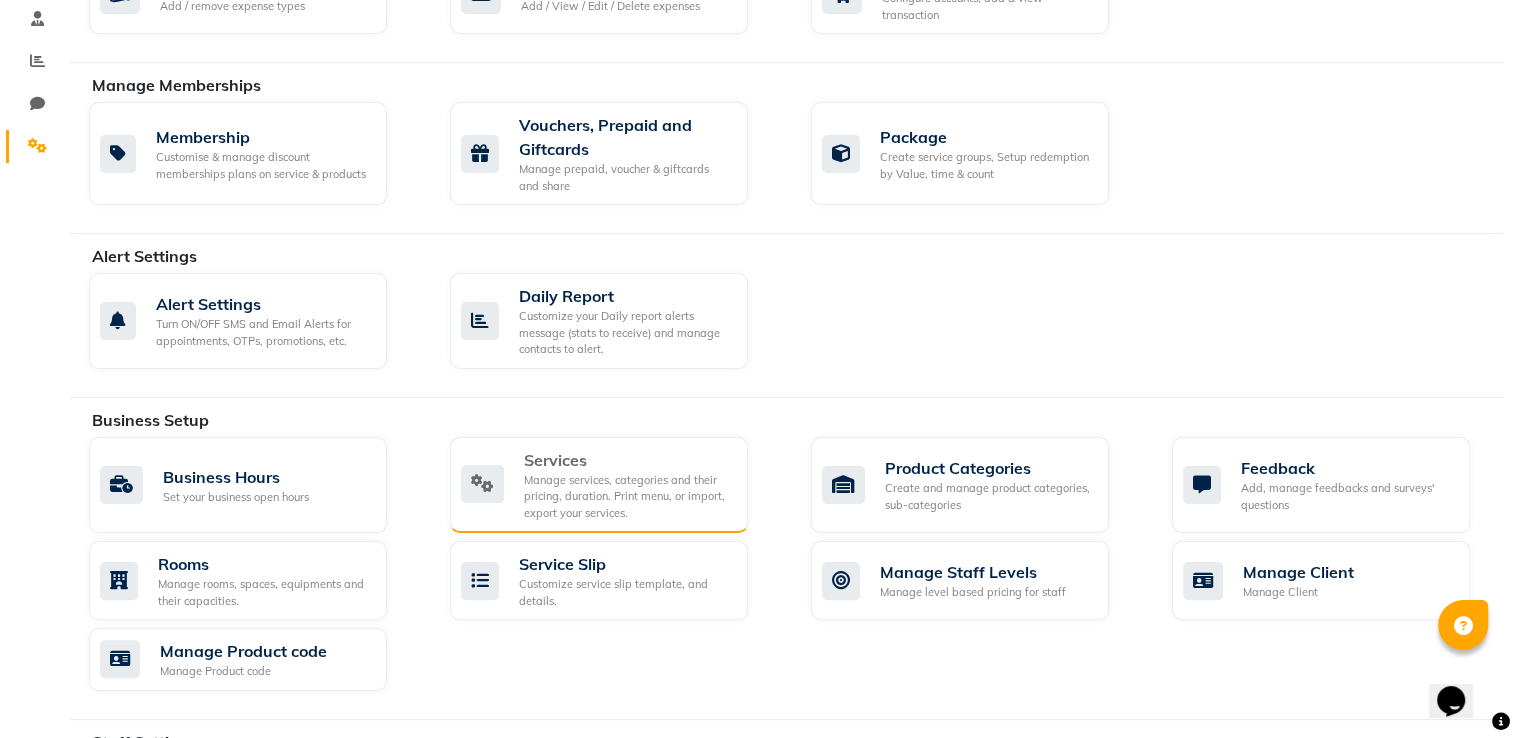 scroll, scrollTop: 900, scrollLeft: 0, axis: vertical 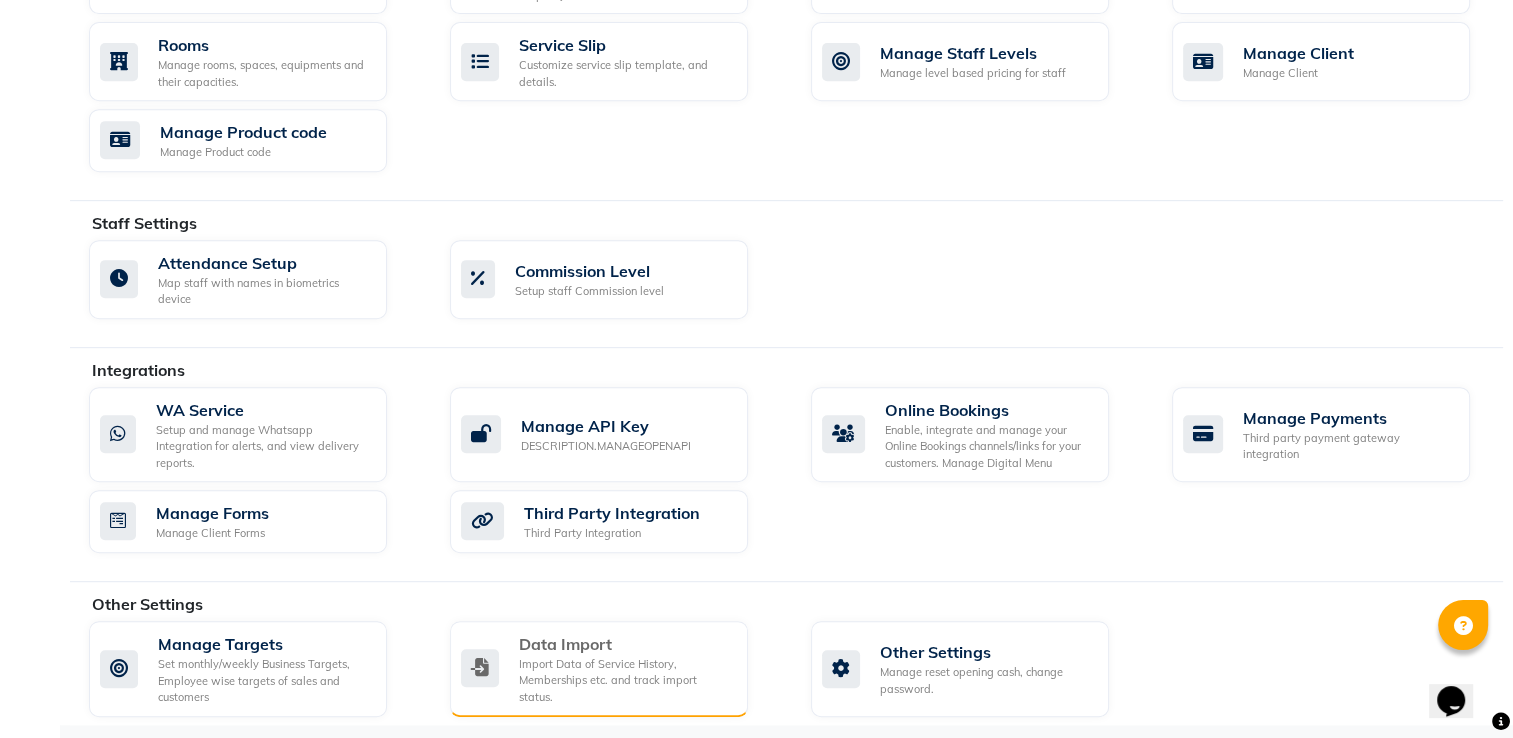 click on "Data Import" 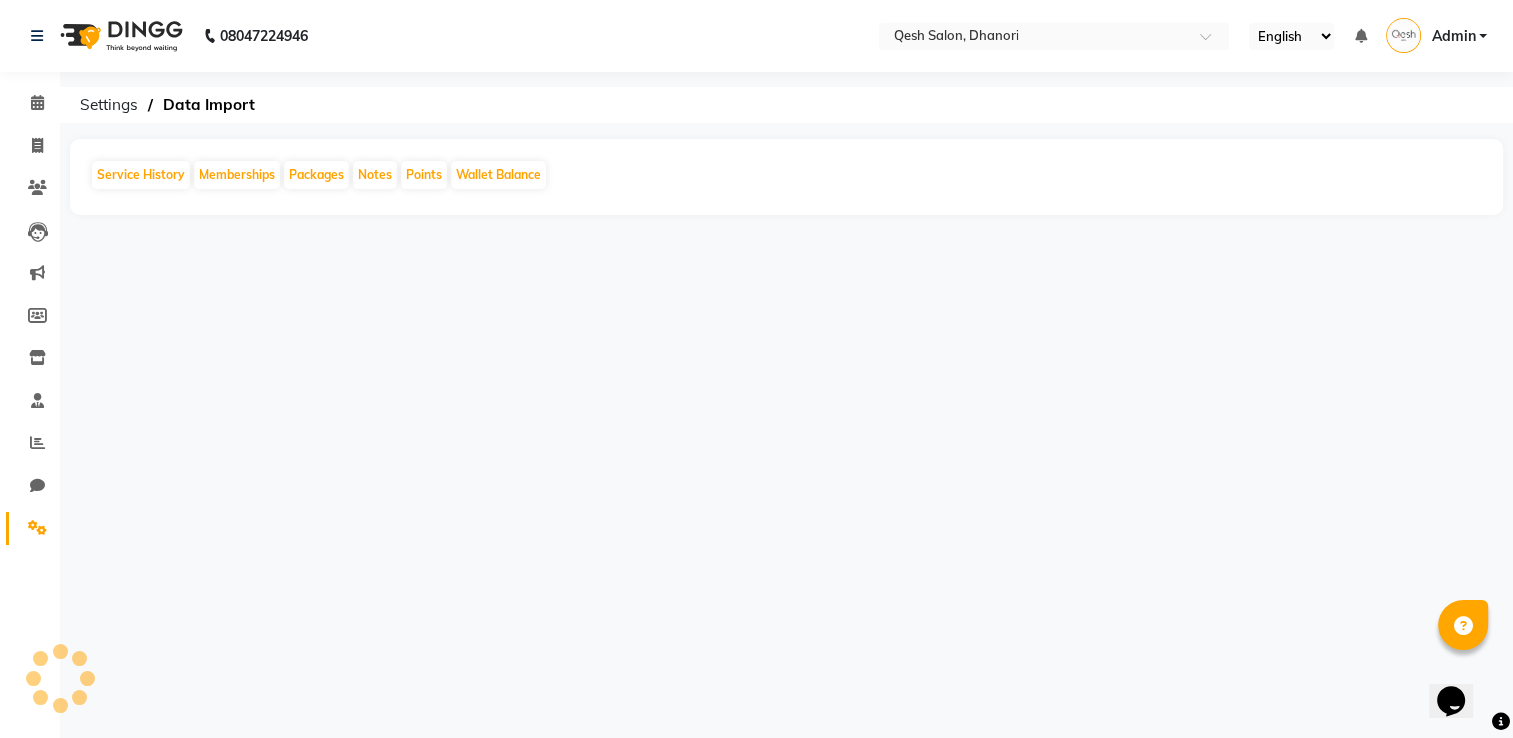 scroll, scrollTop: 0, scrollLeft: 0, axis: both 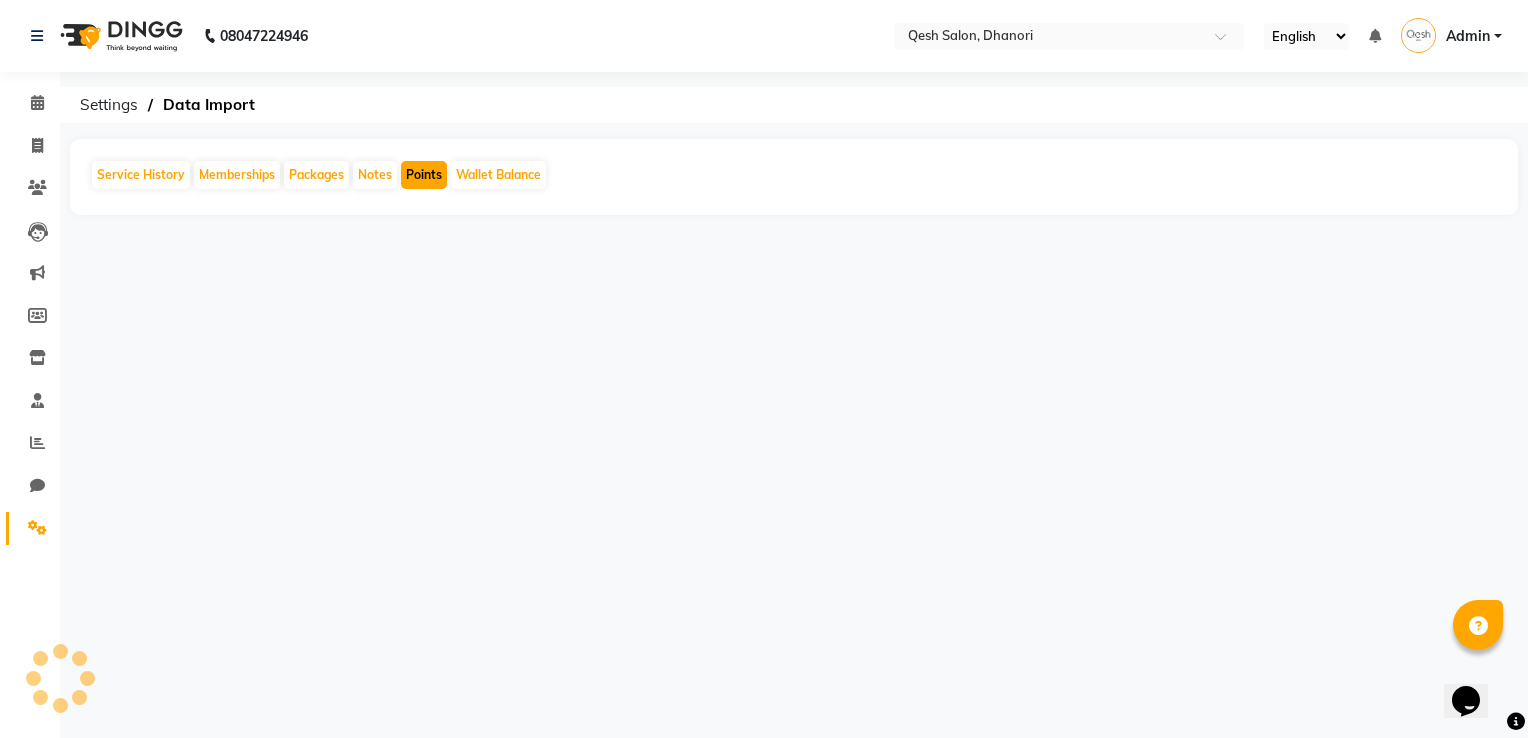 click on "Points" 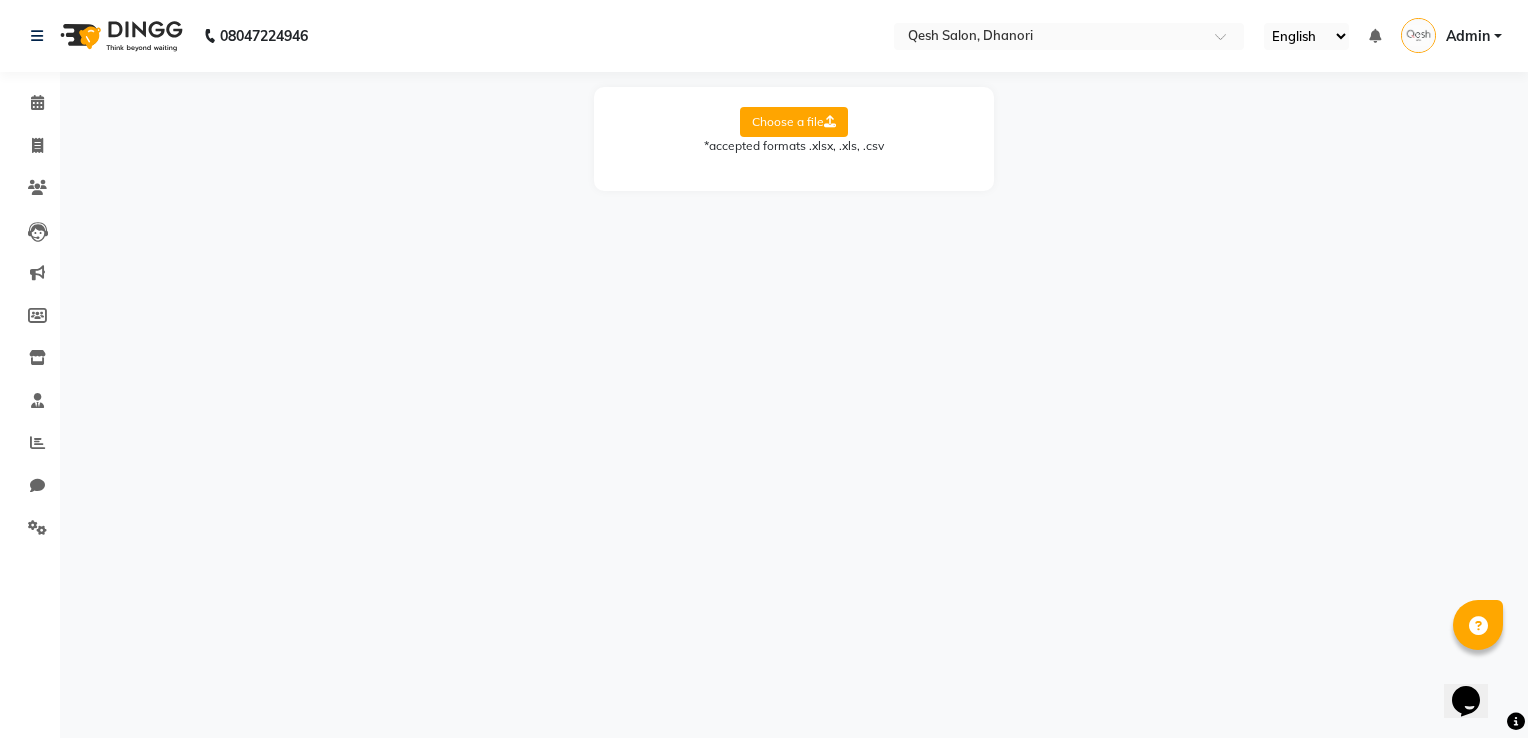 click on "Choose a file" 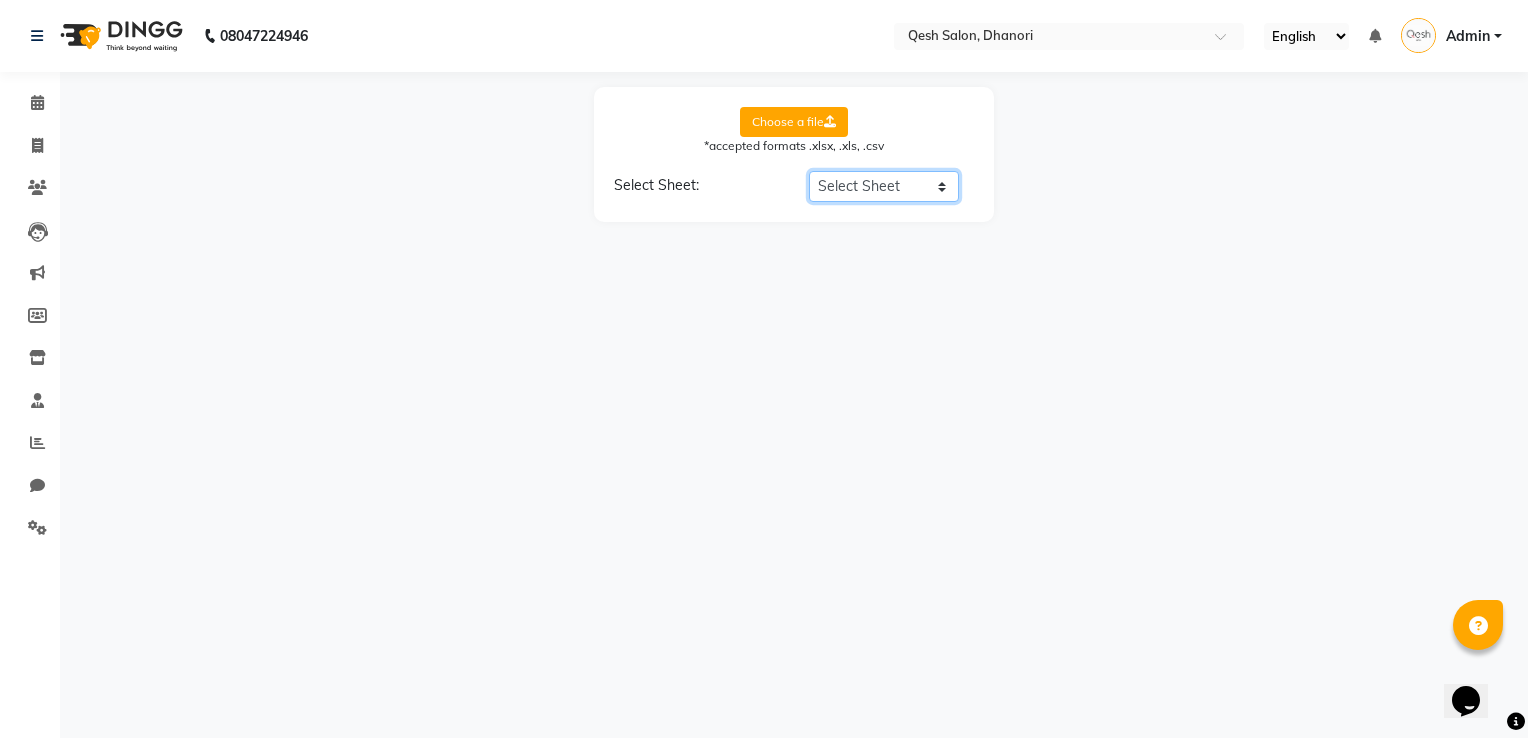 click on "Select Sheet Sheet5" 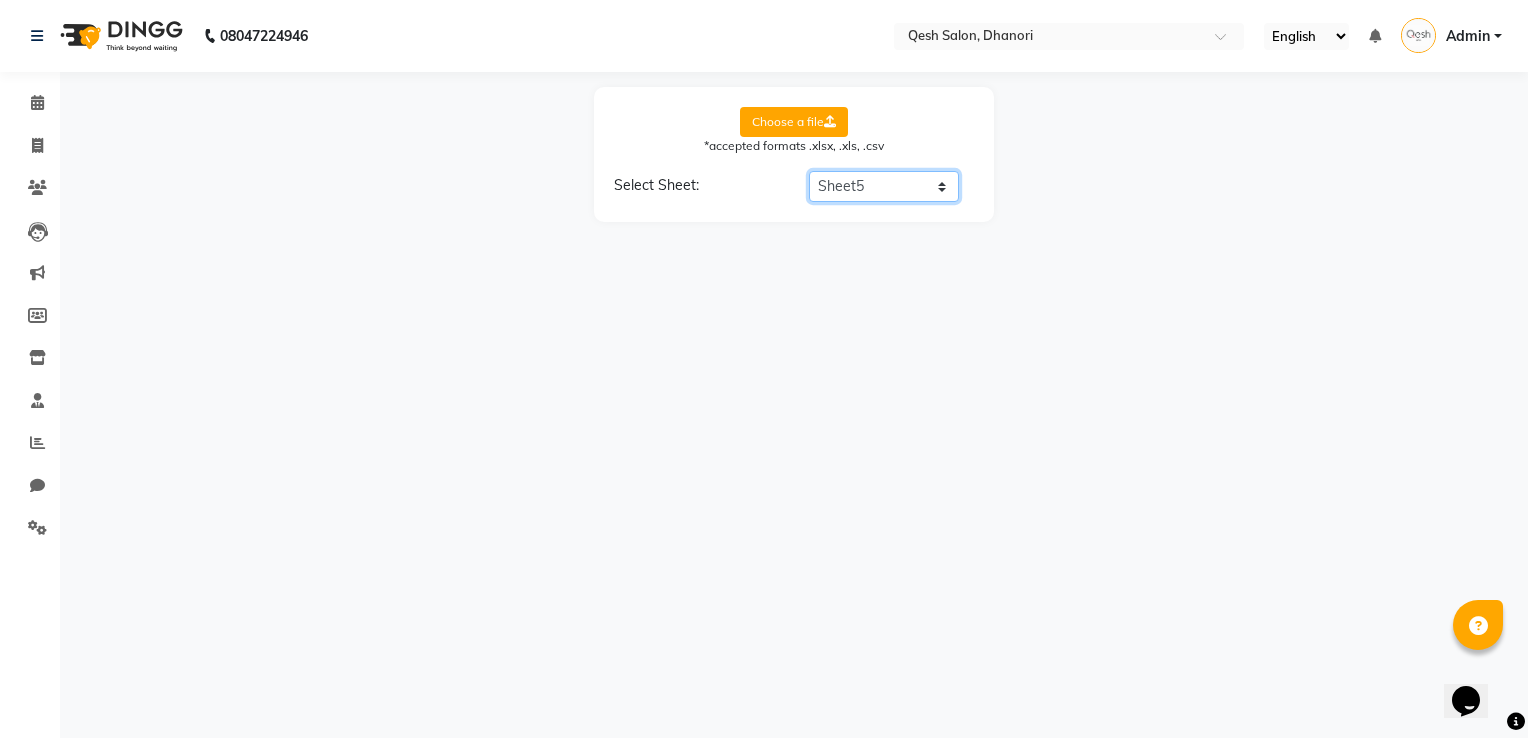 click on "Select Sheet Sheet5" 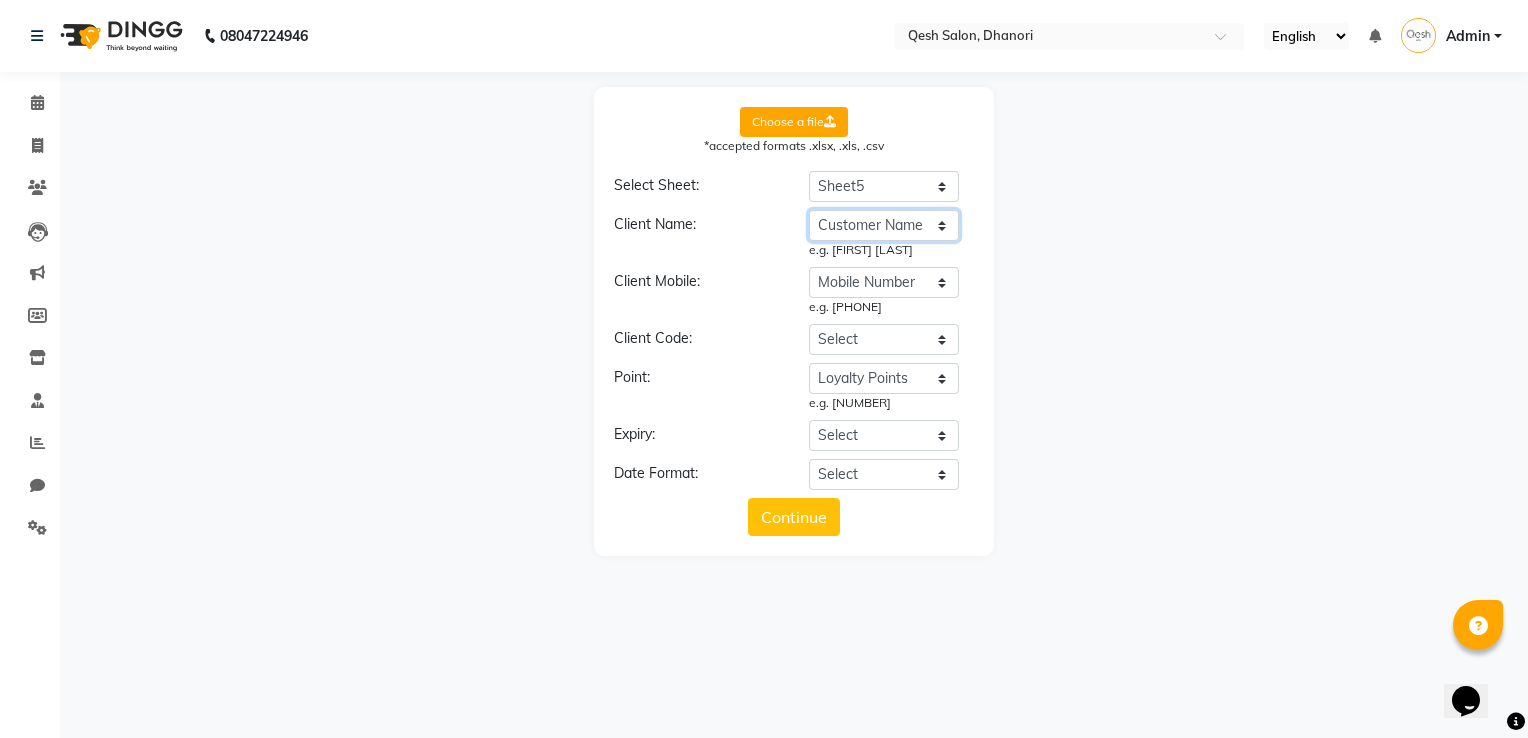 click on "Select Customer Name Mobile Number Service Amount Loyalty Points Expiring on" 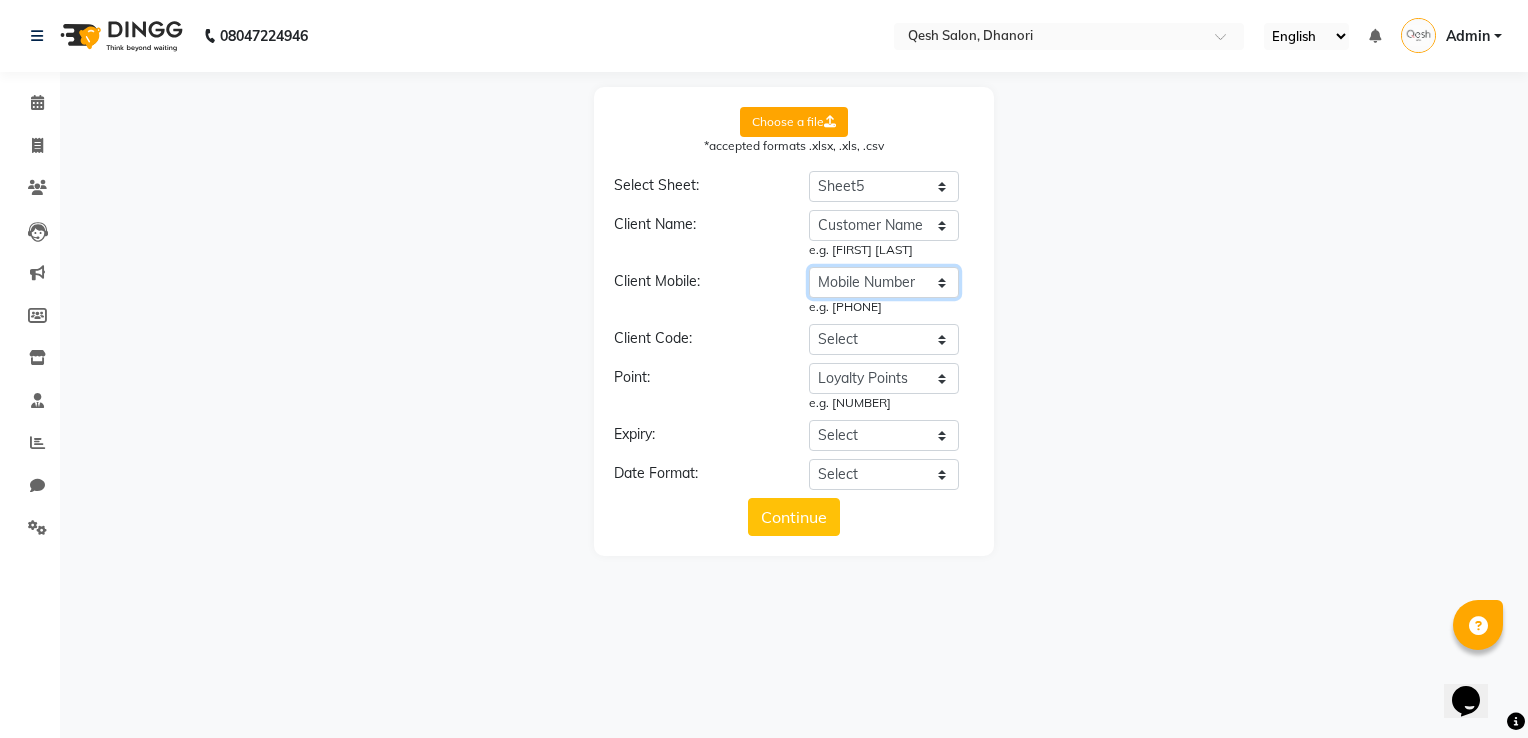 click on "Select Customer Name Mobile Number Service Amount Loyalty Points Expiring on" 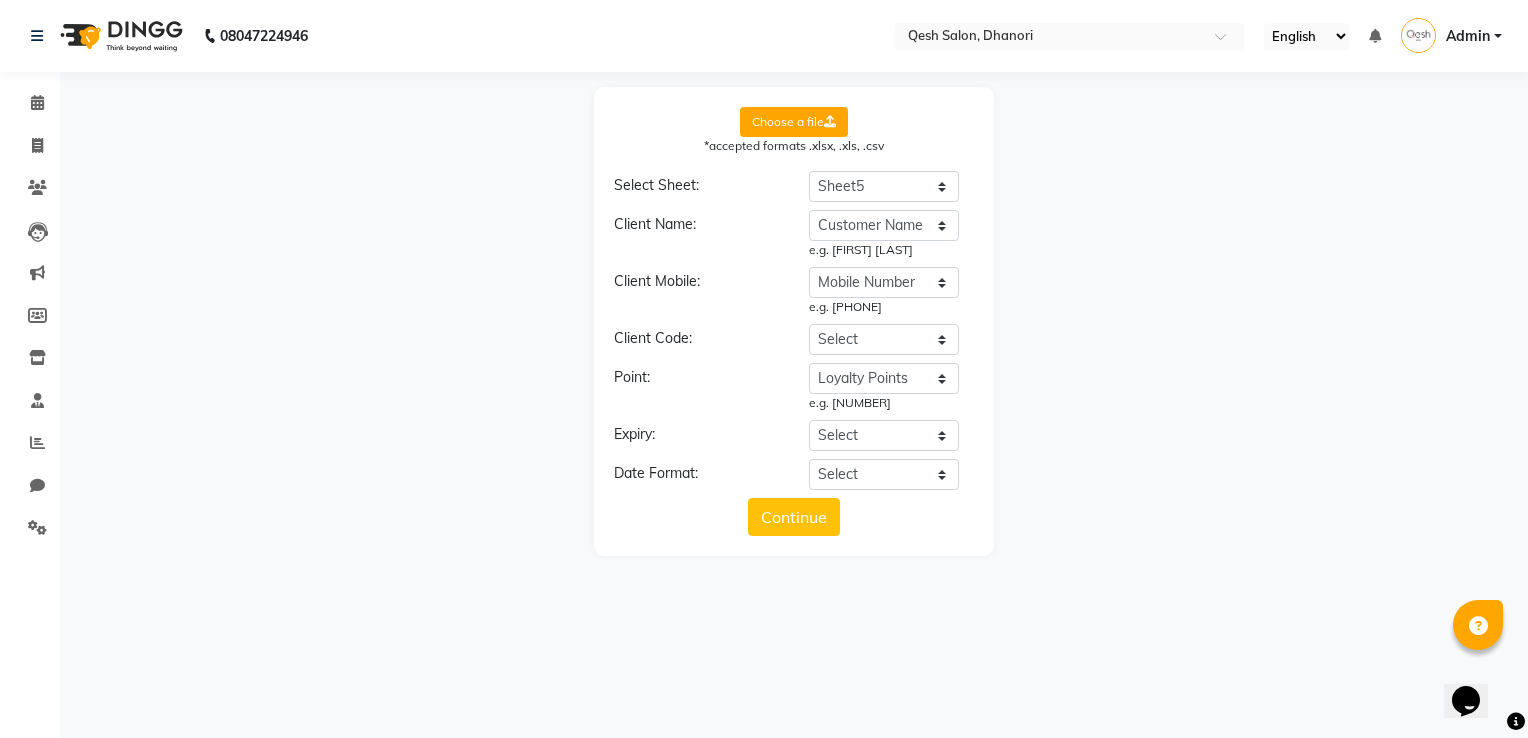 click on "Client Mobile:" 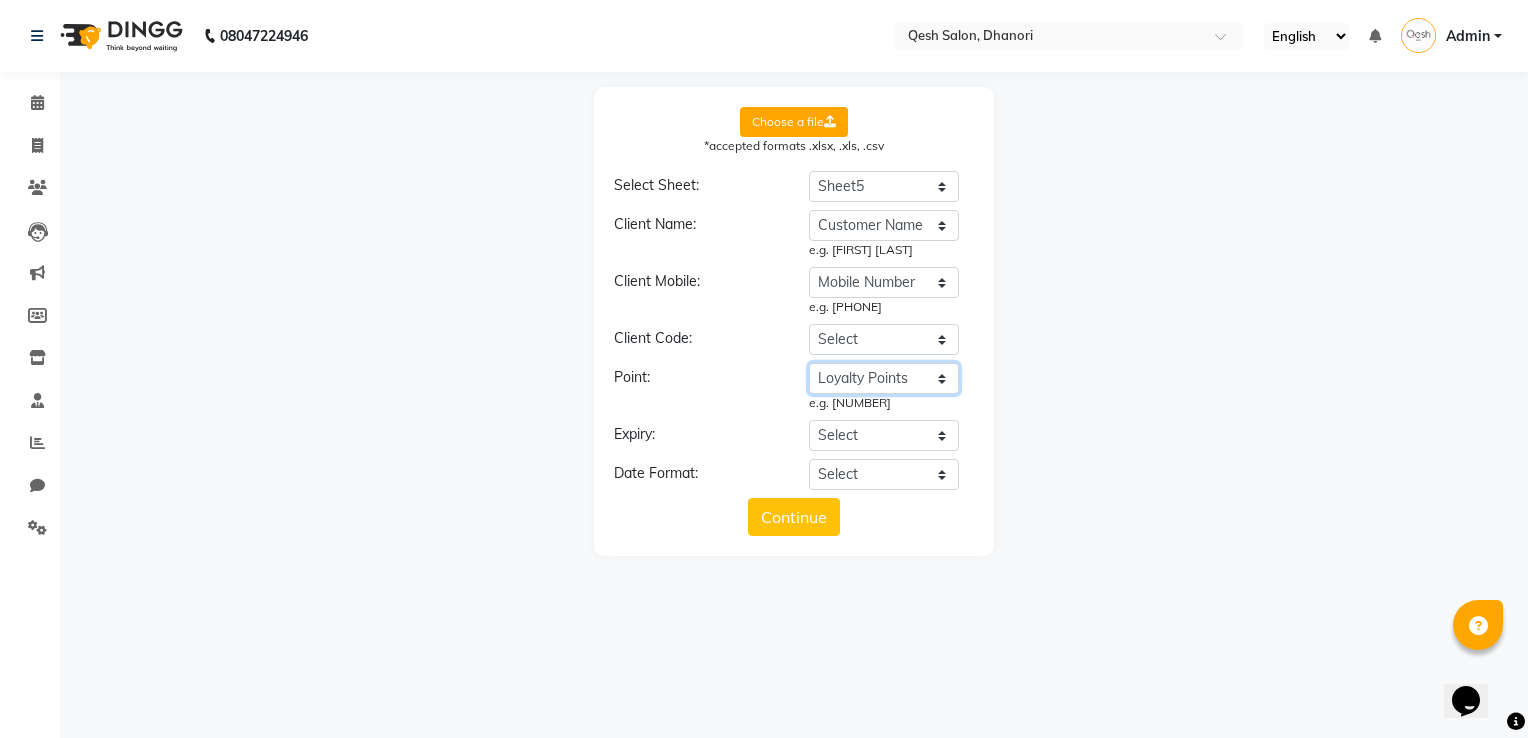 click on "Select Customer Name Mobile Number Service Amount Loyalty Points Expiring on" 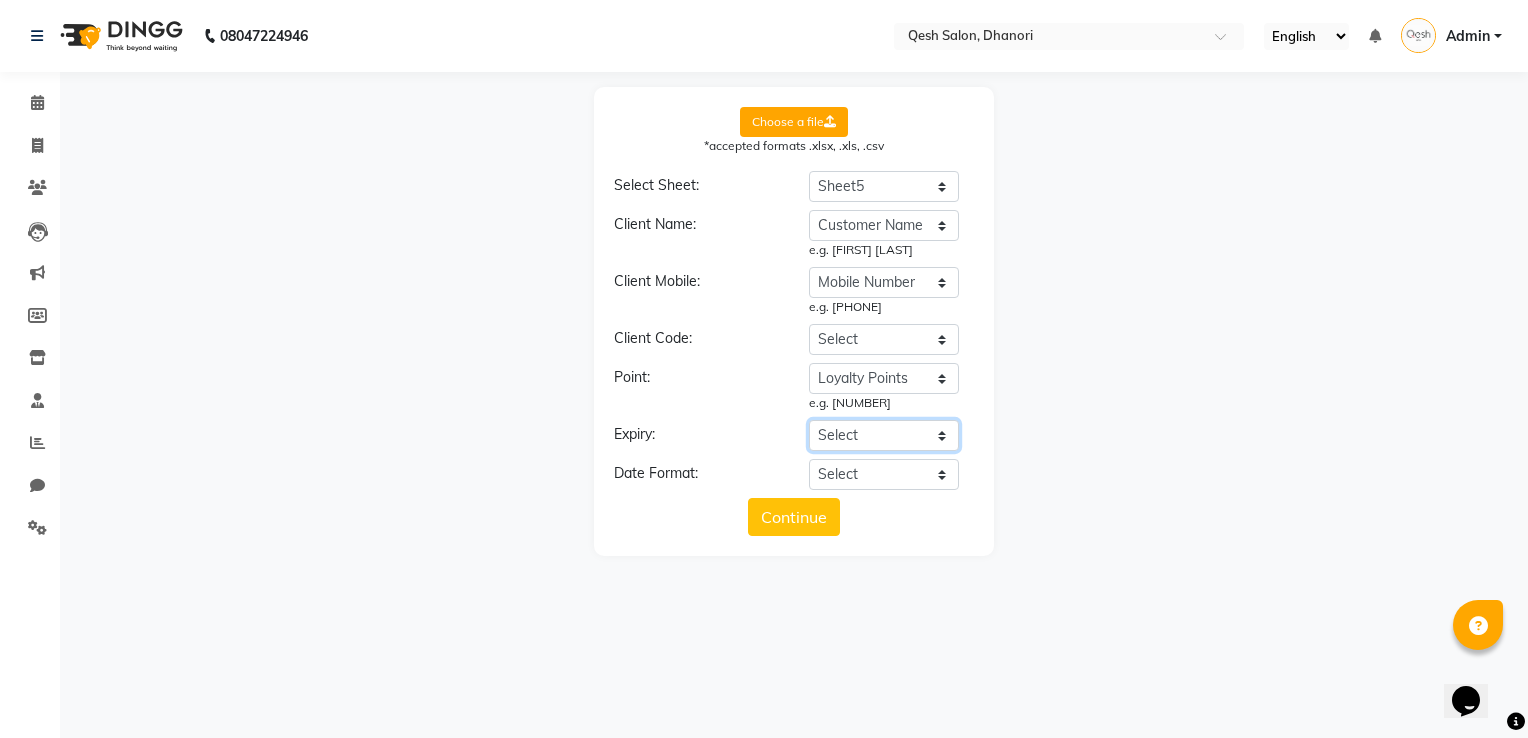 click on "Select Customer Name Mobile Number Service Amount Loyalty Points Expiring on" 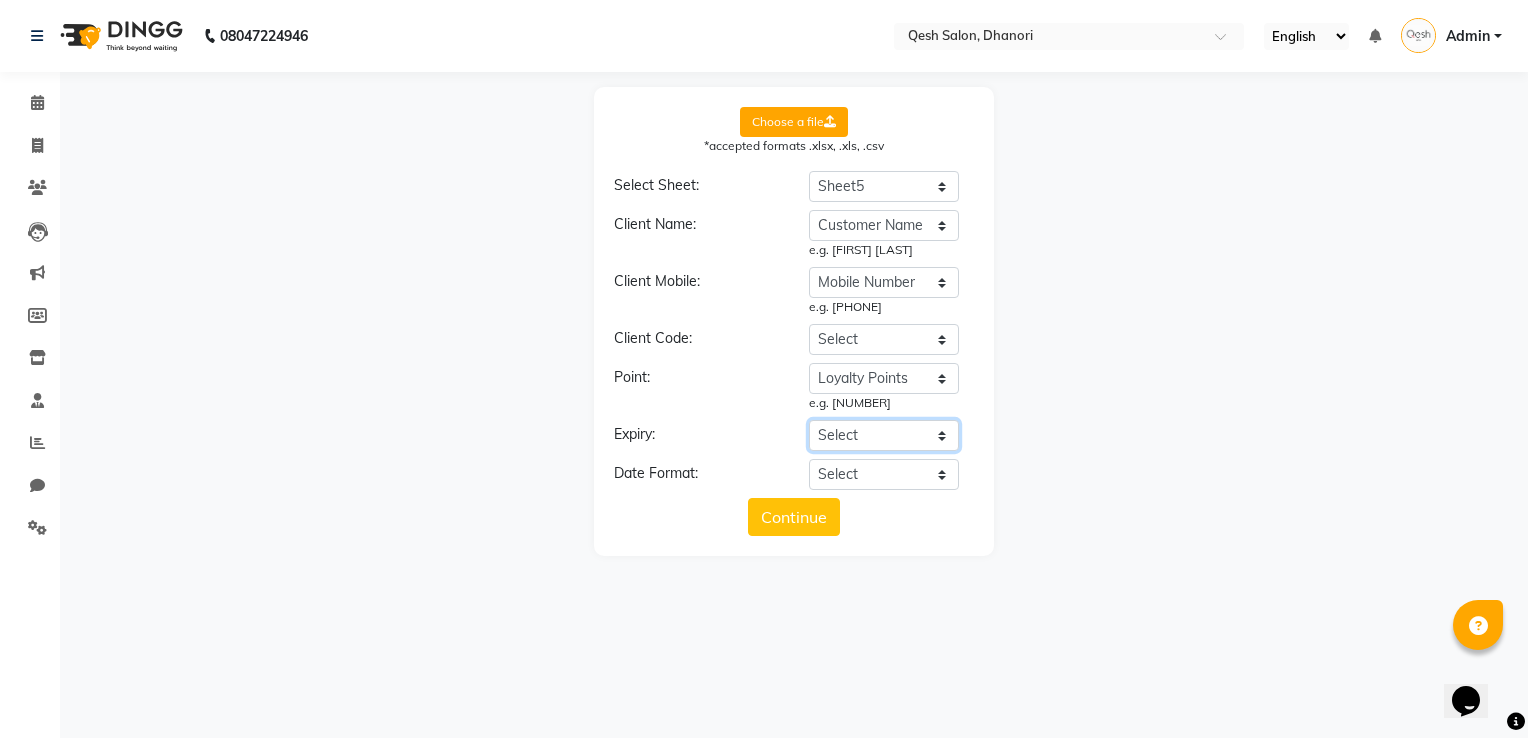 select on "Expiring on" 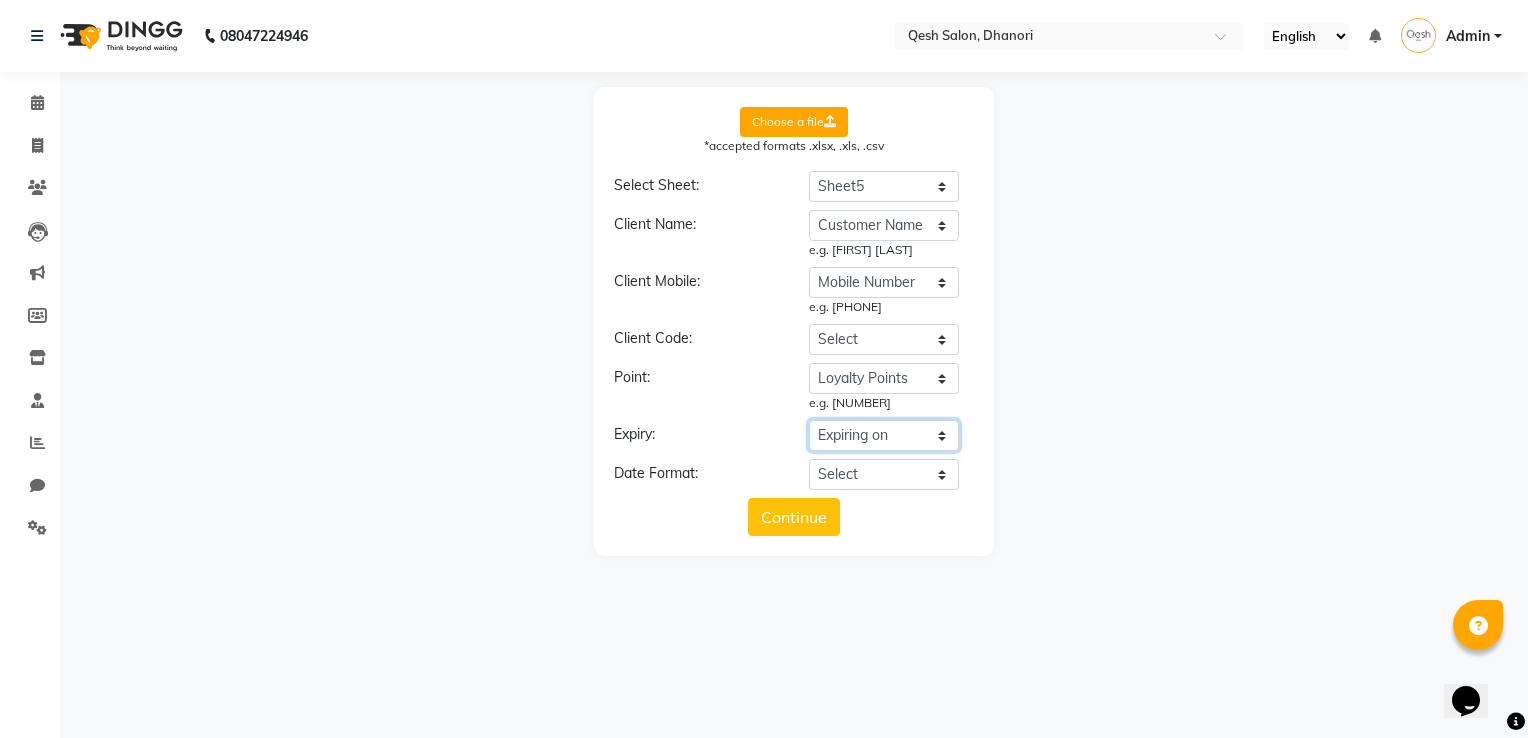 click on "Select Customer Name Mobile Number Service Amount Loyalty Points Expiring on" 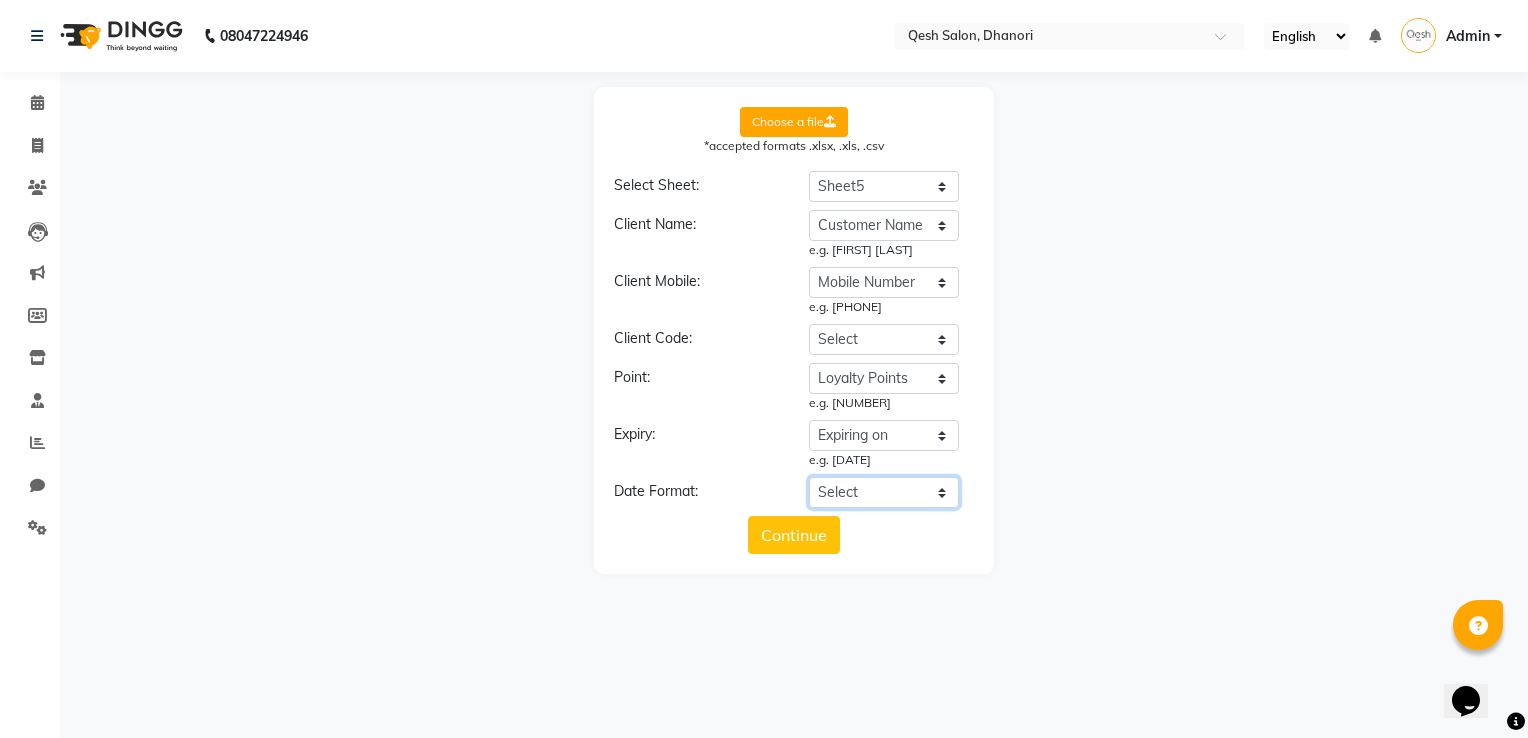 click on "Select YYYY-MM-DD MM-DD-YYYY DD-MM-YYYY MMMM Do, YYYY M/D/YYYY D/M/YYYY MMM Do YY MM/DD/YYYY DD/MM/YYYY Excel Date" 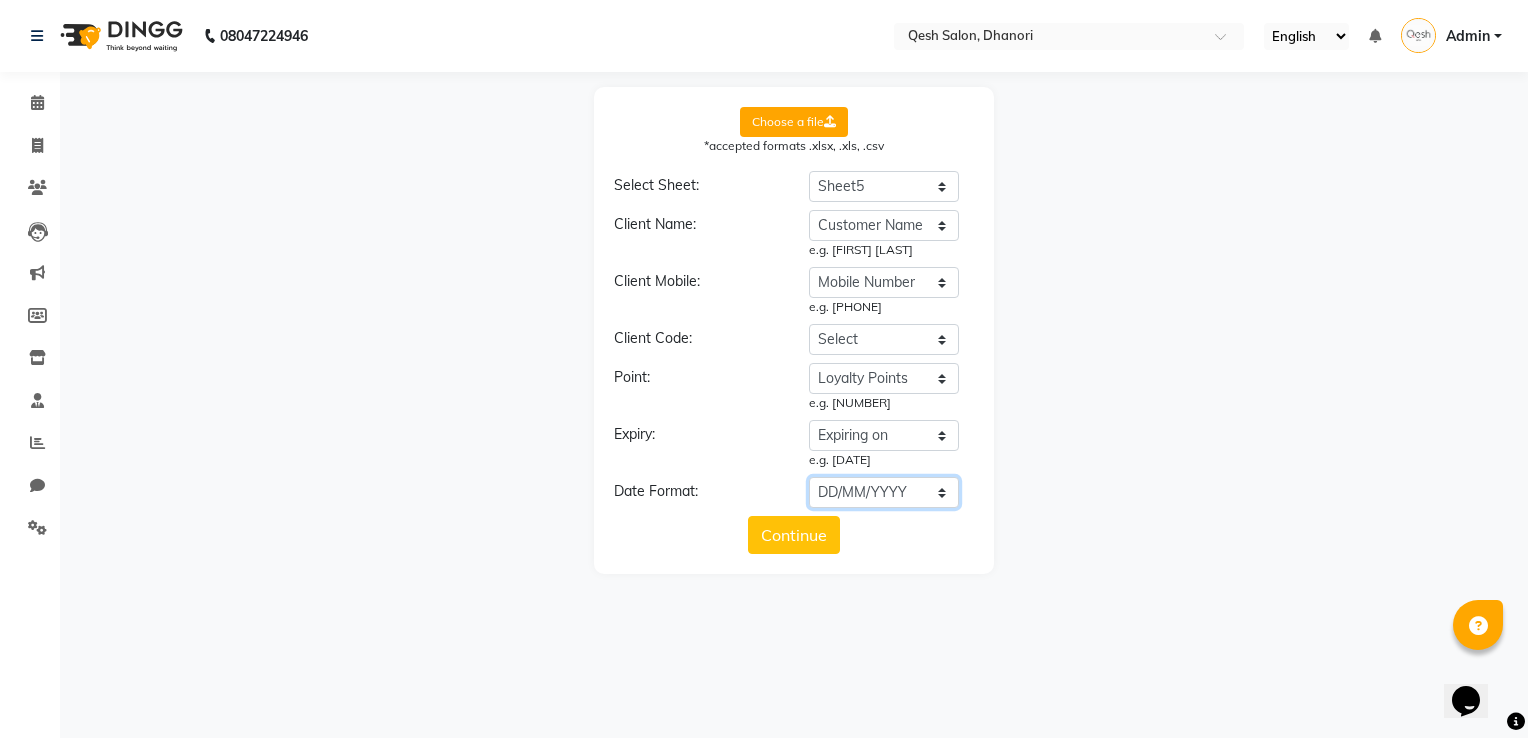 click on "Select YYYY-MM-DD MM-DD-YYYY DD-MM-YYYY MMMM Do, YYYY M/D/YYYY D/M/YYYY MMM Do YY MM/DD/YYYY DD/MM/YYYY Excel Date" 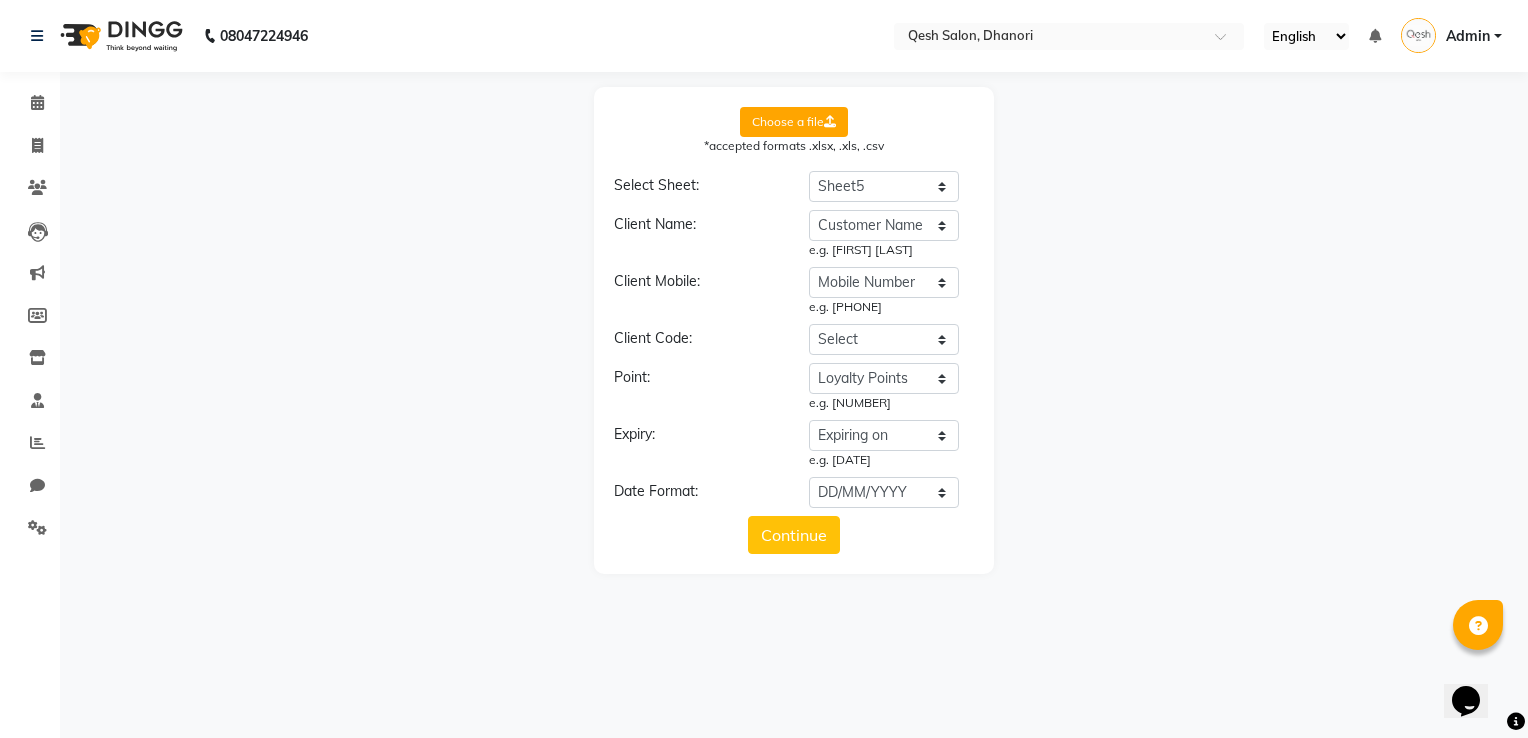 click on "Expiry:" 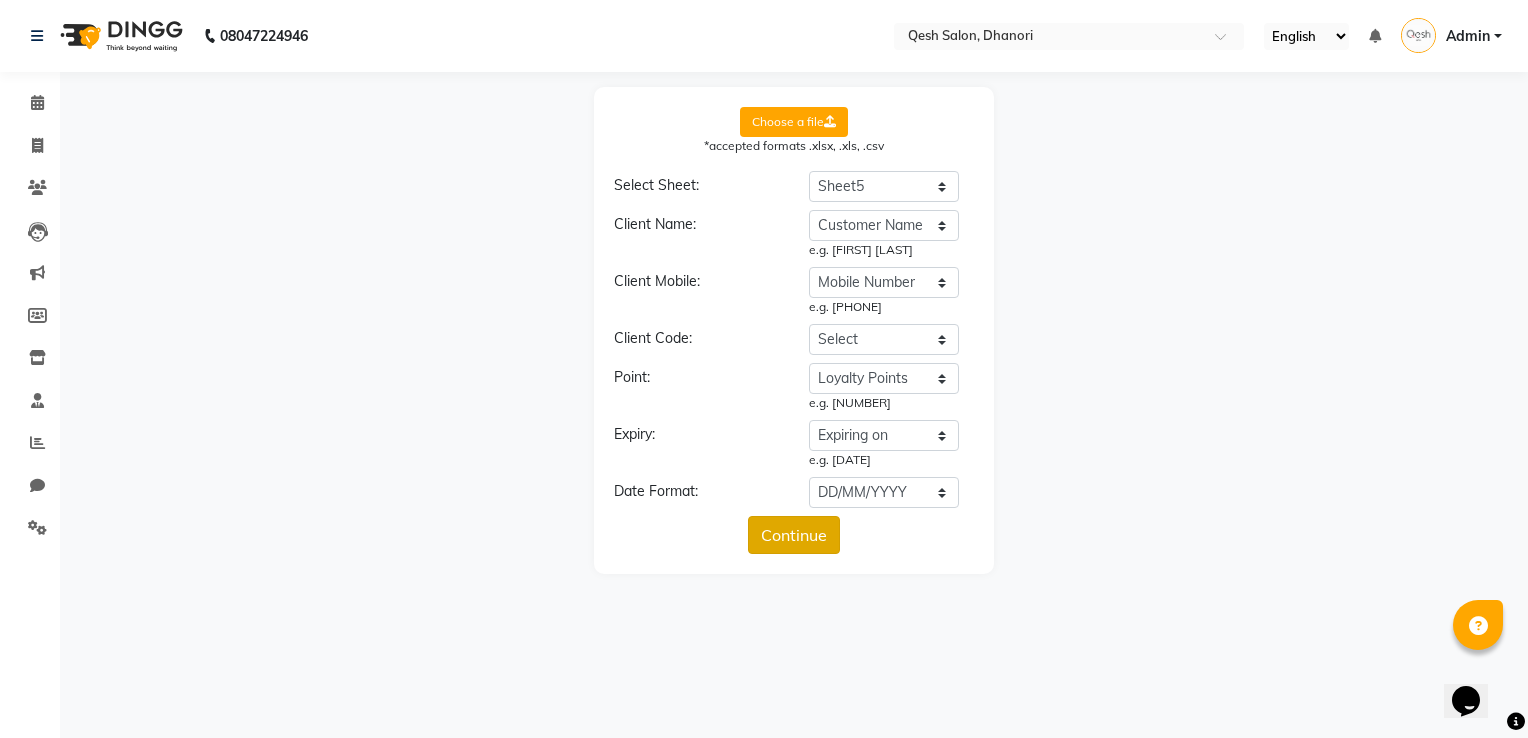 click on "Continue" 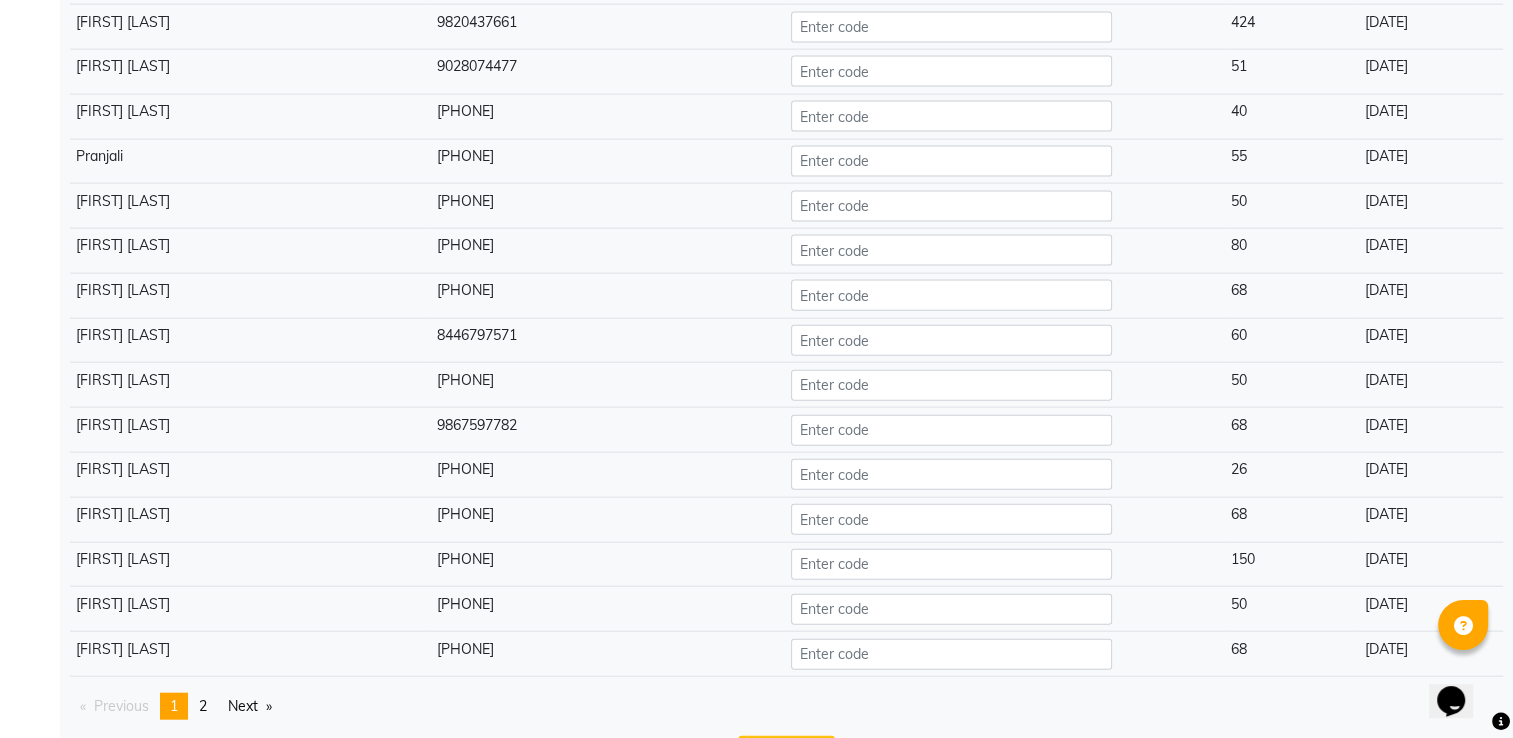 scroll, scrollTop: 4495, scrollLeft: 0, axis: vertical 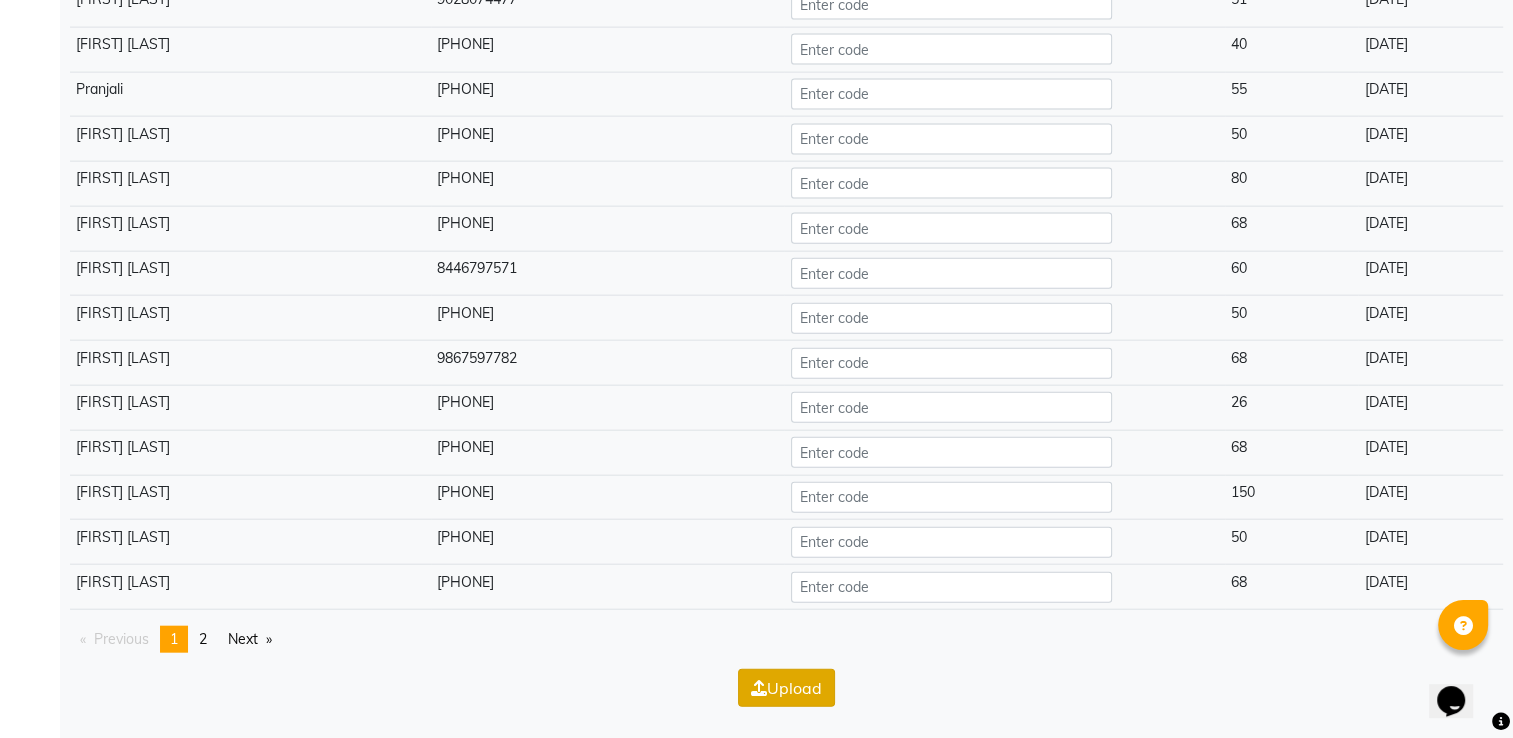 click on "Upload" 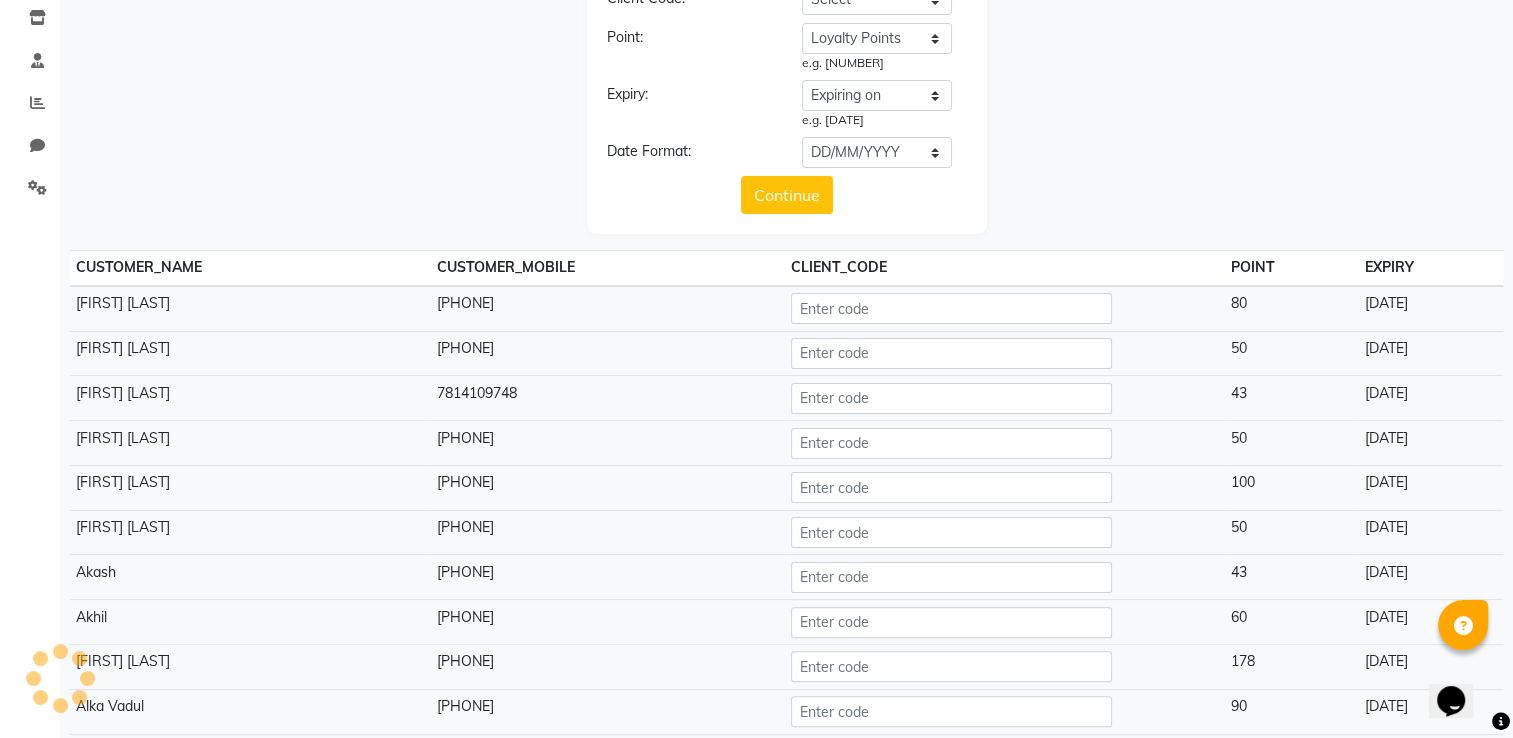 scroll, scrollTop: 0, scrollLeft: 0, axis: both 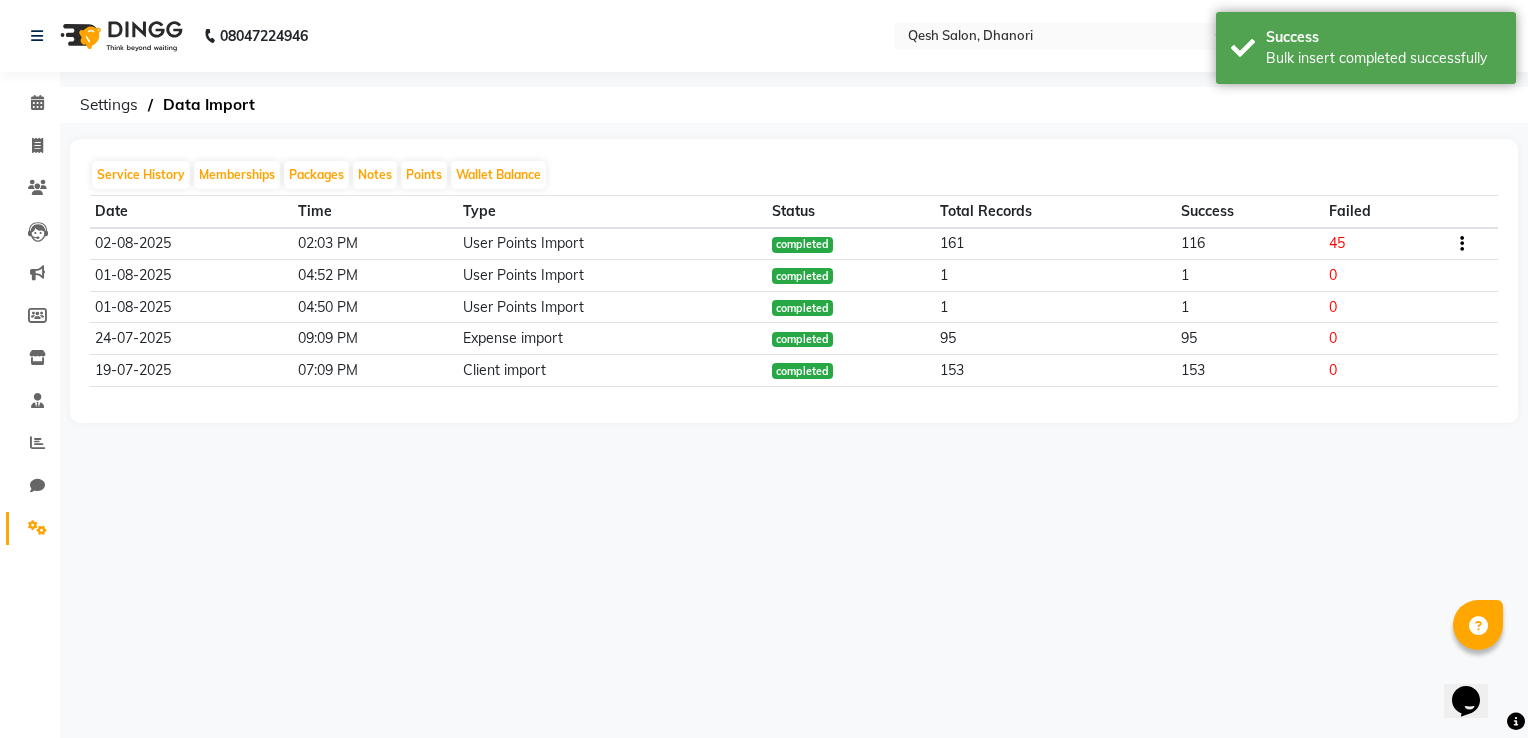 click 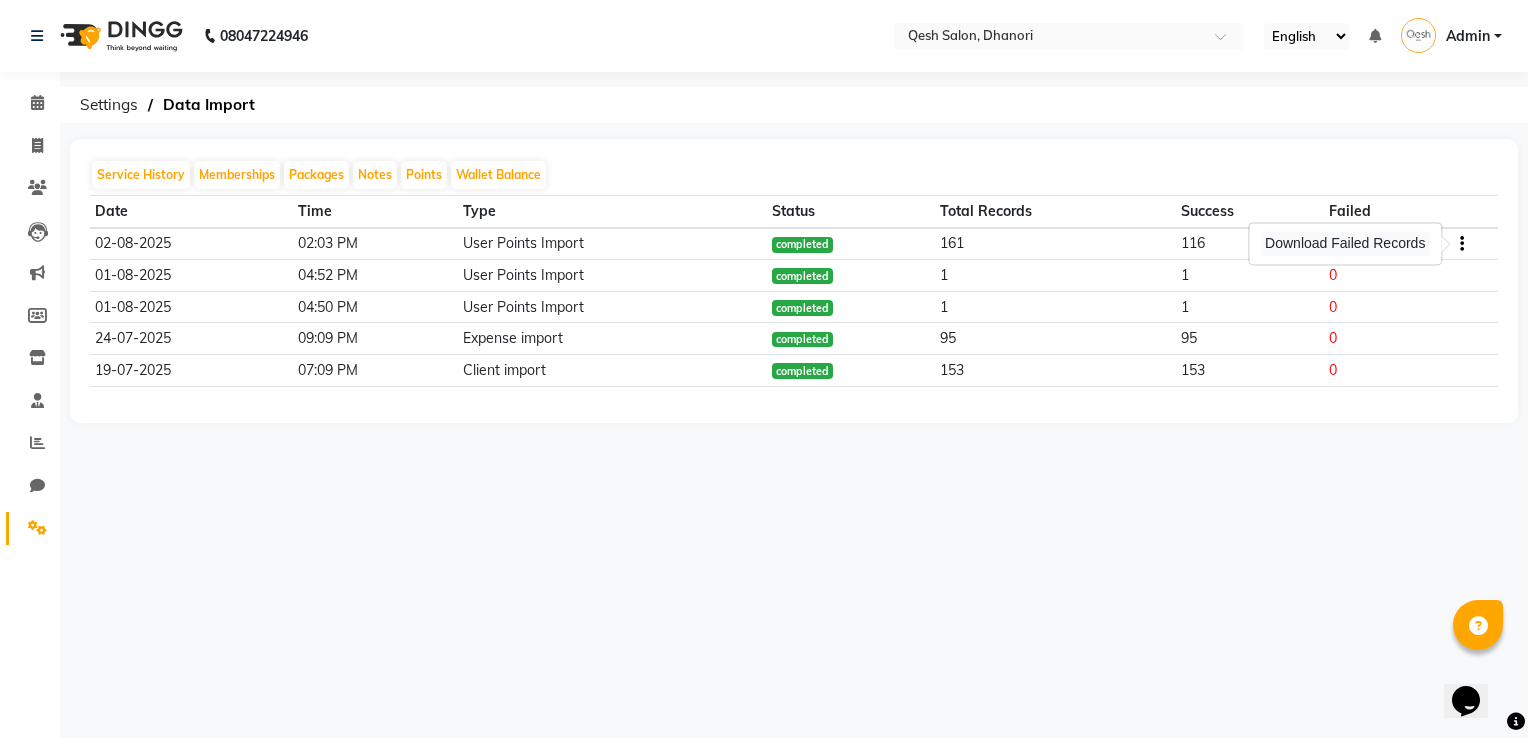 click on "Download Failed Records" at bounding box center (1345, 243) 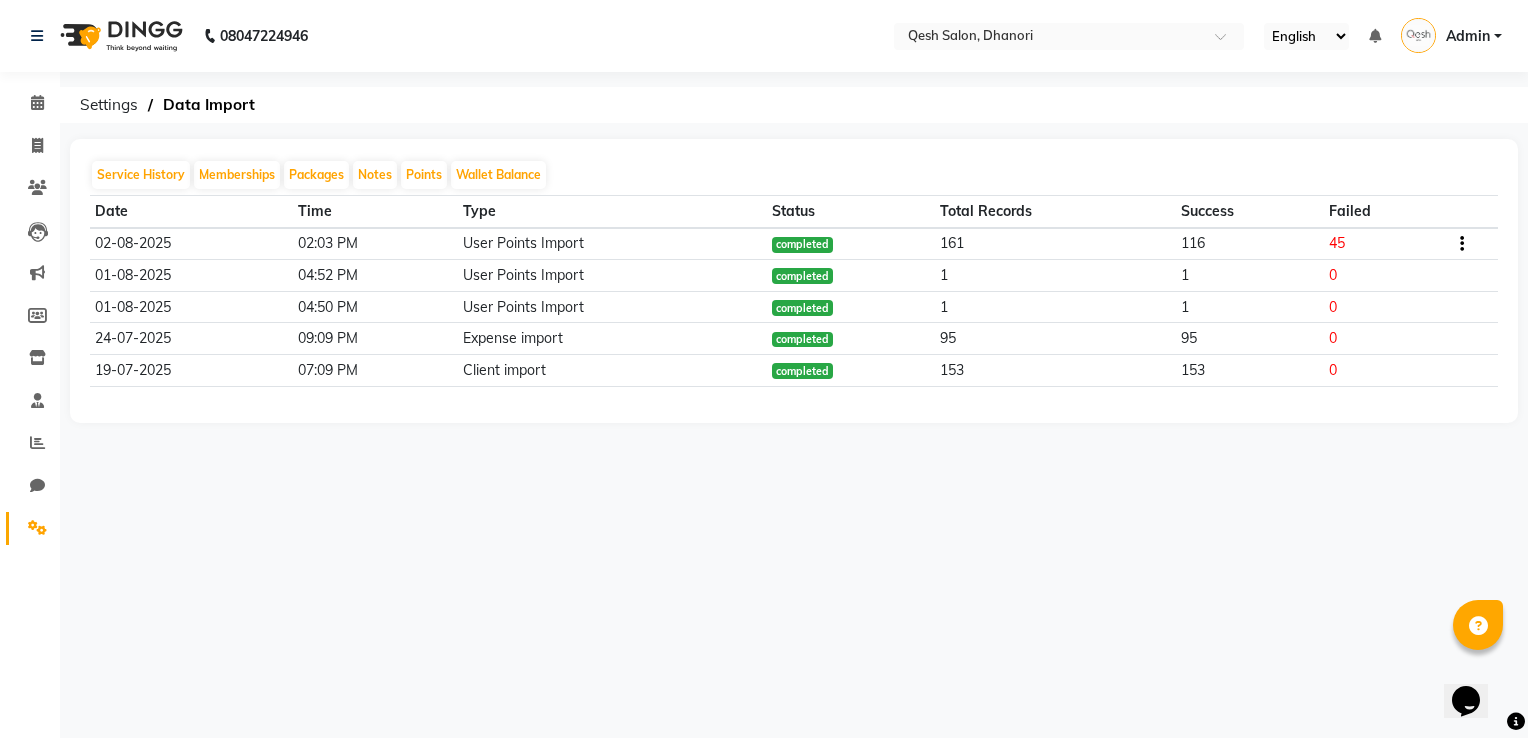 click on "08047224946 Select Location × Qesh Salon, Dhanori English ENGLISH Español العربية मराठी हिंदी ગુજરાતી தமிழ் 中文 Notifications nothing to show Admin Manage Profile Change Password Sign out Version:3.15.11 ☀ Qesh Salon, Dhanori Calendar Invoice Clients Leads Marketing Members Inventory Staff Reports Chat Settings Completed InProgress Upcoming Dropped Tentative Check-In Confirm Bookings Generate Report Segments Page Builder Settings Data Import Service History Memberships Packages Notes Points Wallet Balance Date Time Type Status Total Records Success Failed 02-08-2025 02:03 PM User Points Import completed 161 116 45 01-08-2025 04:52 PM User Points Import completed 1 1 0 01-08-2025 04:50 PM User Points Import completed 1 1 0 24-07-2025 09:09 PM Expense import completed 95 95 0 19-07-2025 07:09 PM Client import completed 153 153 0" at bounding box center (764, 369) 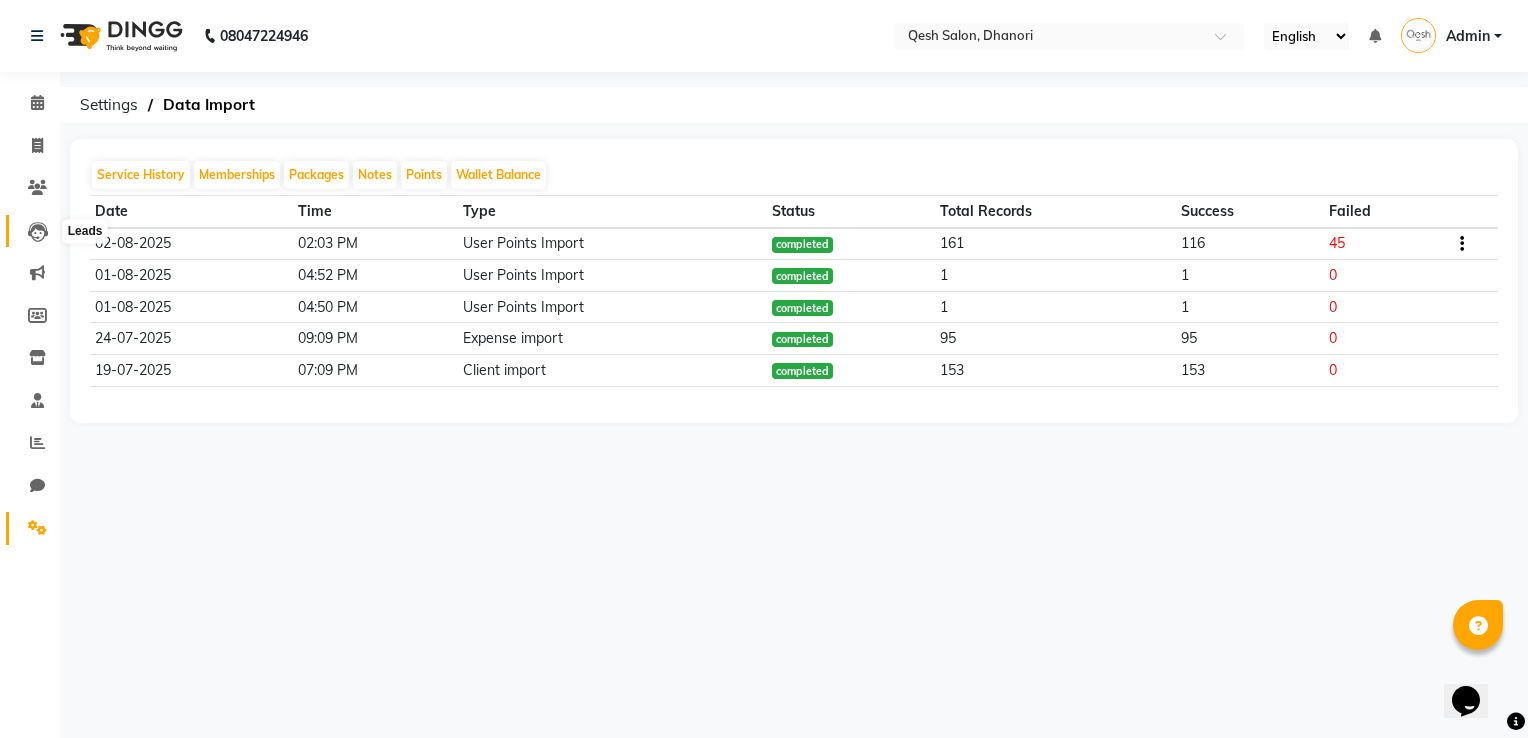 click 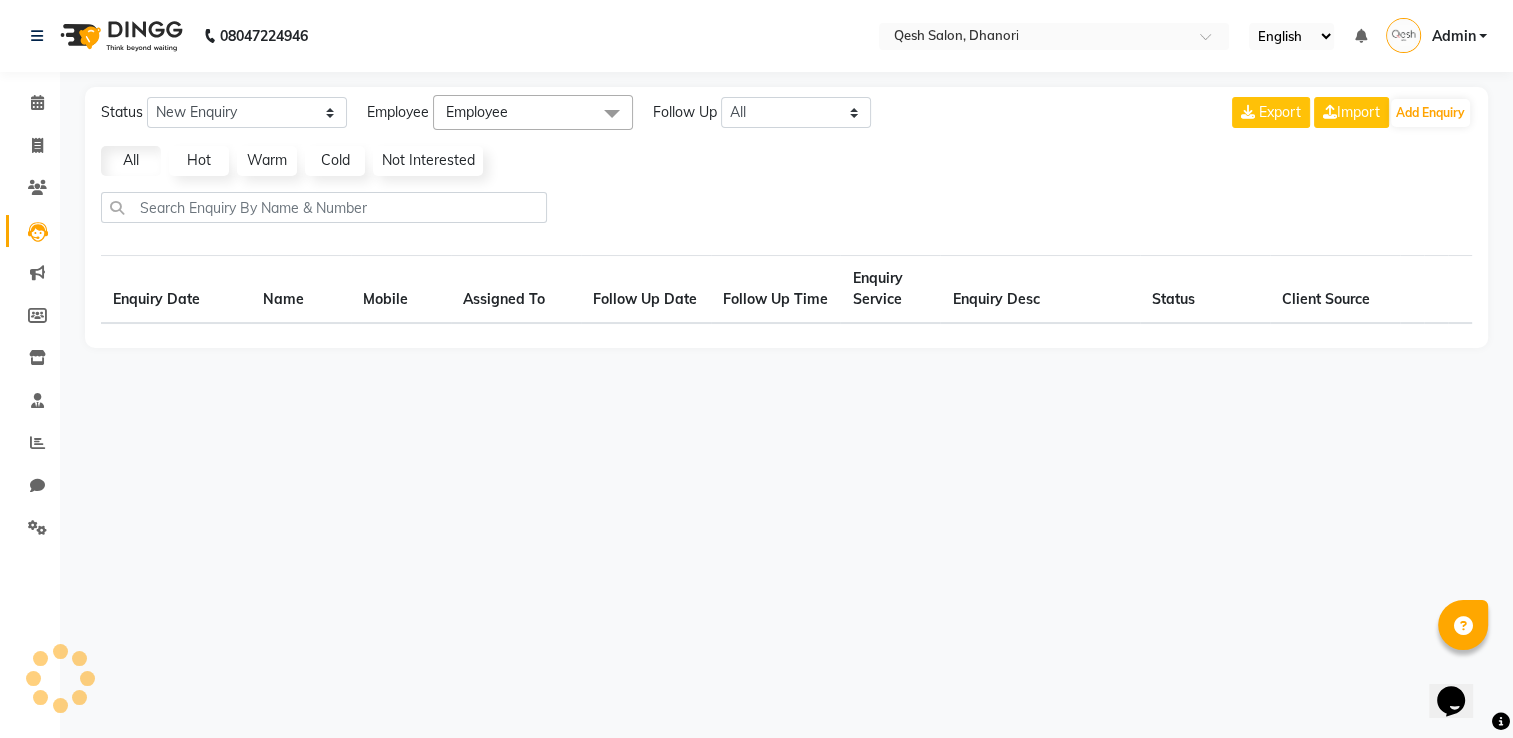 select on "10" 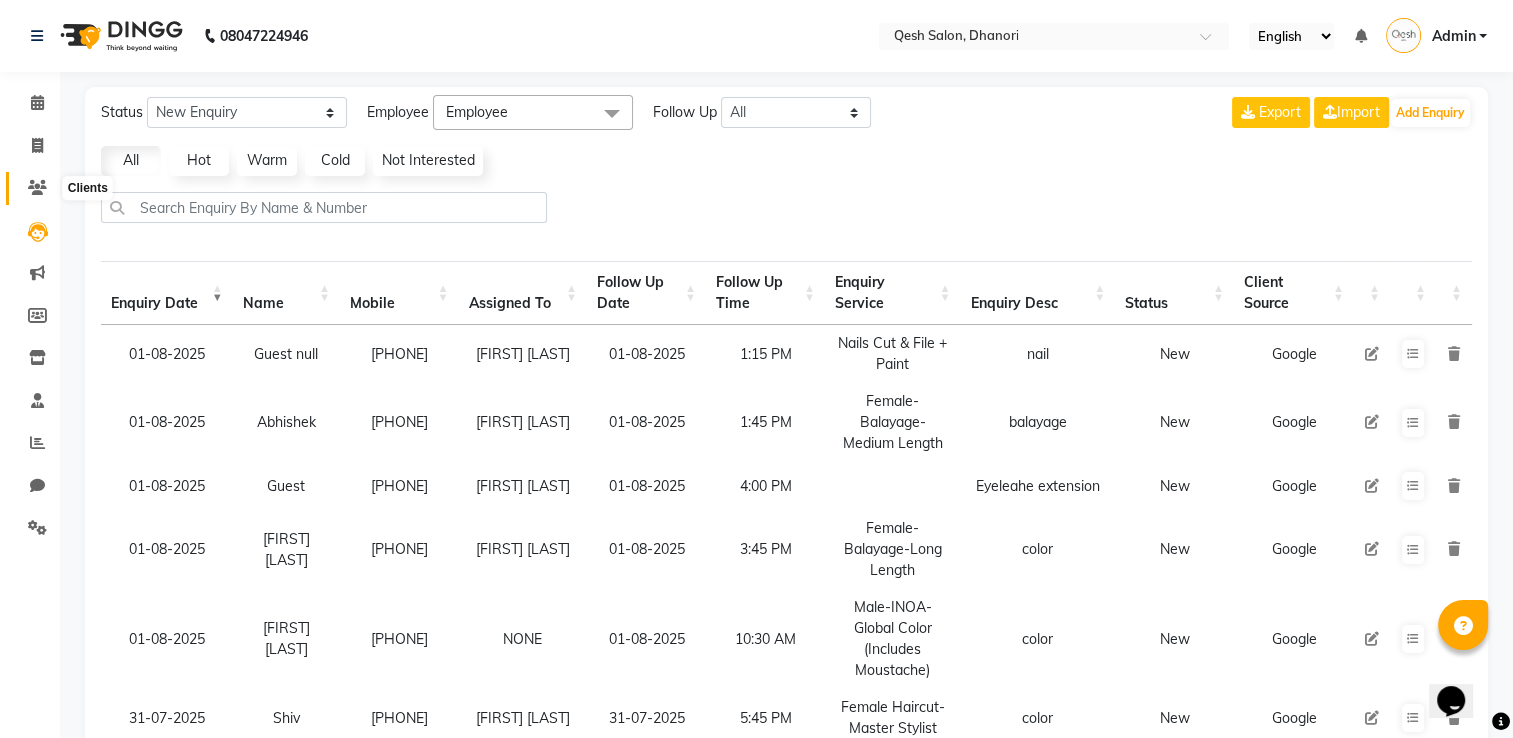 click 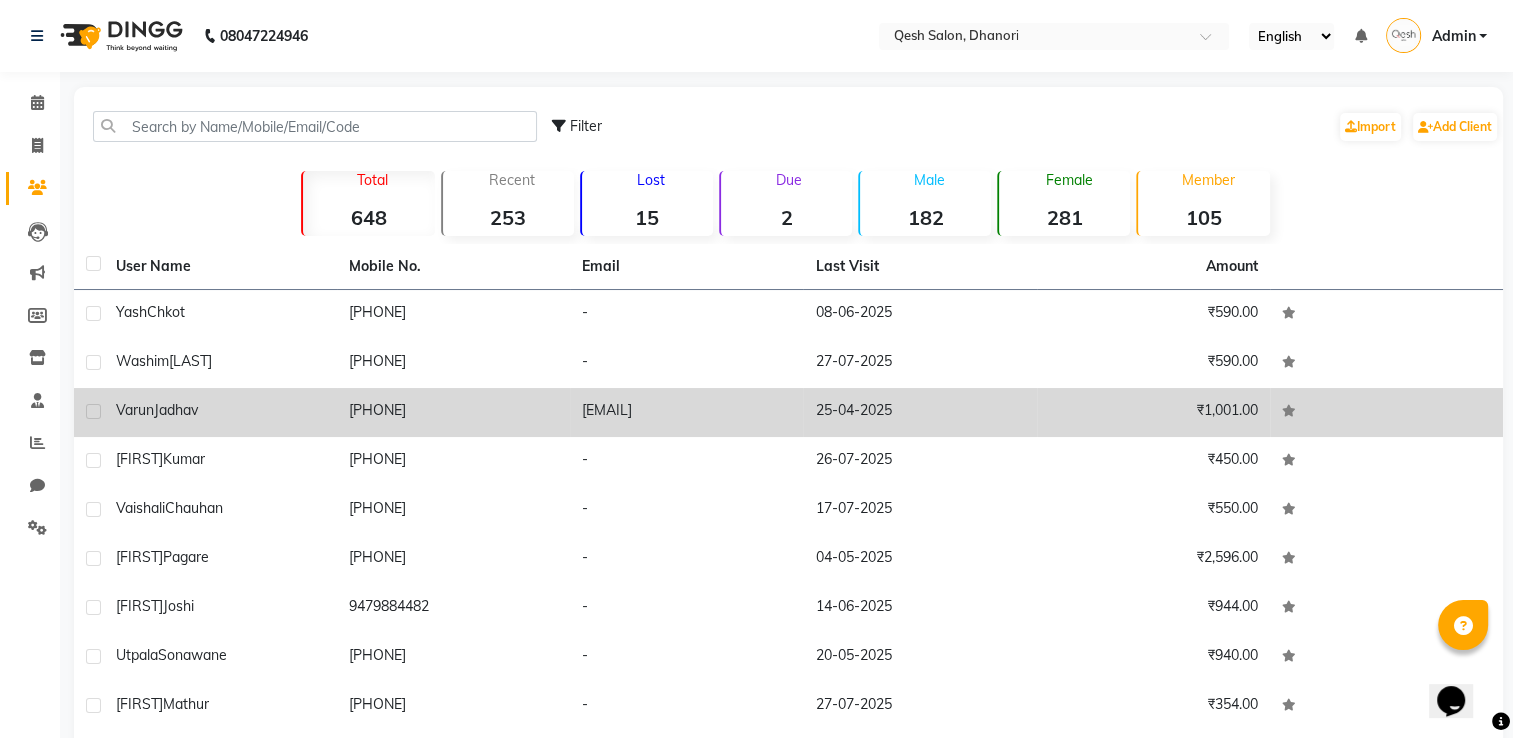 click on "25-04-2025" 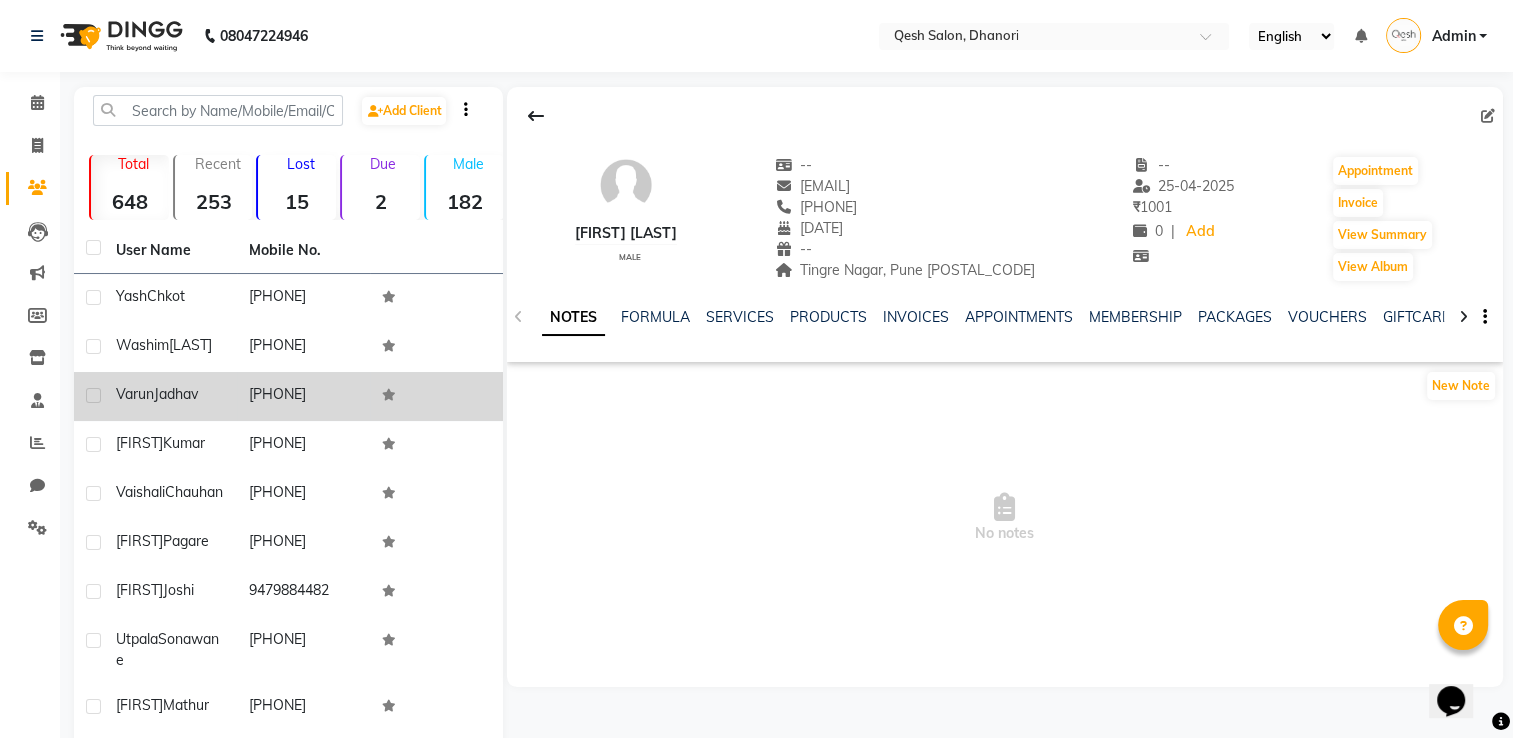 click 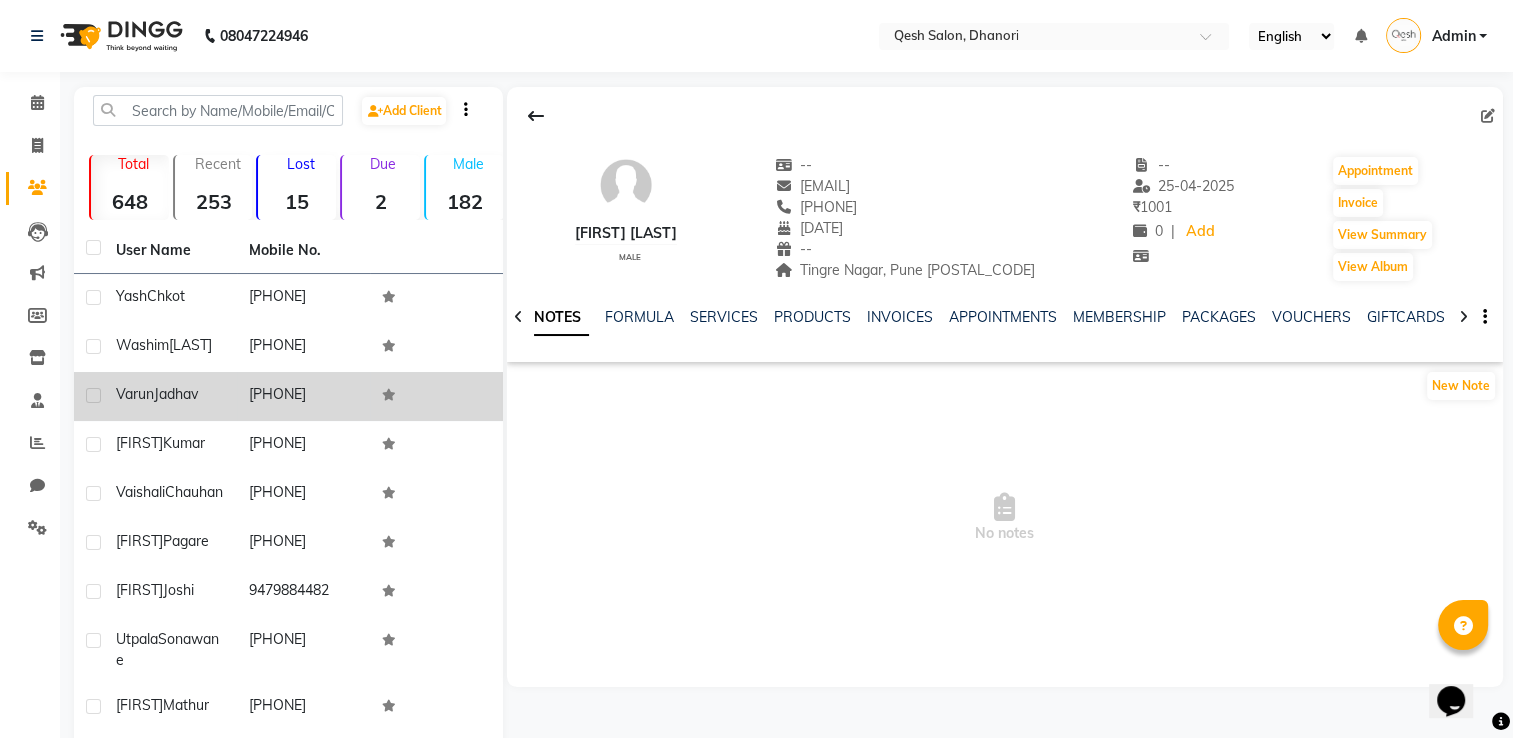 click 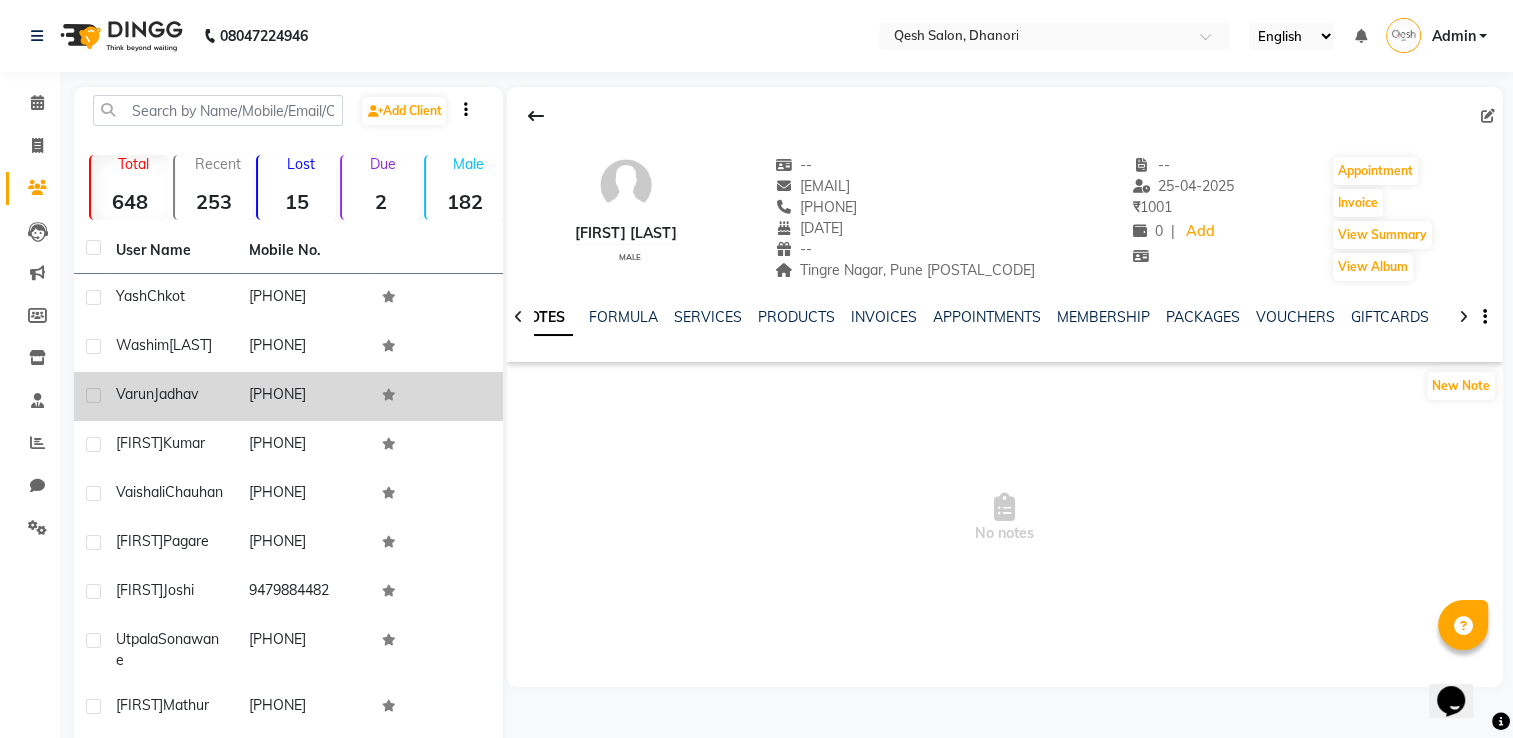 click 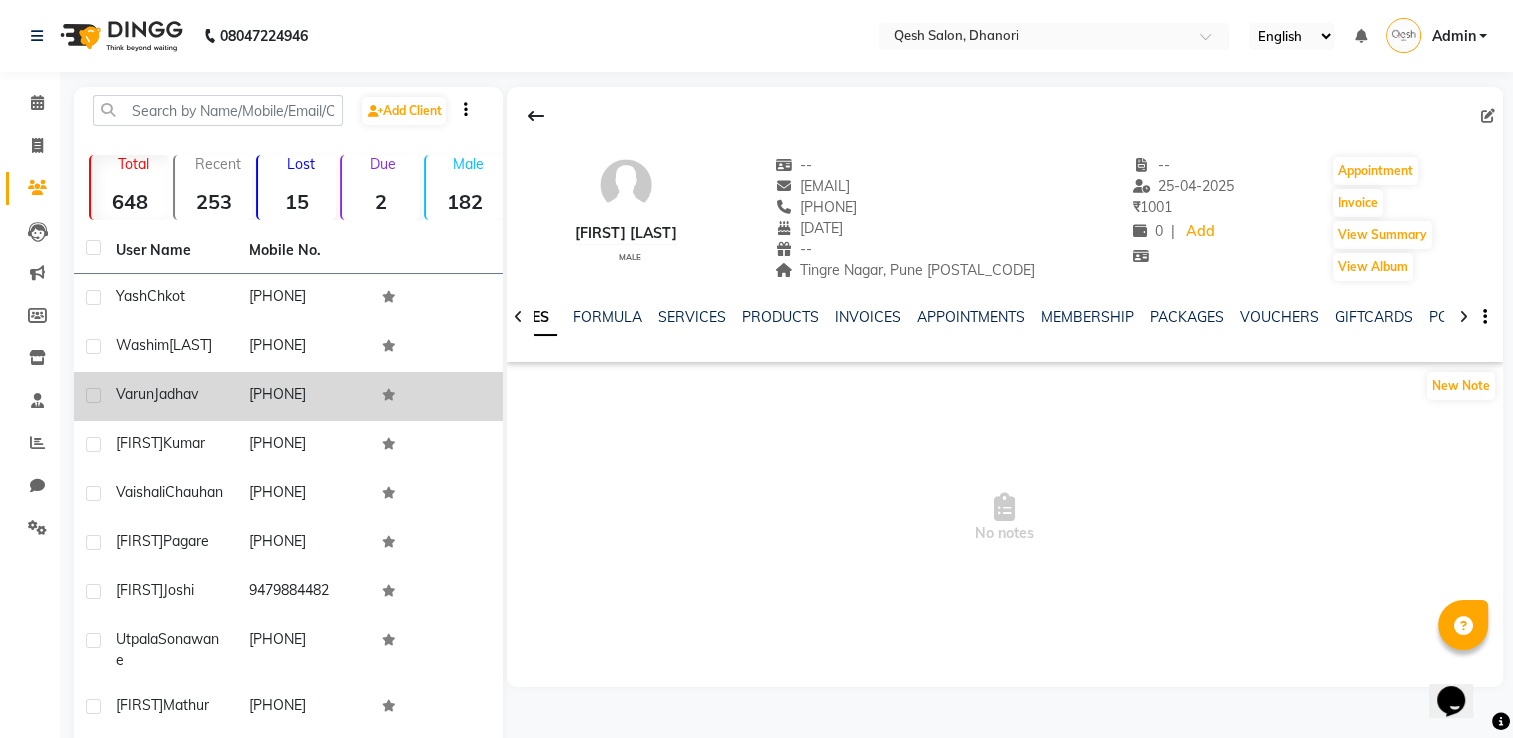 click 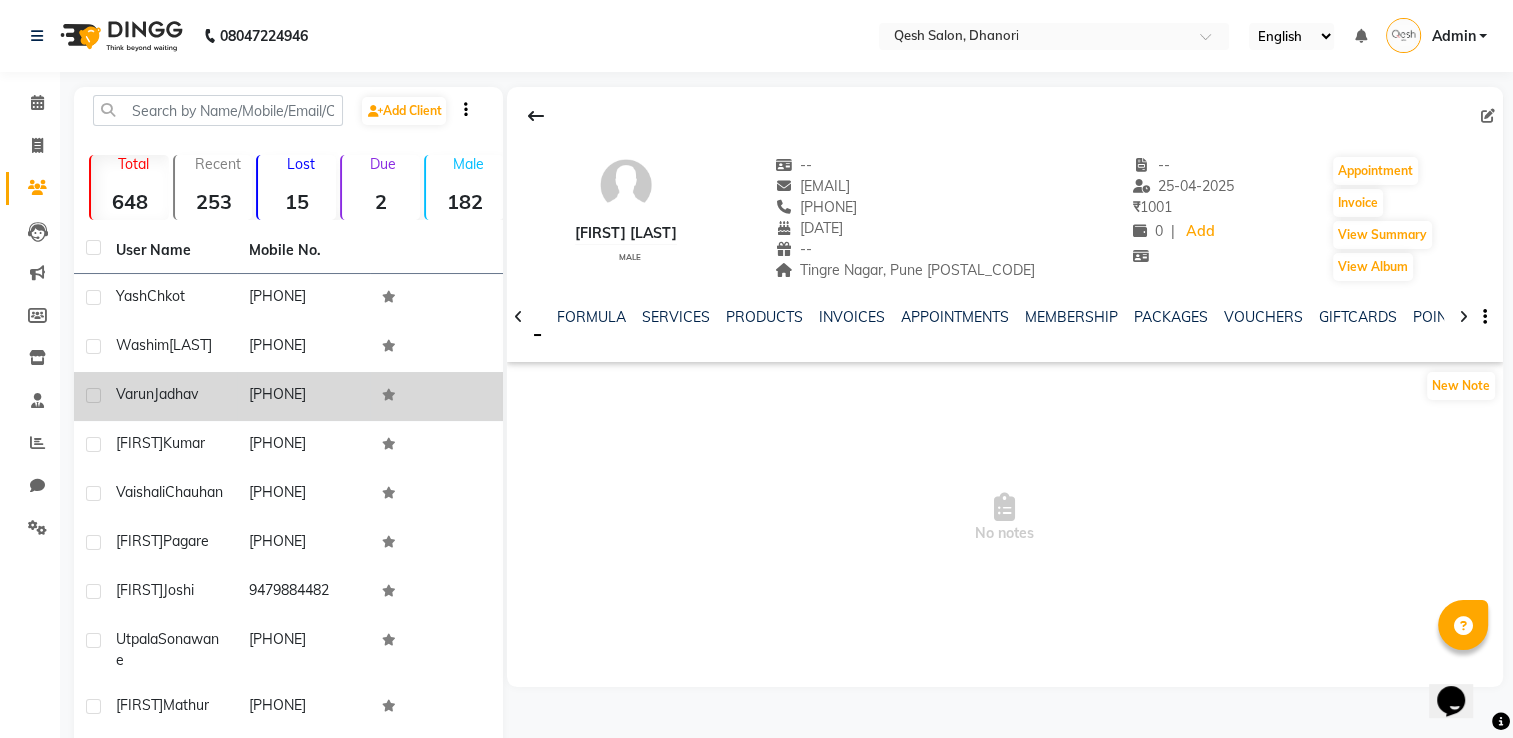 click 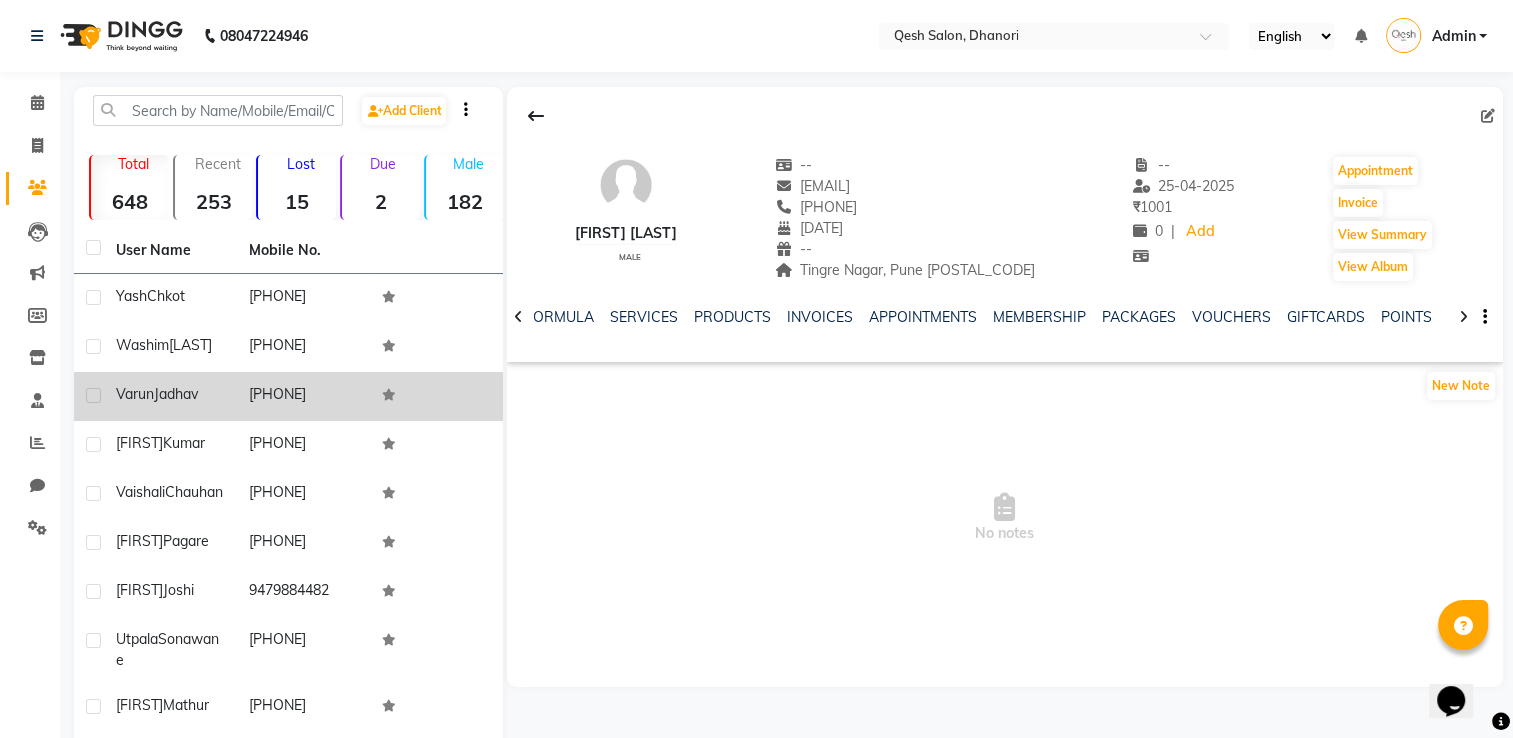 drag, startPoint x: 1465, startPoint y: 313, endPoint x: 1420, endPoint y: 316, distance: 45.099888 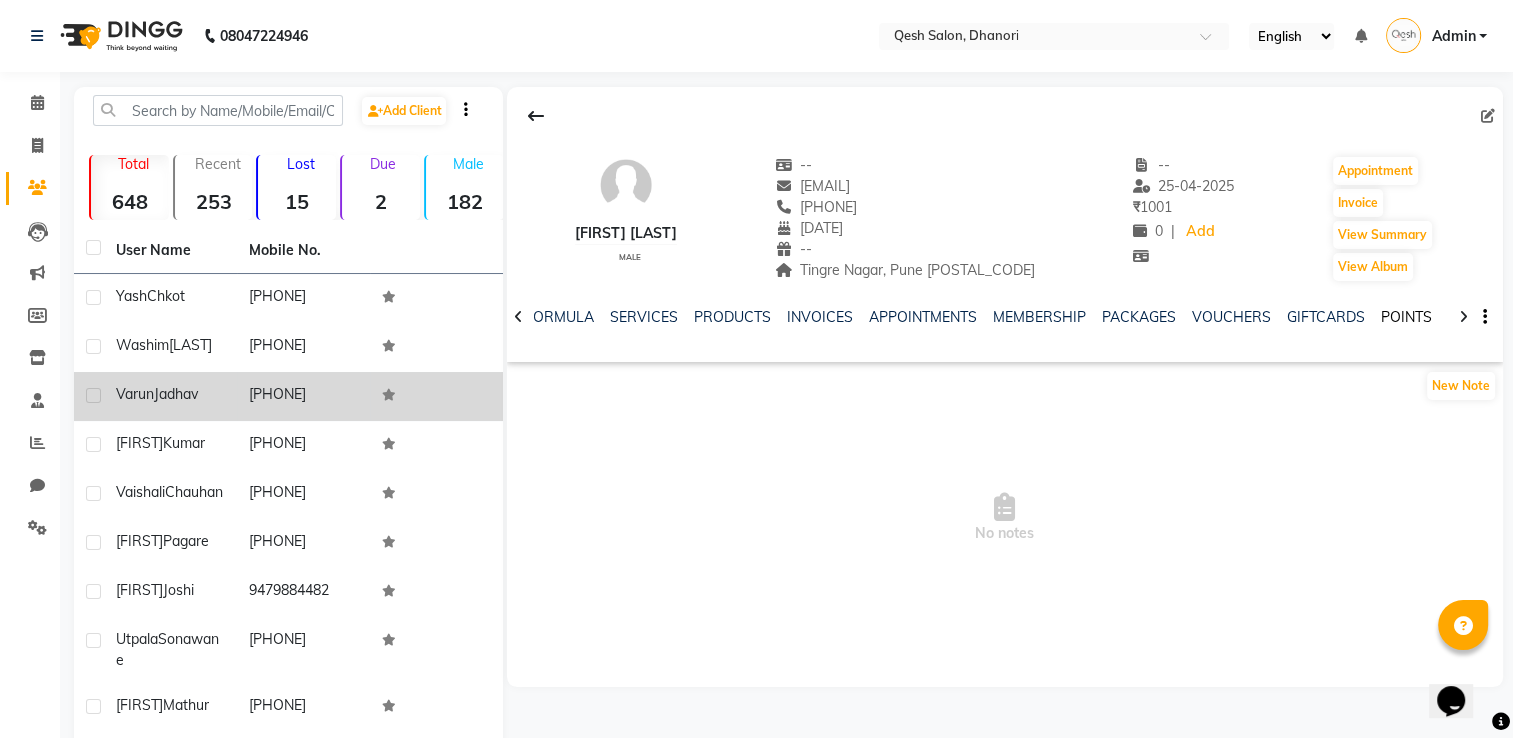 click on "POINTS" 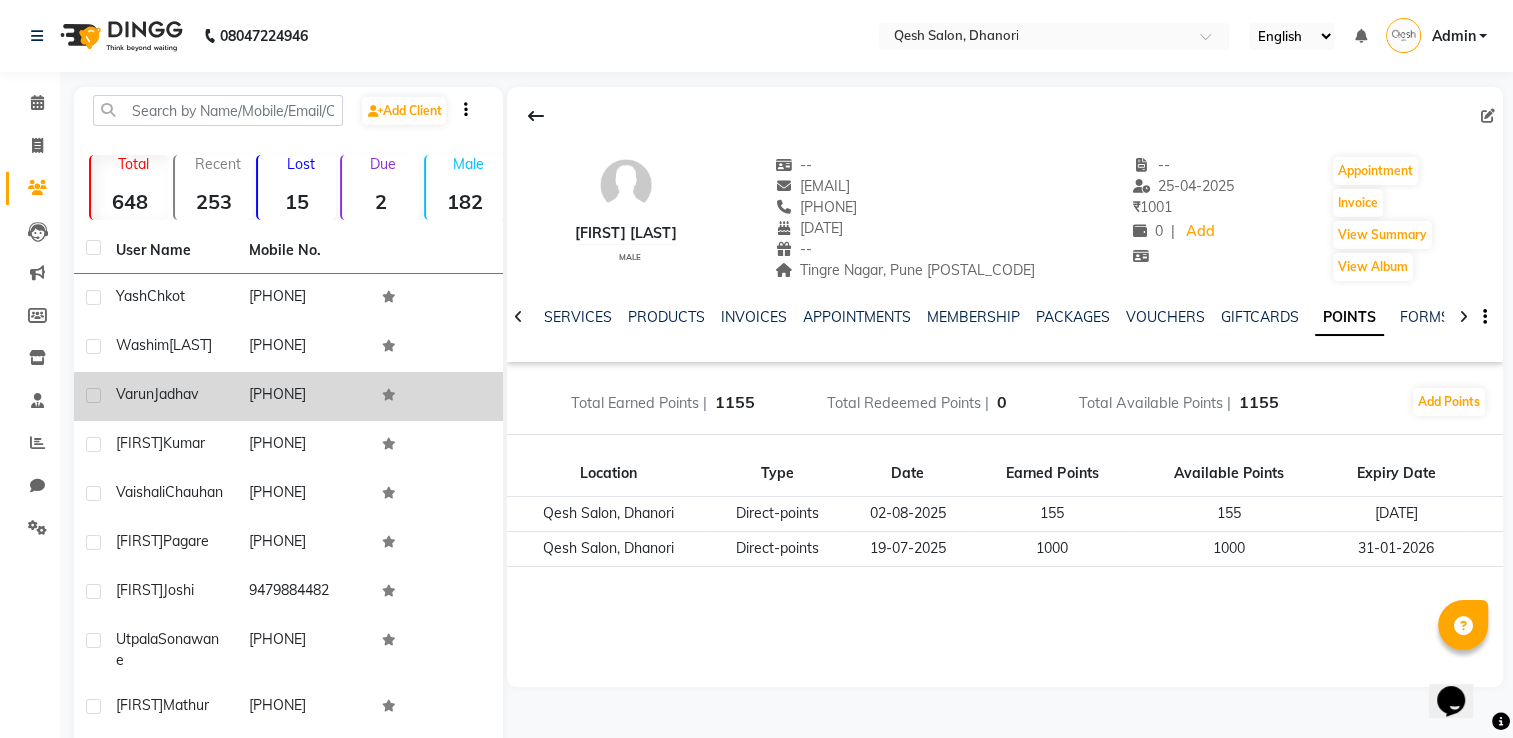 click on "[DATE]" 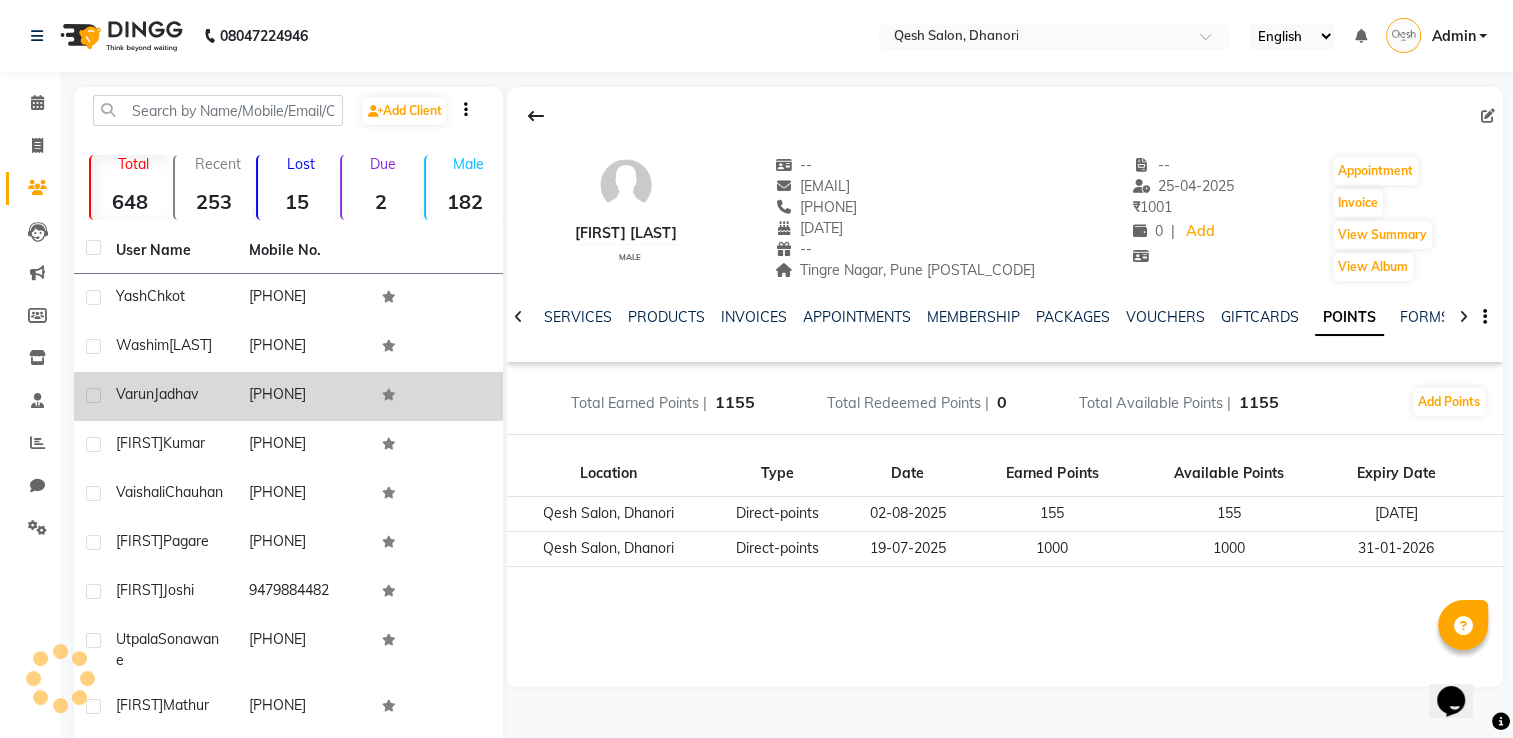 click on "[DATE]" 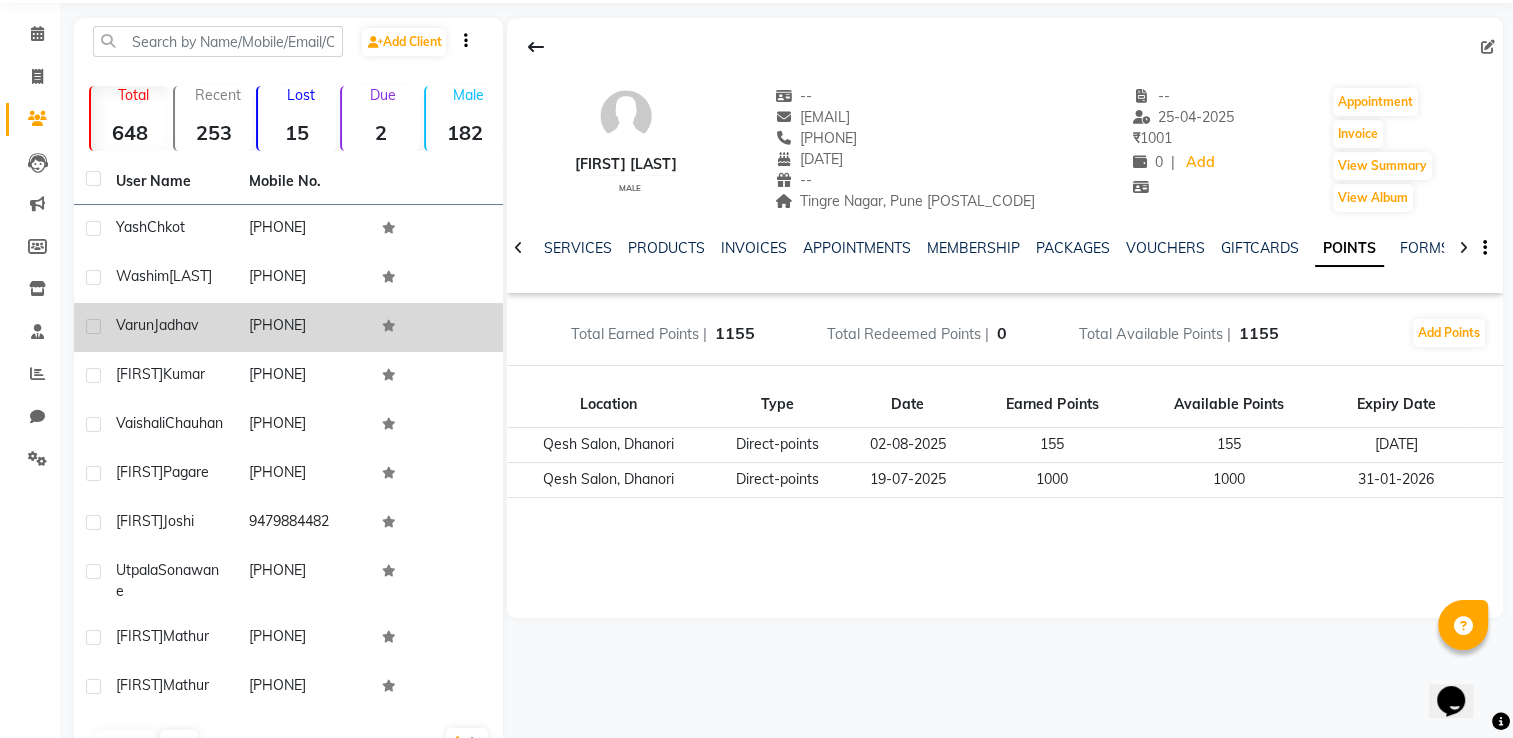 scroll, scrollTop: 0, scrollLeft: 0, axis: both 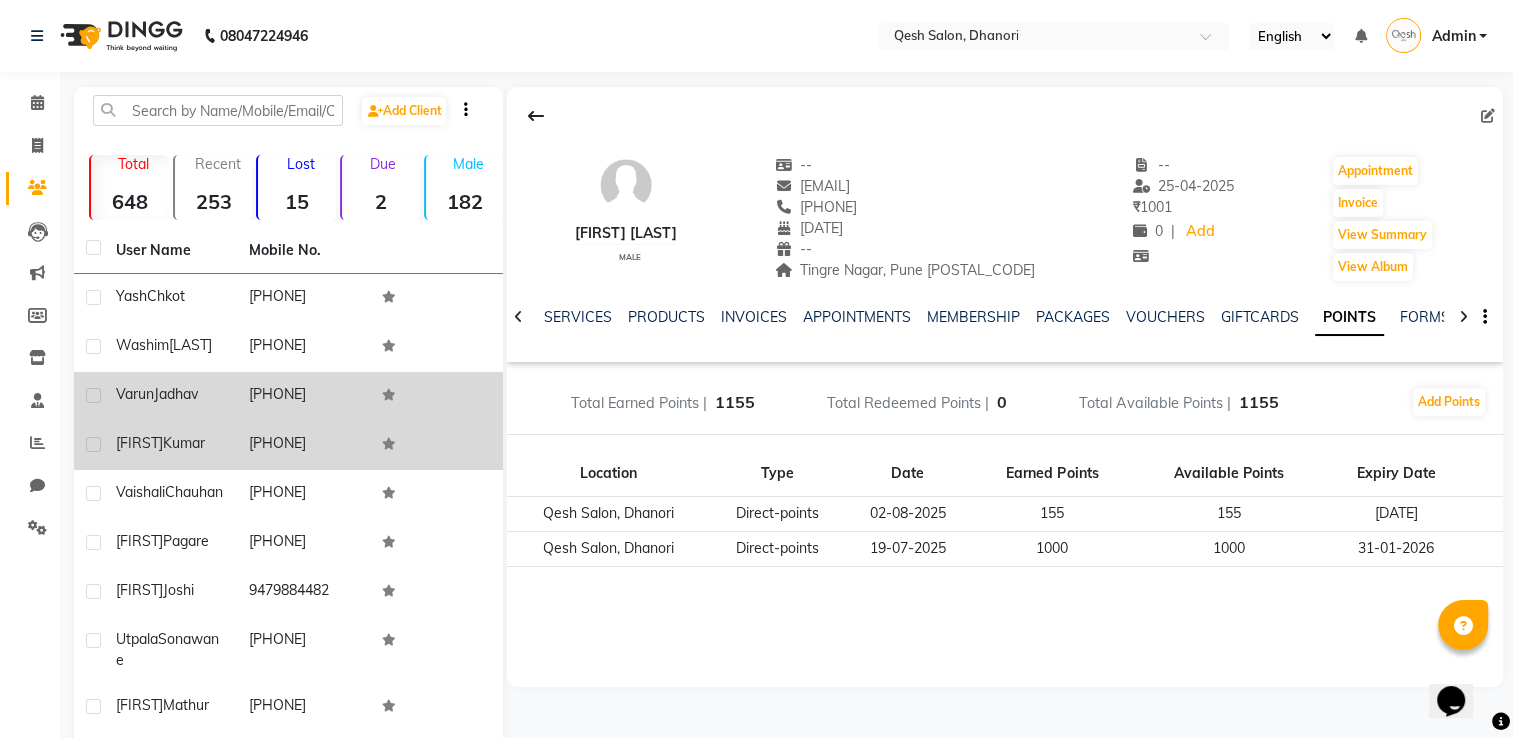 click on "[PHONE]" 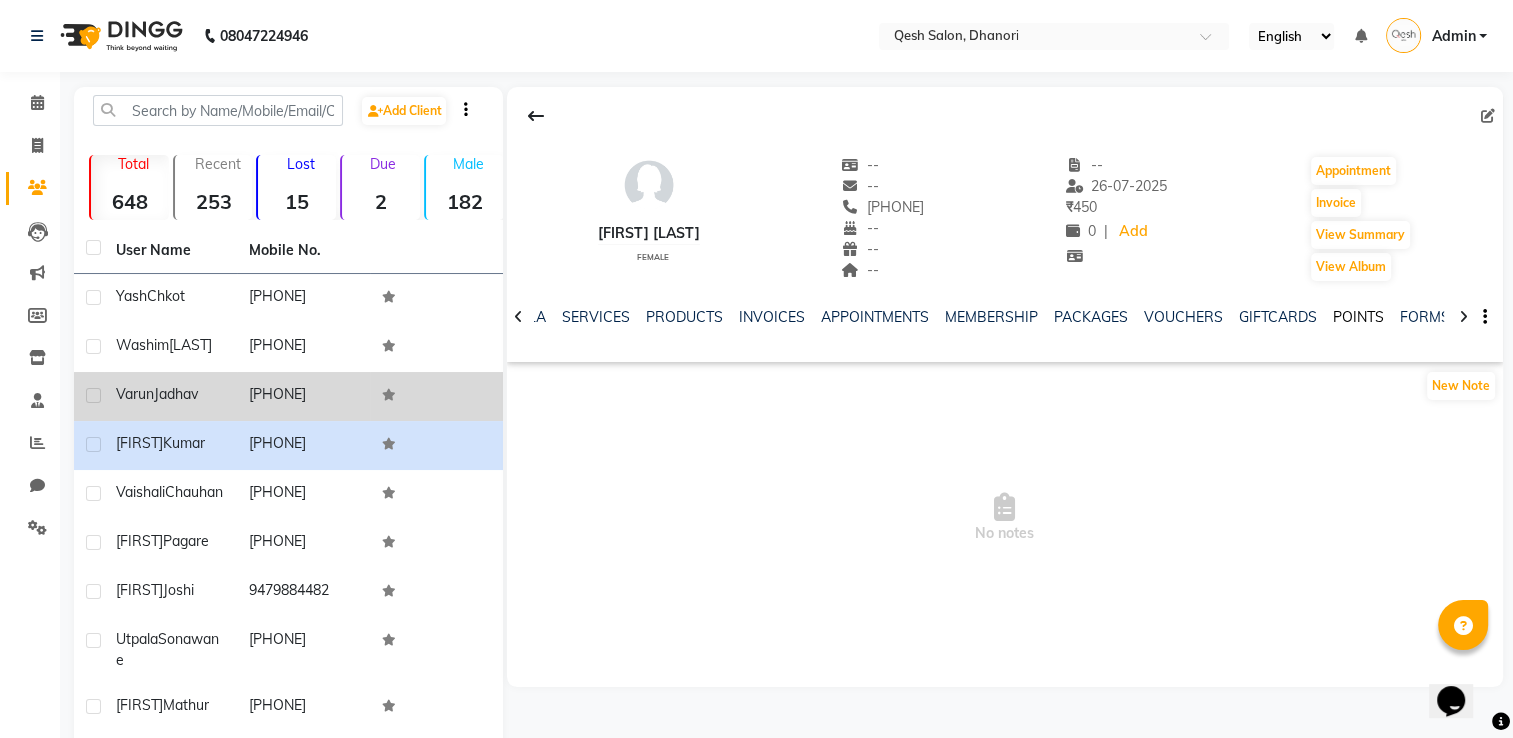 click on "POINTS" 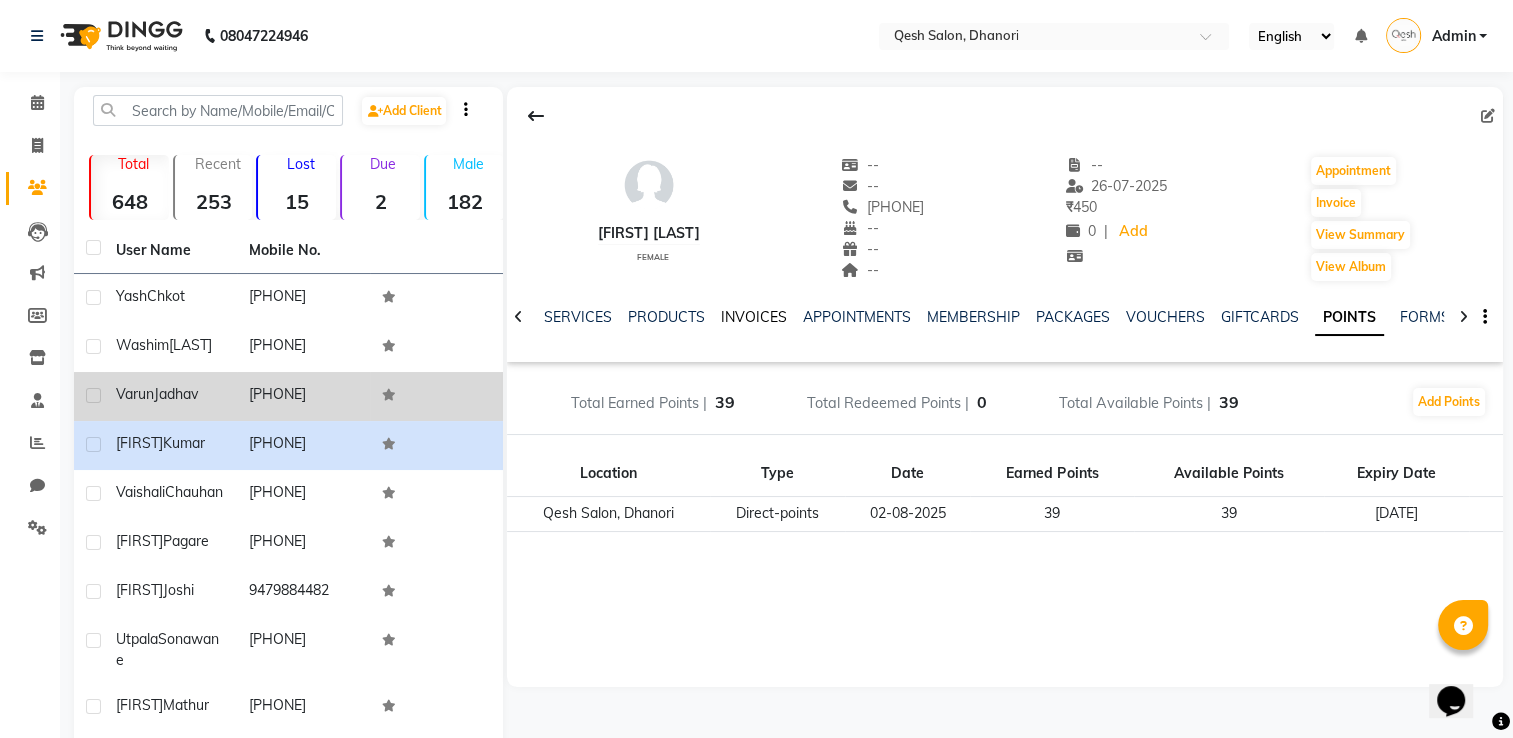 click on "INVOICES" 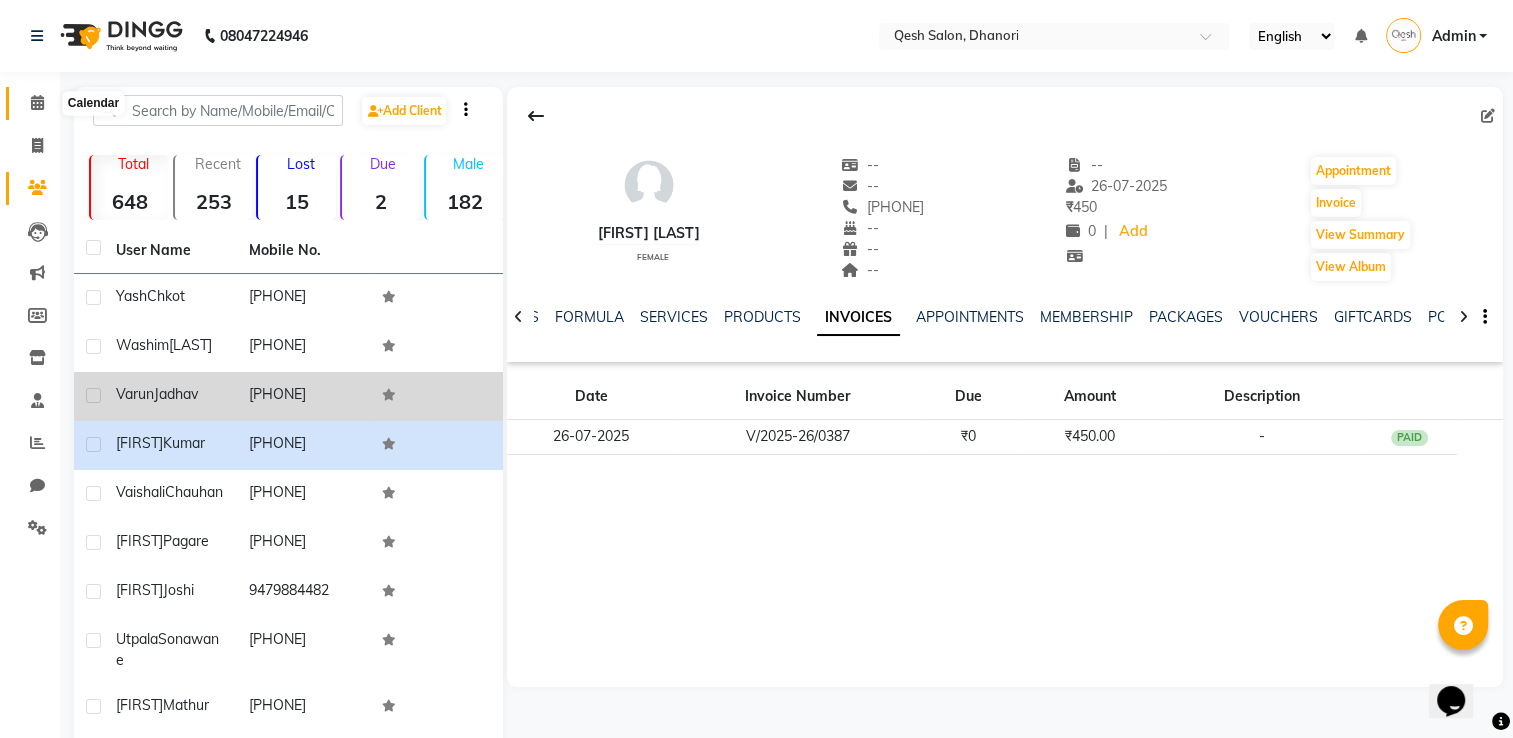 click 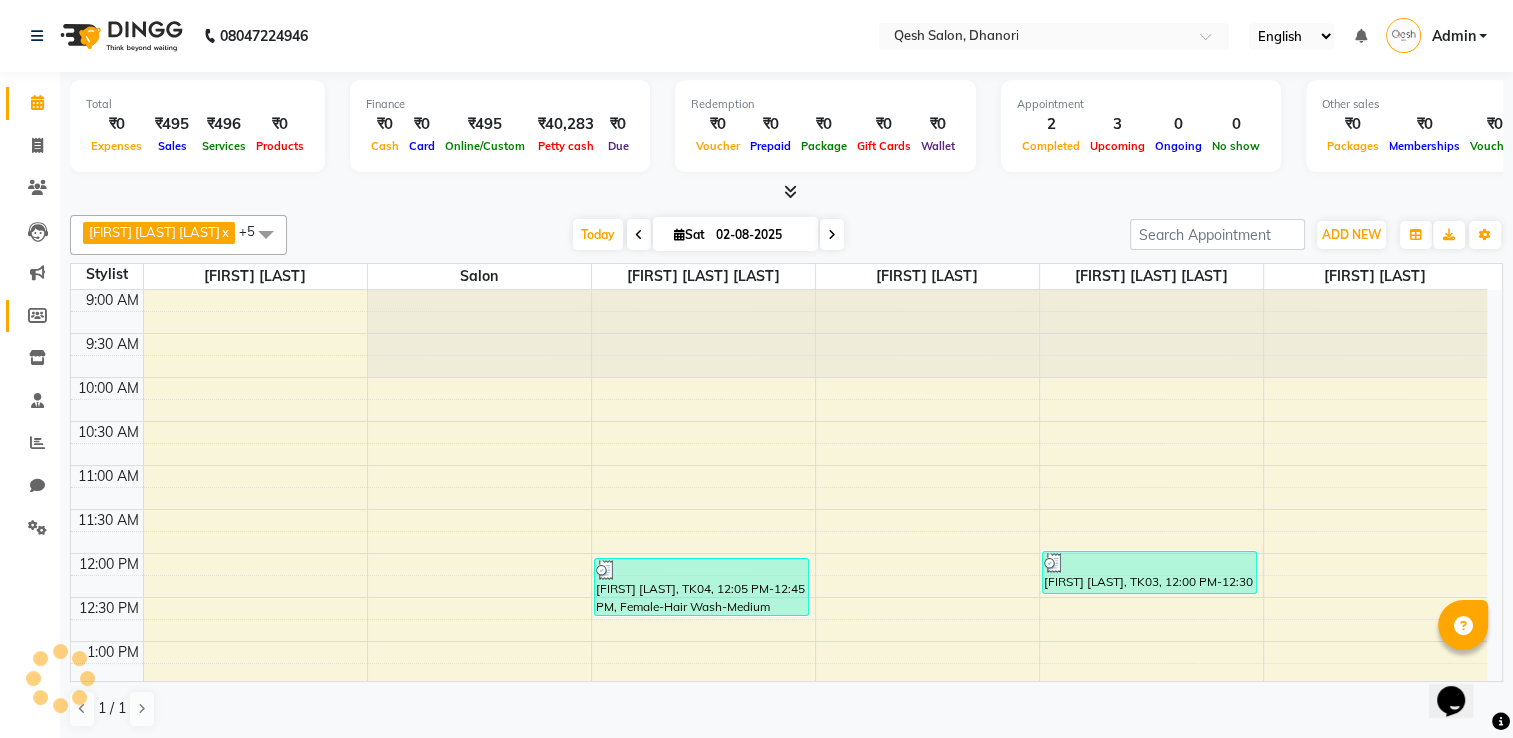 scroll, scrollTop: 0, scrollLeft: 0, axis: both 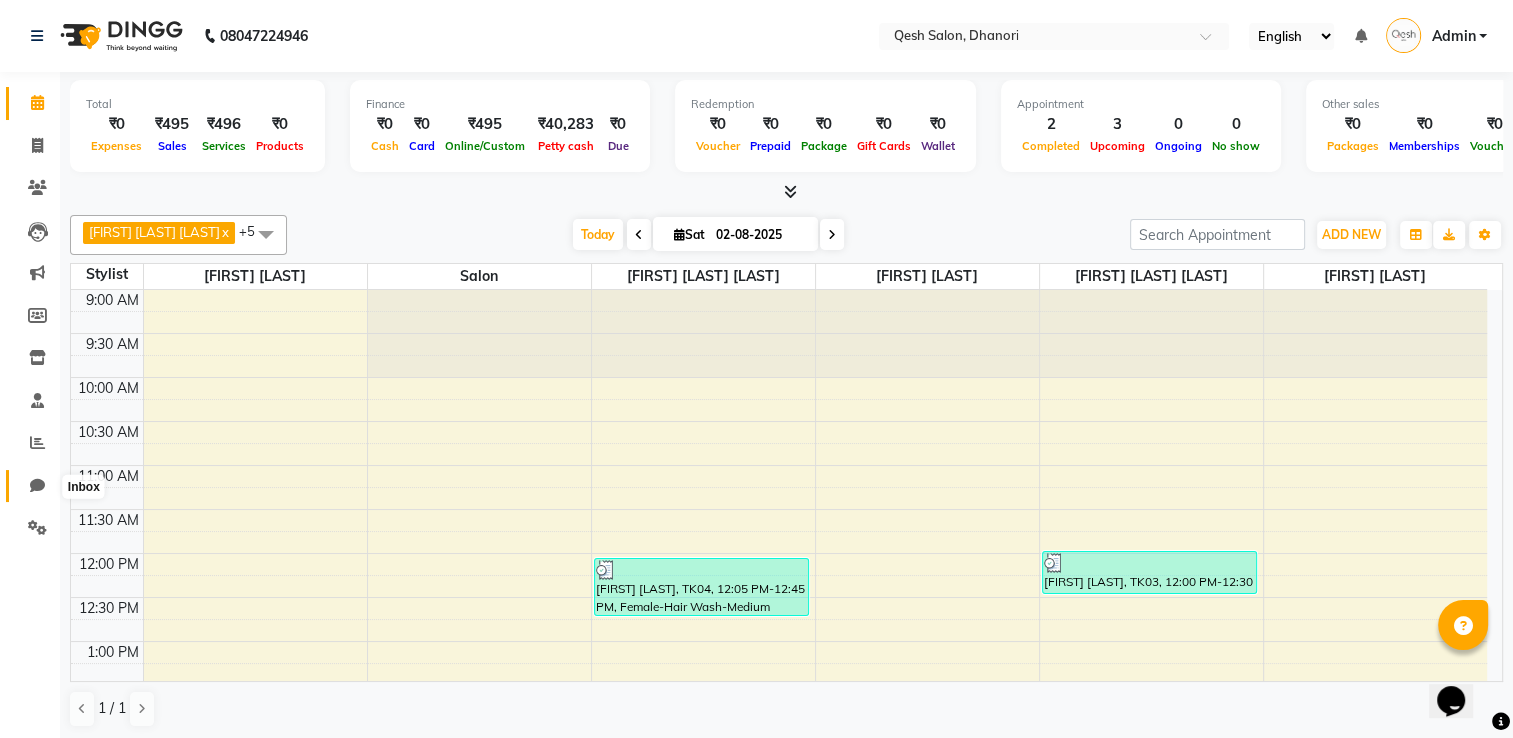 click 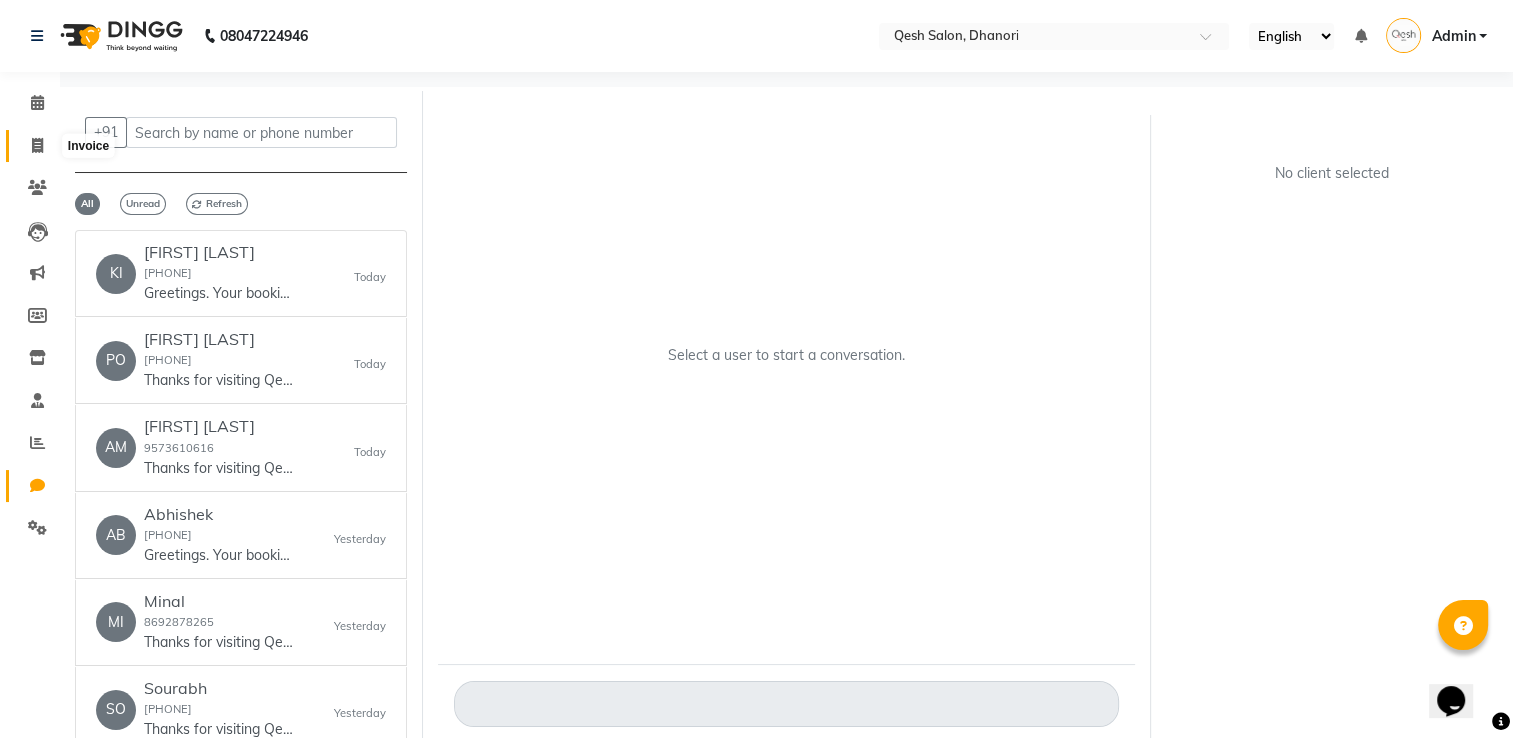 click 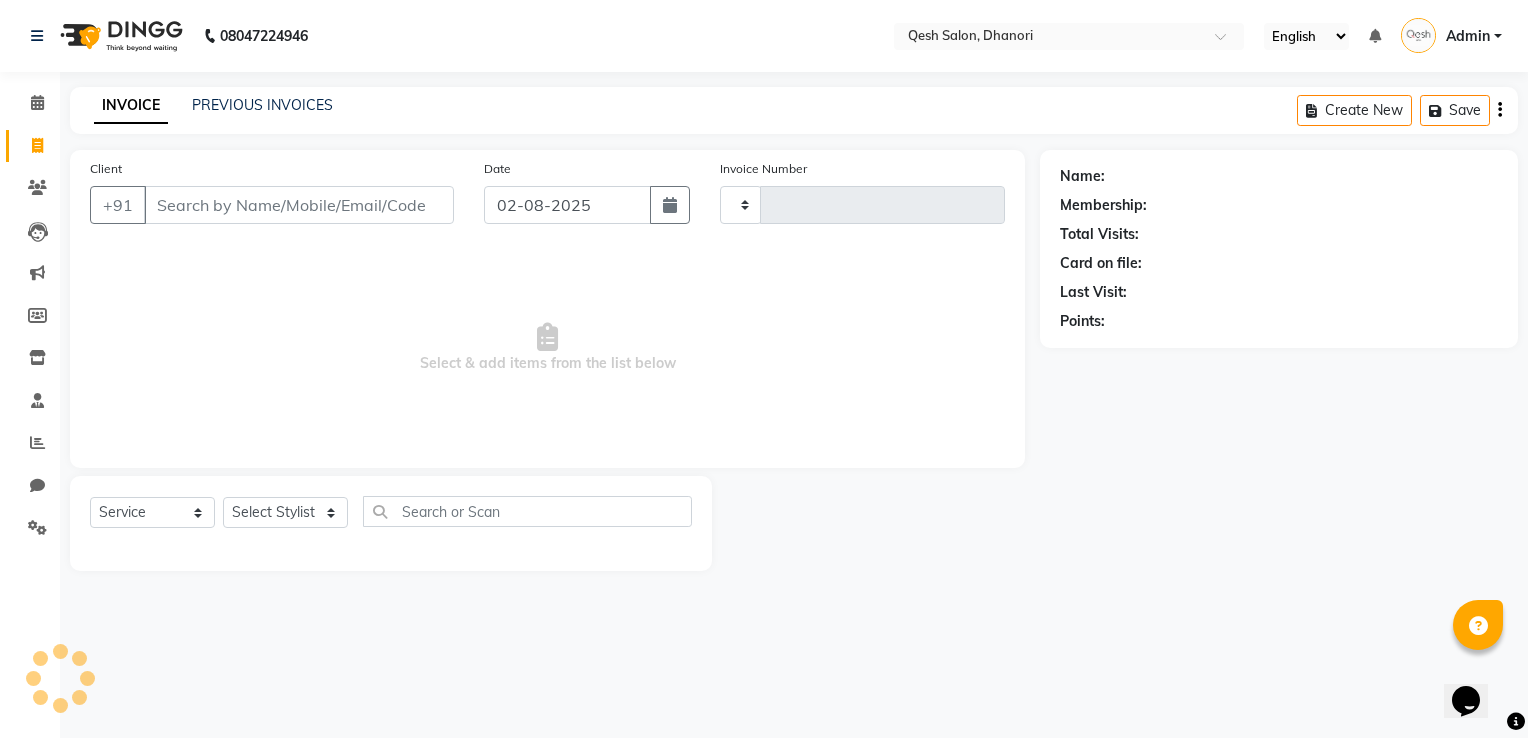 type on "0435" 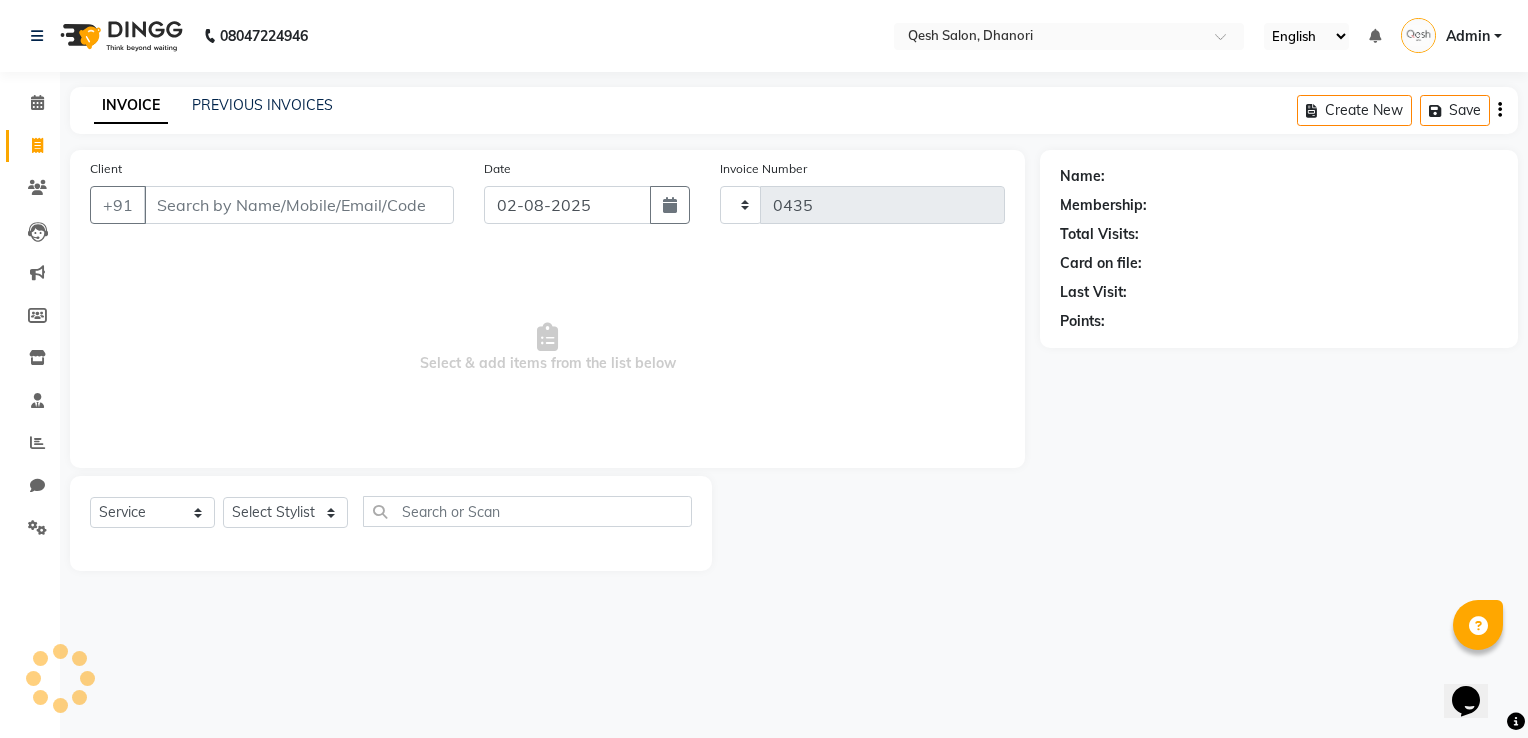 select on "7641" 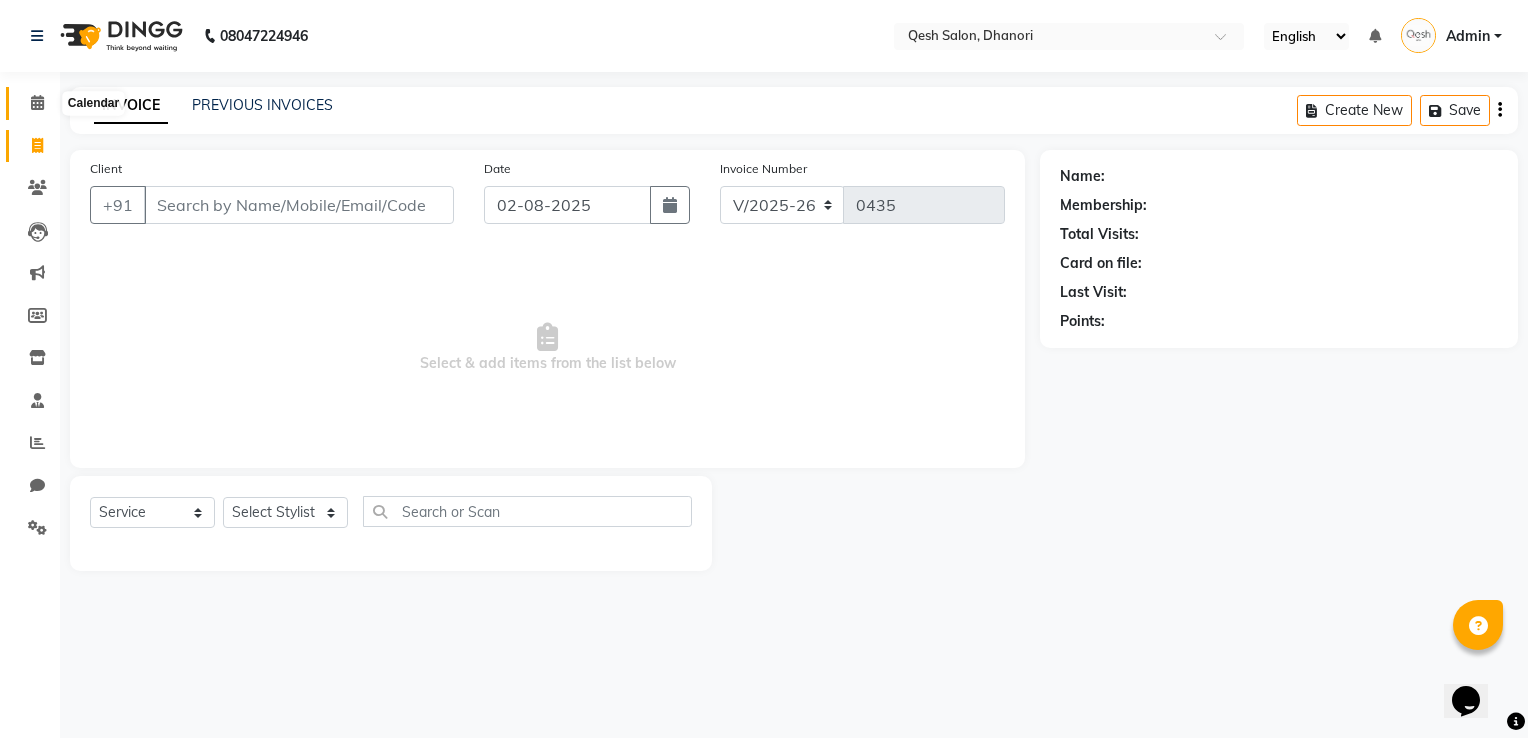 click 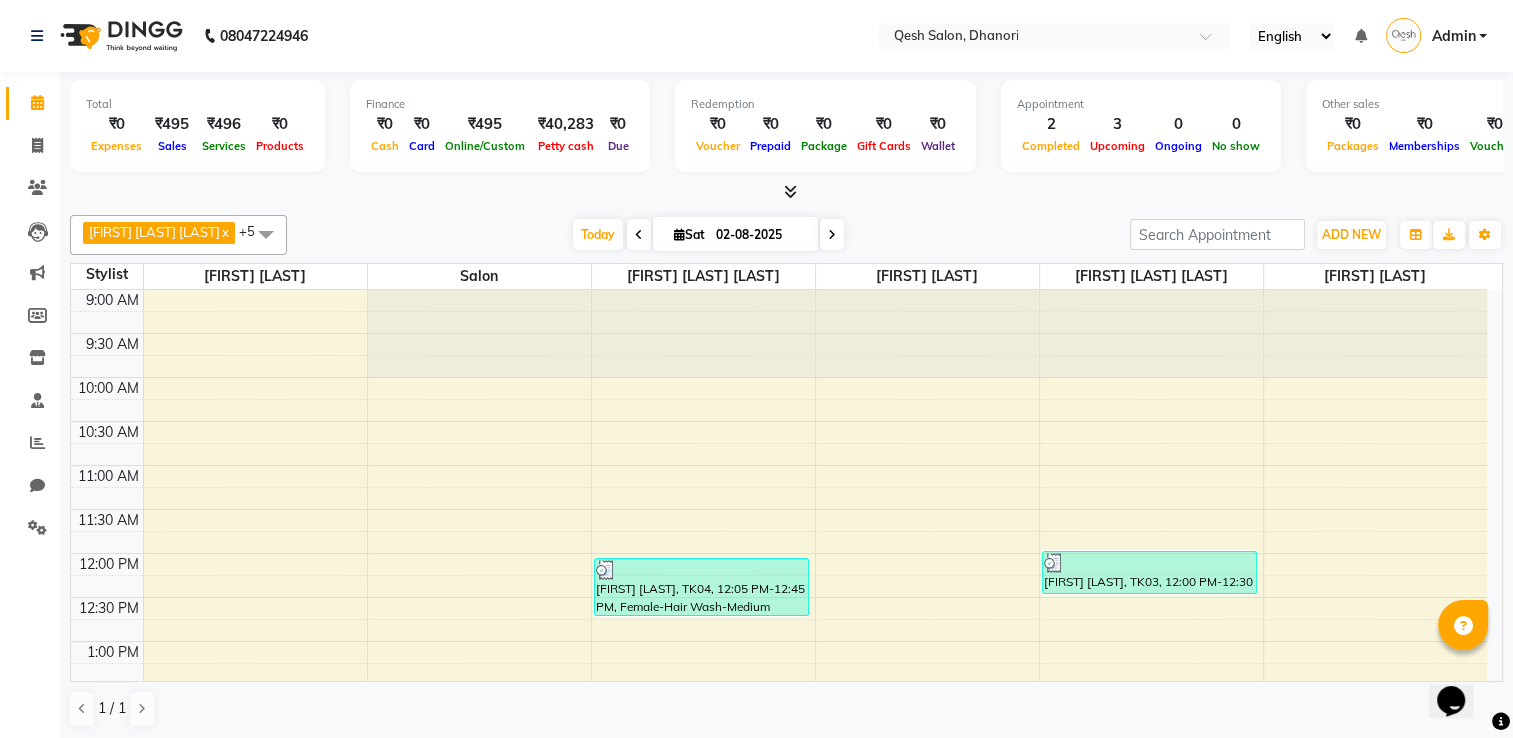 scroll, scrollTop: 0, scrollLeft: 0, axis: both 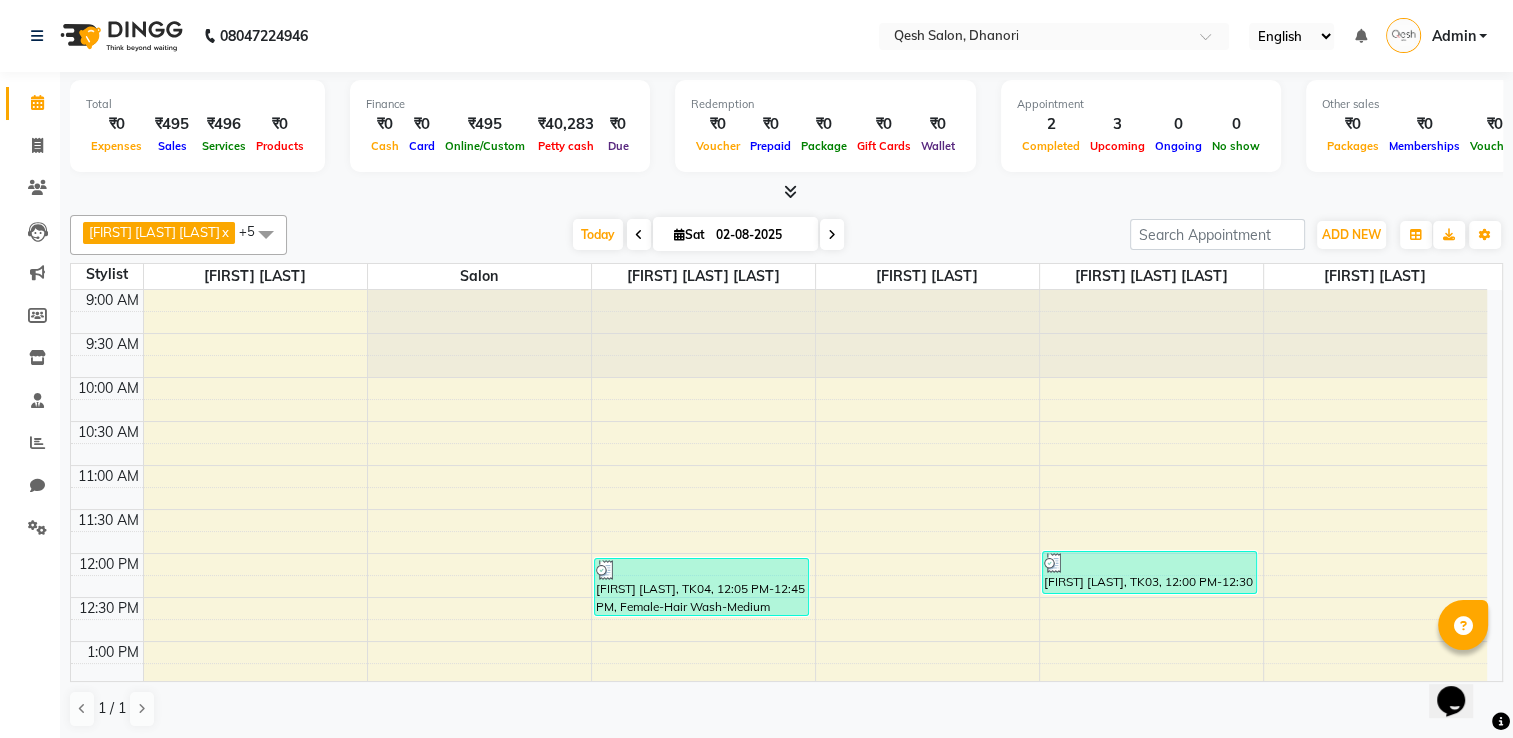 click at bounding box center (786, 192) 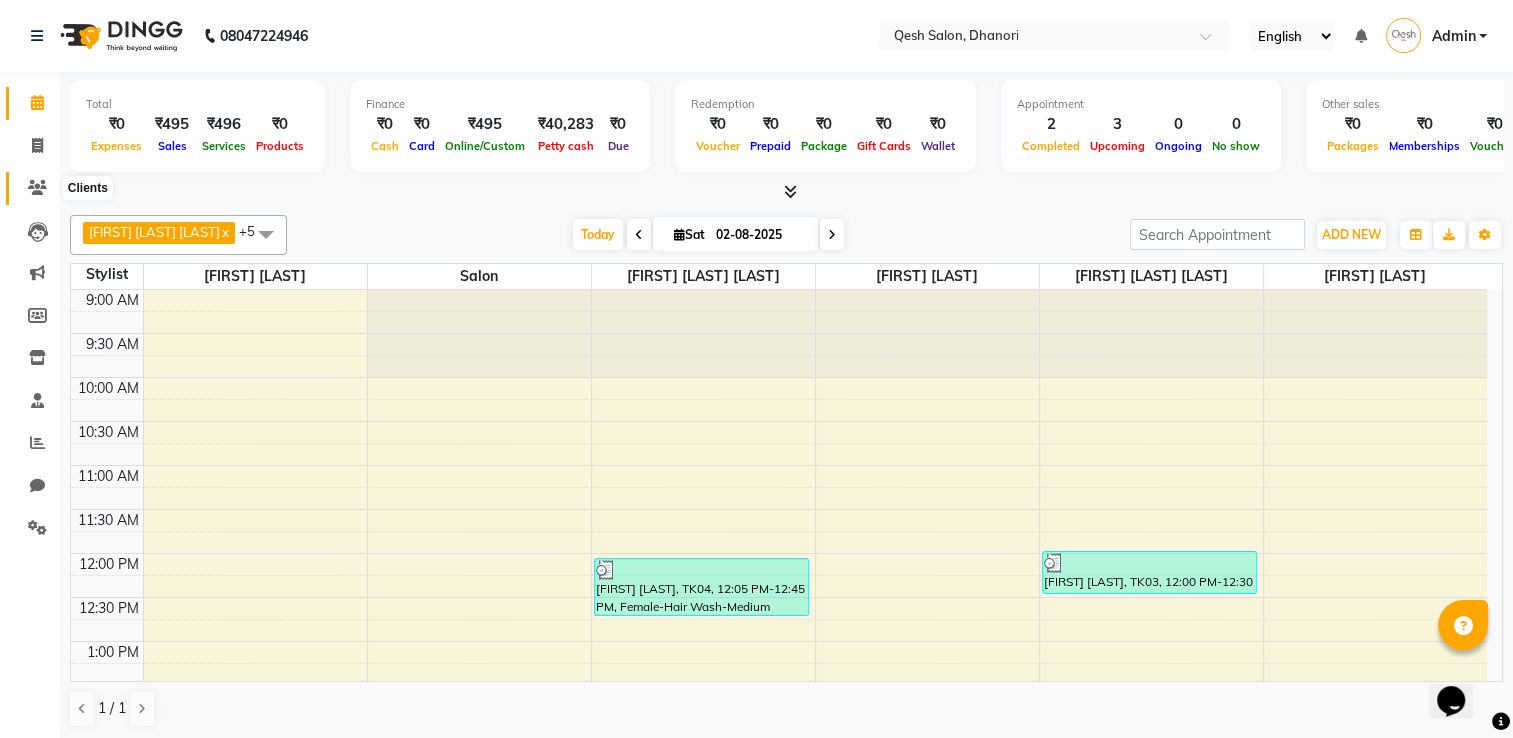 click 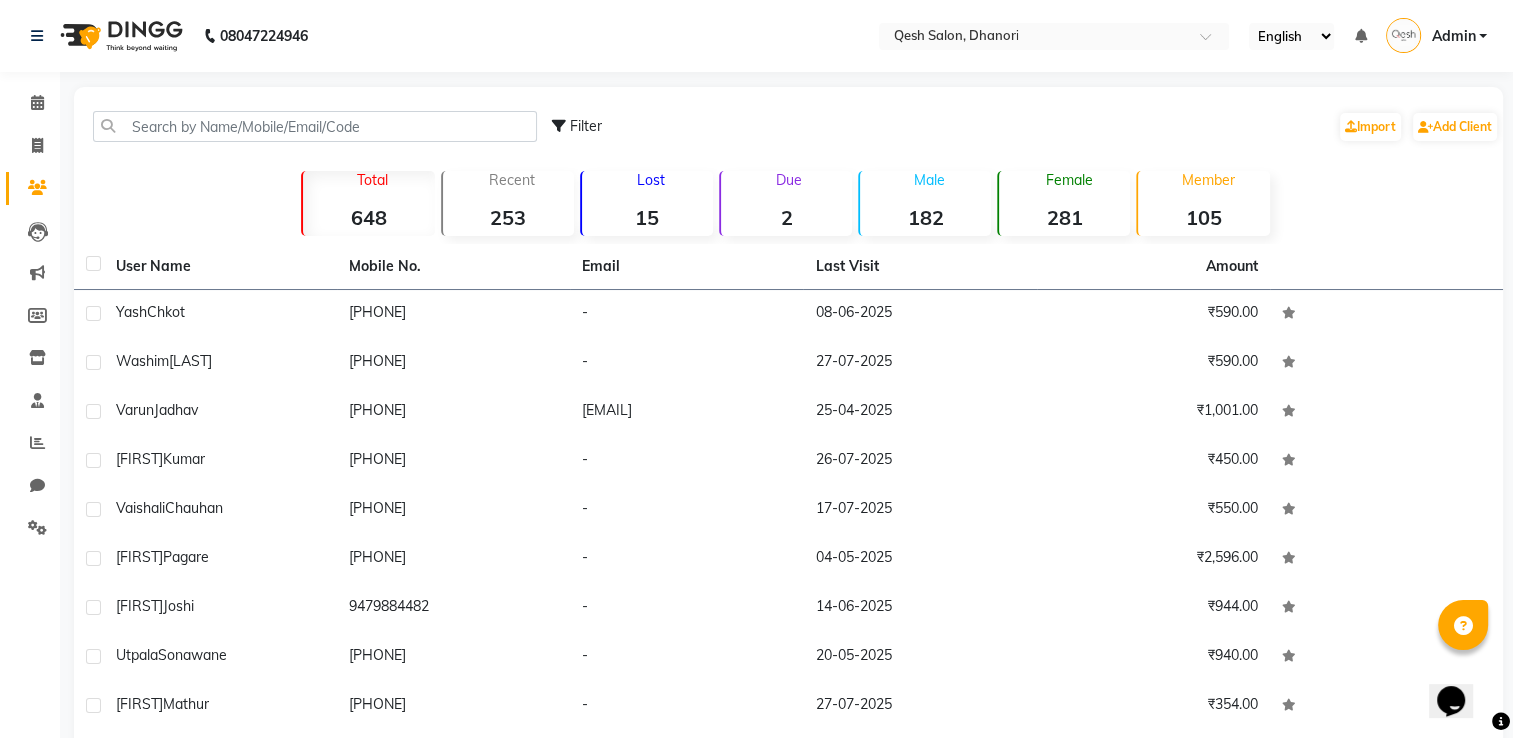 click on "Filter  Import   Add Client" 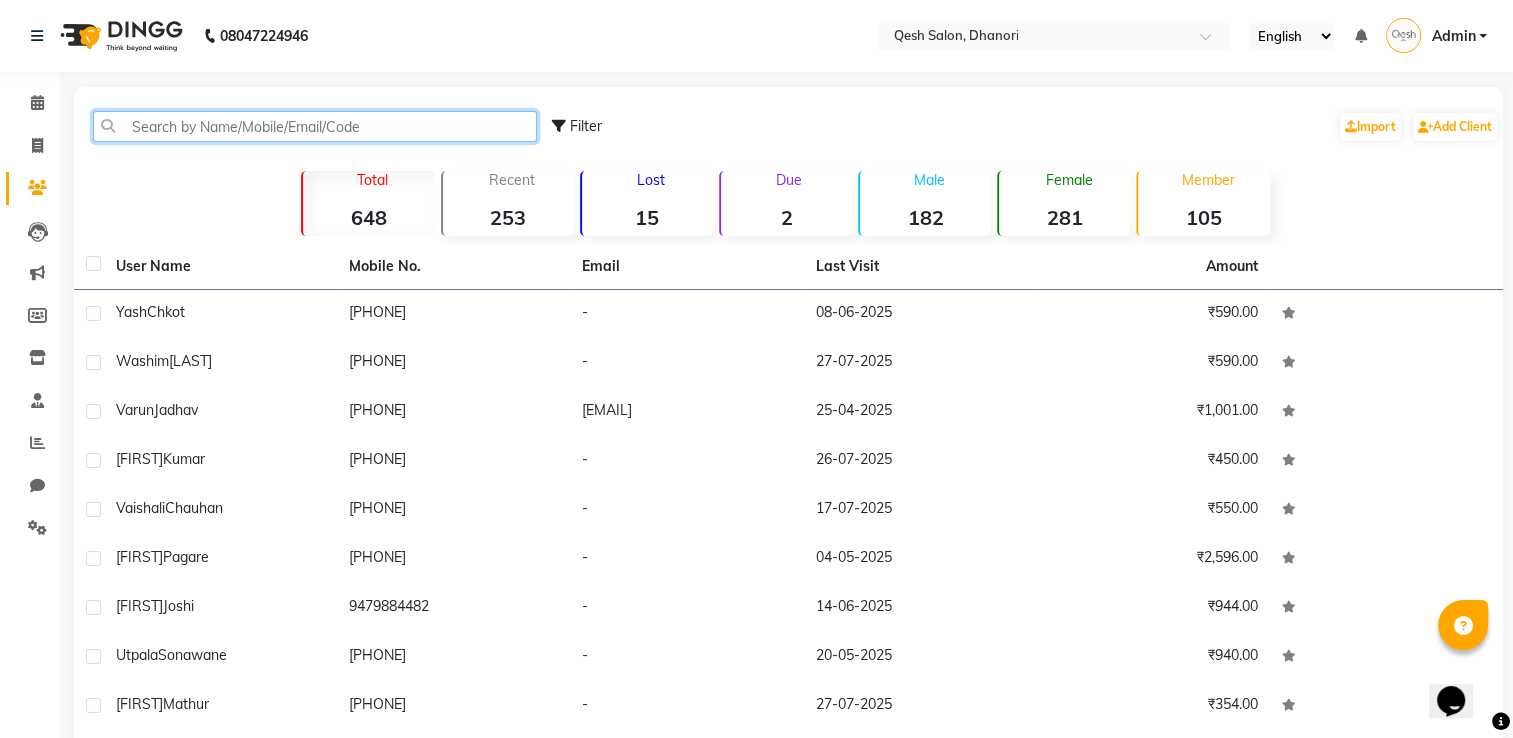 click 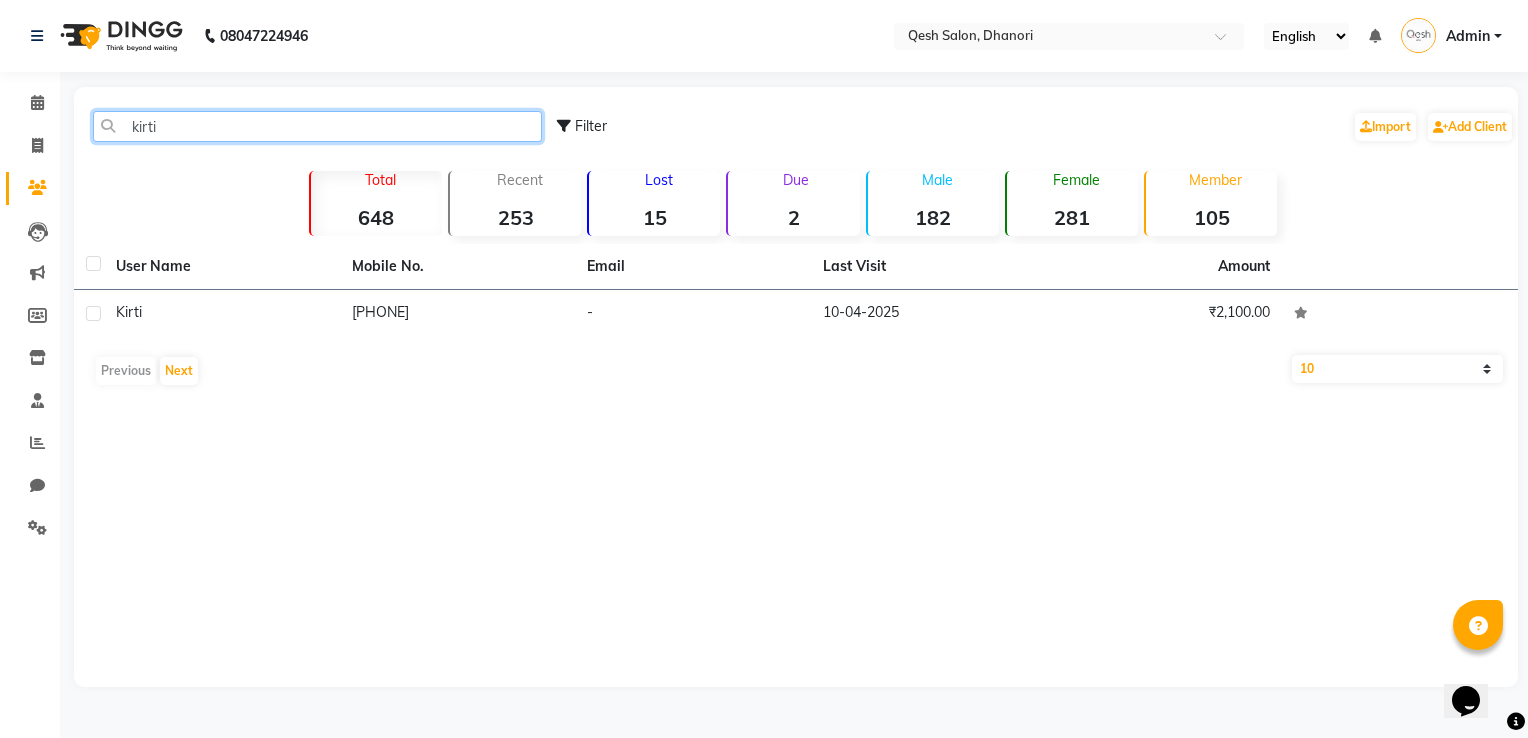 type on "kirti" 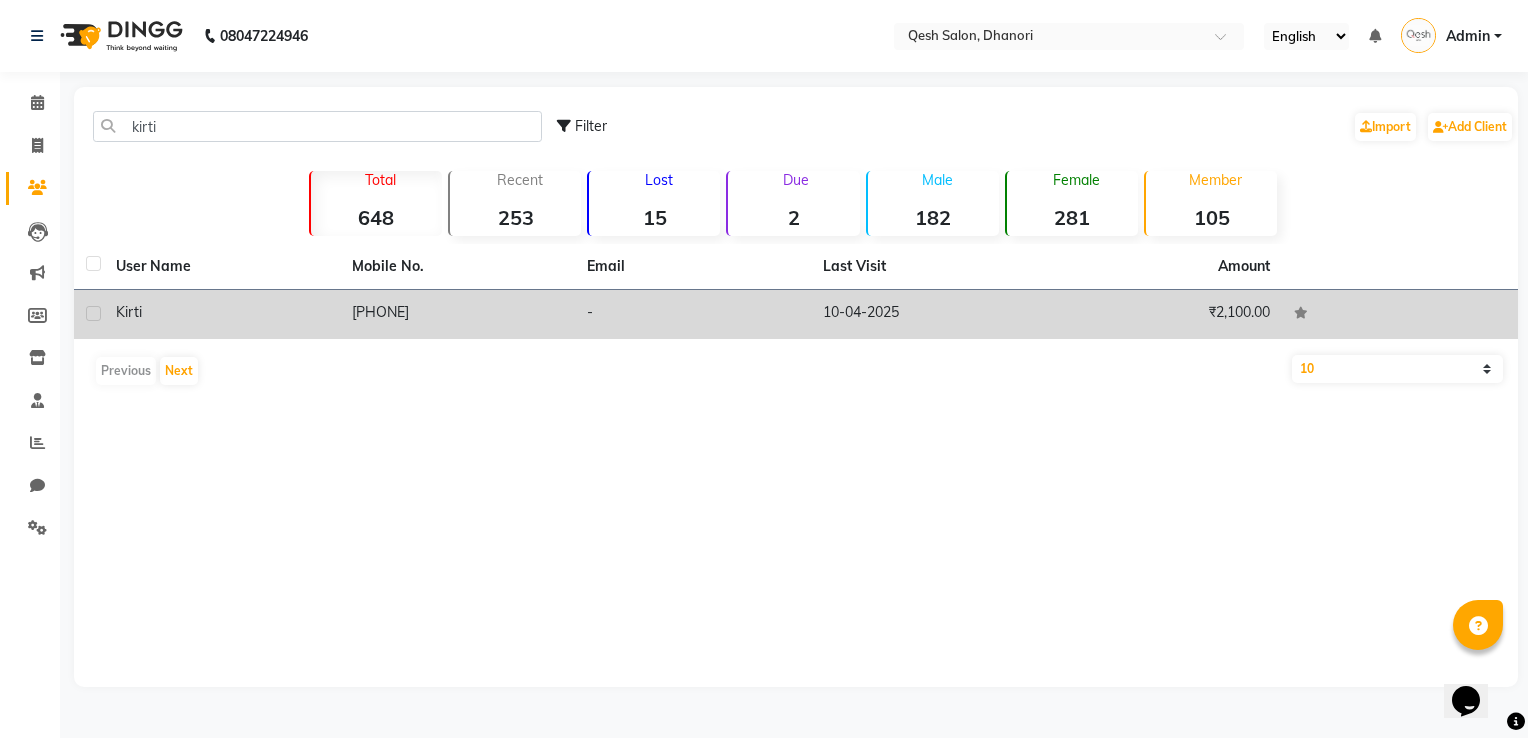 click on "[PHONE]" 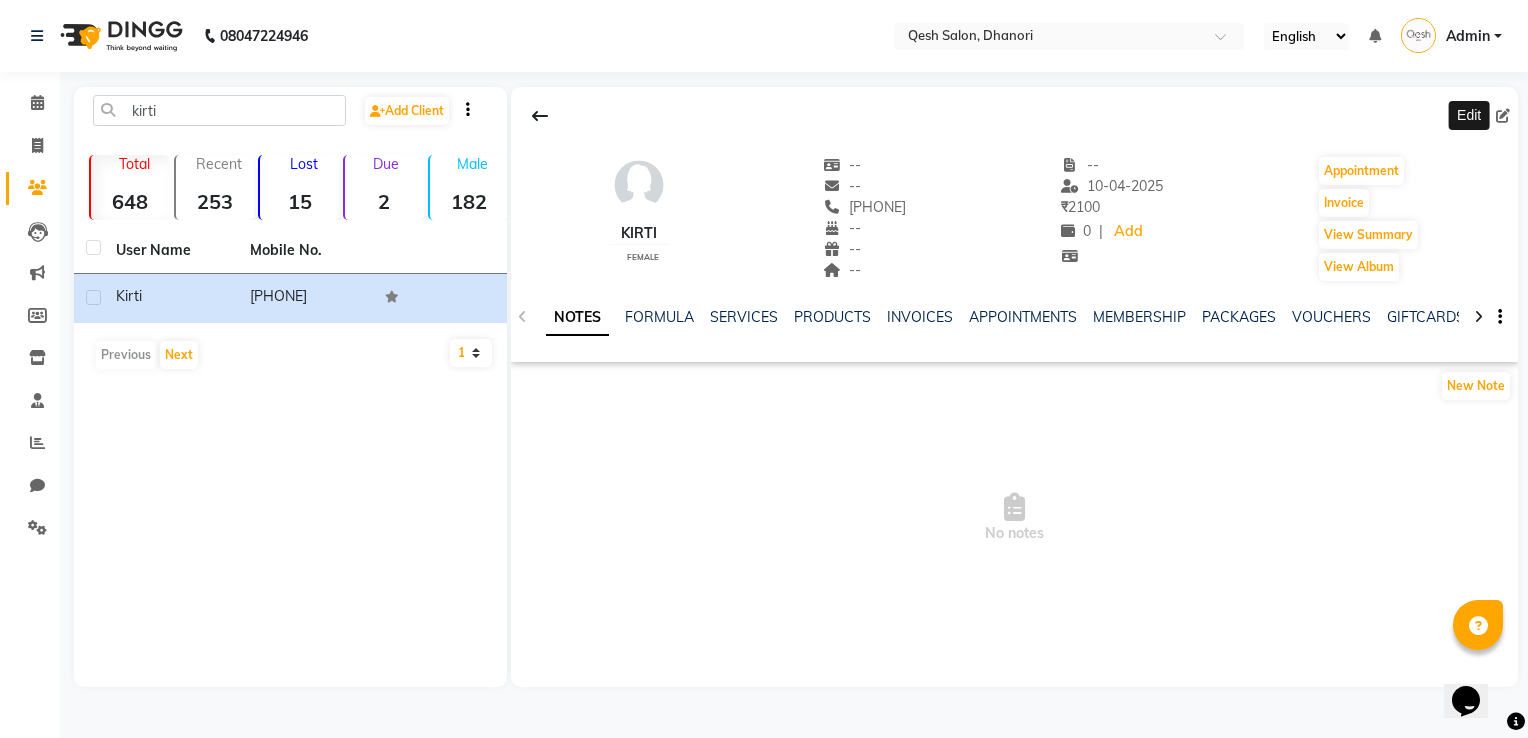click 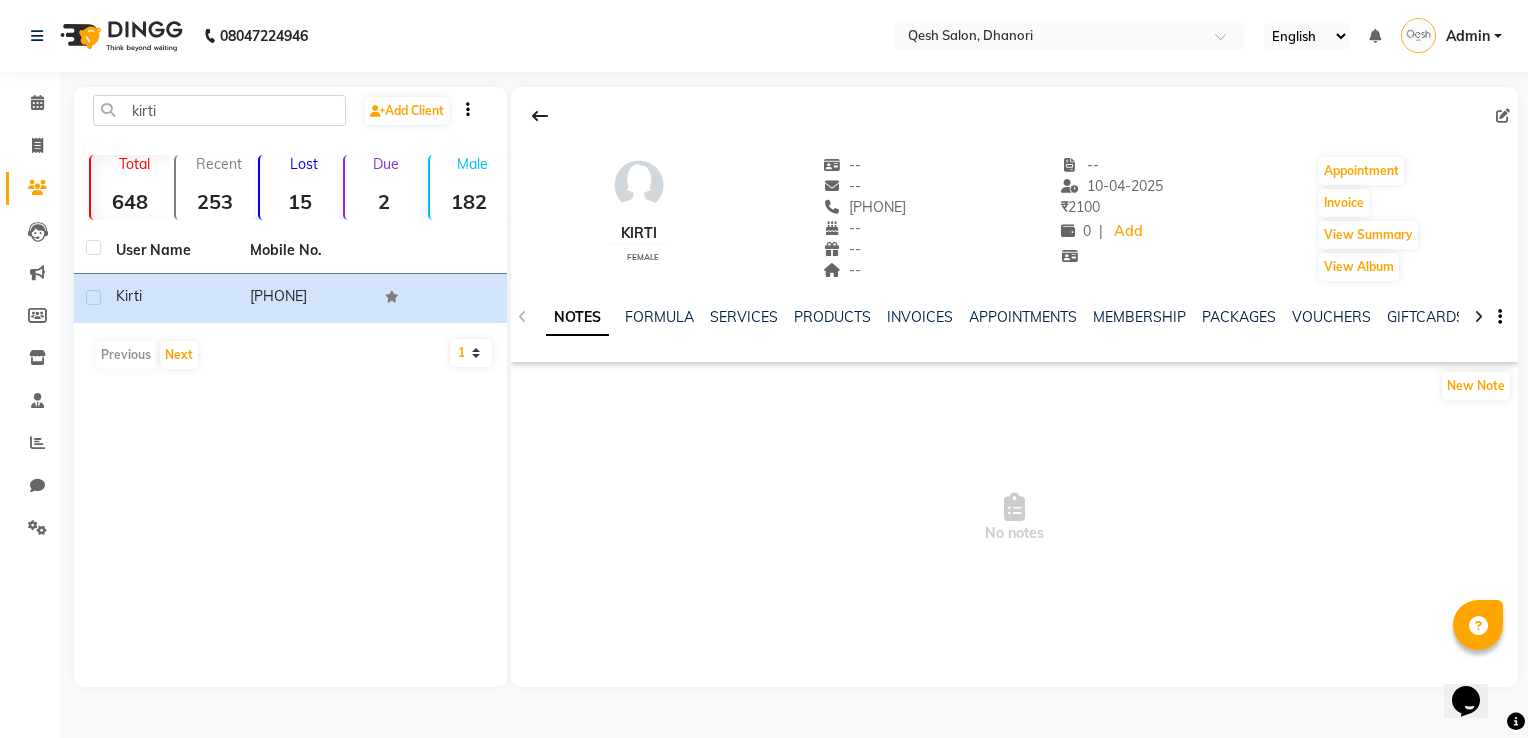 select on "female" 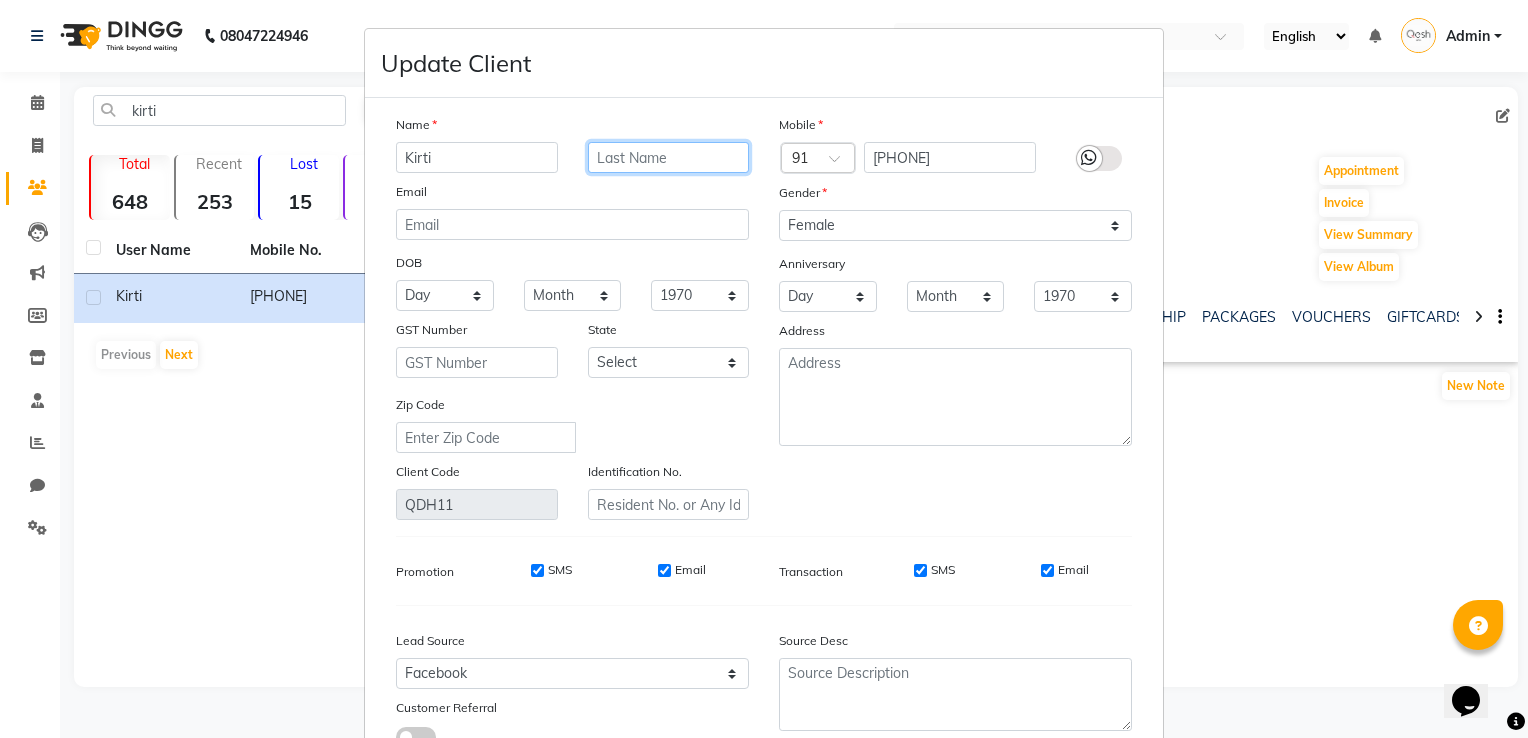 click at bounding box center [669, 157] 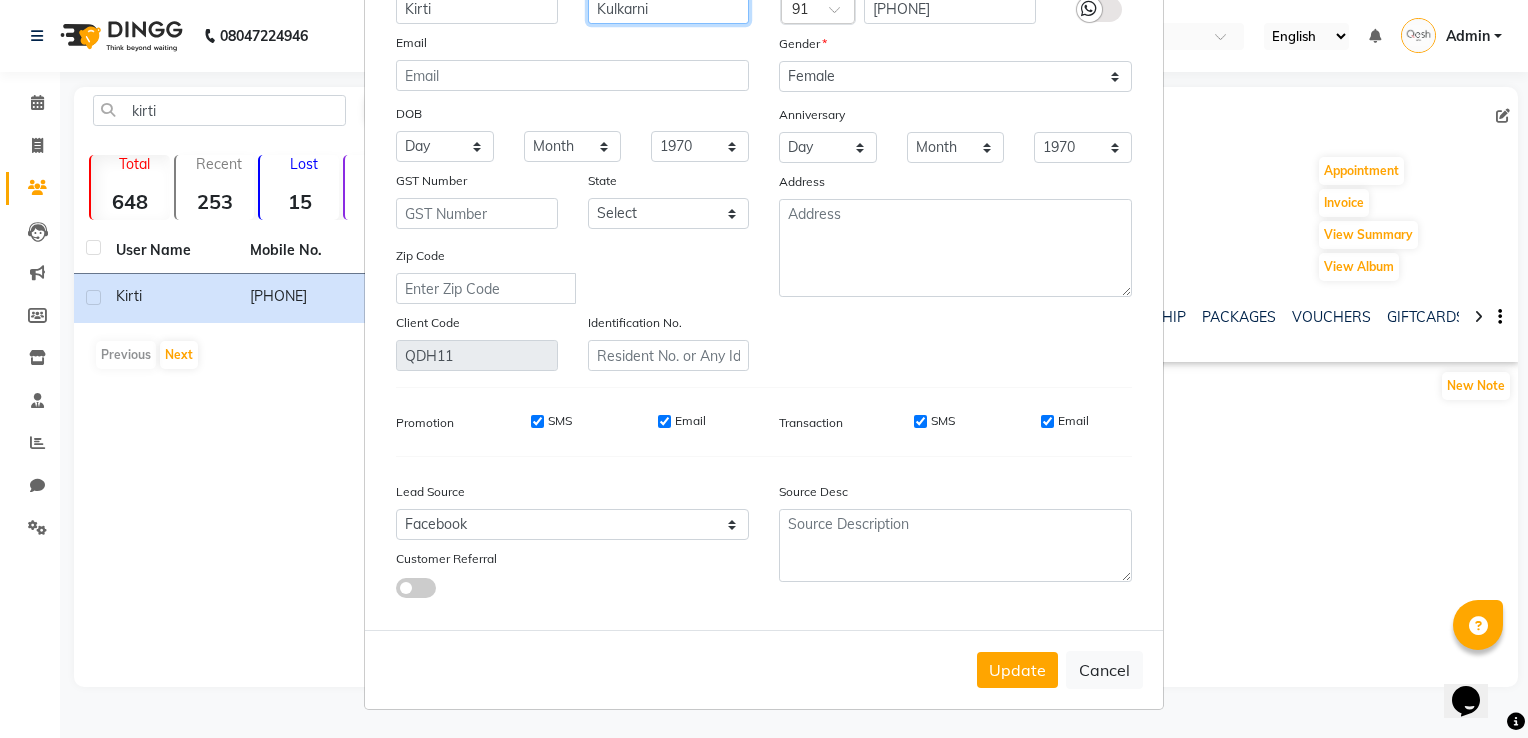 scroll, scrollTop: 159, scrollLeft: 0, axis: vertical 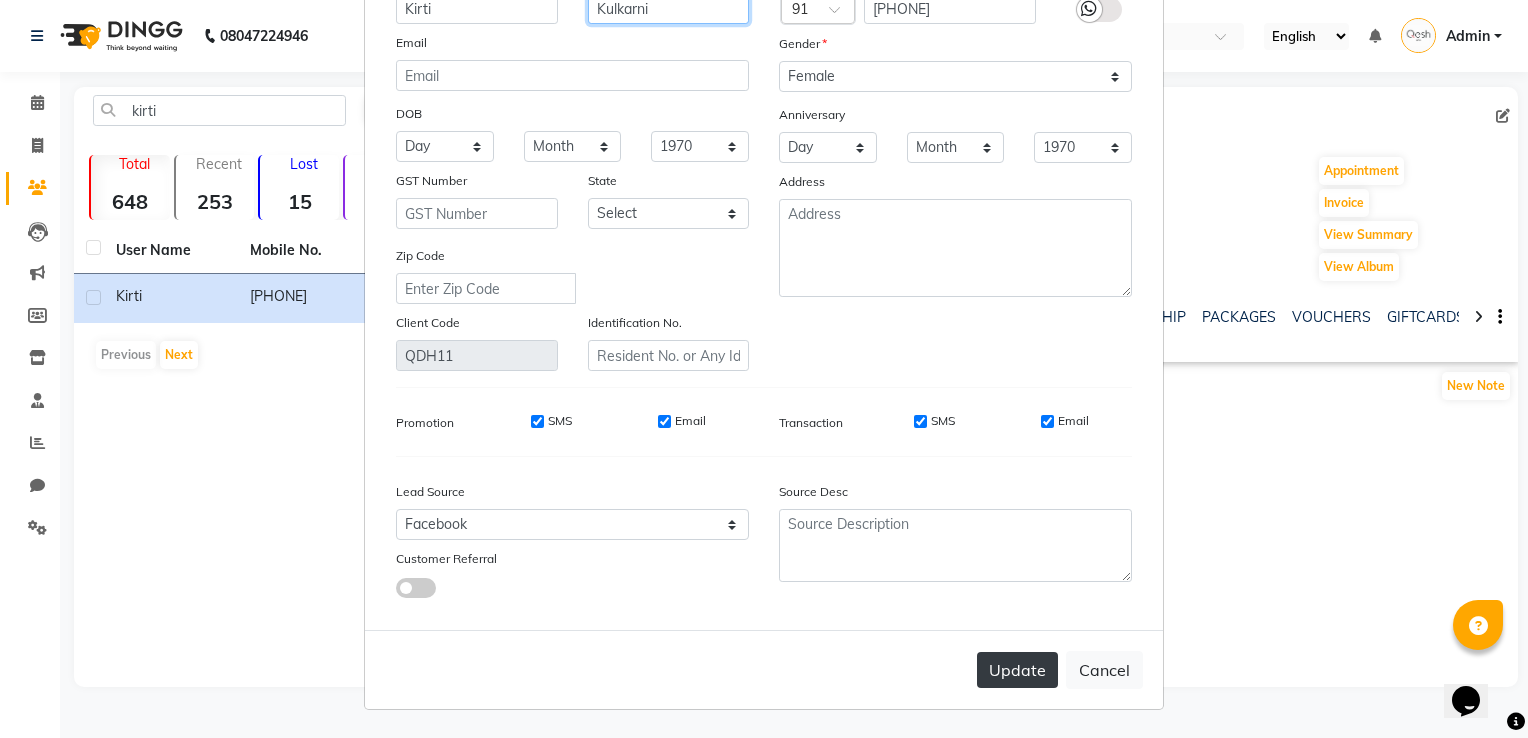 type on "Kulkarni" 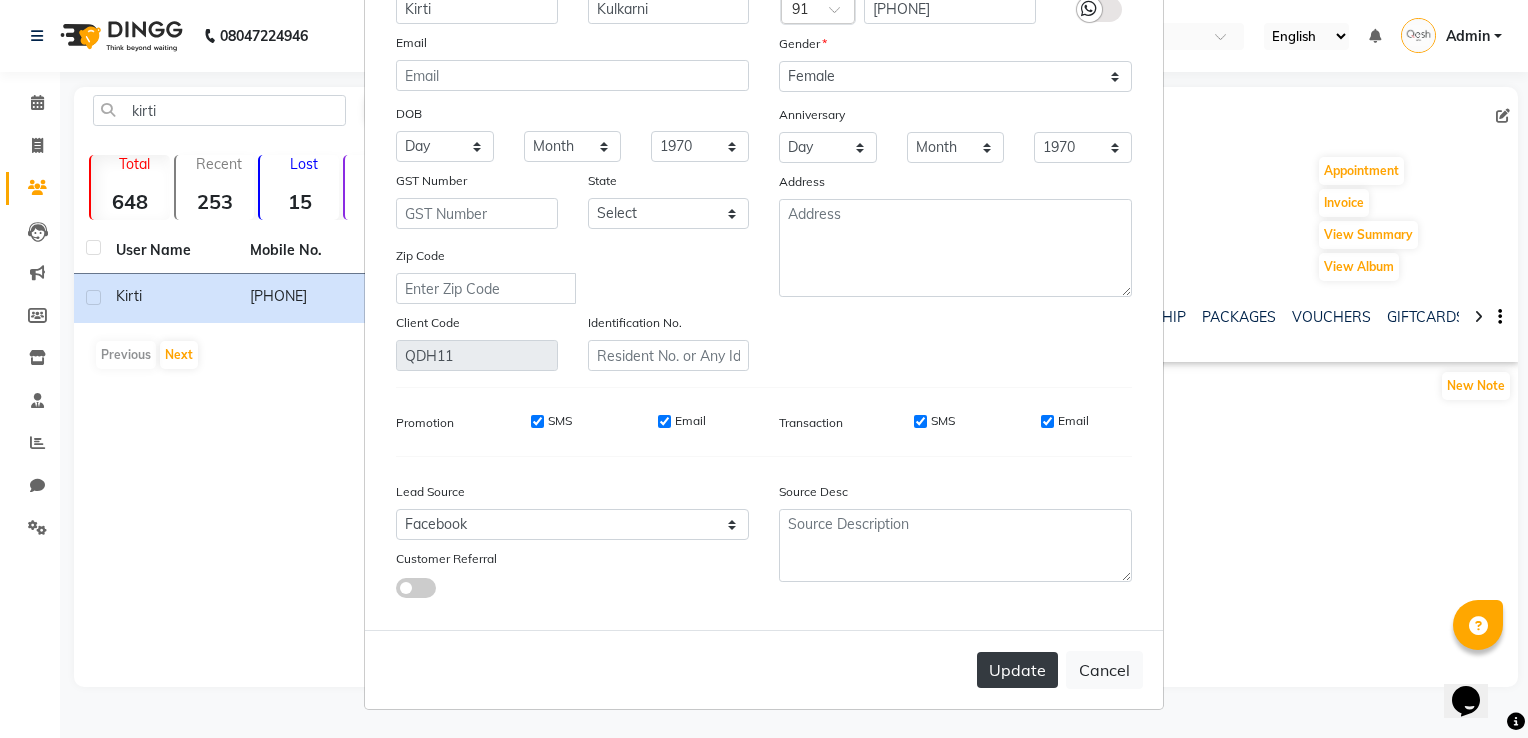 click on "Update" at bounding box center [1017, 670] 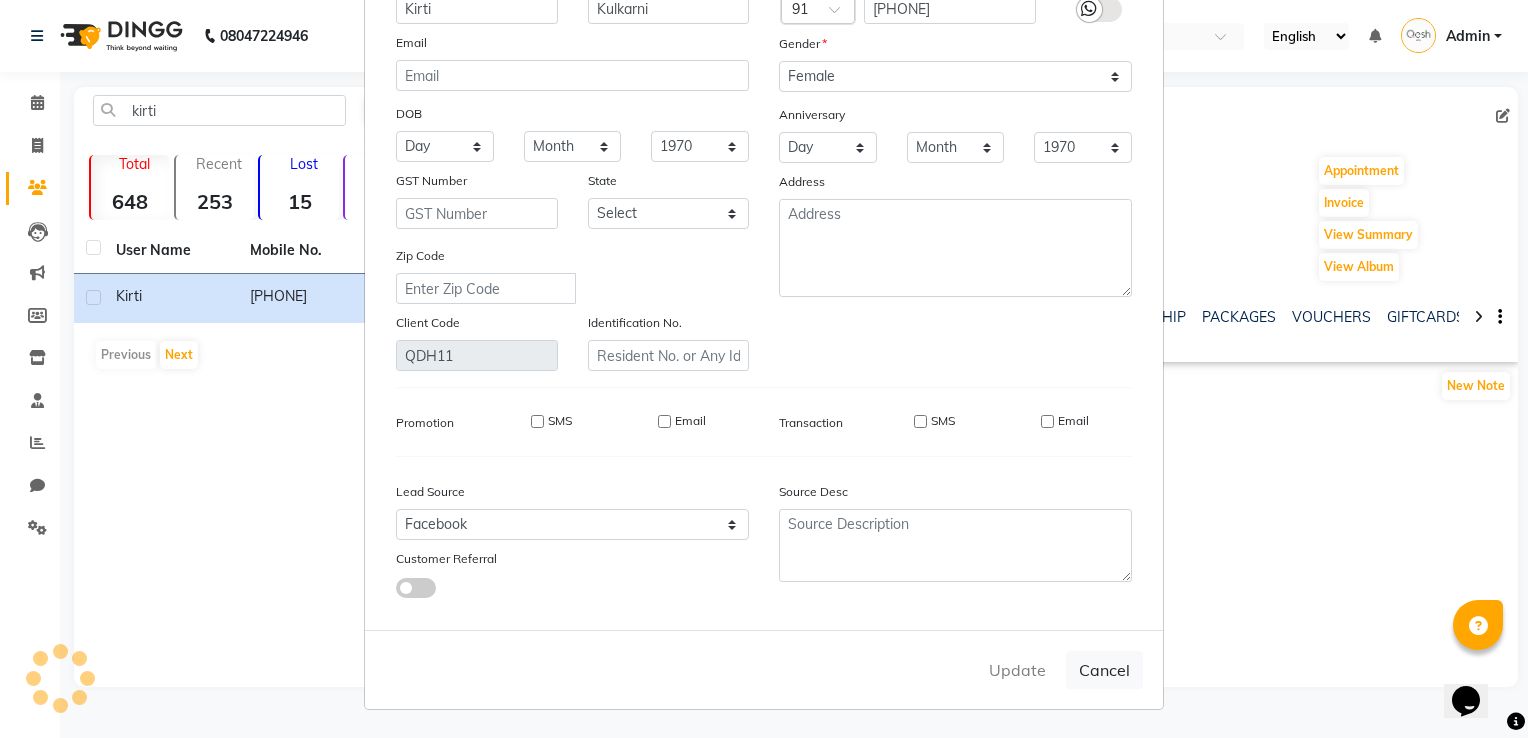 type 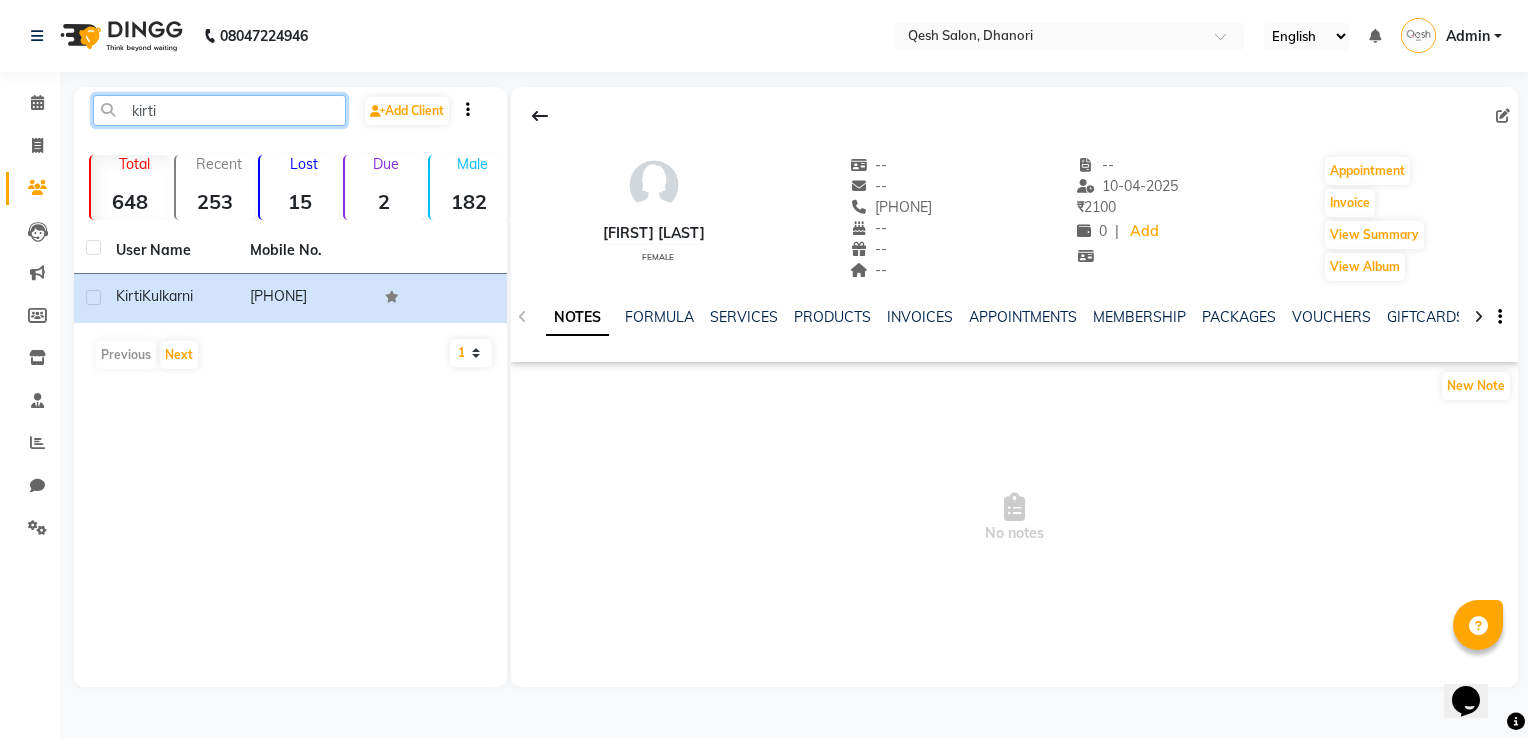 click on "kirti" 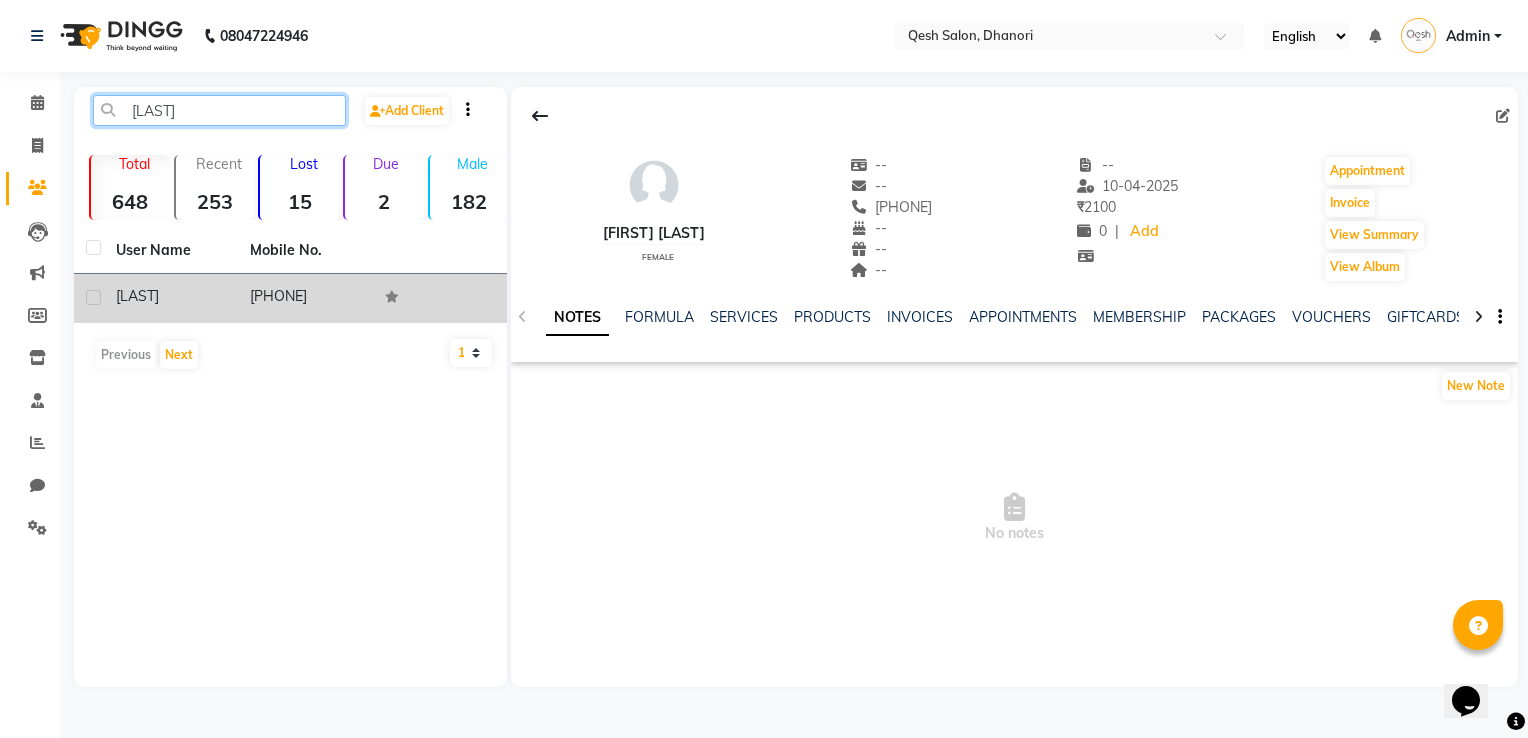 type on "[LAST]" 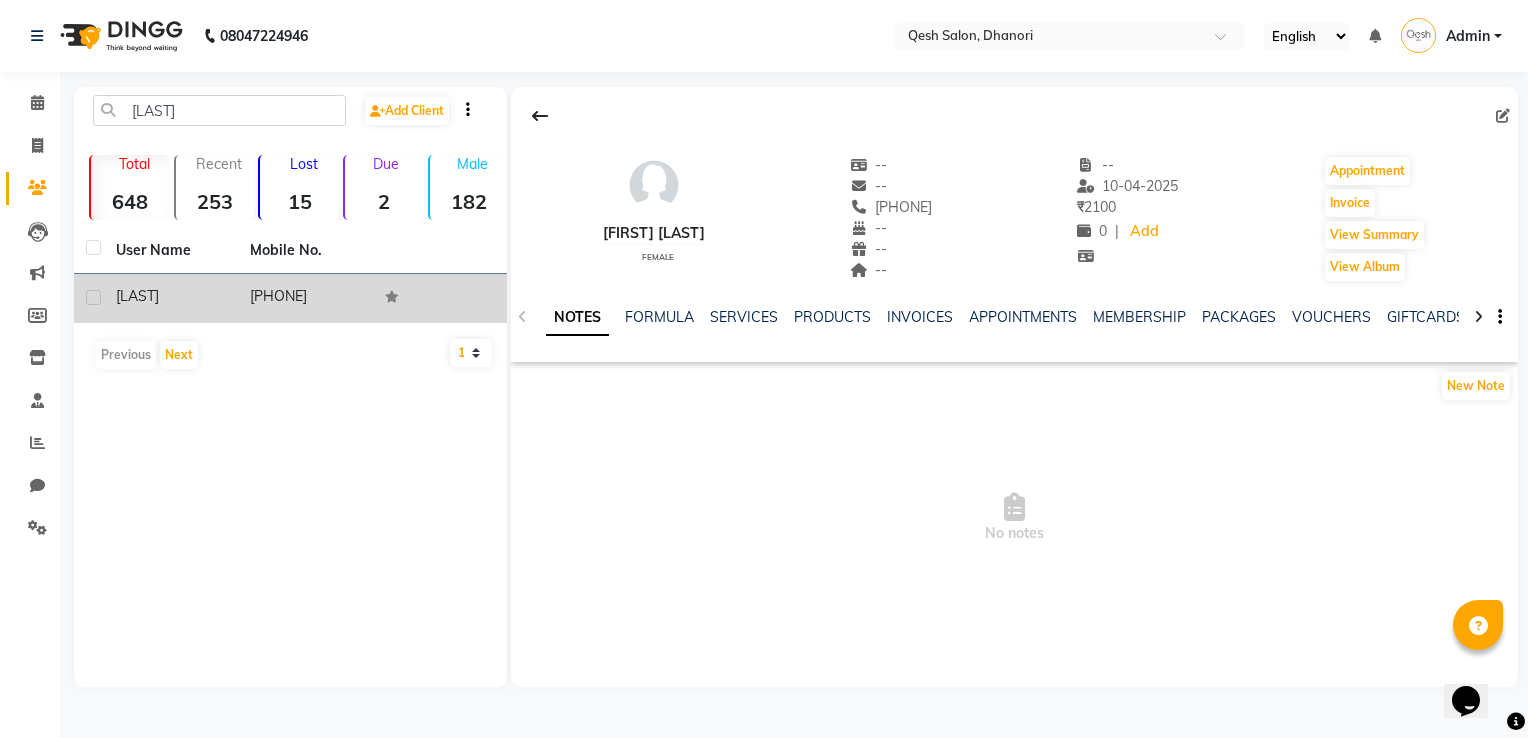 click on "[PHONE]" 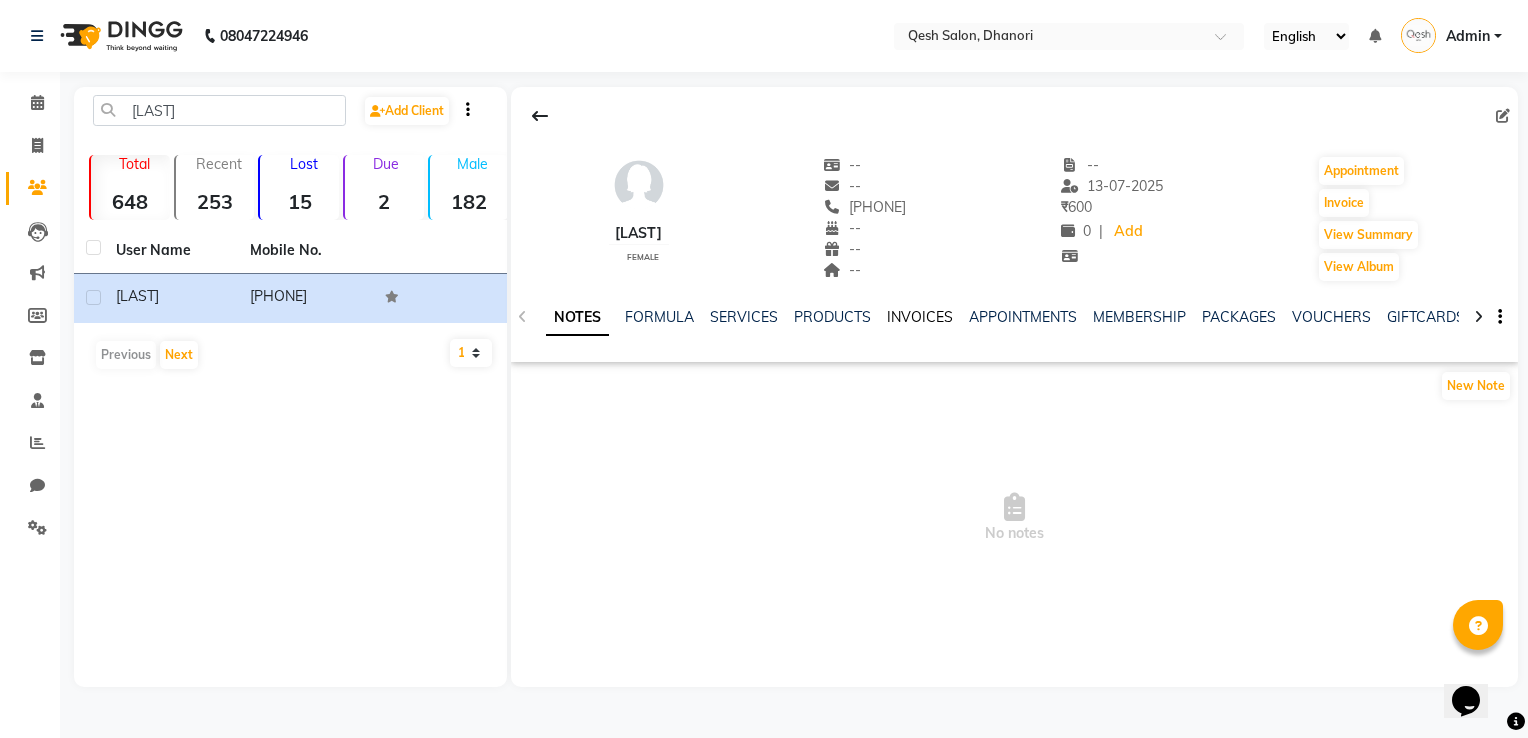 click on "INVOICES" 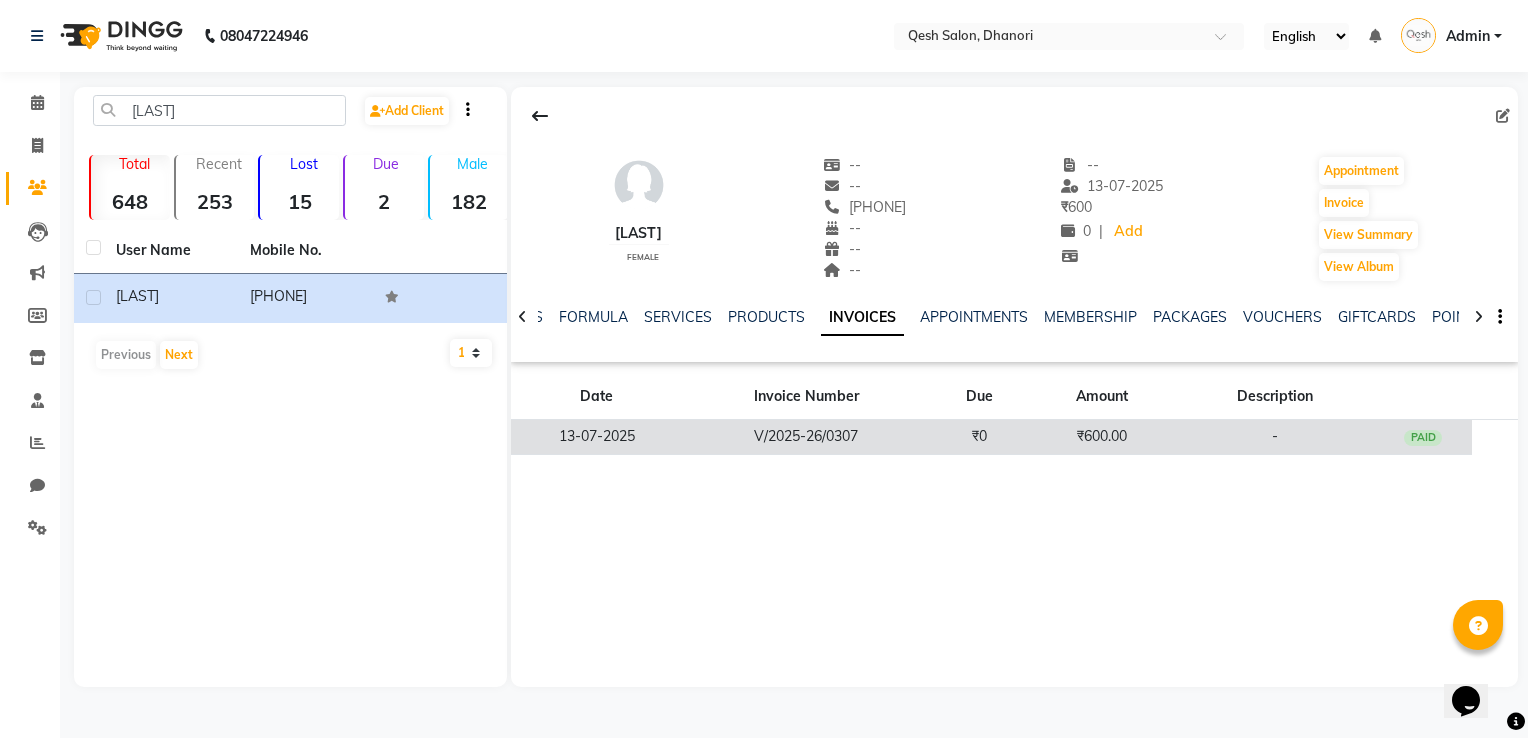 click on "₹600.00" 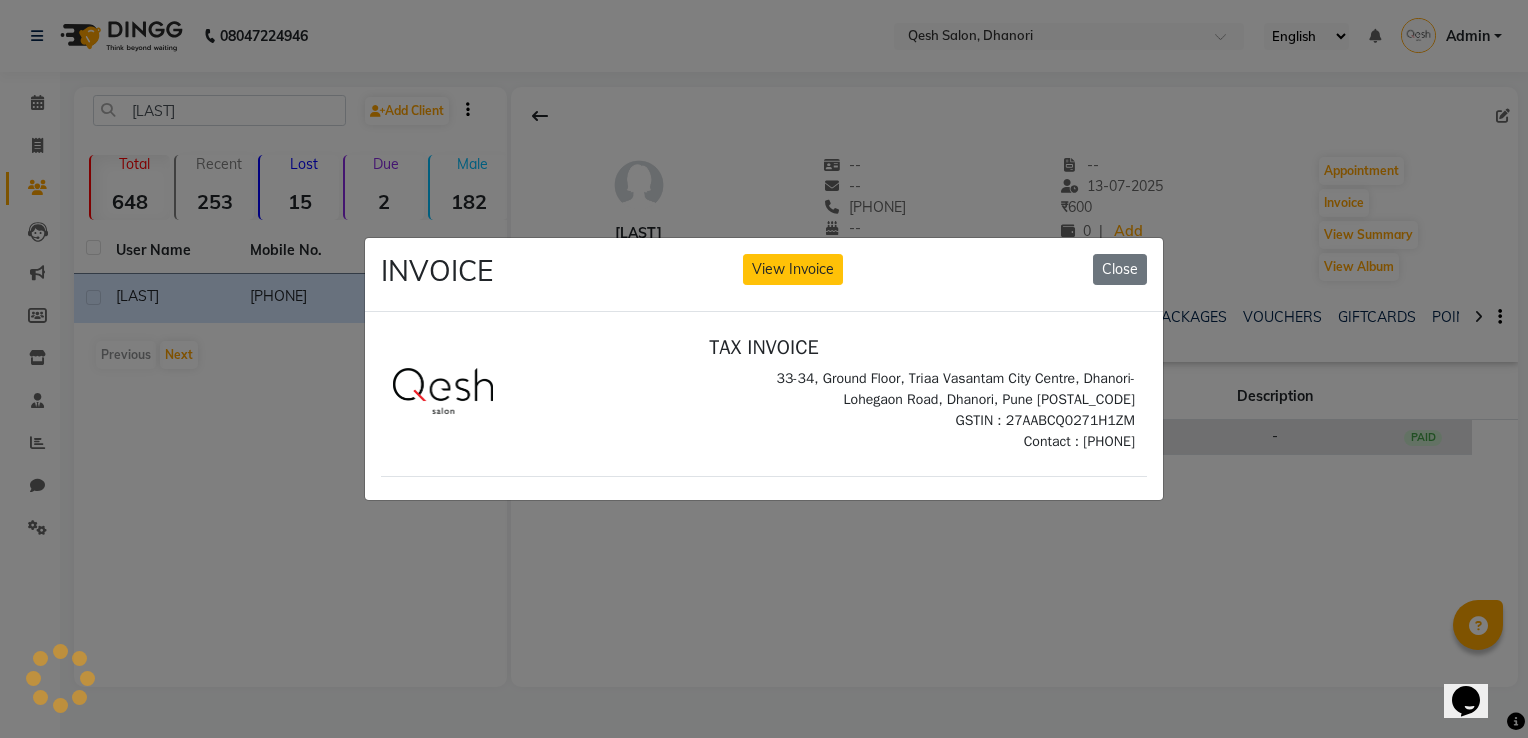 scroll, scrollTop: 0, scrollLeft: 0, axis: both 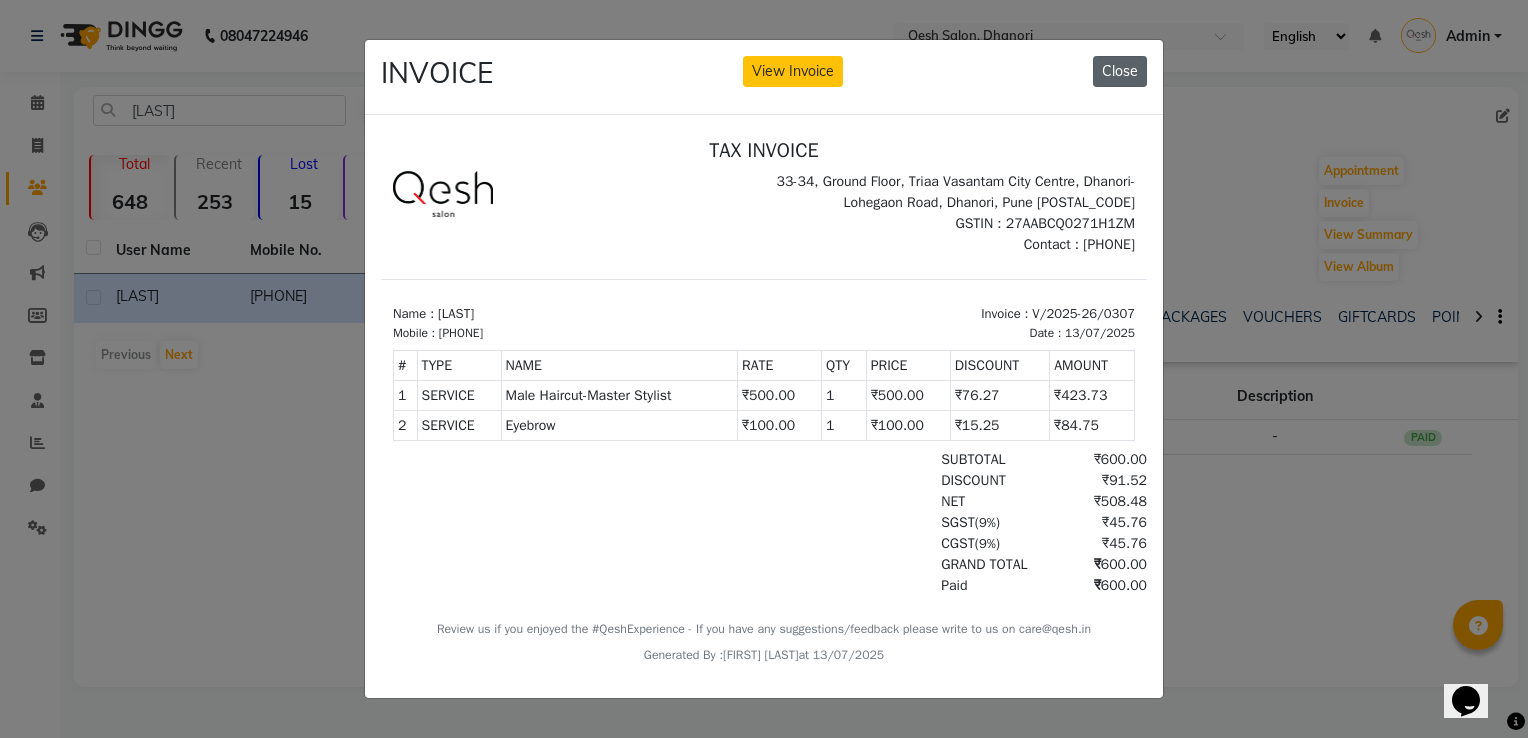 click on "Close" 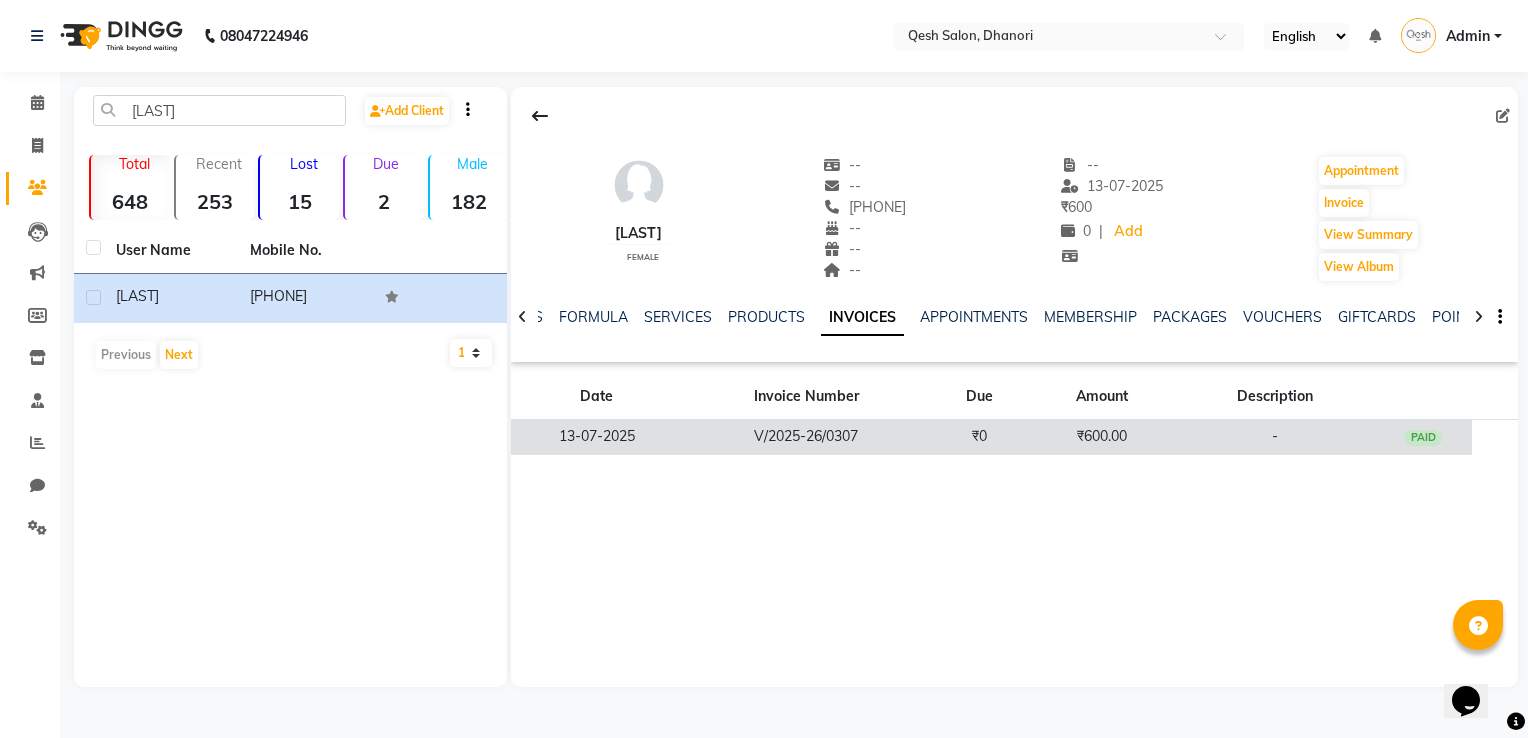 click on "₹600.00" 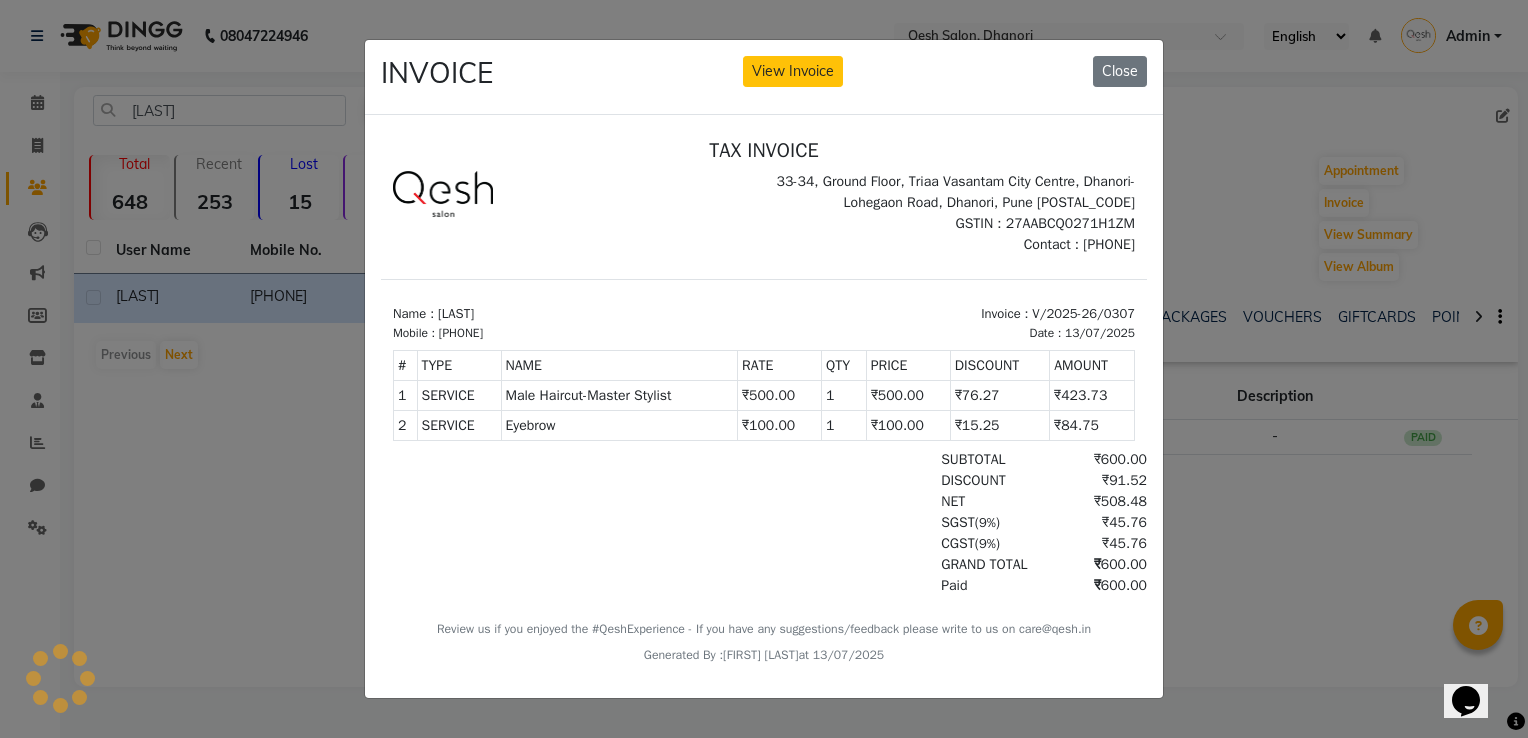 scroll, scrollTop: 0, scrollLeft: 0, axis: both 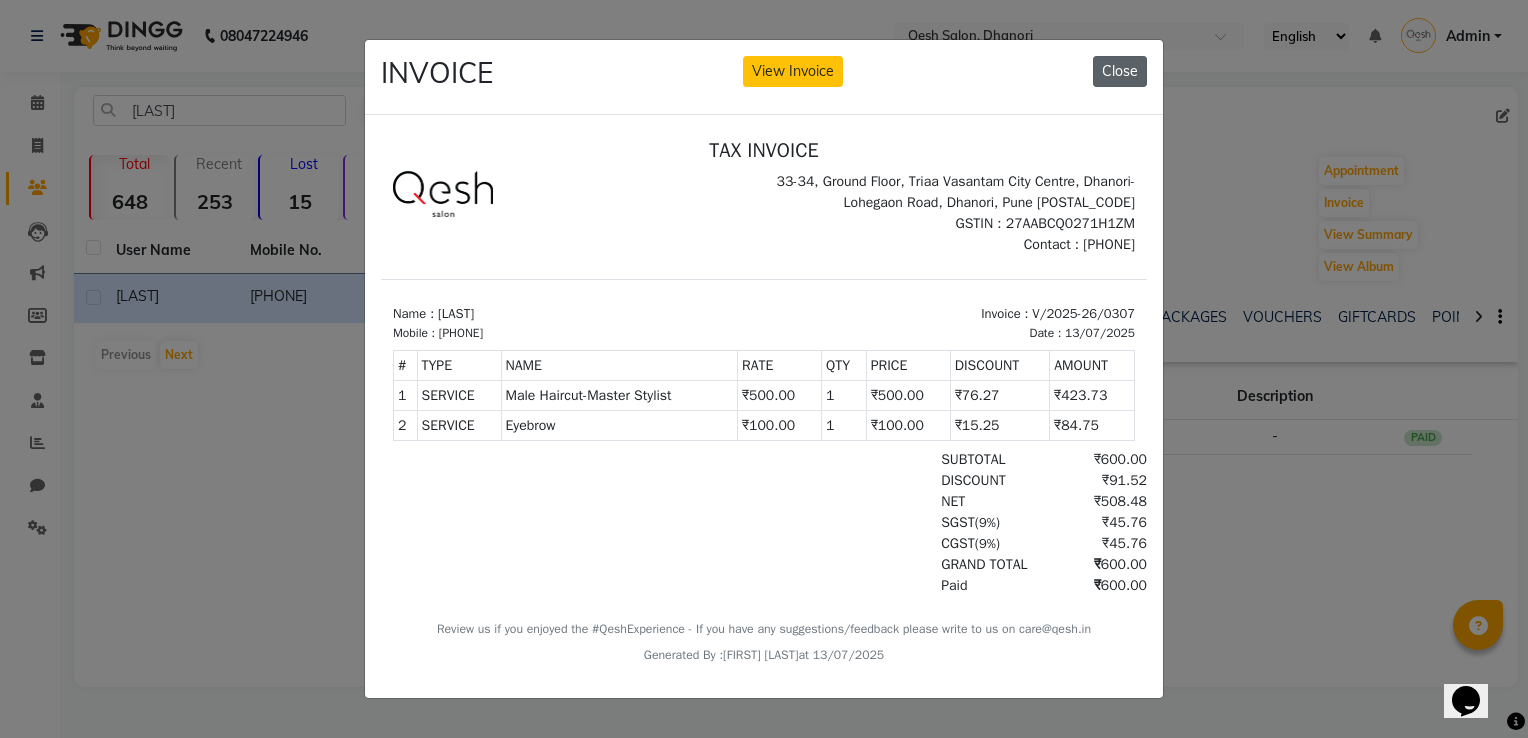 click on "Close" 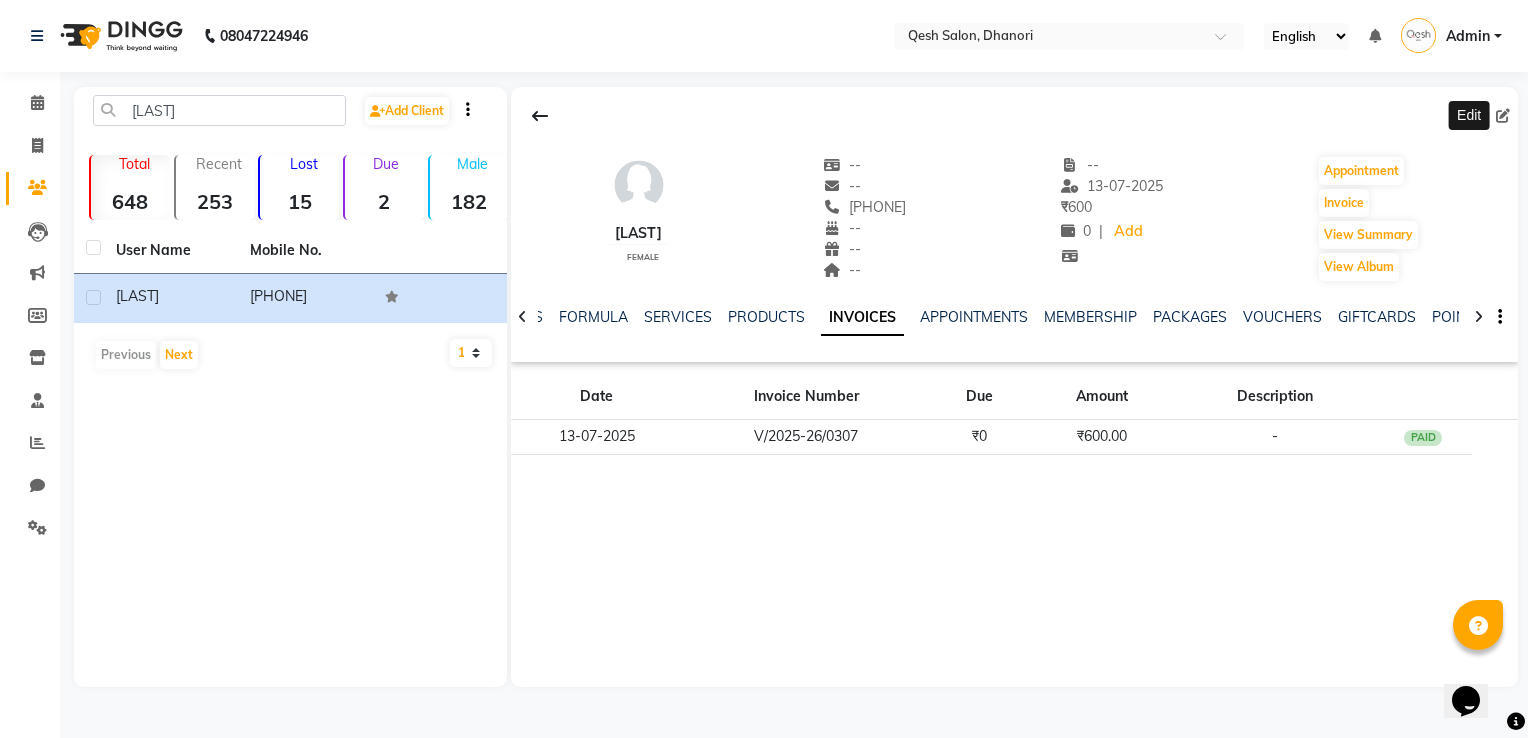 click 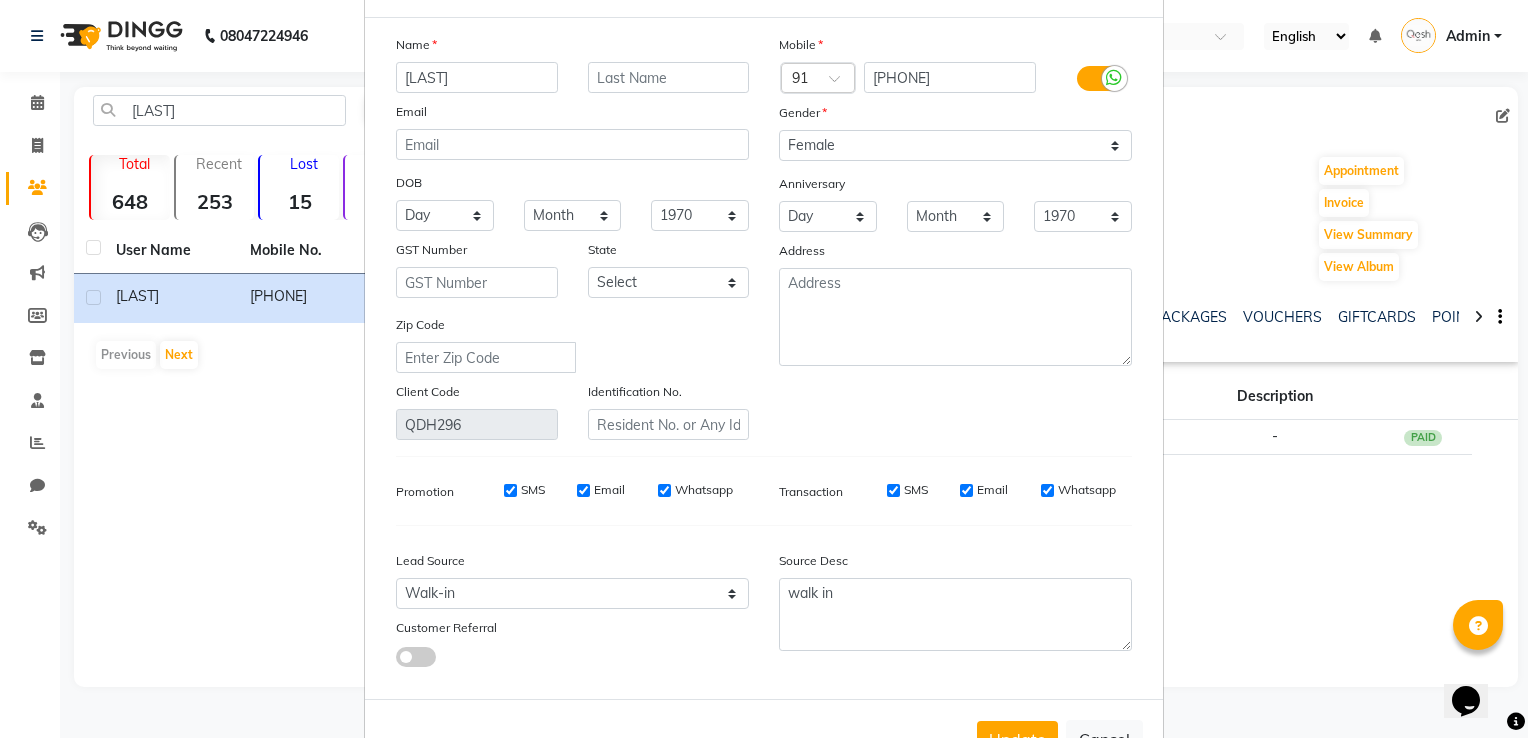 scroll, scrollTop: 159, scrollLeft: 0, axis: vertical 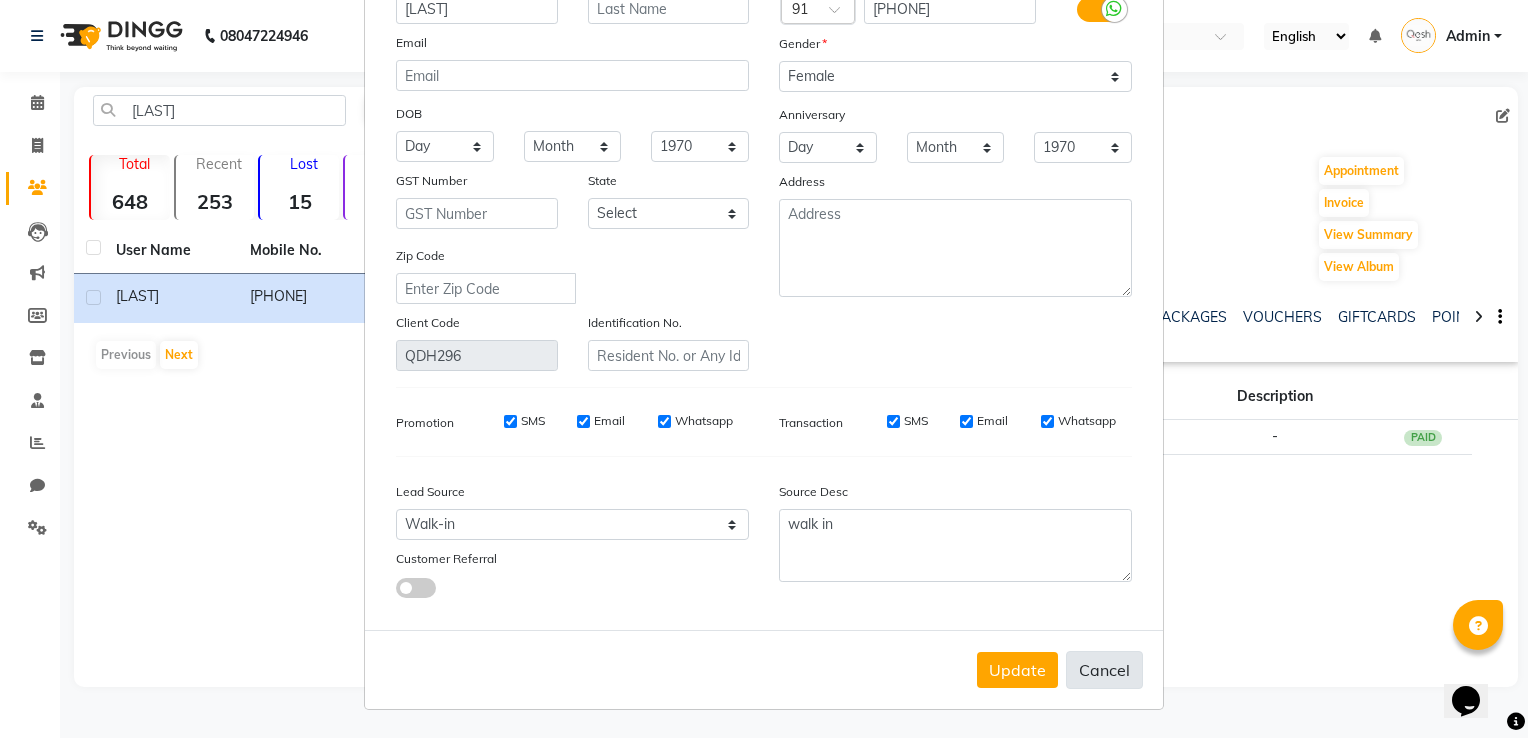 click on "Cancel" at bounding box center [1104, 670] 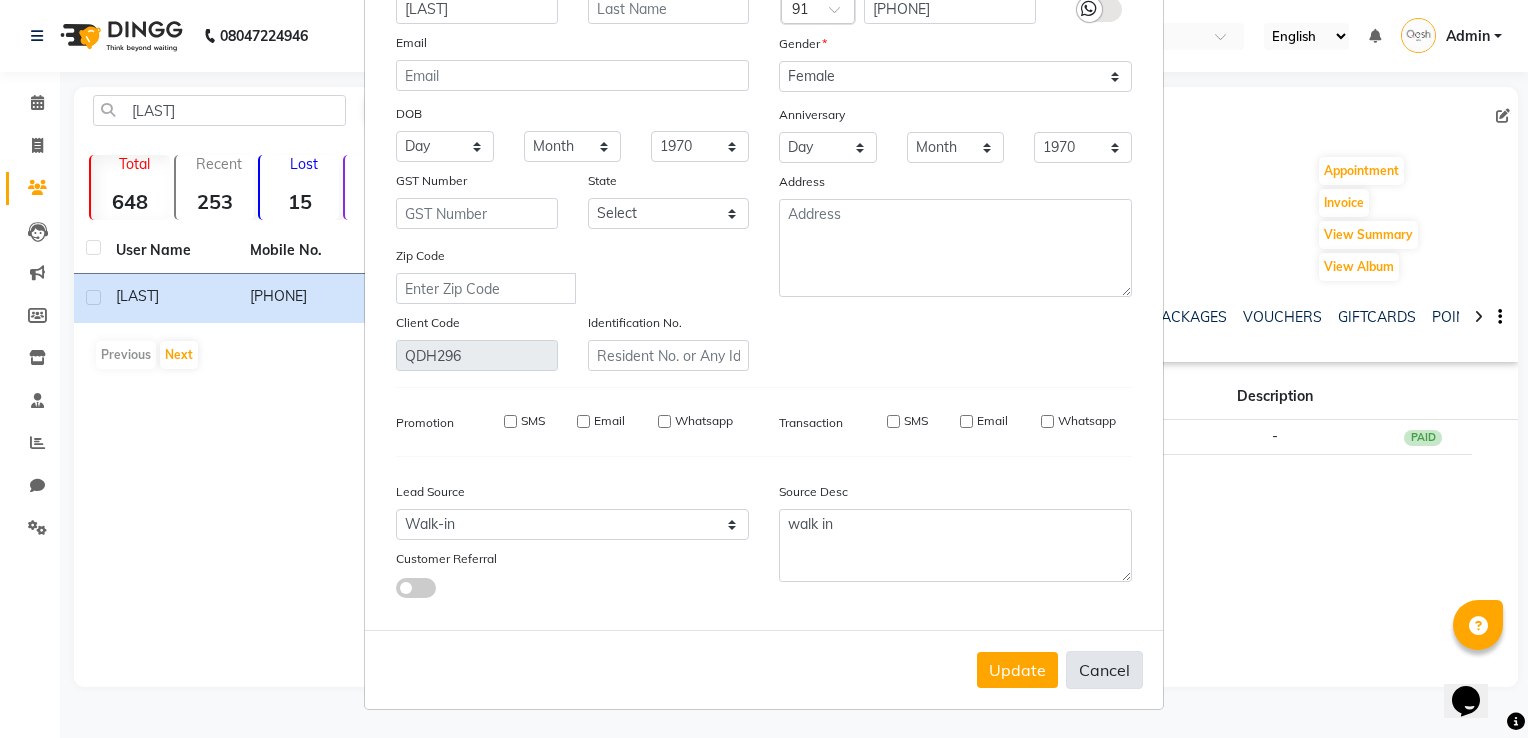 type 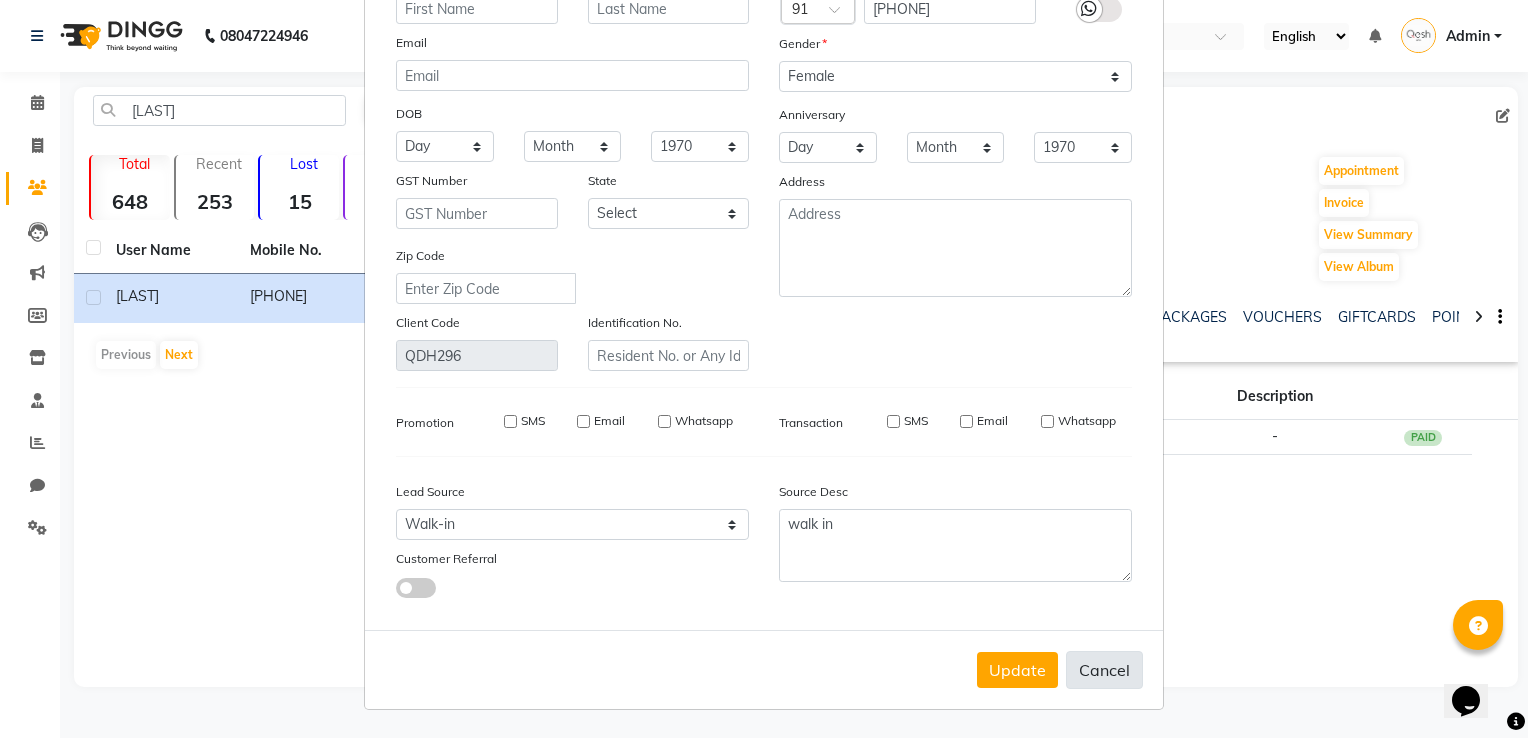 select 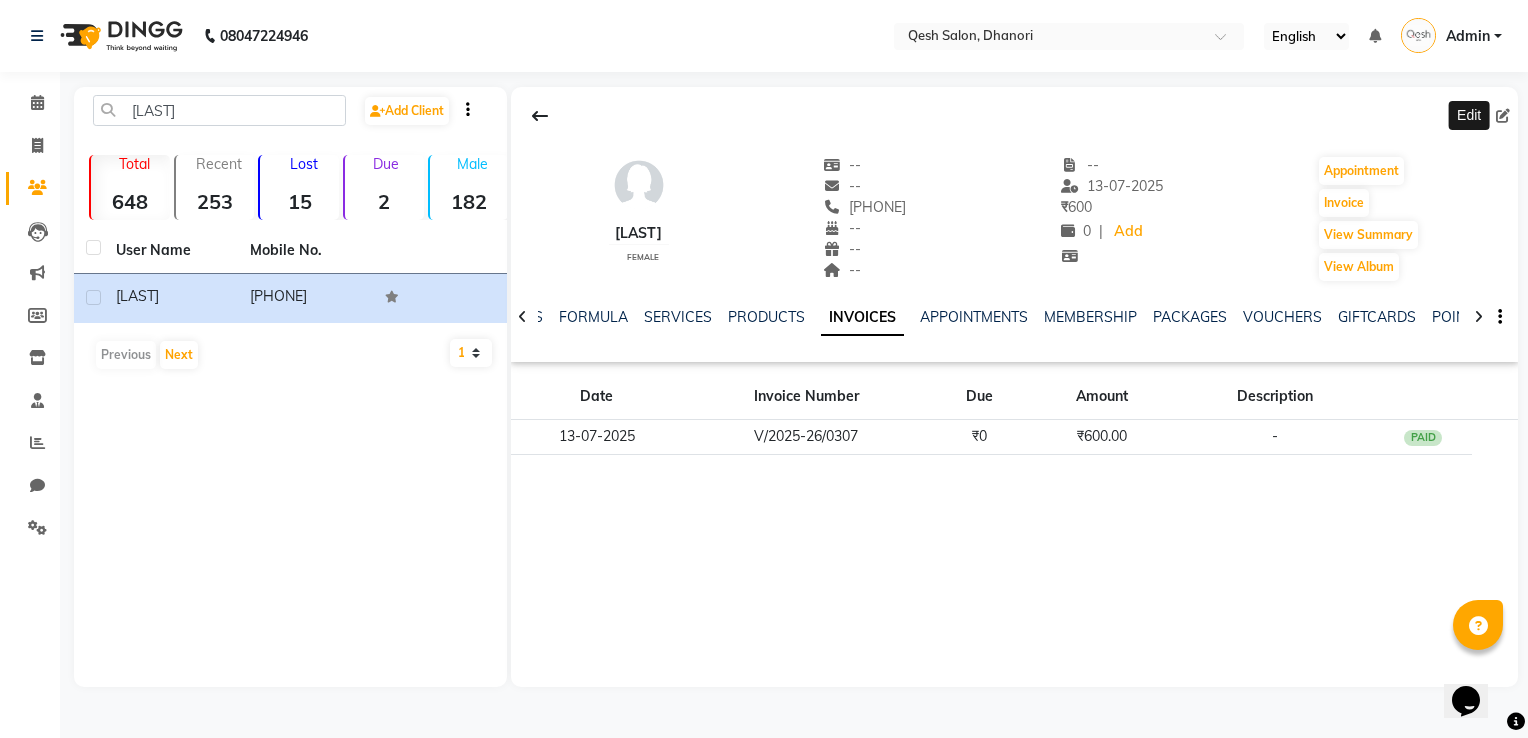 click on "Edit Kongal female -- -- [PHONE] -- -- -- -- 13-07-2025 ₹ 600 0 | Add Appointment Invoice View Summary View Album NOTES FORMULA SERVICES PRODUCTS INVOICES APPOINTMENTS MEMBERSHIP PACKAGES VOUCHERS GIFTCARDS POINTS FORMS FAMILY CARDS WALLET Date Invoice Number Due Amount Description 13-07-2025 V/2025-26/0307 ₹0 ₹600.00 - PAID" 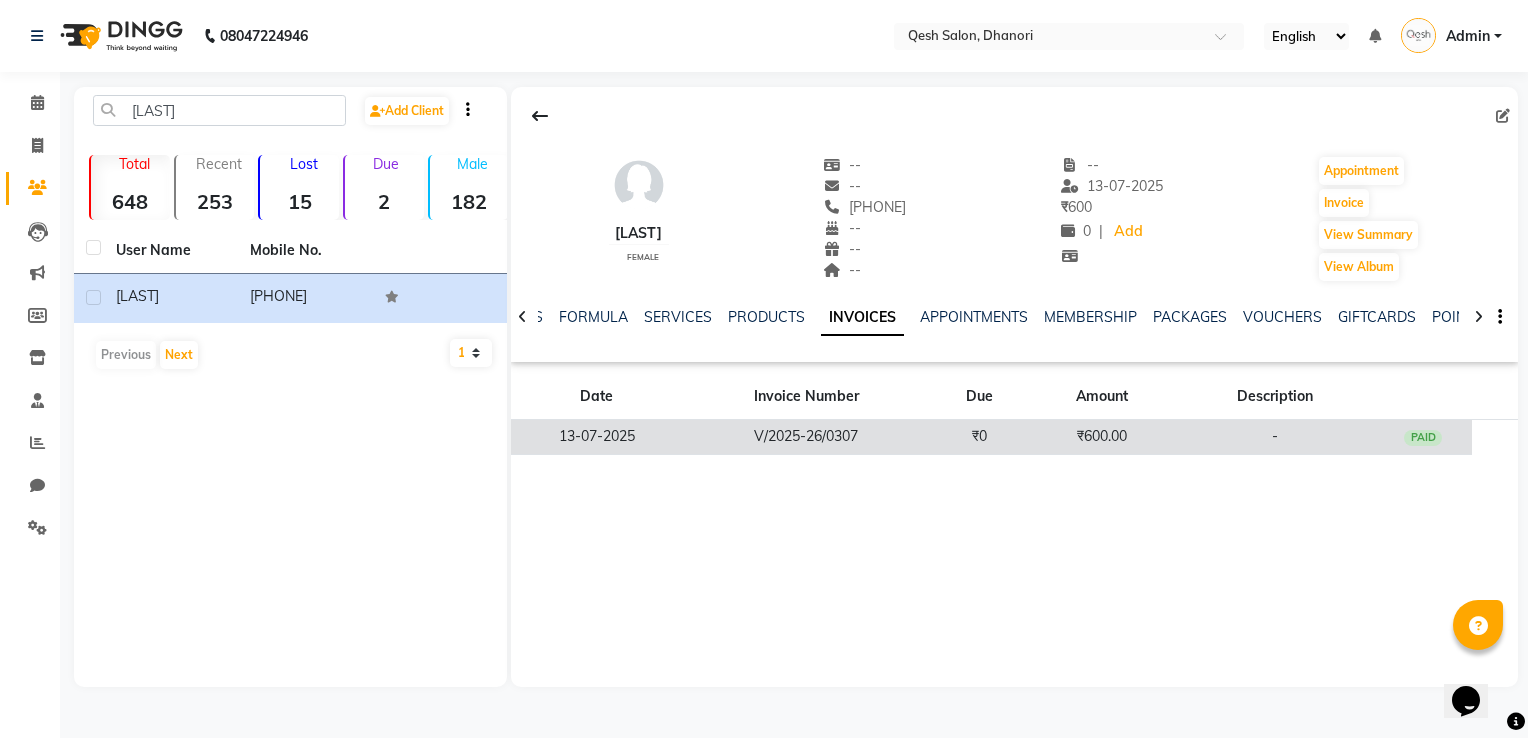 click on "V/2025-26/0307" 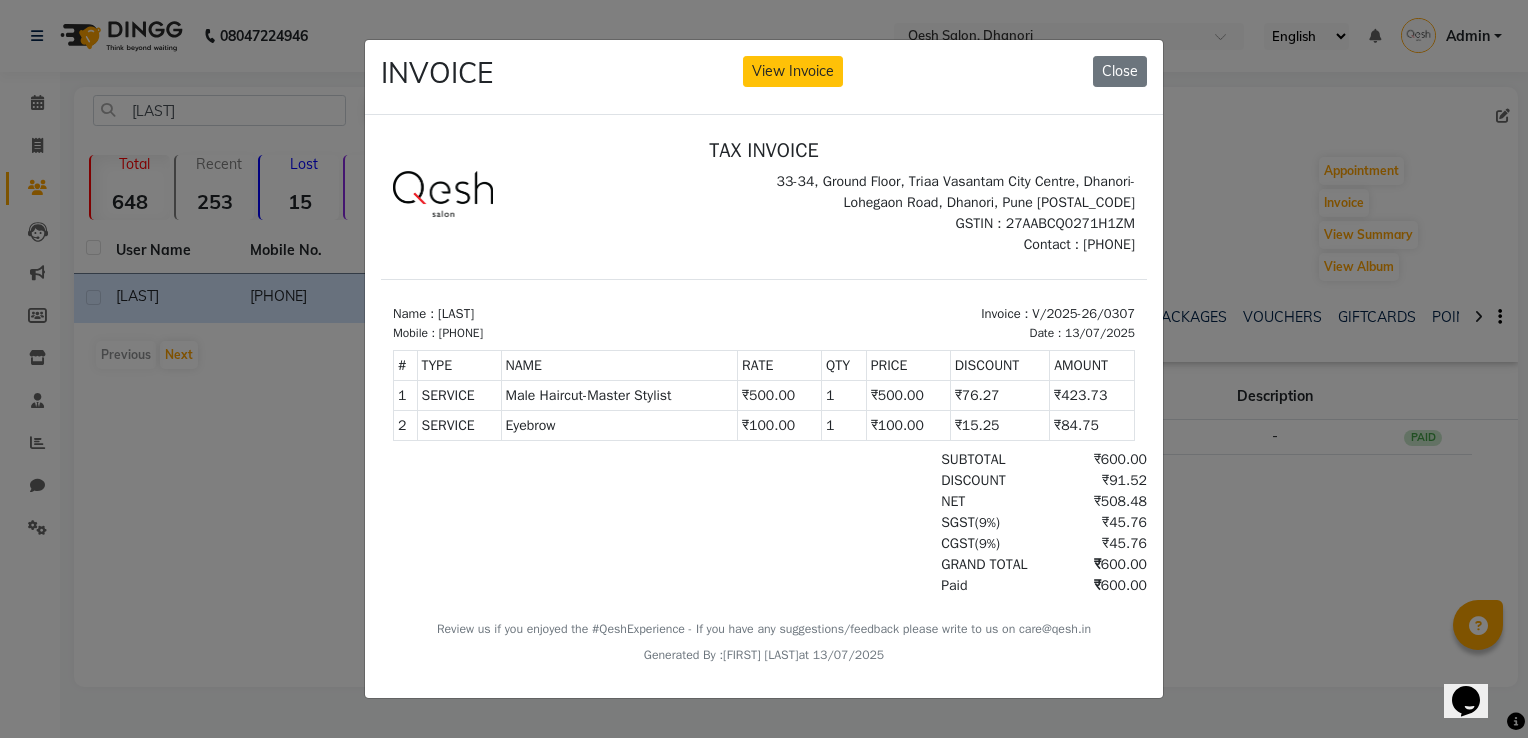 scroll, scrollTop: 0, scrollLeft: 0, axis: both 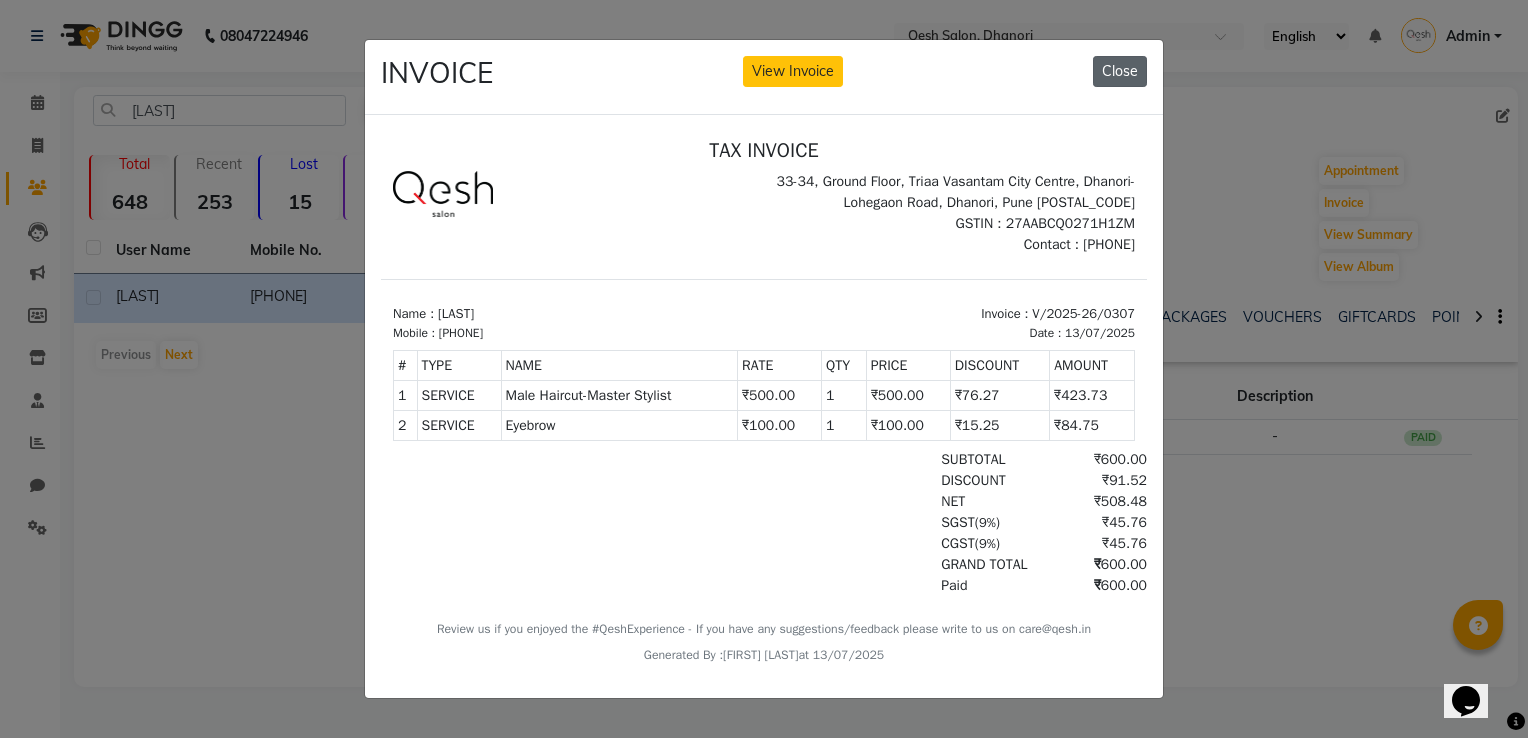 click on "Close" 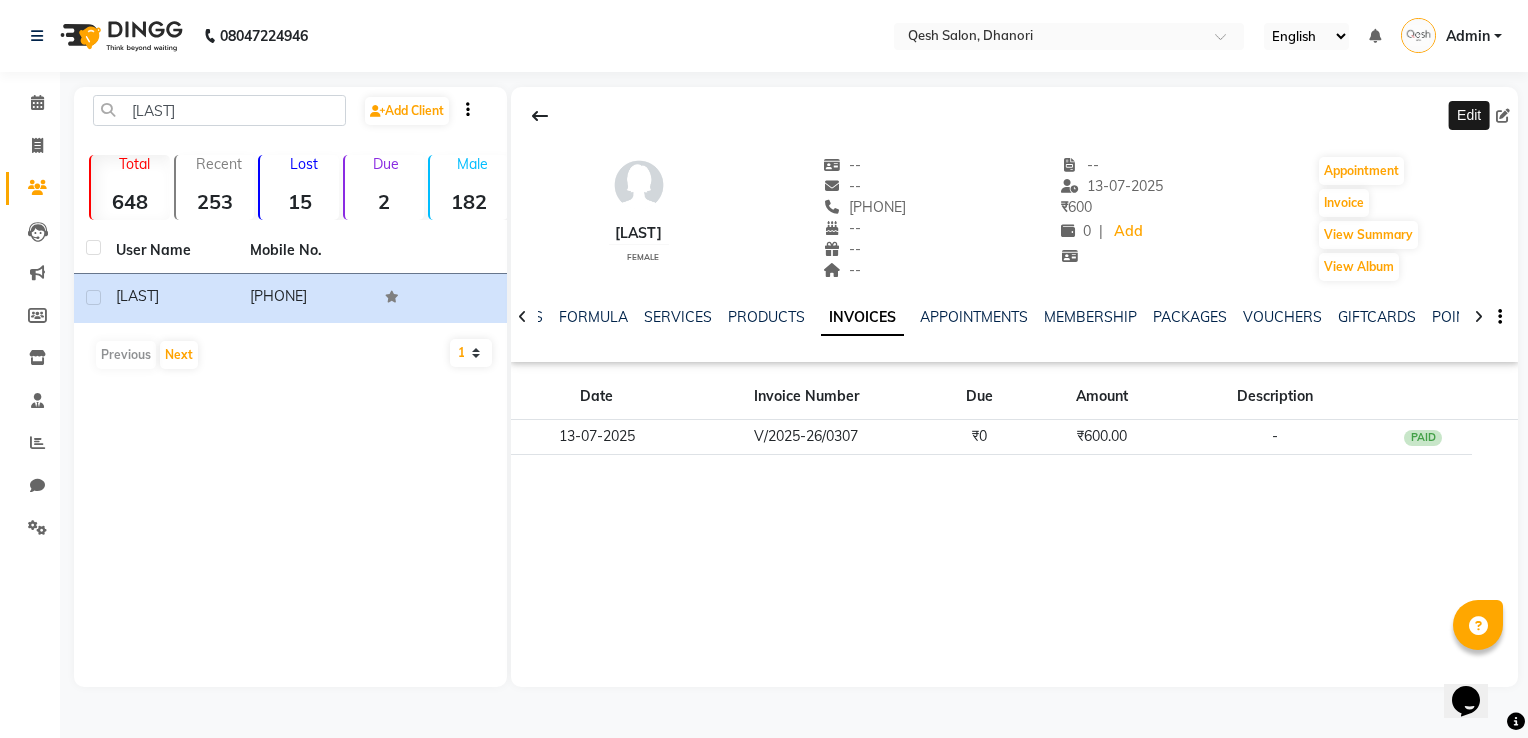 click 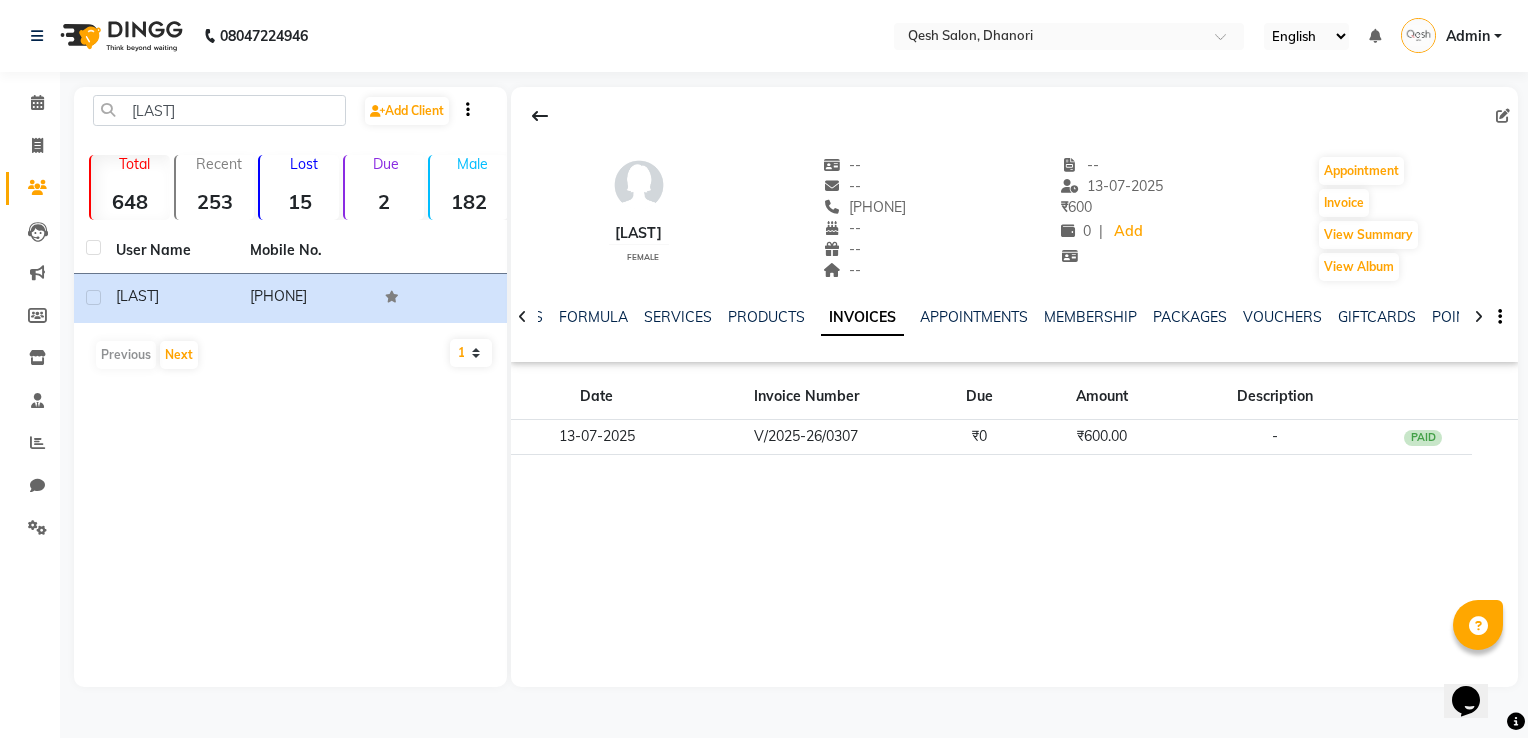 select on "female" 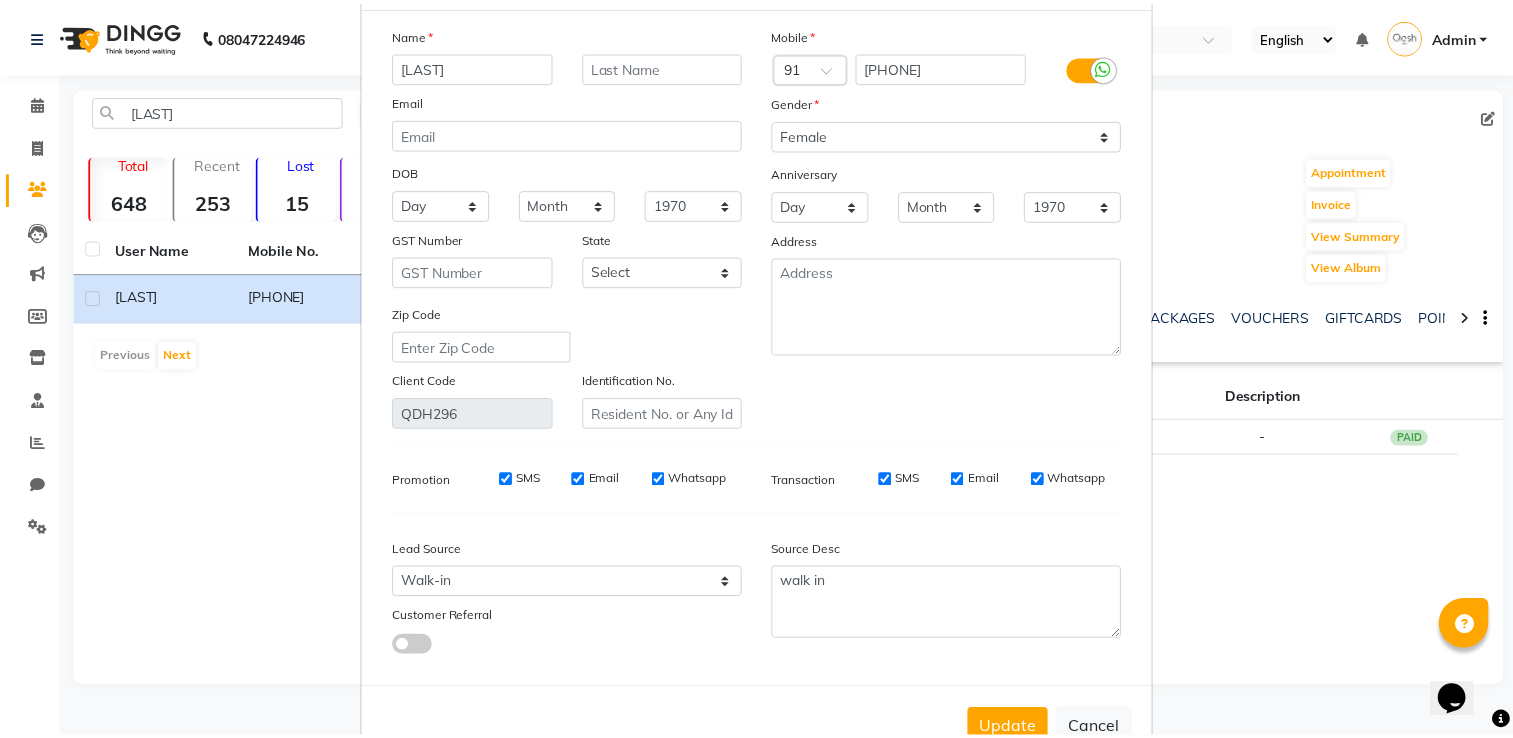 scroll, scrollTop: 159, scrollLeft: 0, axis: vertical 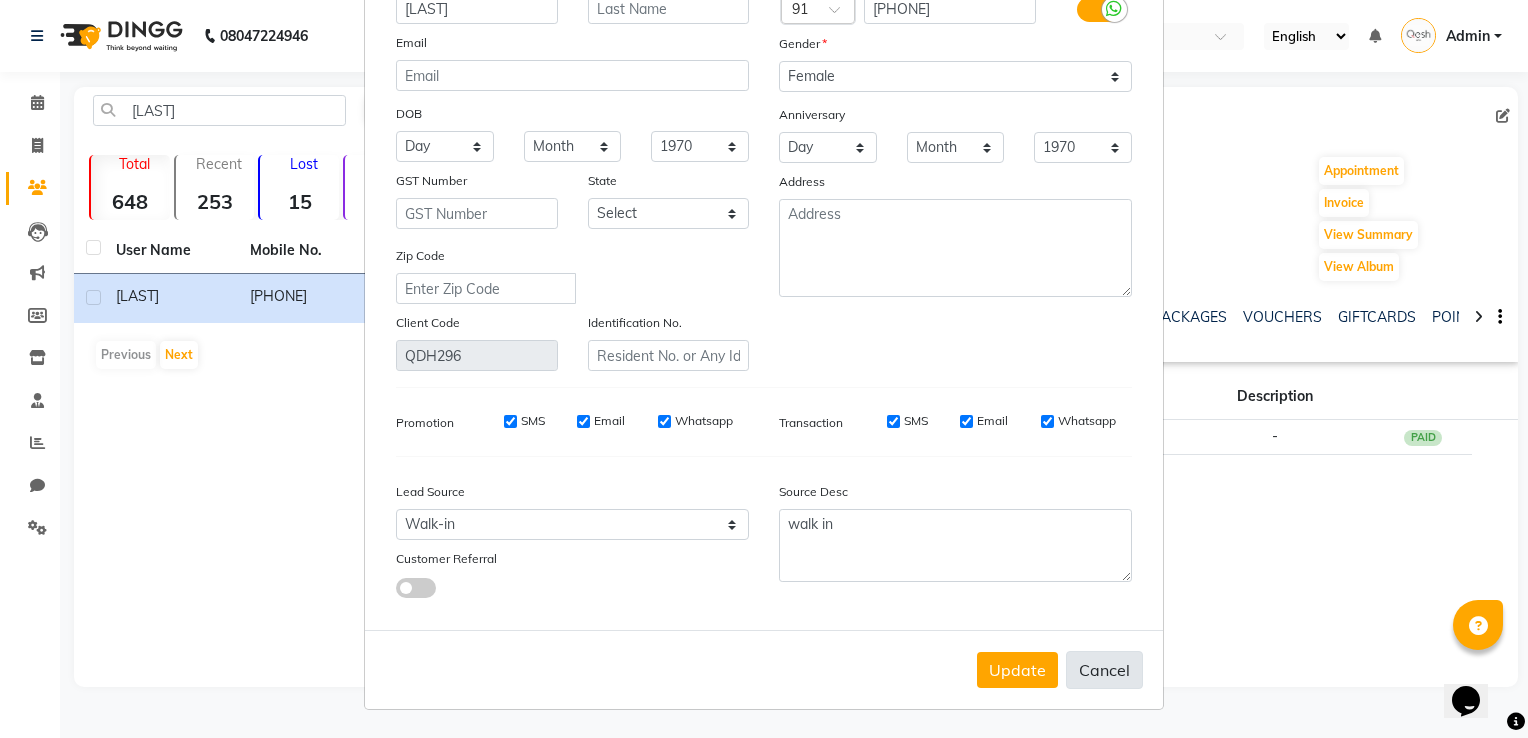click on "Cancel" at bounding box center (1104, 670) 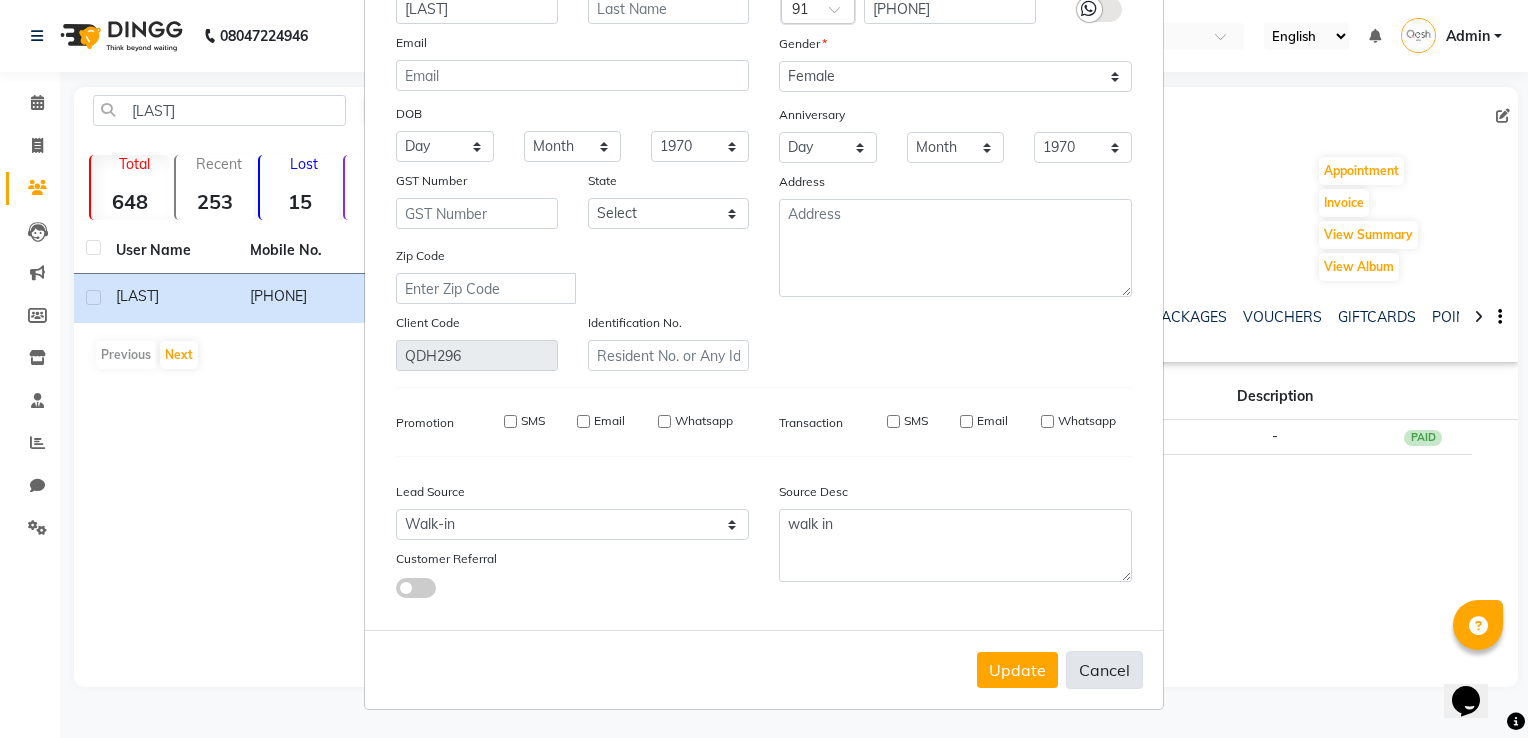 type 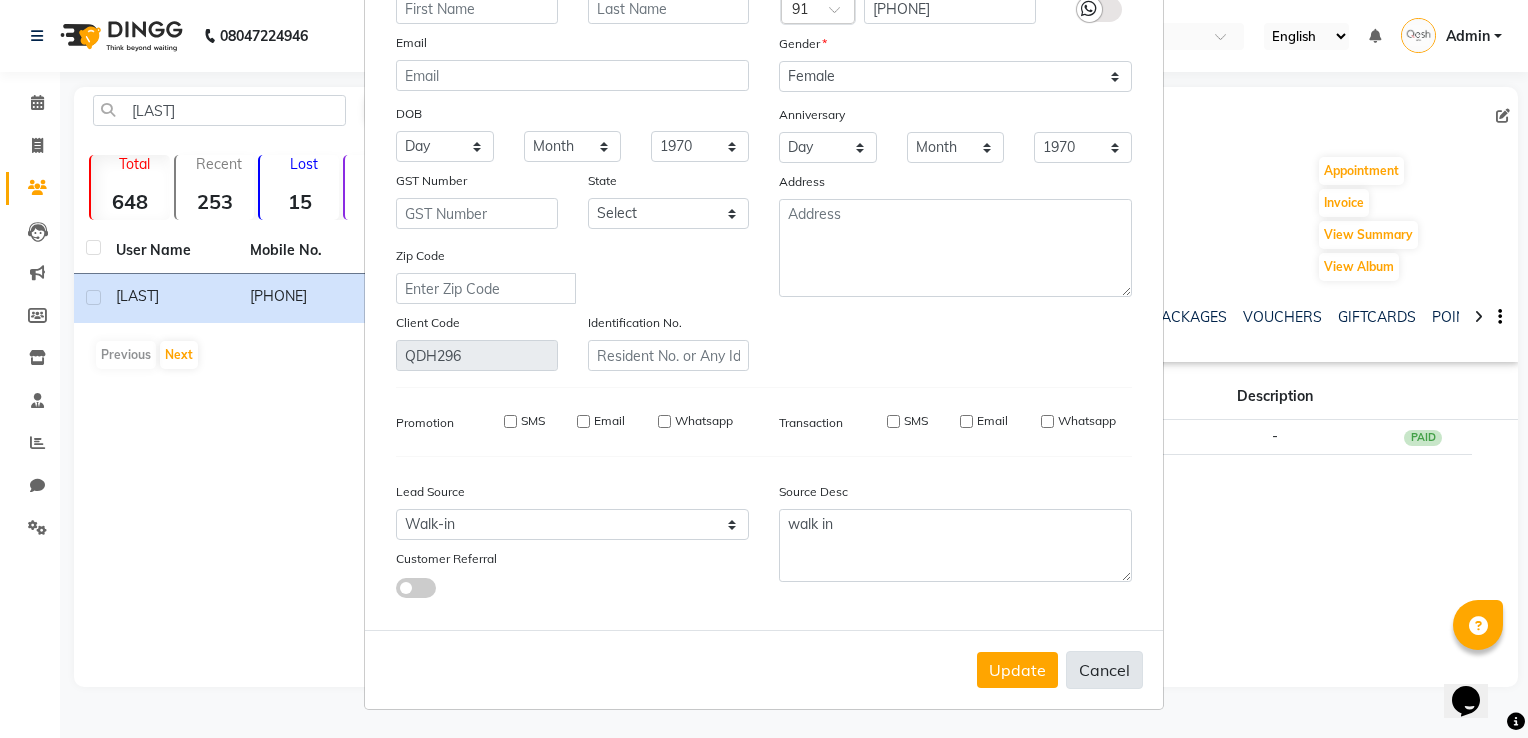 select 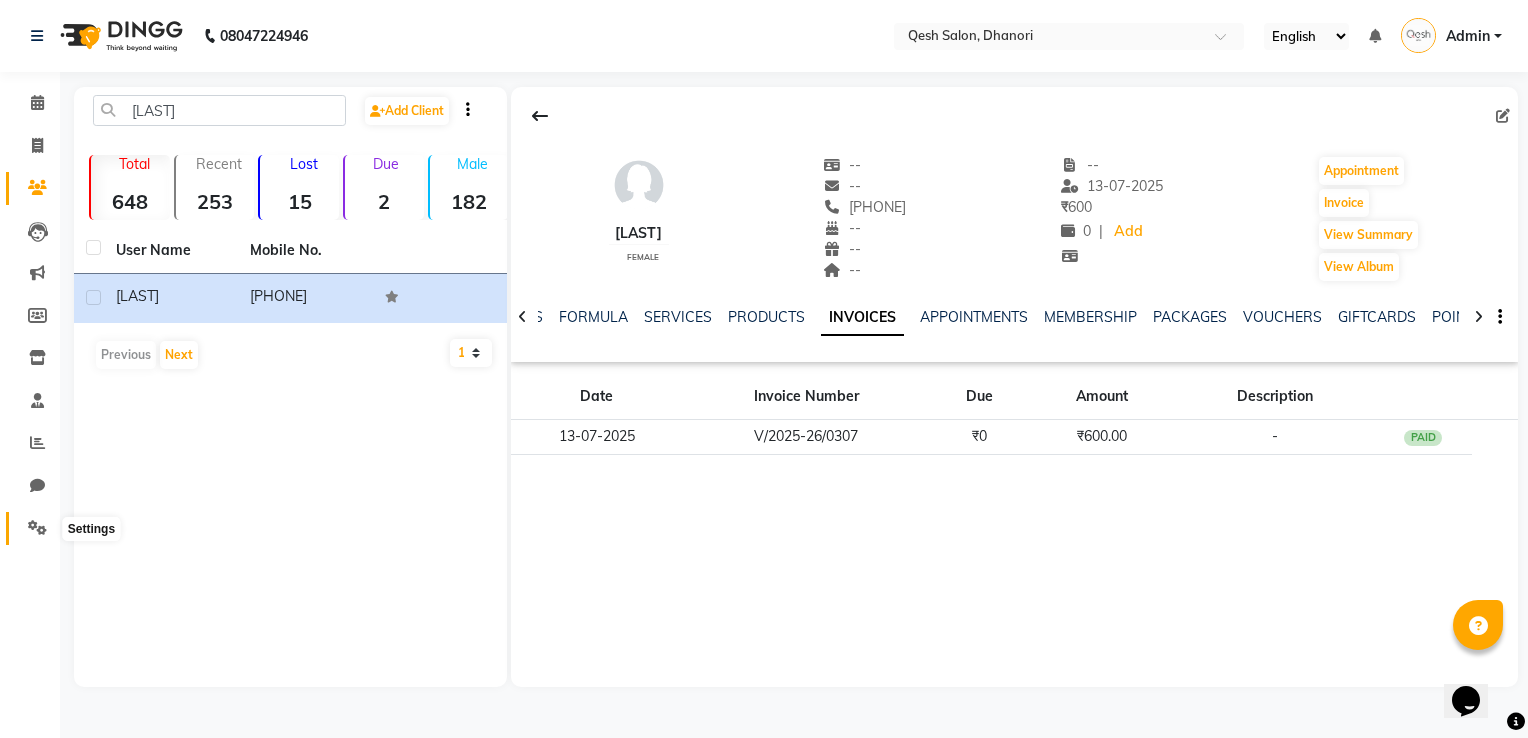 click 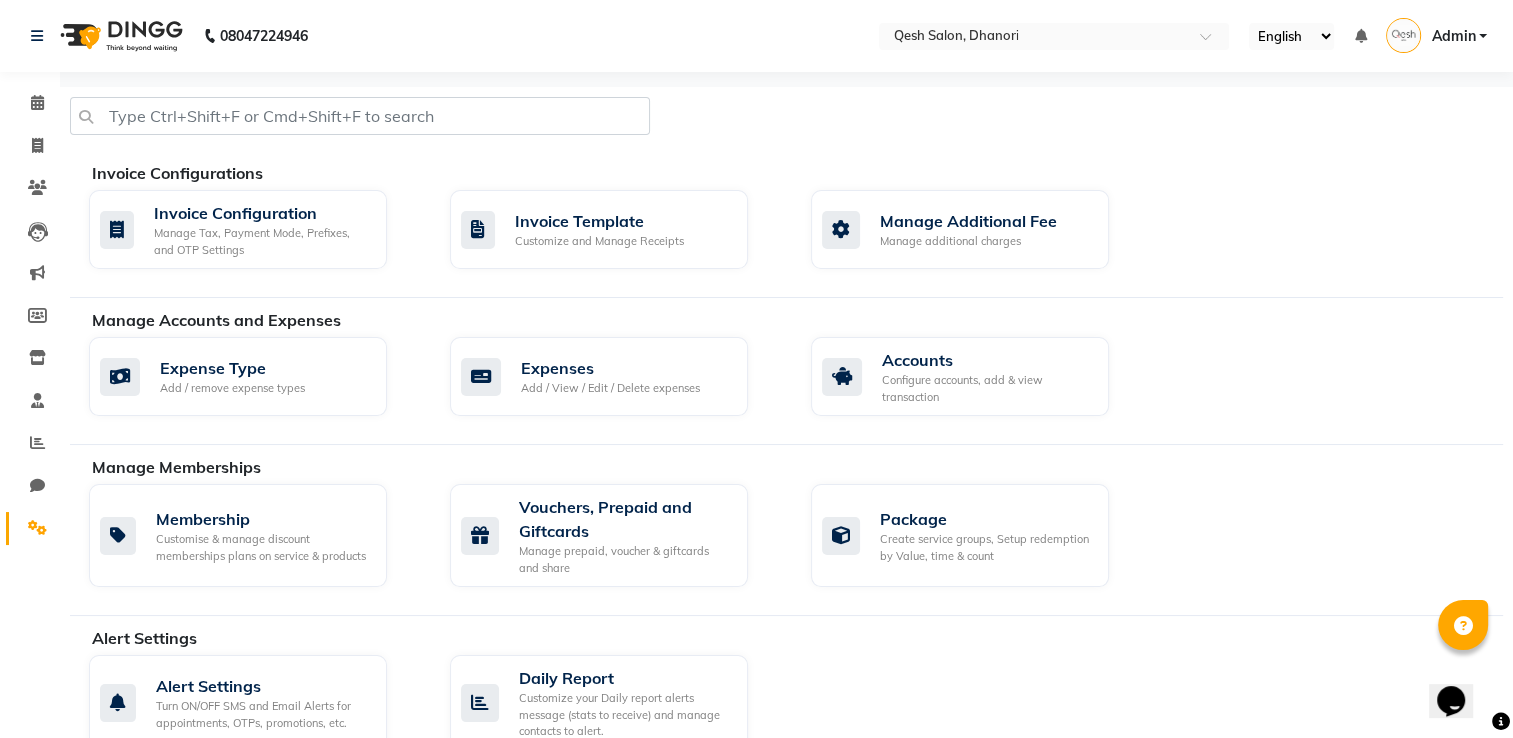 scroll, scrollTop: 900, scrollLeft: 0, axis: vertical 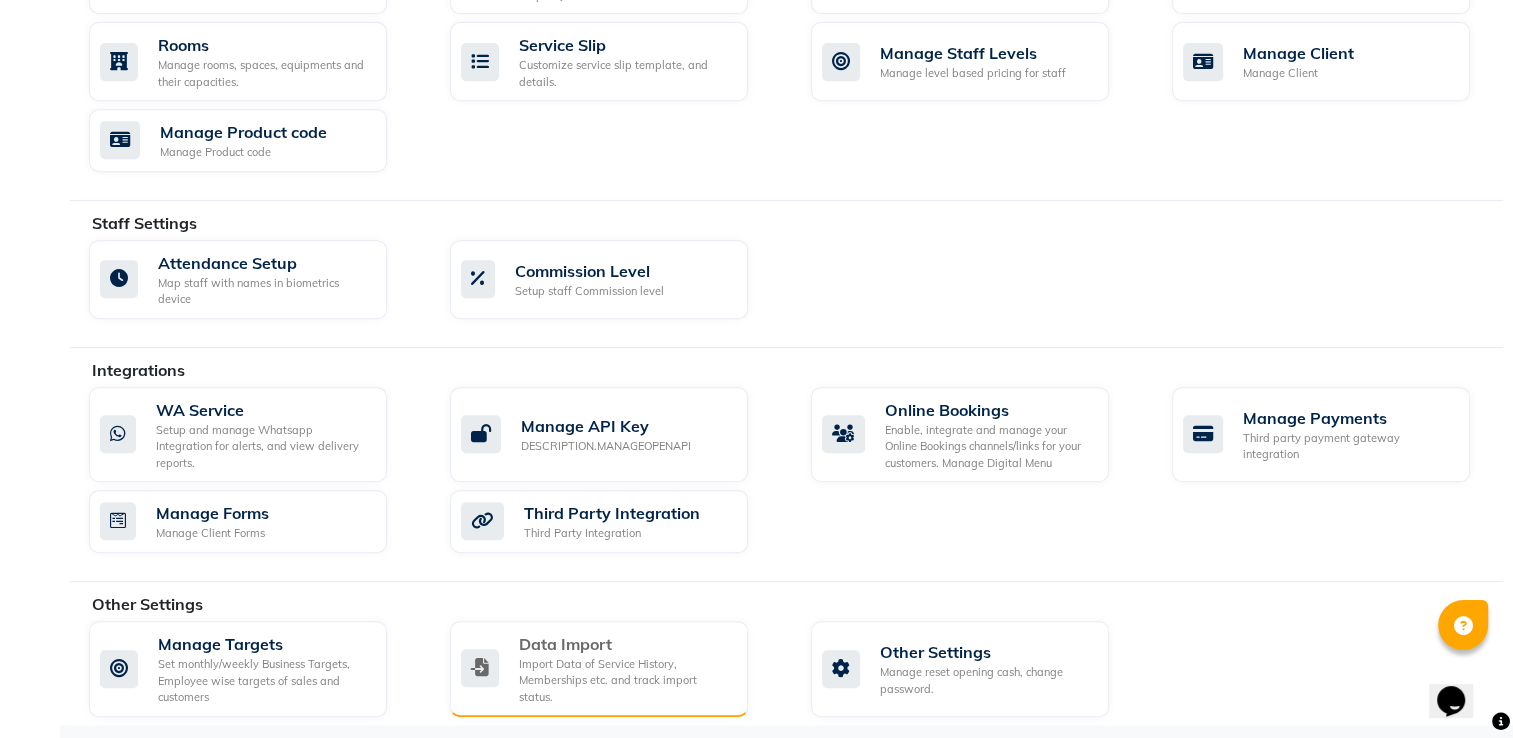 click on "Import Data of Service History, Memberships etc. and track import status." 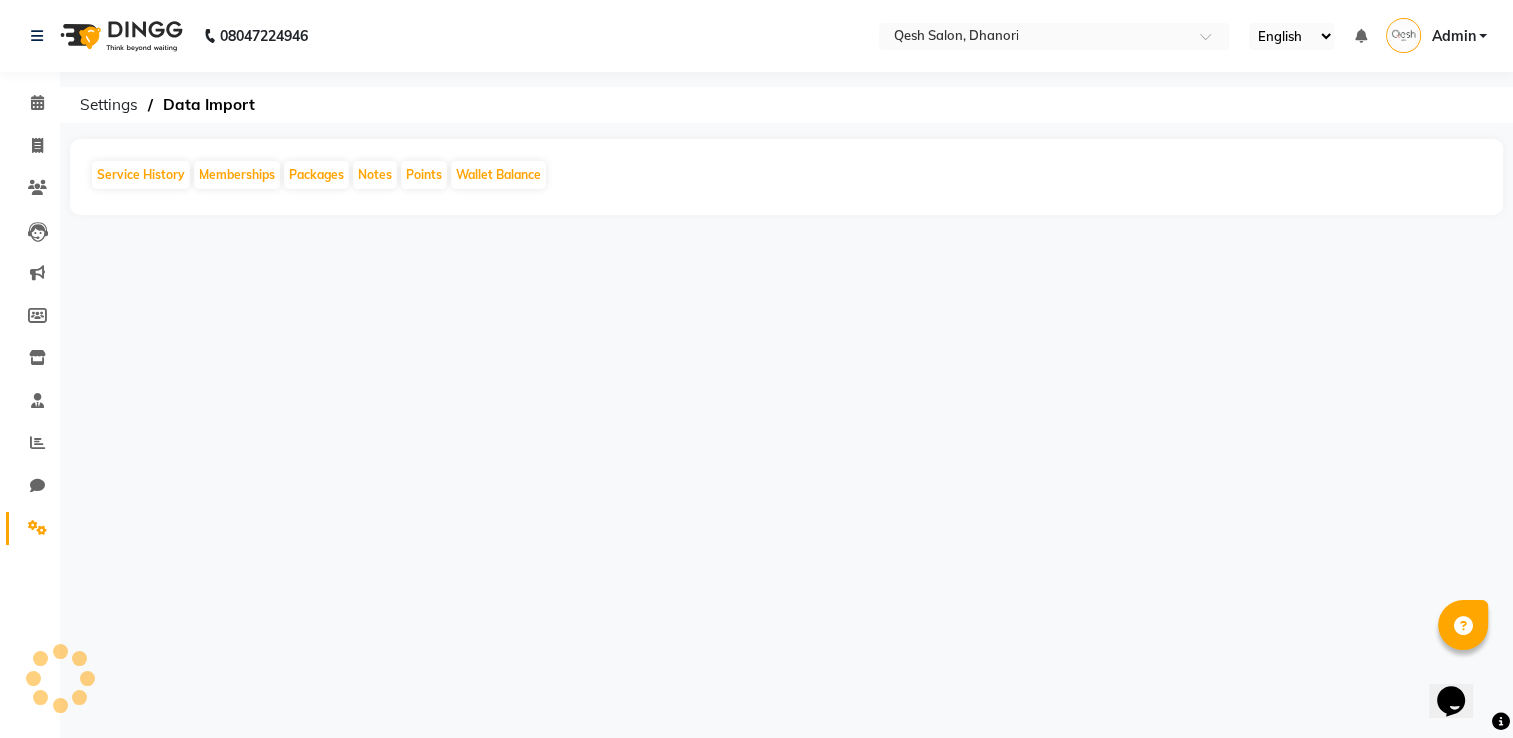 scroll, scrollTop: 0, scrollLeft: 0, axis: both 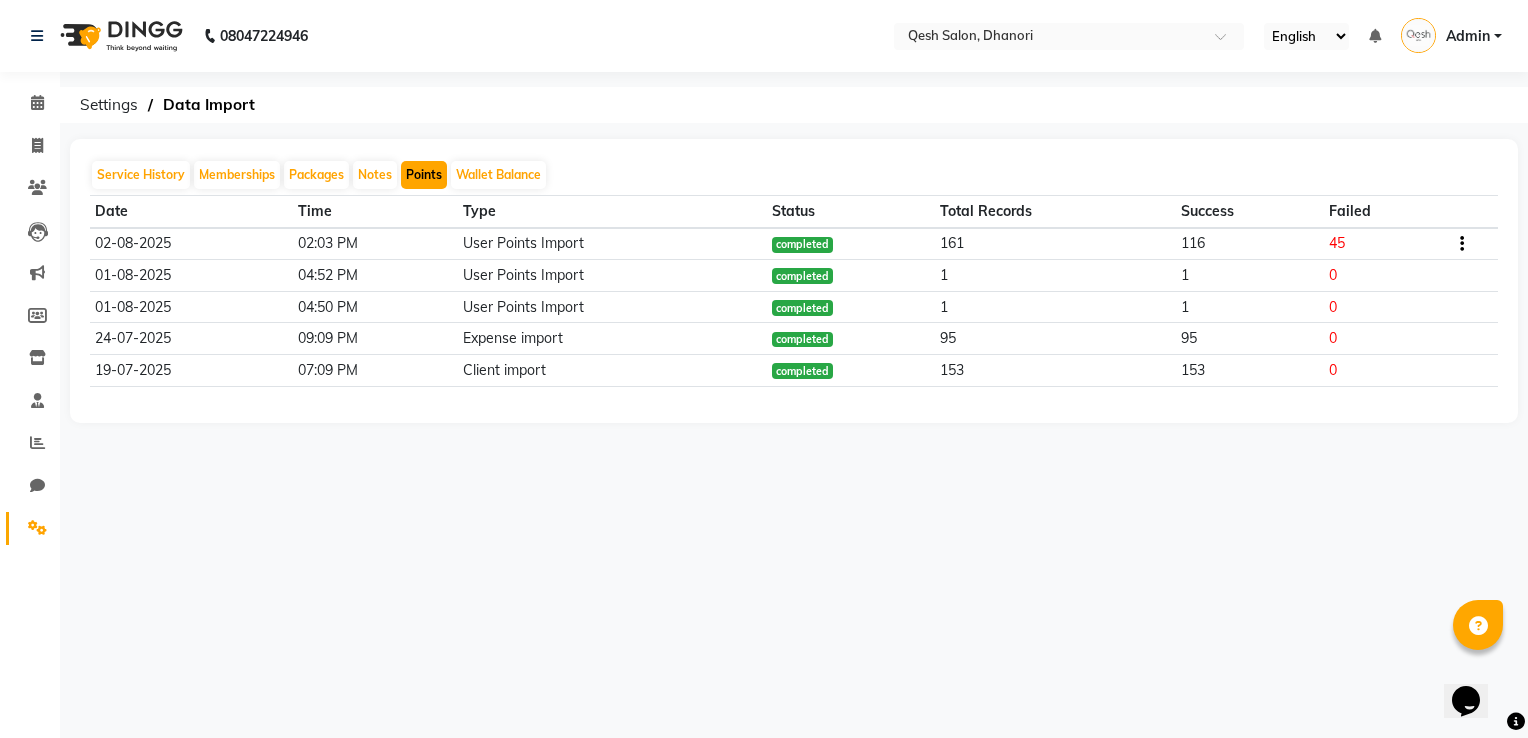 click on "Points" 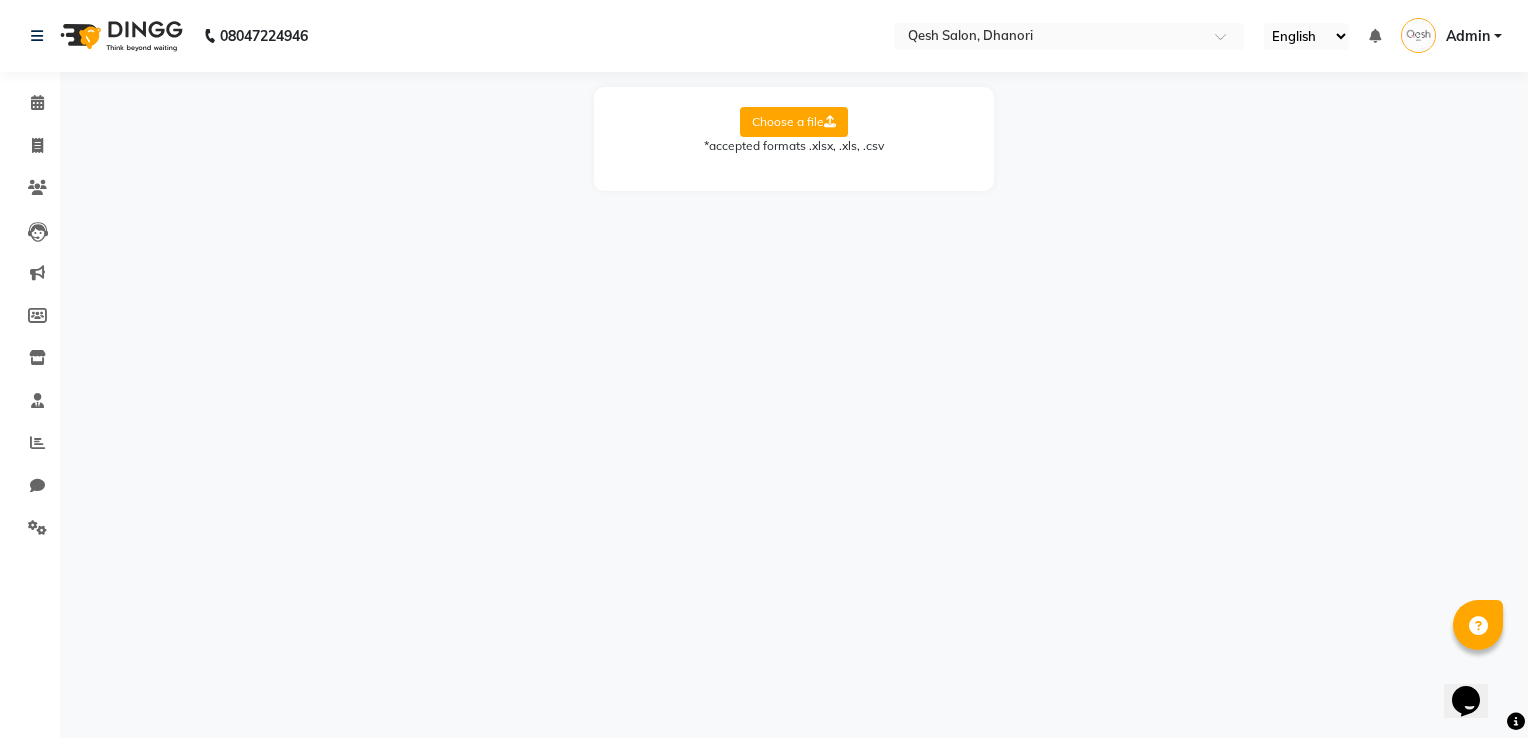 click on "Choose a file  *accepted formats .xlsx, .xls, .csv" 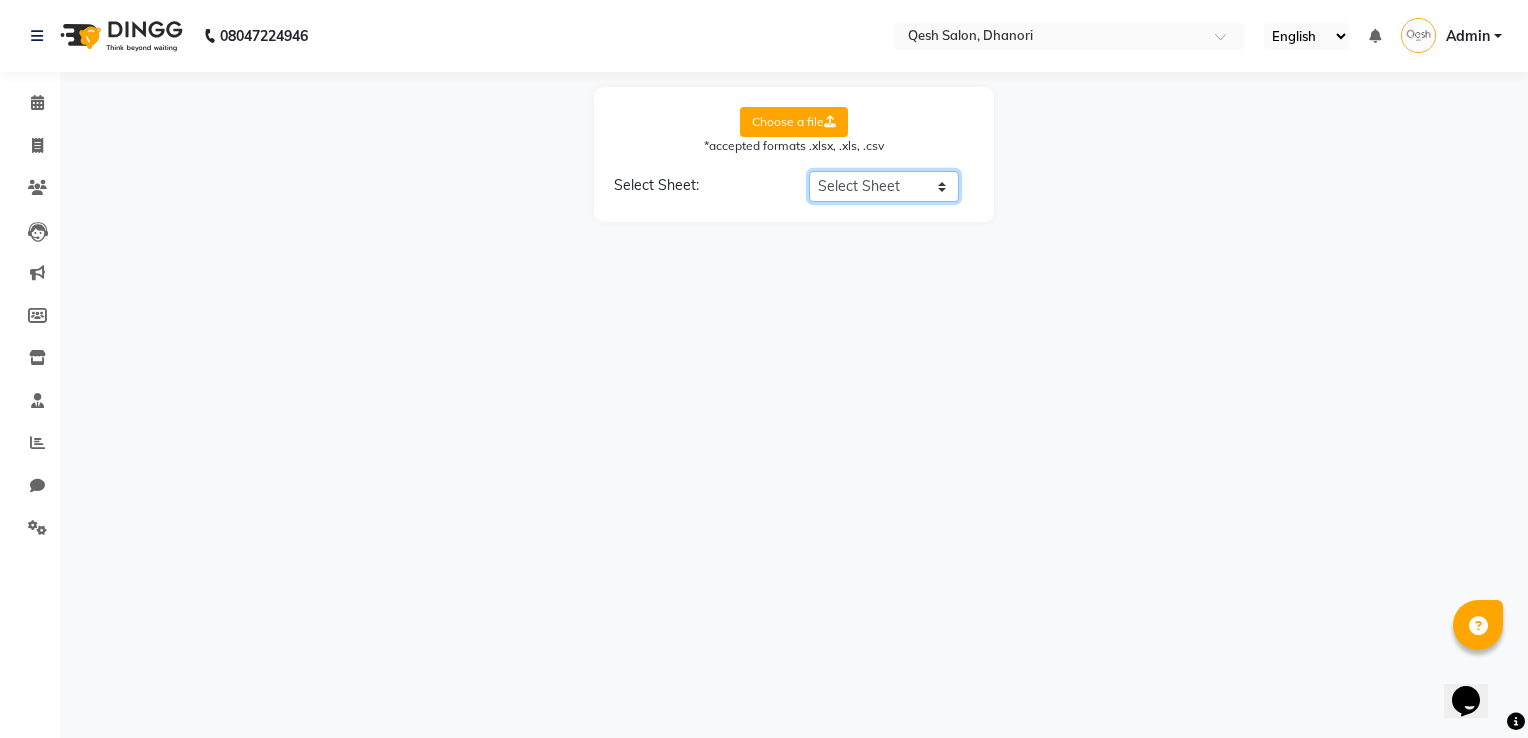 click on "Select Sheet Sheet1" 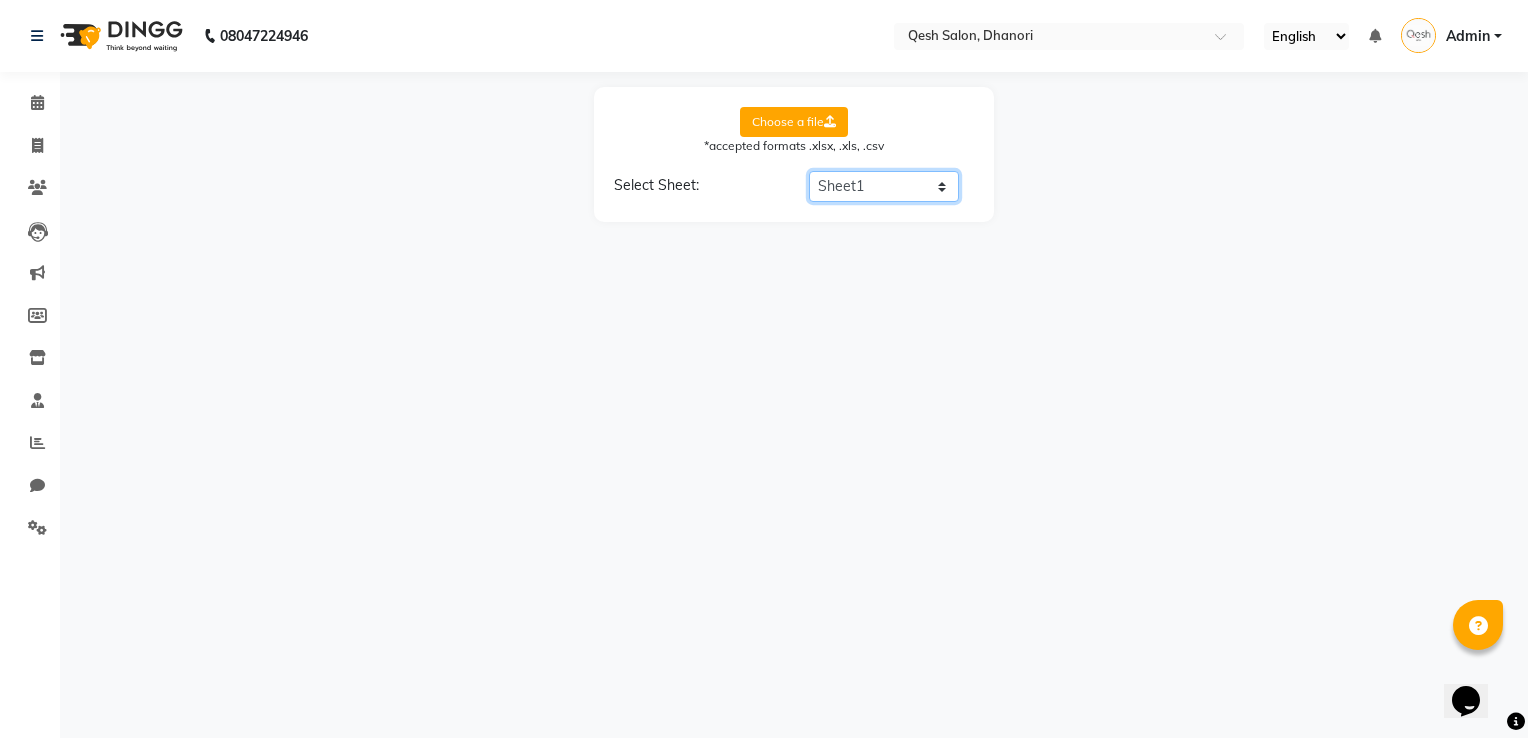 click on "Select Sheet Sheet1" 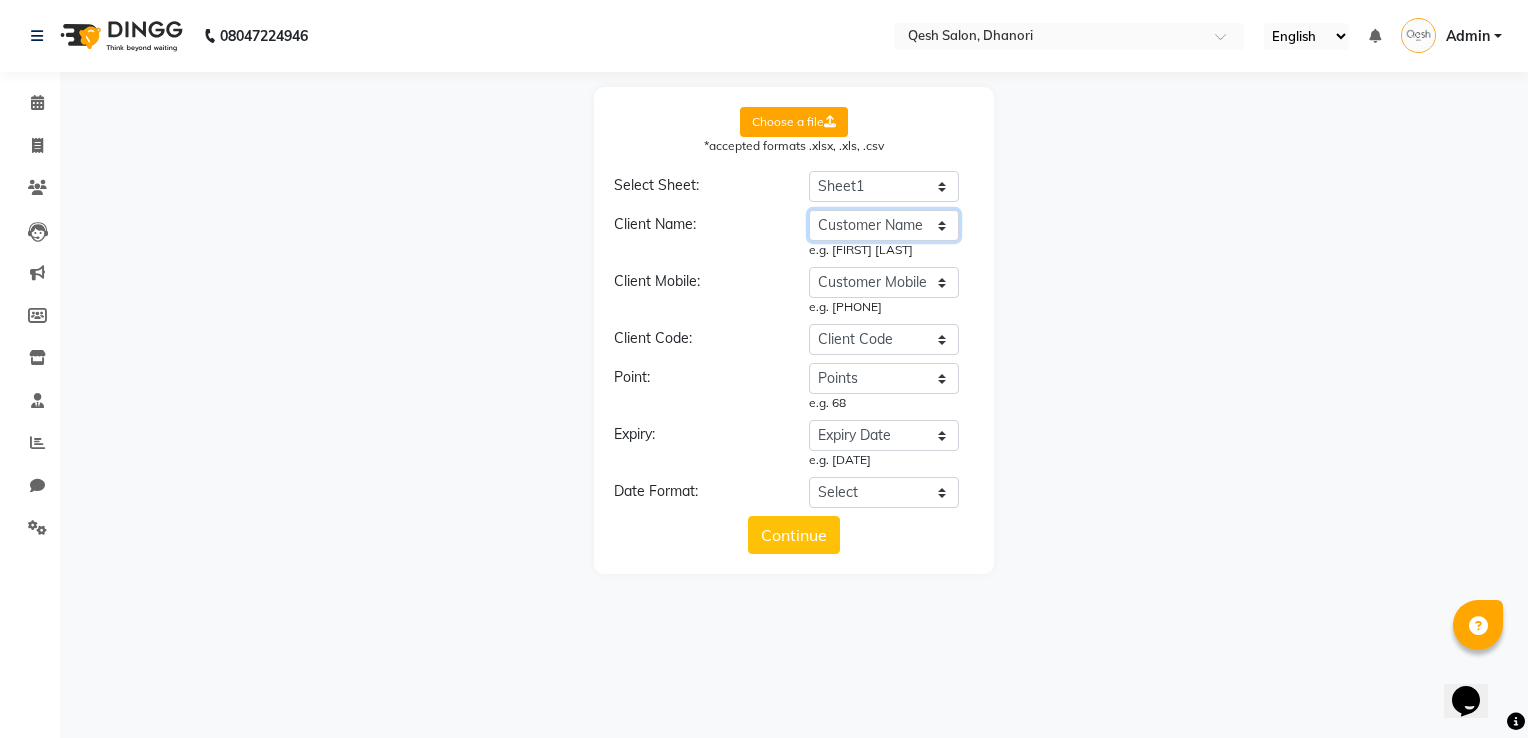 click on "Select Import type Customer Name Client Code Customer Mobile Expiry Date Points Hint Message" 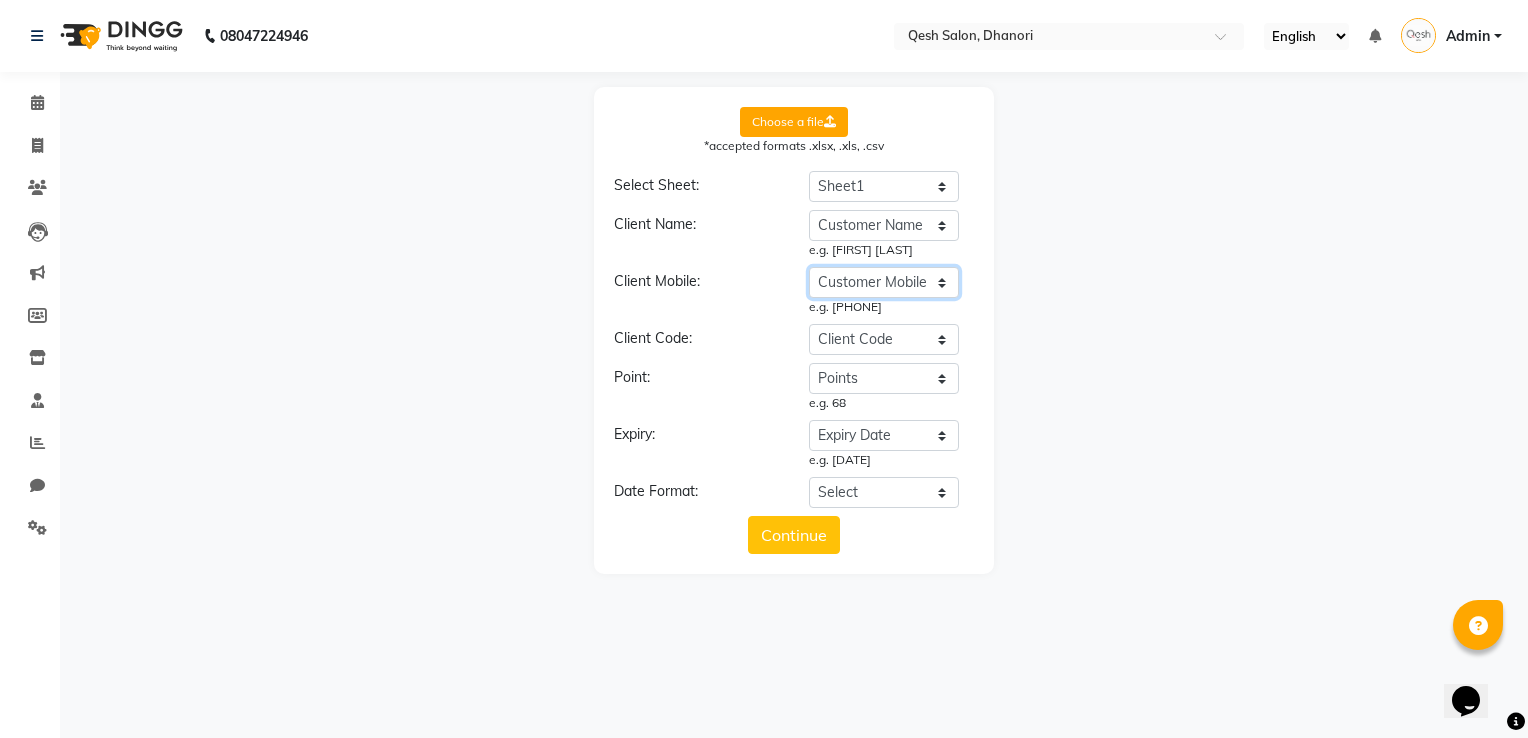 click on "Select Import type Customer Name Client Code Customer Mobile Expiry Date Points Hint Message" 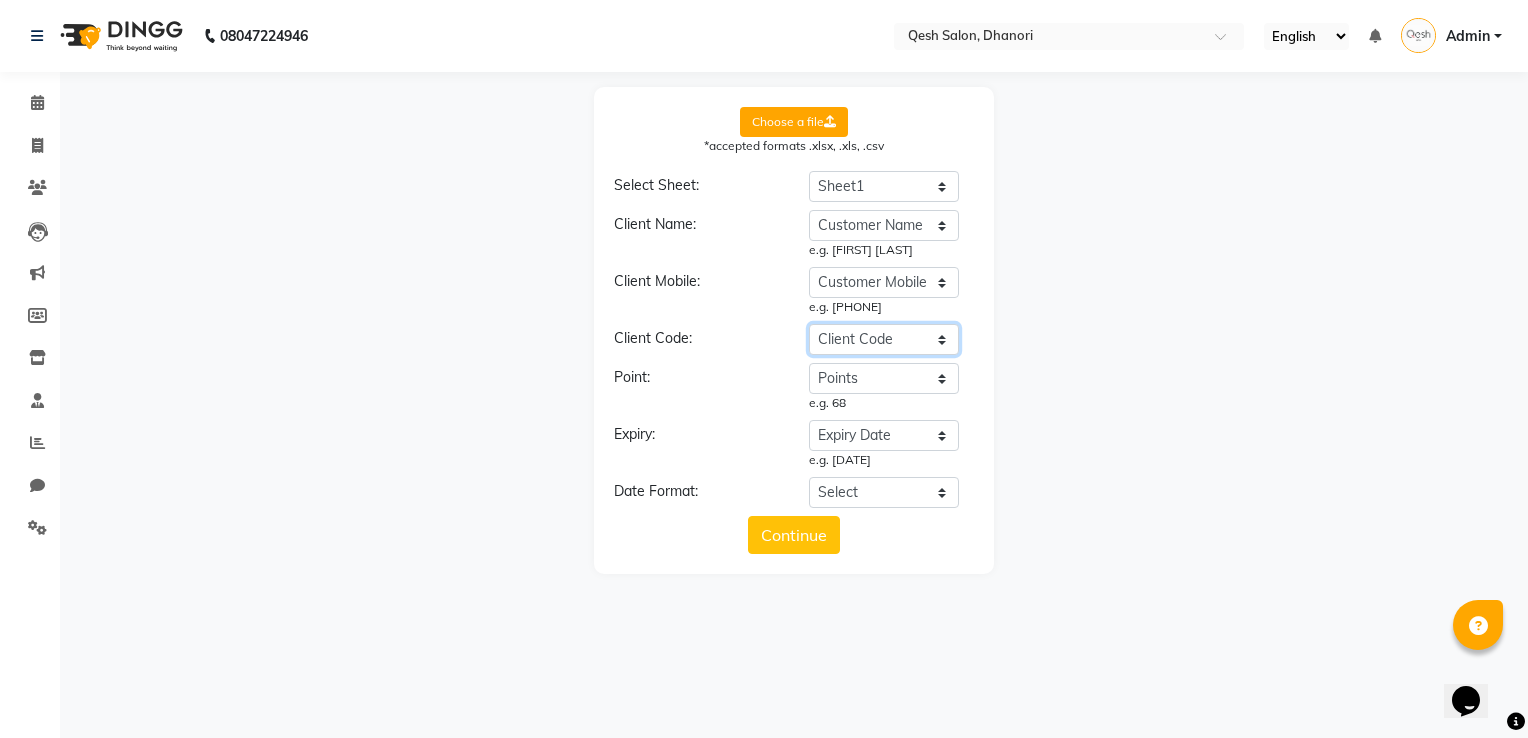 click on "Select Import type Customer Name Client Code Customer Mobile Expiry Date Points Hint Message" 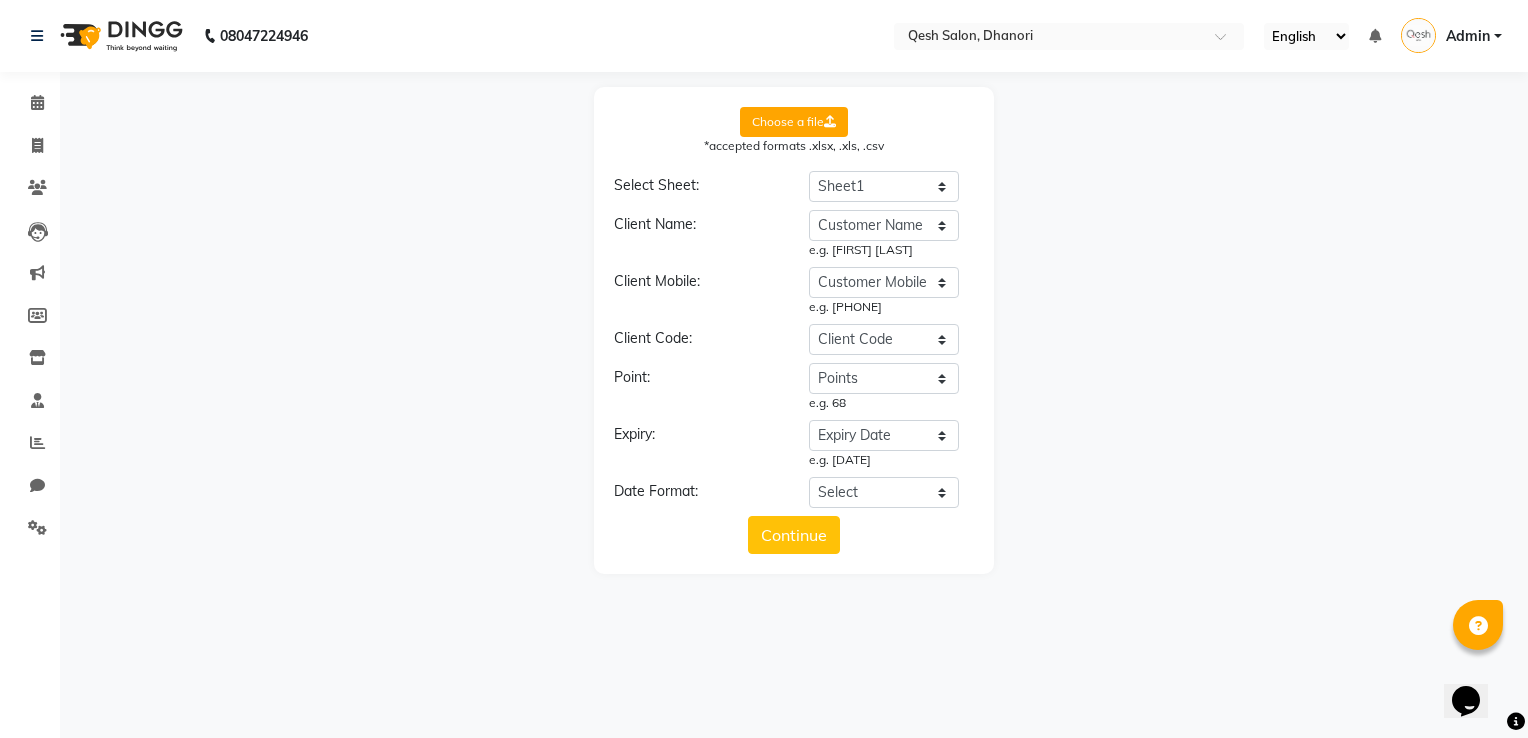 click on "Choose a file *accepted formats .xlsx, .xls, .csv Select Sheet: Select Sheet Sheet1 Client Name: Select Import type Customer Name Client Code Customer Mobile Expiry Date Points Hint Message e.g. Kavita Pillai Client Mobile: Select Import type Customer Name Client Code Customer Mobile Expiry Date Points Hint Message e.g. [PHONE] Client Code: Select Import type Customer Name Client Code Customer Mobile Expiry Date Points Hint Message Point: Select Import type Customer Name Client Code Customer Mobile Expiry Date Points Hint Message e.g. 68 Expiry: Select Import type Customer Name Client Code Customer Mobile Expiry Date Points Hint Message e.g. 9/15/2025 Date Format: Select YYYY-MM-DD MM-DD-YYYY DD-MM-YYYY MMMM Do, YYYY M/D/YYYY D/M/YYYY MMM Do YY MM/DD/YYYY DD/MM/YYYY Excel Date Continue" 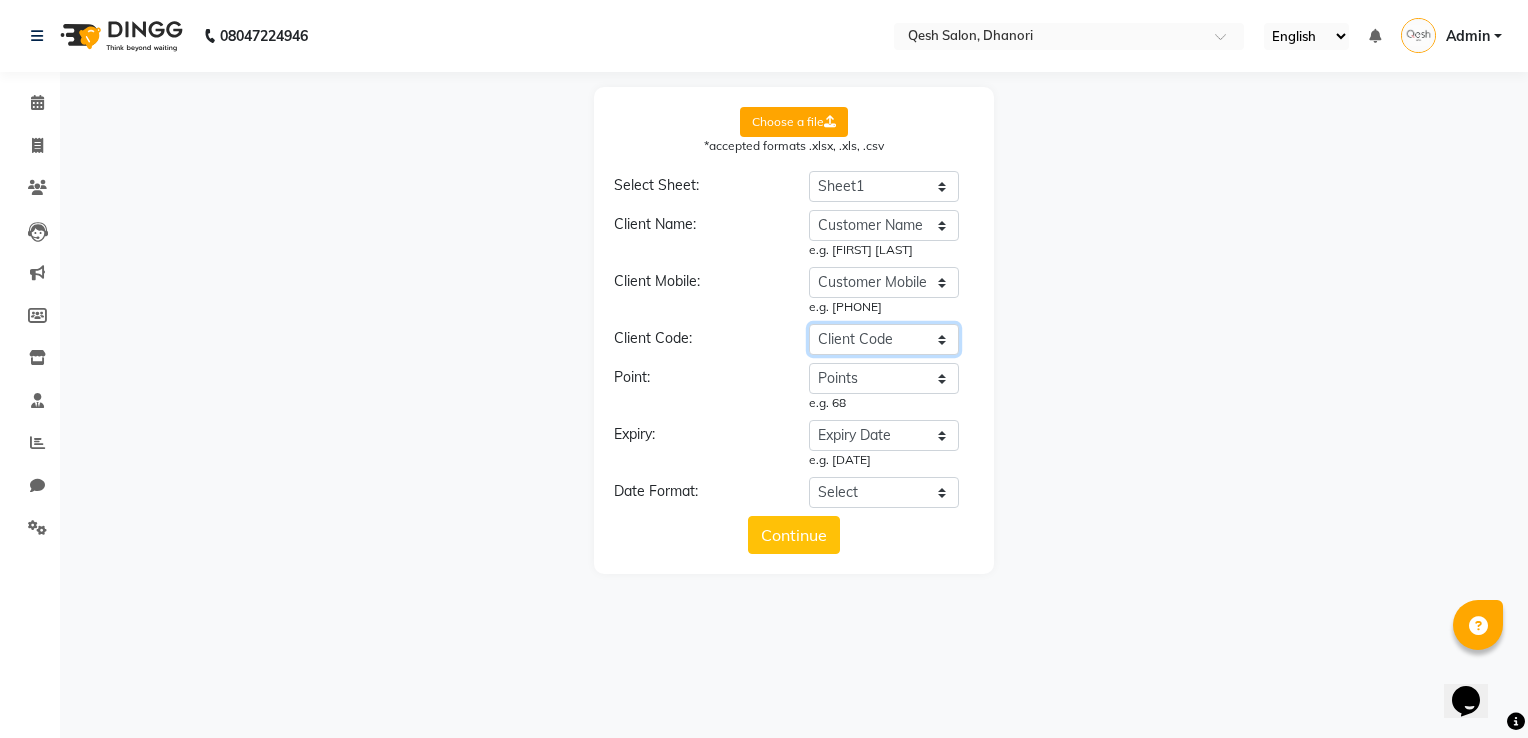 click on "Select Import type Customer Name Client Code Customer Mobile Expiry Date Points Hint Message" 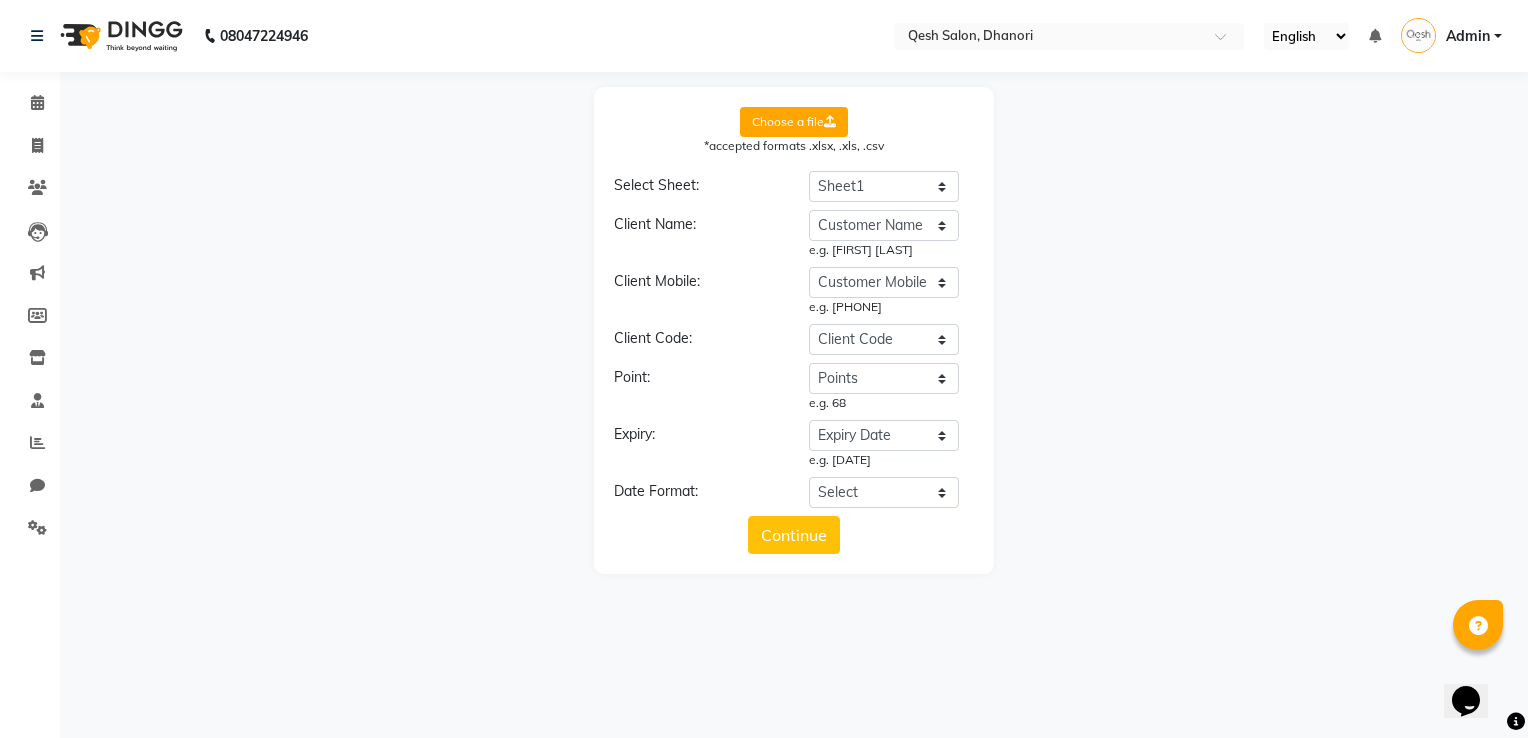 click on "Choose a file *accepted formats .xlsx, .xls, .csv Select Sheet: Select Sheet Sheet1 Client Name: Select Import type Customer Name Client Code Customer Mobile Expiry Date Points Hint Message e.g. Kavita Pillai Client Mobile: Select Import type Customer Name Client Code Customer Mobile Expiry Date Points Hint Message e.g. [PHONE] Client Code: Select Import type Customer Name Client Code Customer Mobile Expiry Date Points Hint Message Point: Select Import type Customer Name Client Code Customer Mobile Expiry Date Points Hint Message e.g. 68 Expiry: Select Import type Customer Name Client Code Customer Mobile Expiry Date Points Hint Message e.g. 9/15/2025 Date Format: Select YYYY-MM-DD MM-DD-YYYY DD-MM-YYYY MMMM Do, YYYY M/D/YYYY D/M/YYYY MMM Do YY MM/DD/YYYY DD/MM/YYYY Excel Date Continue" 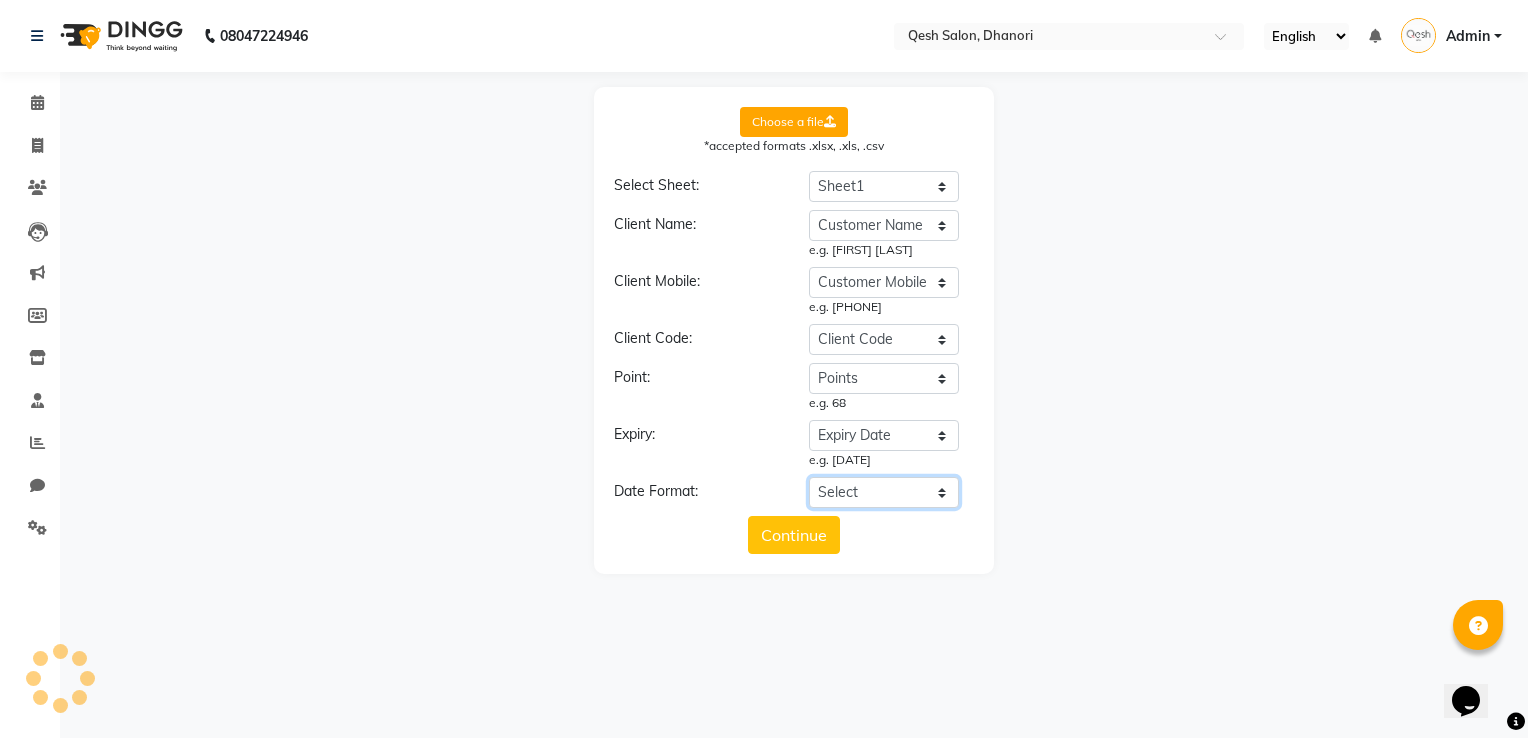 click on "Select YYYY-MM-DD MM-DD-YYYY DD-MM-YYYY MMMM Do, YYYY M/D/YYYY D/M/YYYY MMM Do YY MM/DD/YYYY DD/MM/YYYY Excel Date" 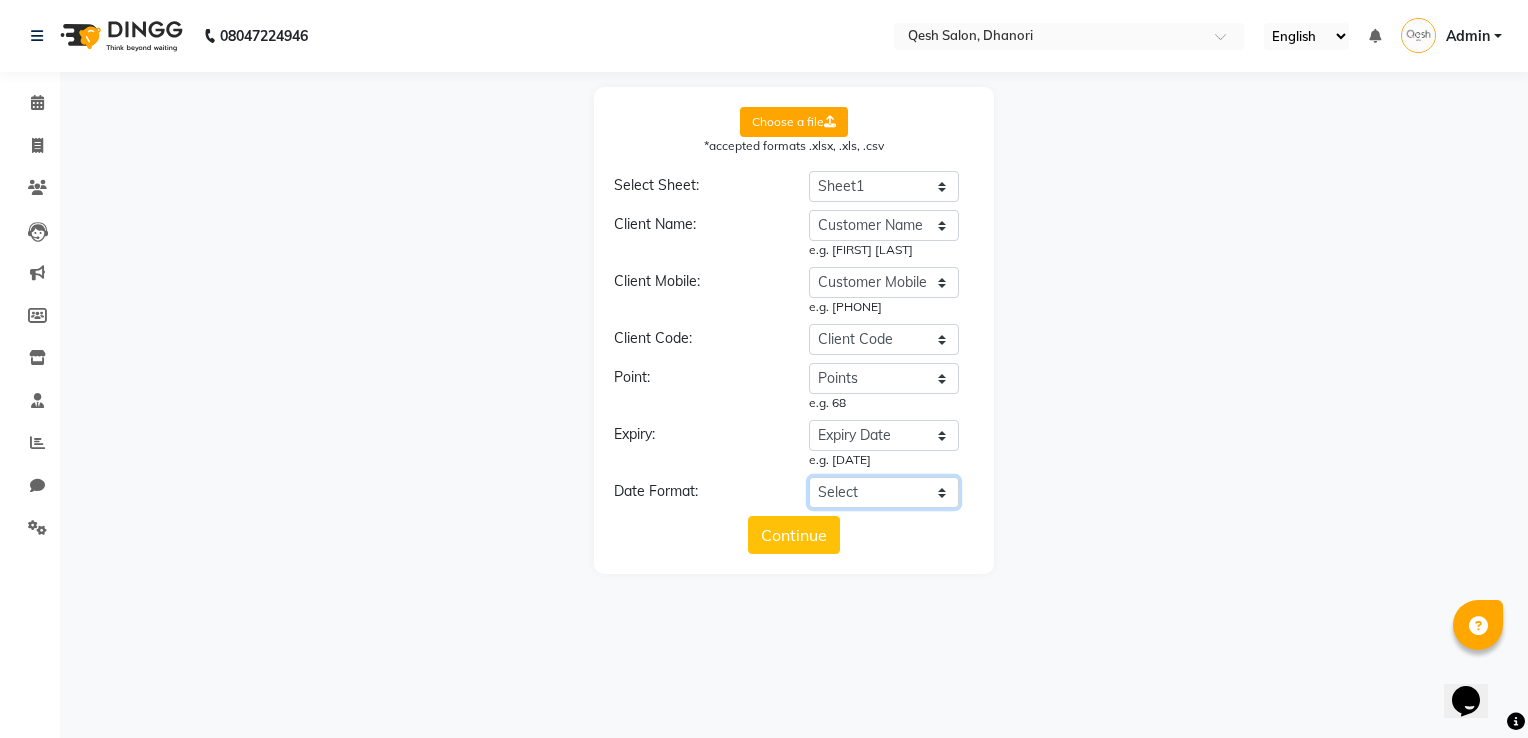 click on "Select YYYY-MM-DD MM-DD-YYYY DD-MM-YYYY MMMM Do, YYYY M/D/YYYY D/M/YYYY MMM Do YY MM/DD/YYYY DD/MM/YYYY Excel Date" 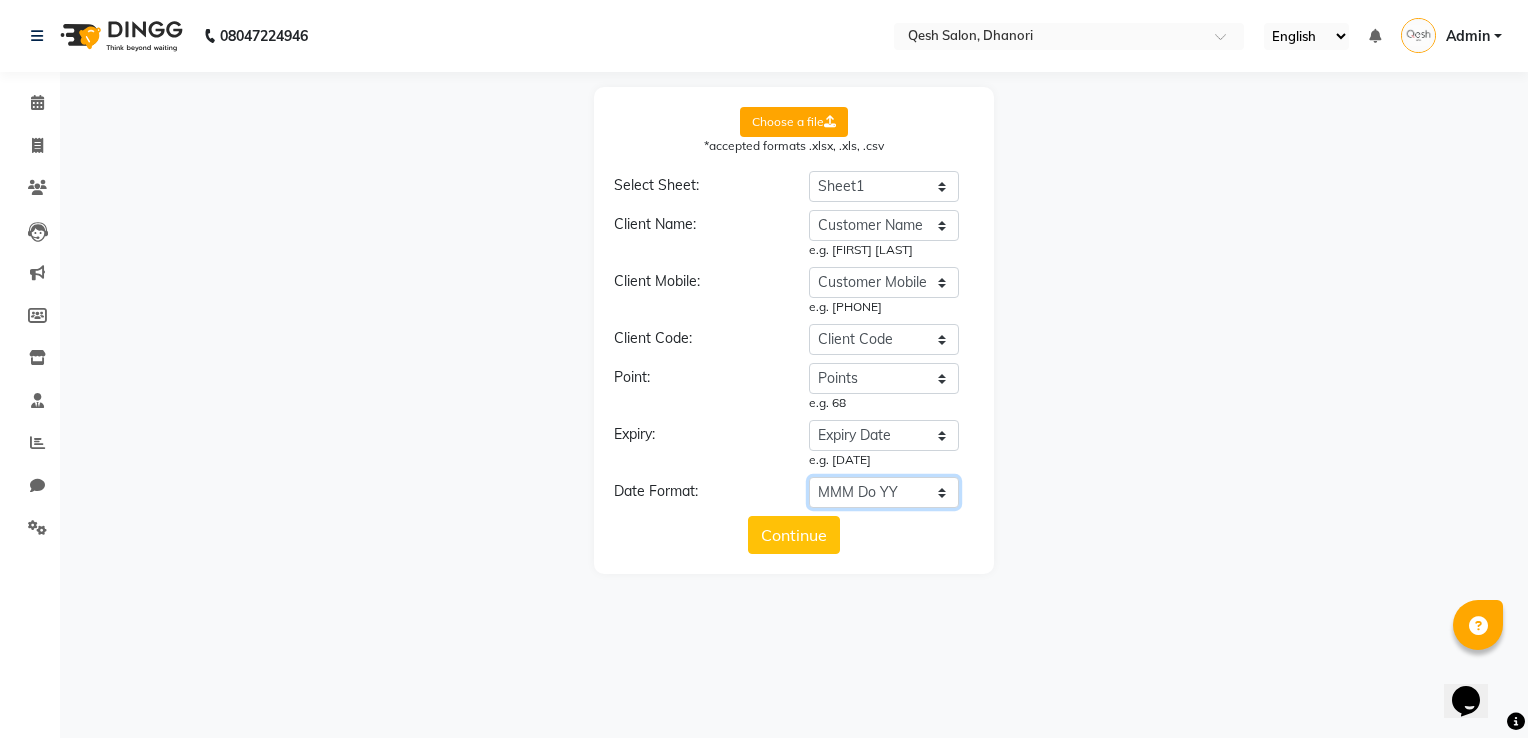 click on "Select YYYY-MM-DD MM-DD-YYYY DD-MM-YYYY MMMM Do, YYYY M/D/YYYY D/M/YYYY MMM Do YY MM/DD/YYYY DD/MM/YYYY Excel Date" 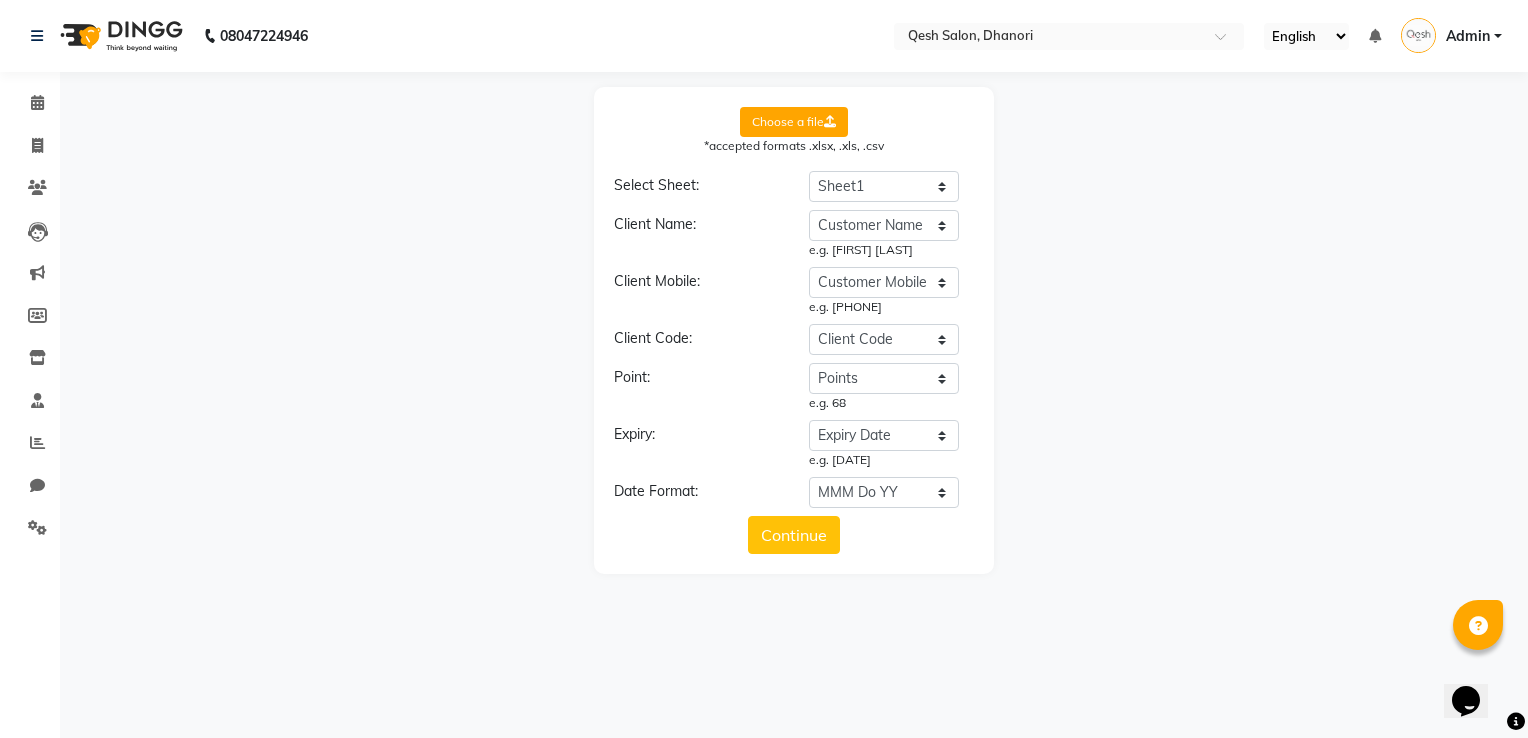 click on "Choose a file *accepted formats .xlsx, .xls, .csv Select Sheet: Select Sheet Sheet1 Client Name: Select Import type Customer Name Client Code Customer Mobile Expiry Date Points Hint Message e.g. Kavita Pillai Client Mobile: Select Import type Customer Name Client Code Customer Mobile Expiry Date Points Hint Message e.g. [PHONE] Client Code: Select Import type Customer Name Client Code Customer Mobile Expiry Date Points Hint Message Point: Select Import type Customer Name Client Code Customer Mobile Expiry Date Points Hint Message e.g. 68 Expiry: Select Import type Customer Name Client Code Customer Mobile Expiry Date Points Hint Message e.g. 9/15/2025 Date Format: Select YYYY-MM-DD MM-DD-YYYY DD-MM-YYYY MMMM Do, YYYY M/D/YYYY D/M/YYYY MMM Do YY MM/DD/YYYY DD/MM/YYYY Excel Date Continue" 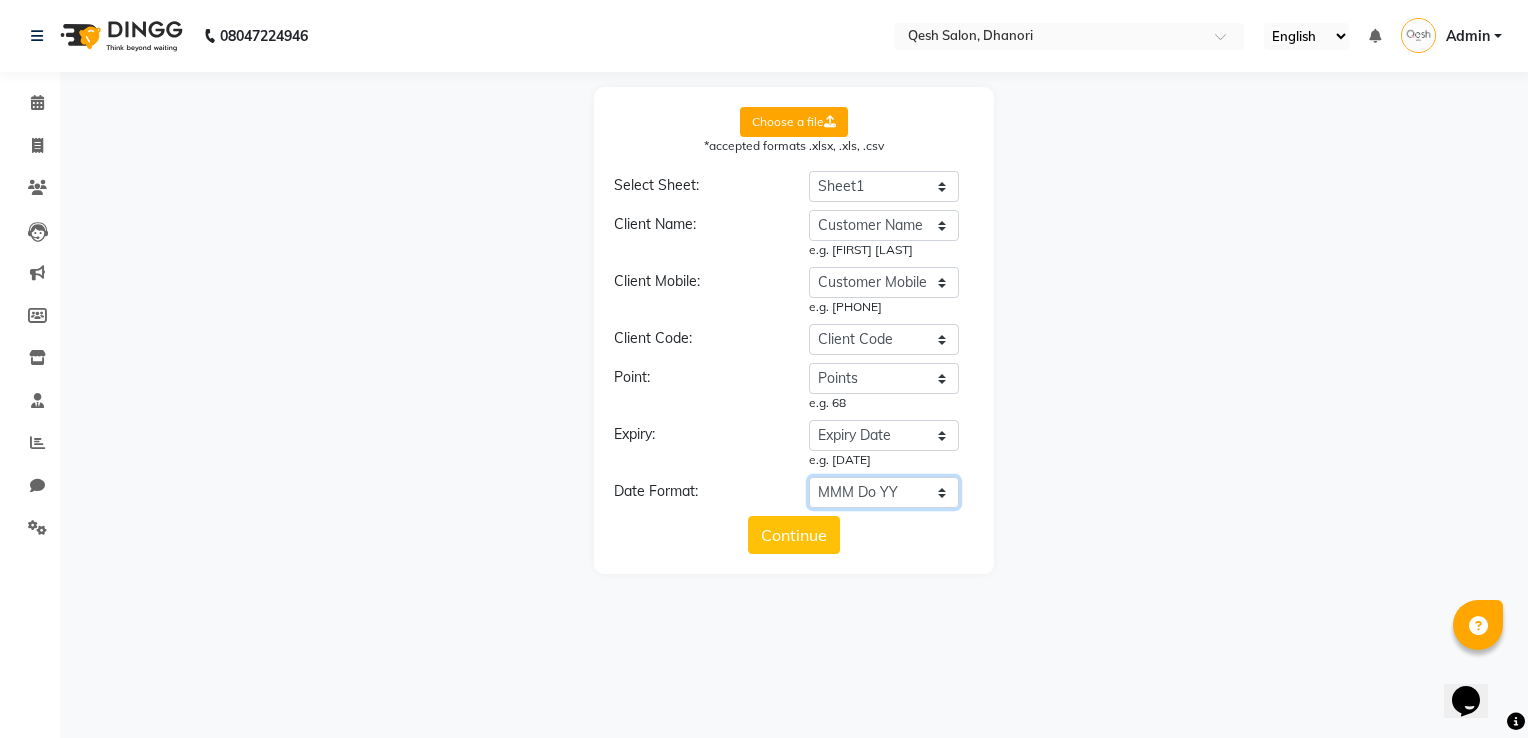 click on "Select YYYY-MM-DD MM-DD-YYYY DD-MM-YYYY MMMM Do, YYYY M/D/YYYY D/M/YYYY MMM Do YY MM/DD/YYYY DD/MM/YYYY Excel Date" 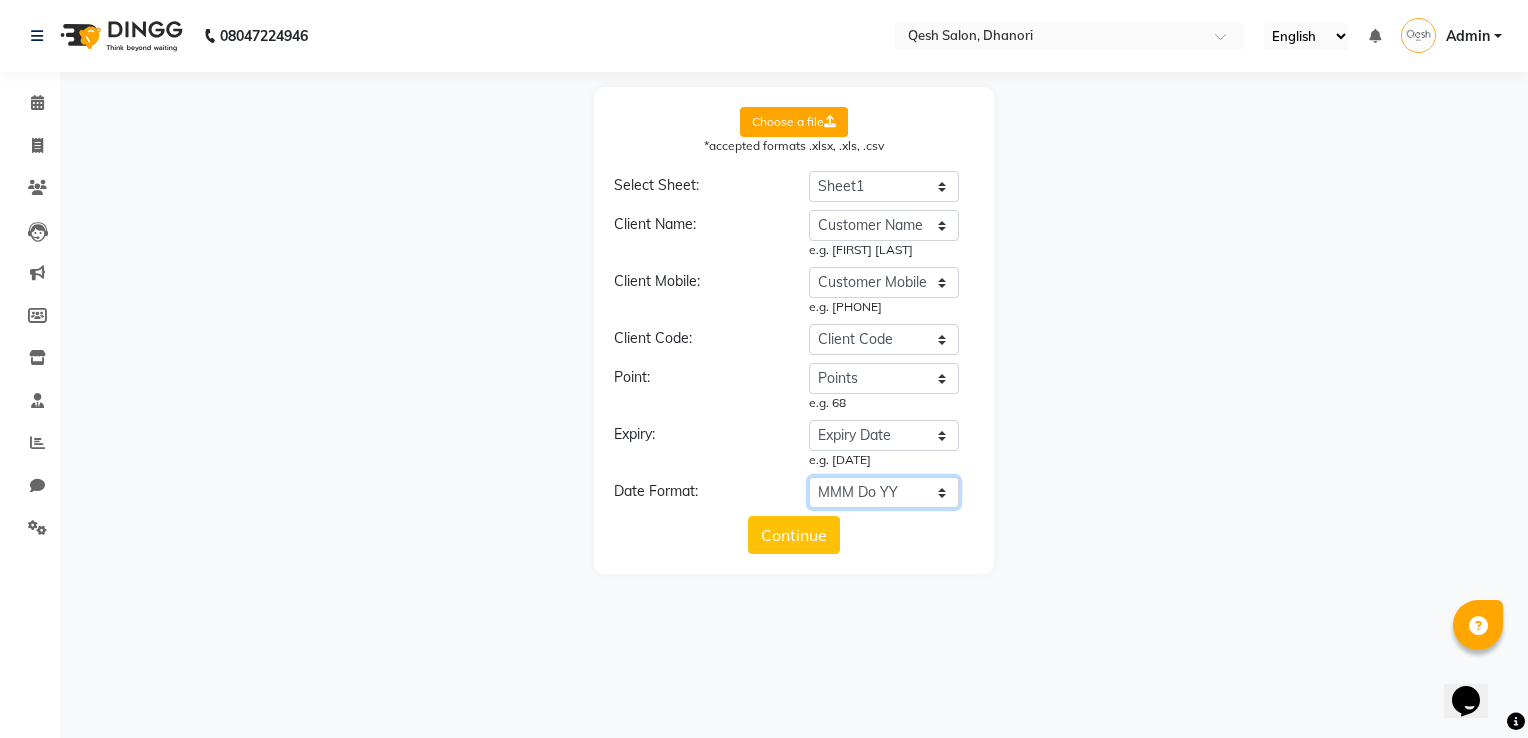 select on "MM/DD/YYYY" 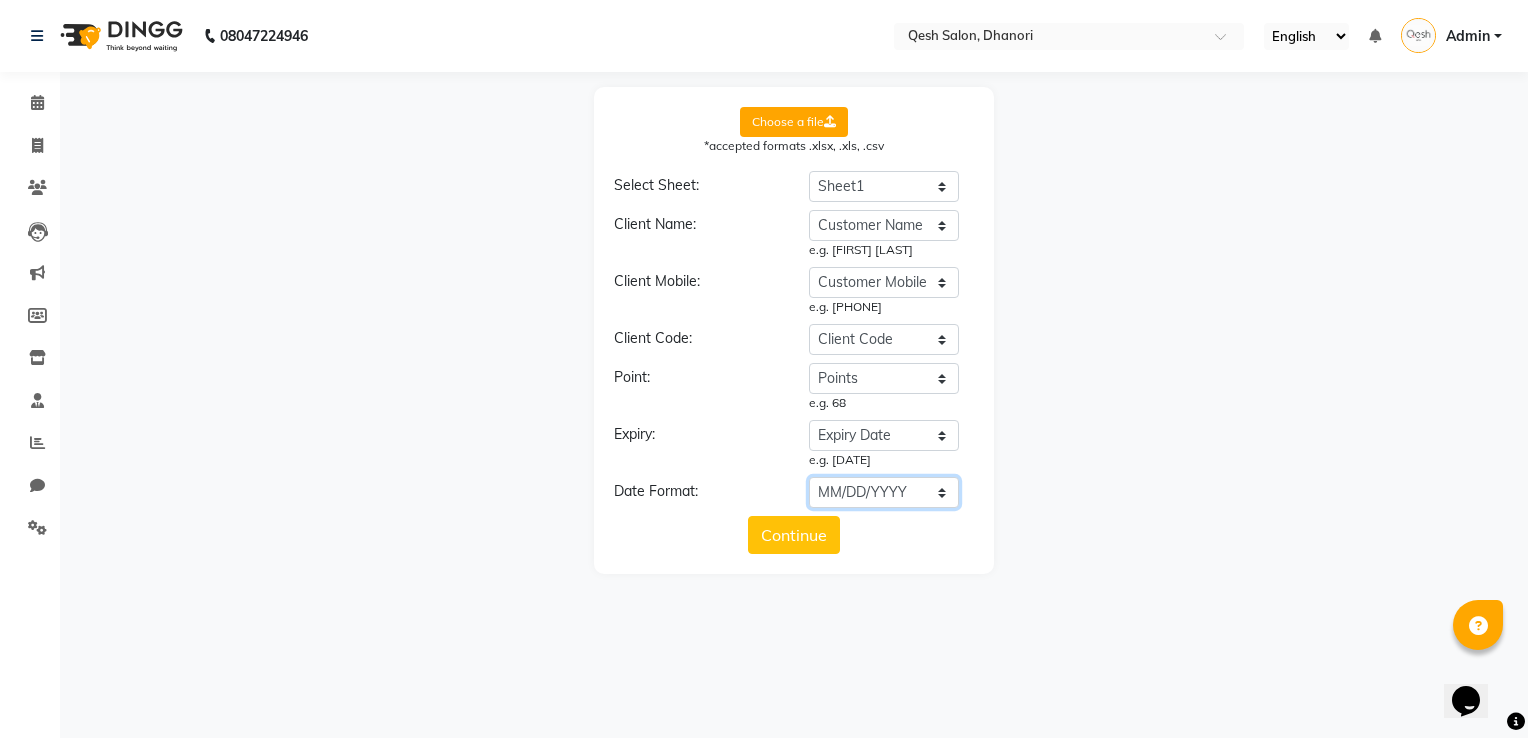 click on "Select YYYY-MM-DD MM-DD-YYYY DD-MM-YYYY MMMM Do, YYYY M/D/YYYY D/M/YYYY MMM Do YY MM/DD/YYYY DD/MM/YYYY Excel Date" 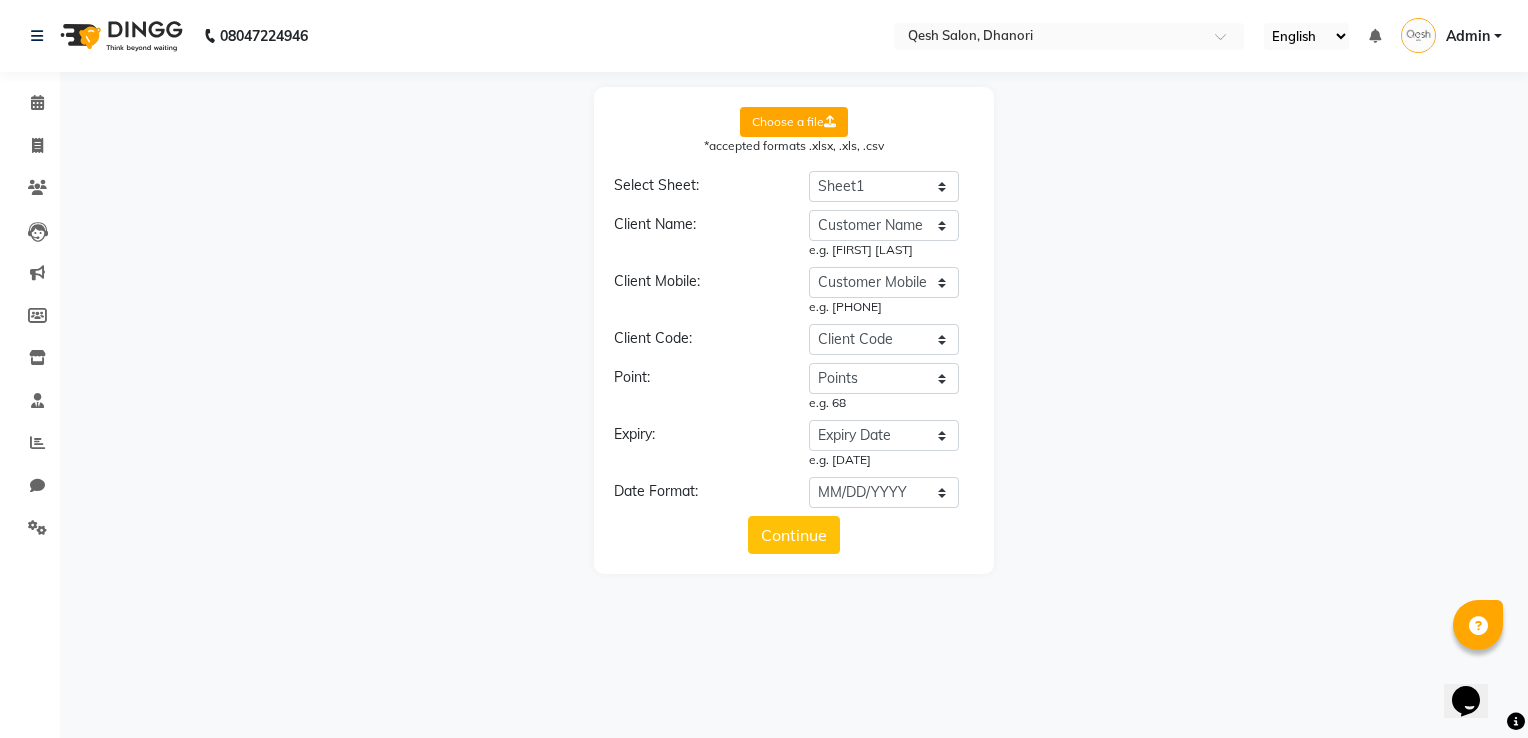 click on "Choose a file *accepted formats .xlsx, .xls, .csv Select Sheet: Select Sheet Sheet1 Client Name: Select Import type Customer Name Client Code Customer Mobile Expiry Date Points Hint Message e.g. Kavita Pillai Client Mobile: Select Import type Customer Name Client Code Customer Mobile Expiry Date Points Hint Message e.g. [PHONE] Client Code: Select Import type Customer Name Client Code Customer Mobile Expiry Date Points Hint Message Point: Select Import type Customer Name Client Code Customer Mobile Expiry Date Points Hint Message e.g. 68 Expiry: Select Import type Customer Name Client Code Customer Mobile Expiry Date Points Hint Message e.g. 9/15/2025 Date Format: Select YYYY-MM-DD MM-DD-YYYY DD-MM-YYYY MMMM Do, YYYY M/D/YYYY D/M/YYYY MMM Do YY MM/DD/YYYY DD/MM/YYYY Excel Date Continue" 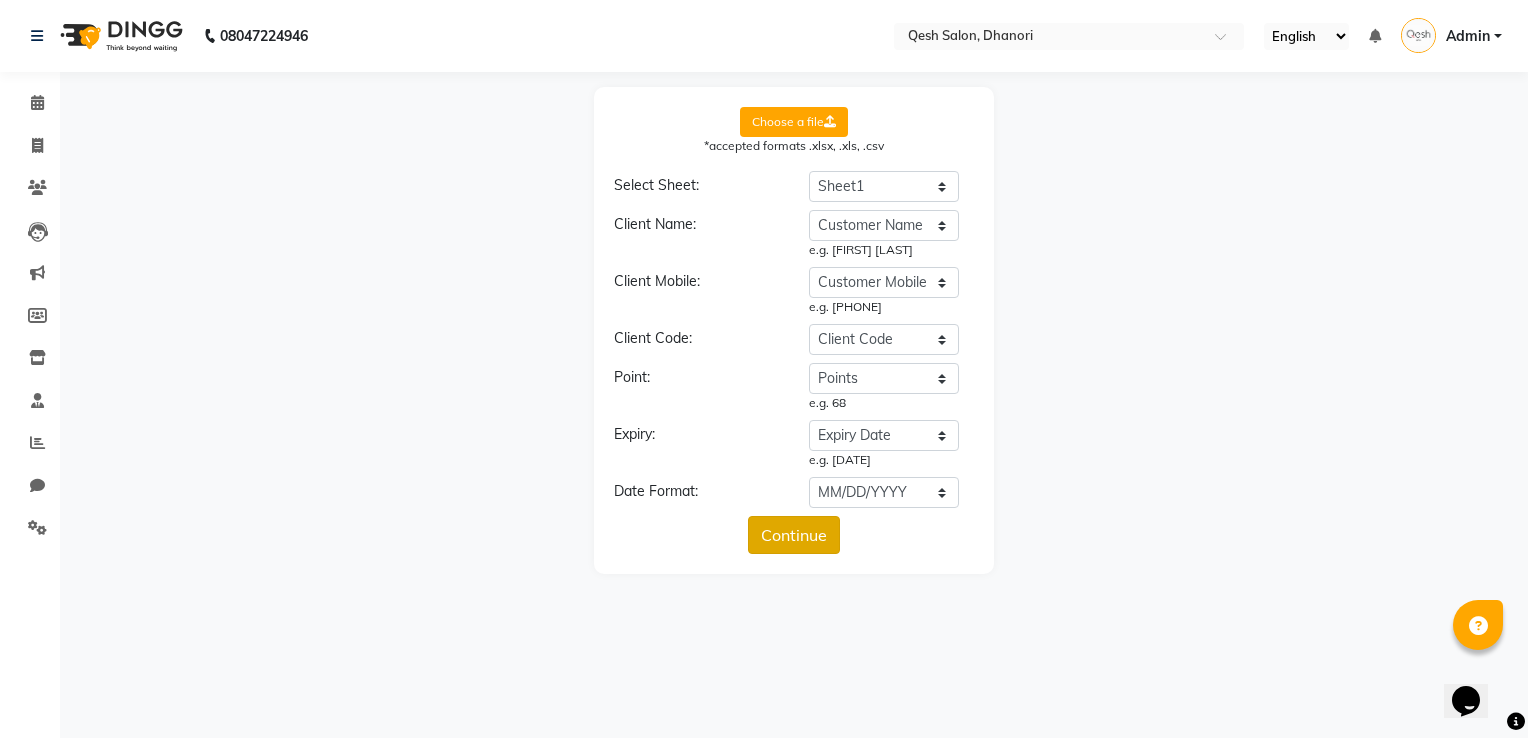 click on "Continue" 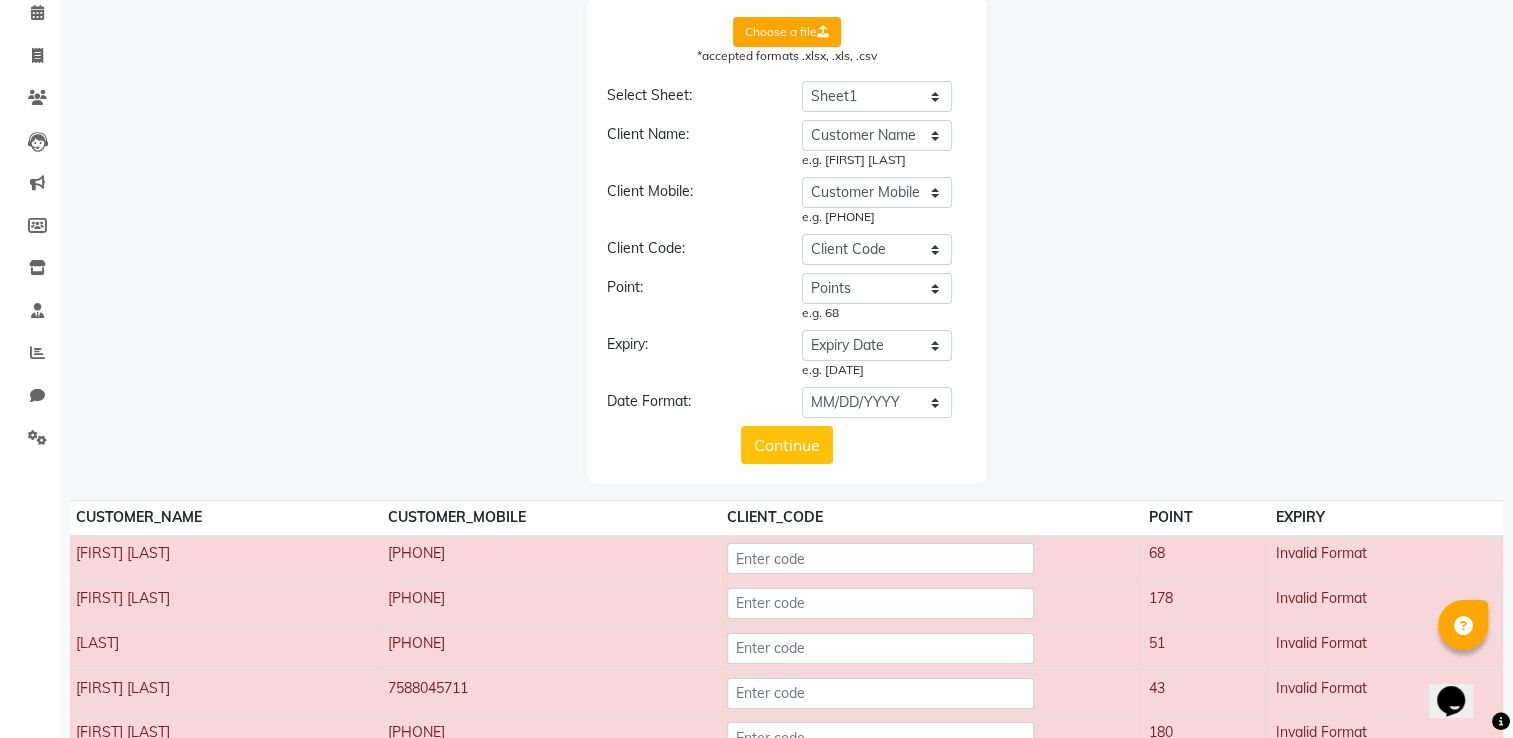 scroll, scrollTop: 0, scrollLeft: 0, axis: both 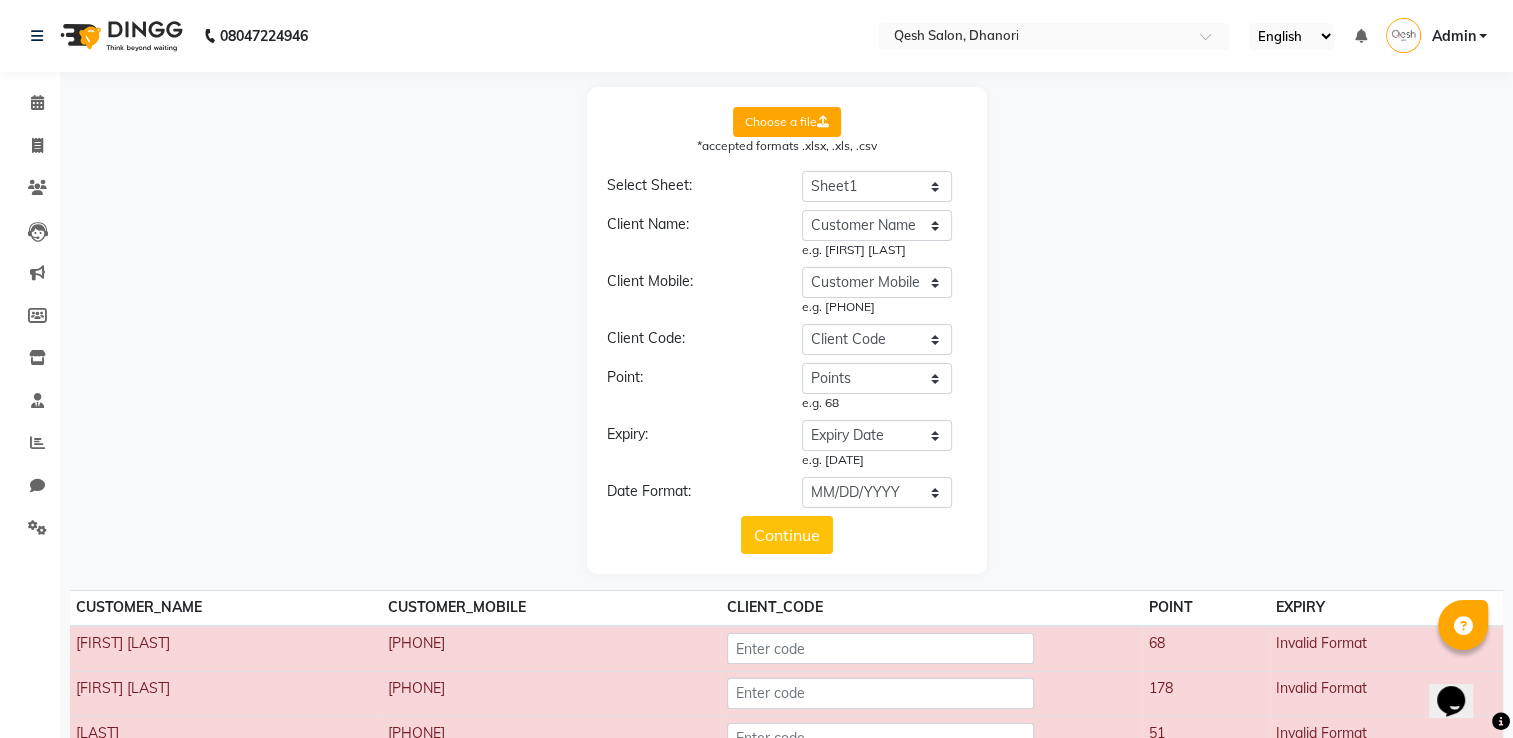 click on "Choose a file *accepted formats .xlsx, .xls, .csv Select Sheet: Select Sheet Sheet1 Client Name: Select Import type Customer Name Client Code Customer Mobile Expiry Date Points Hint Message e.g. Kavita Pillai Client Mobile: Select Import type Customer Name Client Code Customer Mobile Expiry Date Points Hint Message e.g. [PHONE] Client Code: Select Import type Customer Name Client Code Customer Mobile Expiry Date Points Hint Message Point: Select Import type Customer Name Client Code Customer Mobile Expiry Date Points Hint Message e.g. 68 Expiry: Select Import type Customer Name Client Code Customer Mobile Expiry Date Points Hint Message e.g. 9/15/2025 Date Format: Select YYYY-MM-DD MM-DD-YYYY DD-MM-YYYY MMMM Do, YYYY M/D/YYYY D/M/YYYY MMM Do YY MM/DD/YYYY DD/MM/YYYY Excel Date Continue" 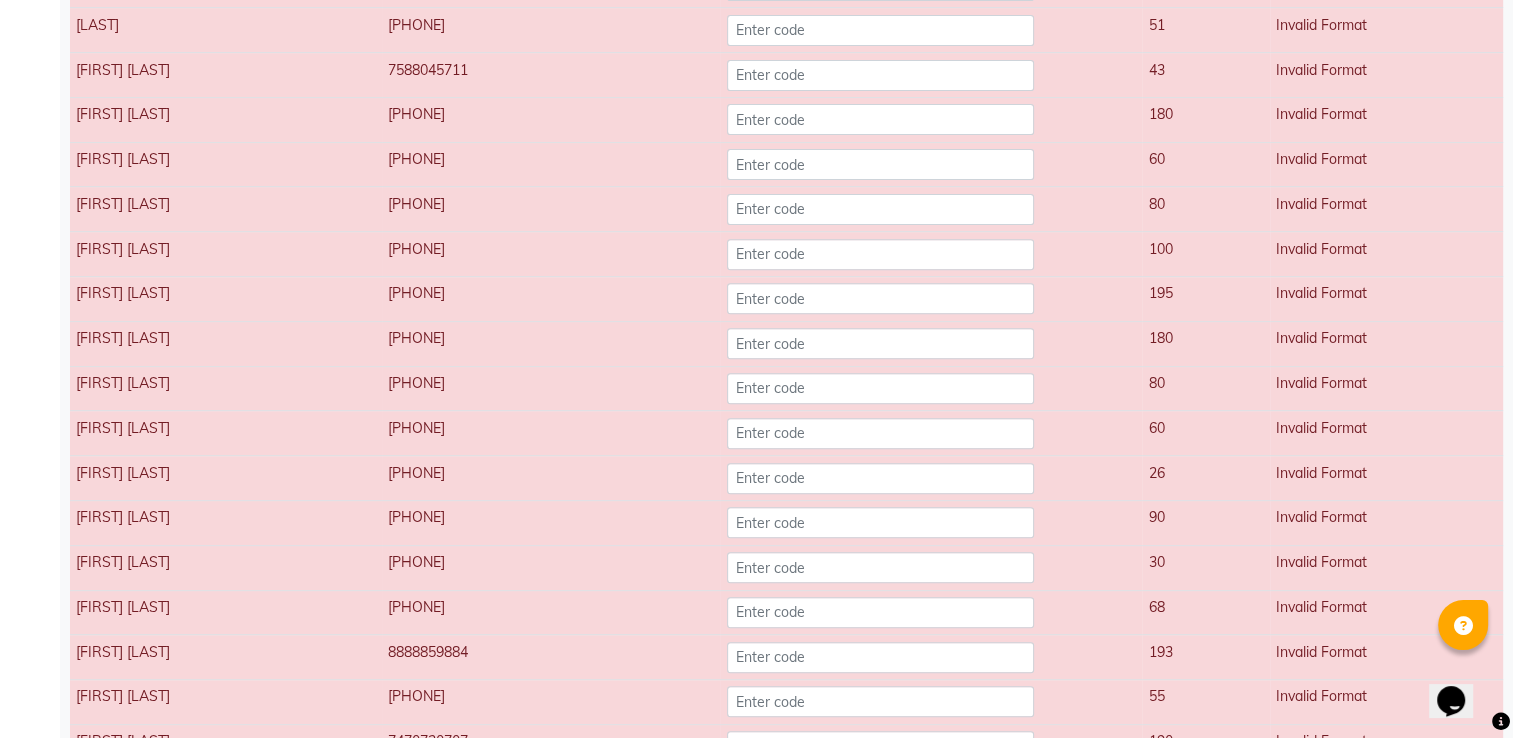 scroll, scrollTop: 0, scrollLeft: 0, axis: both 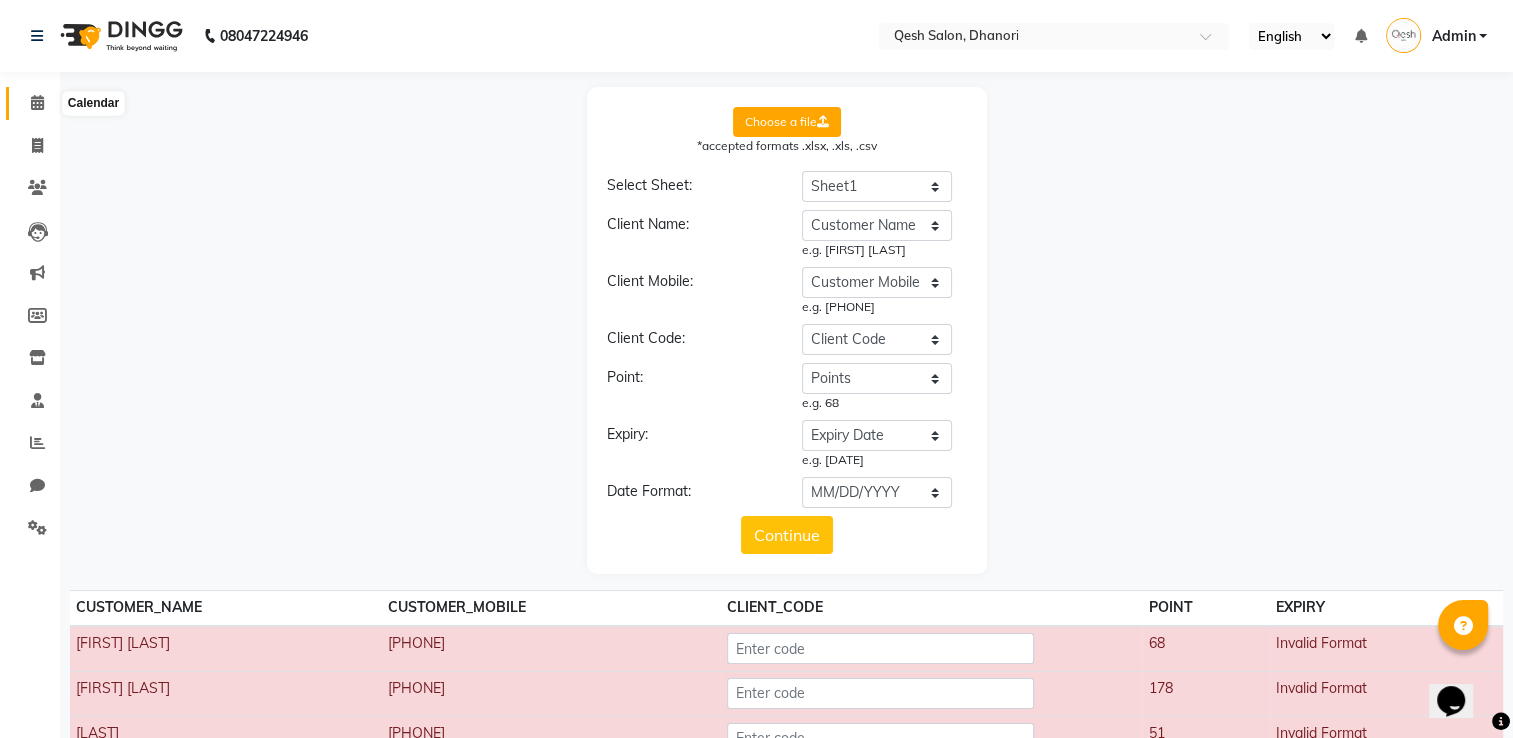 drag, startPoint x: 30, startPoint y: 98, endPoint x: 244, endPoint y: 0, distance: 235.37204 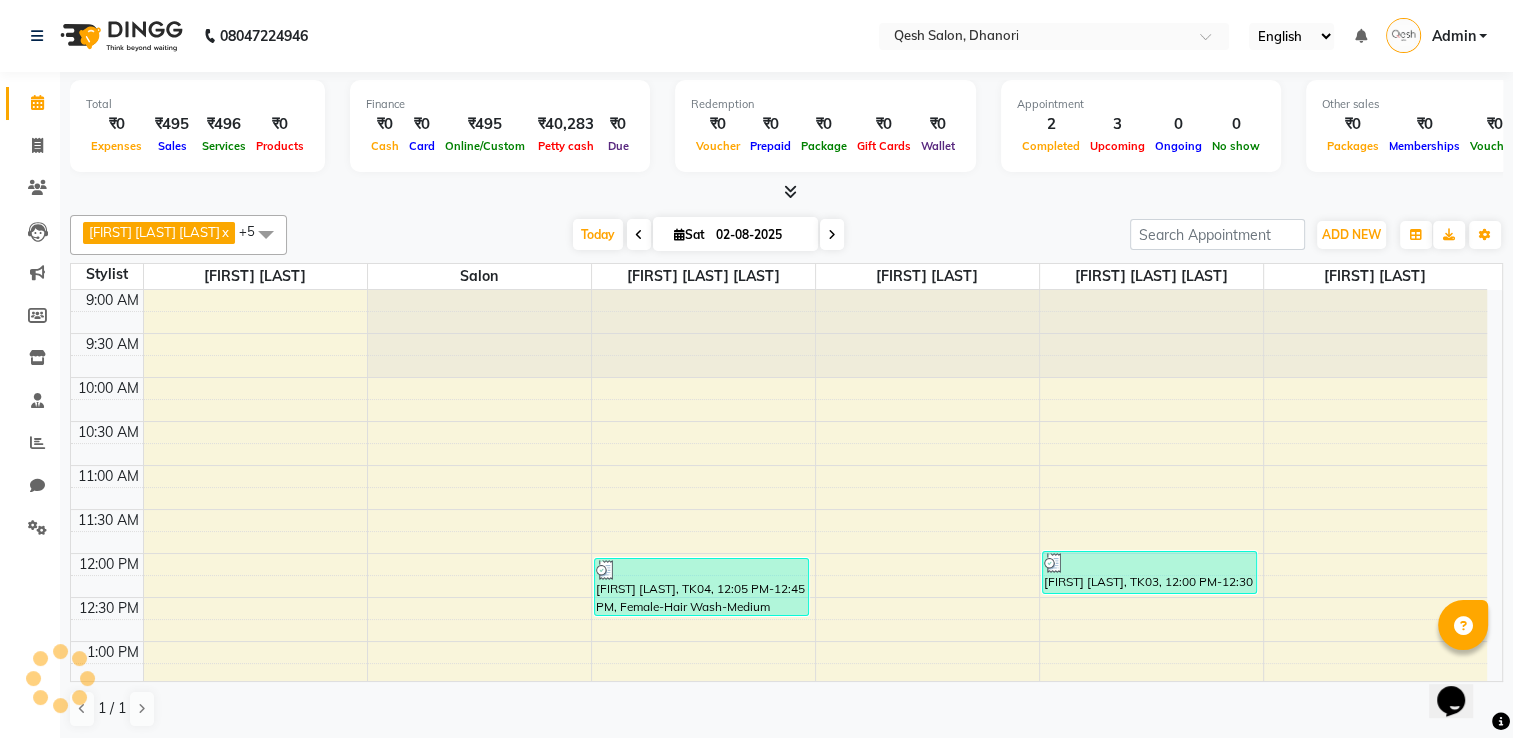 scroll, scrollTop: 0, scrollLeft: 0, axis: both 